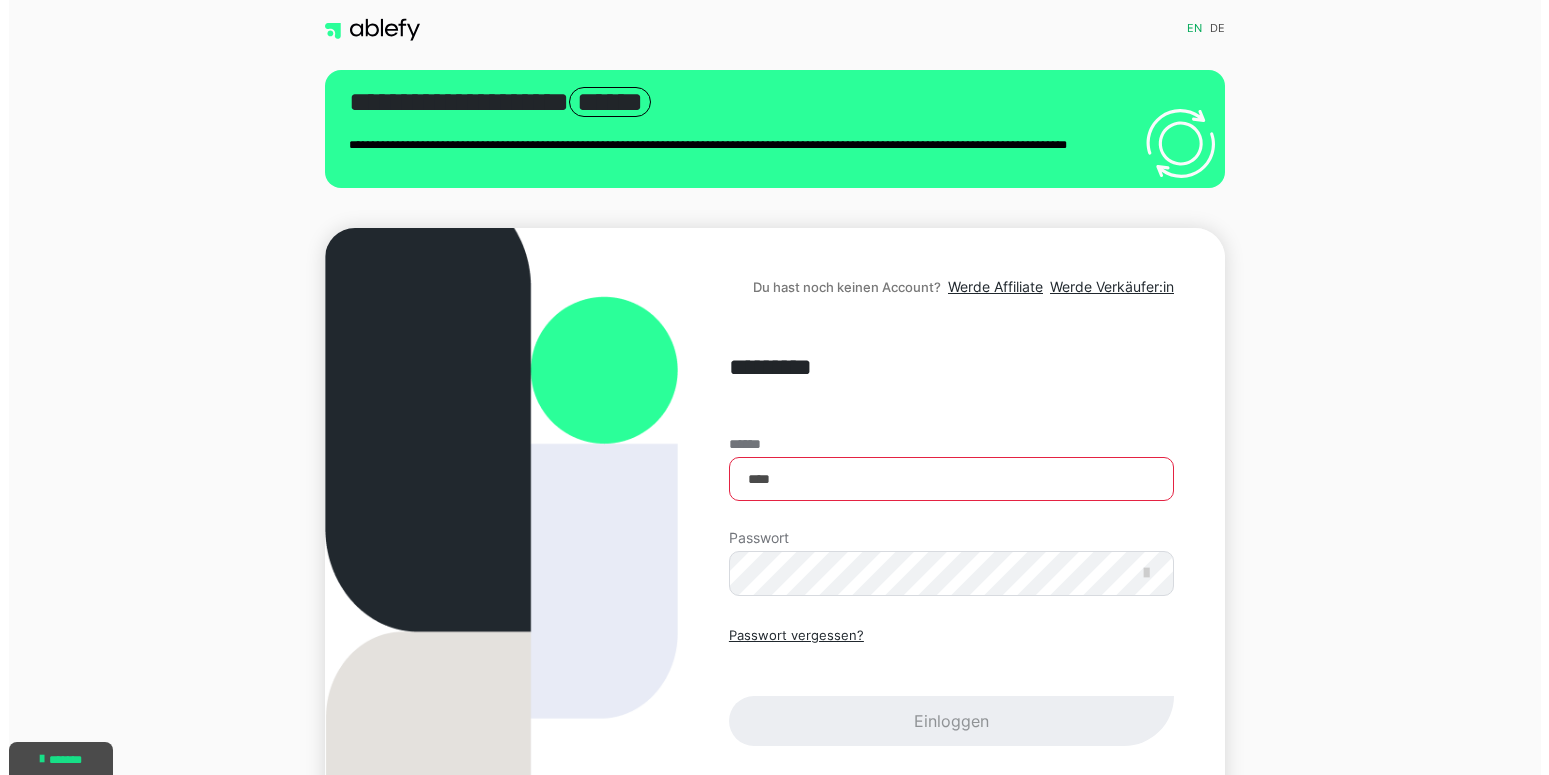 scroll, scrollTop: 0, scrollLeft: 0, axis: both 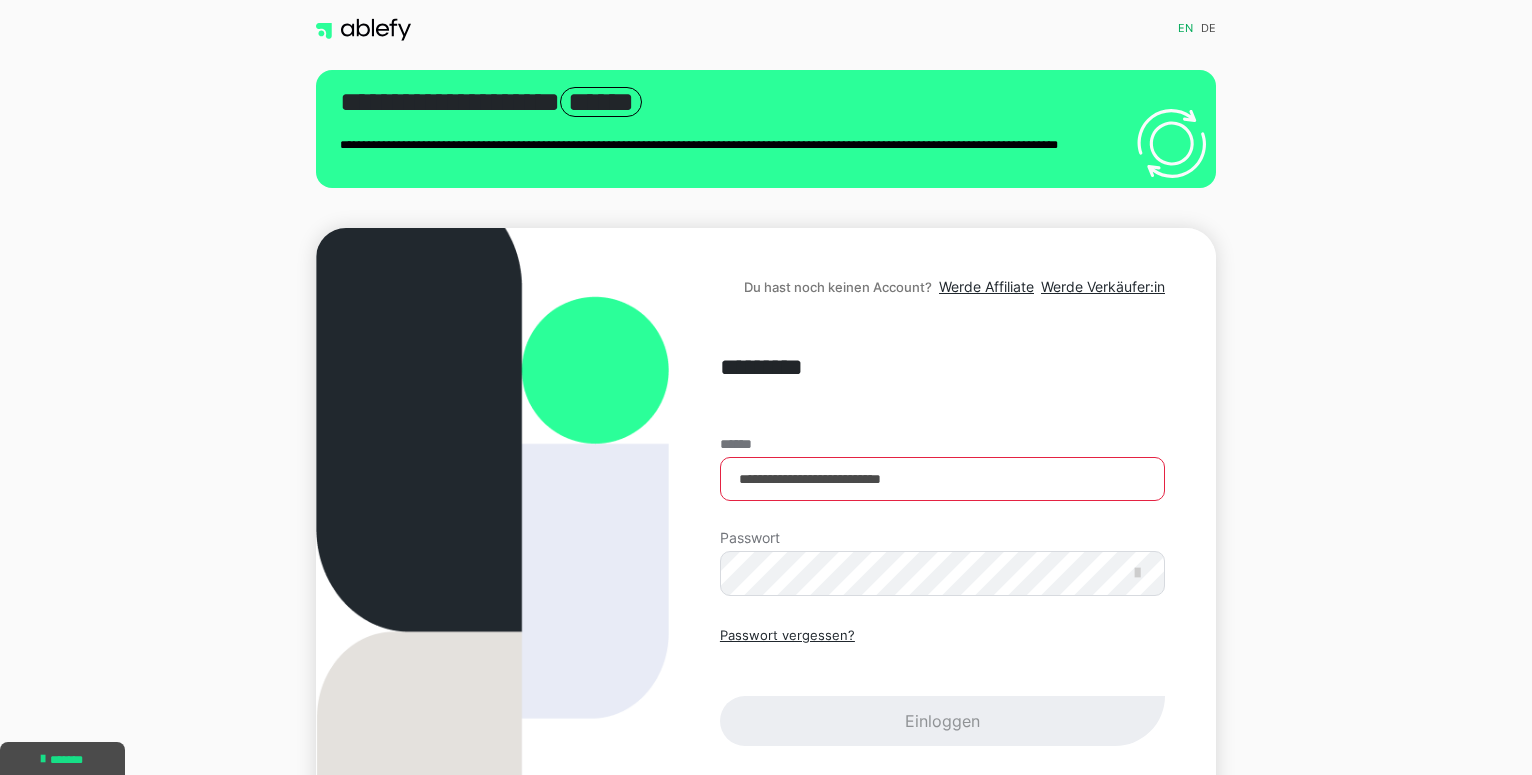 type on "**********" 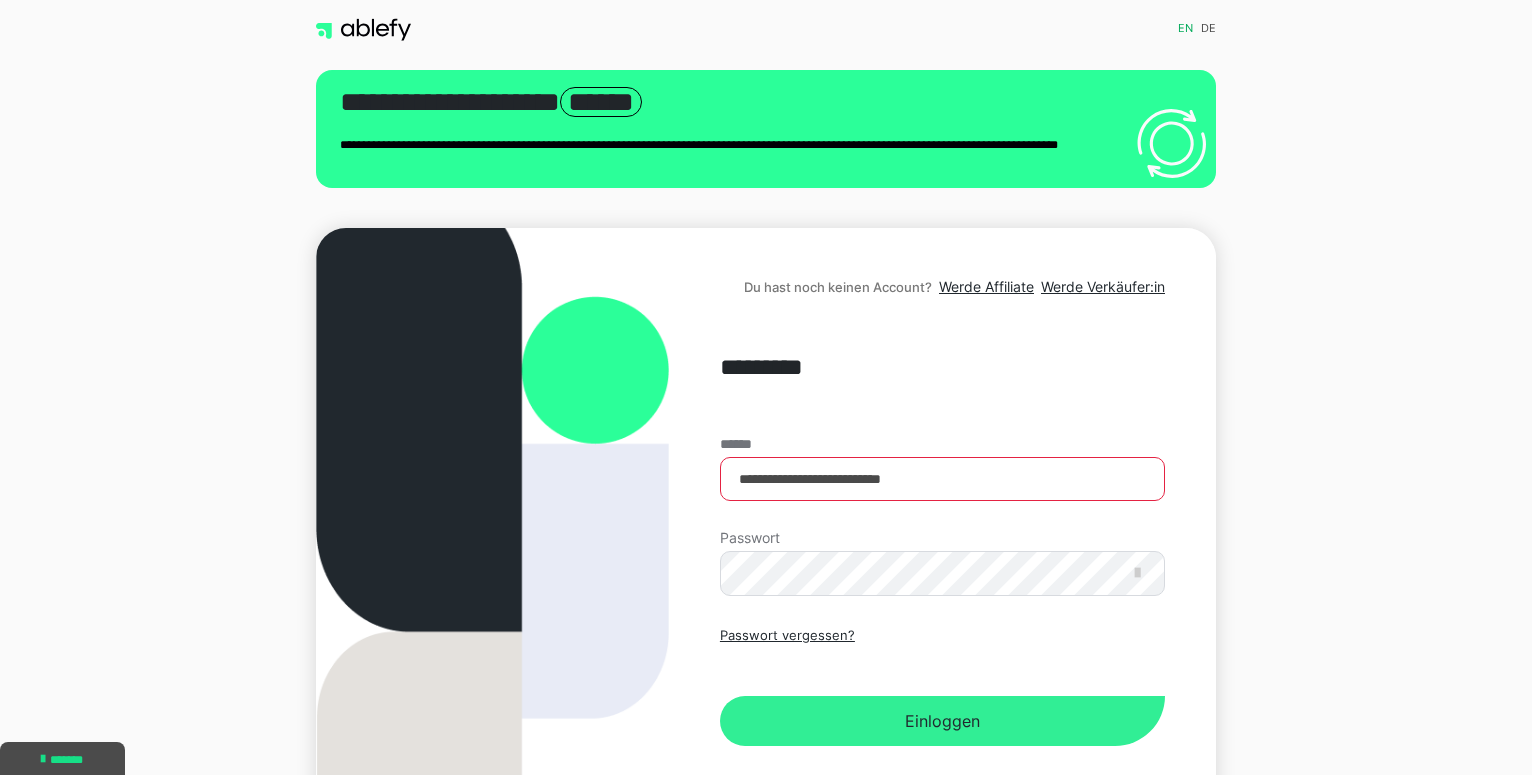 click on "Einloggen" at bounding box center [942, 721] 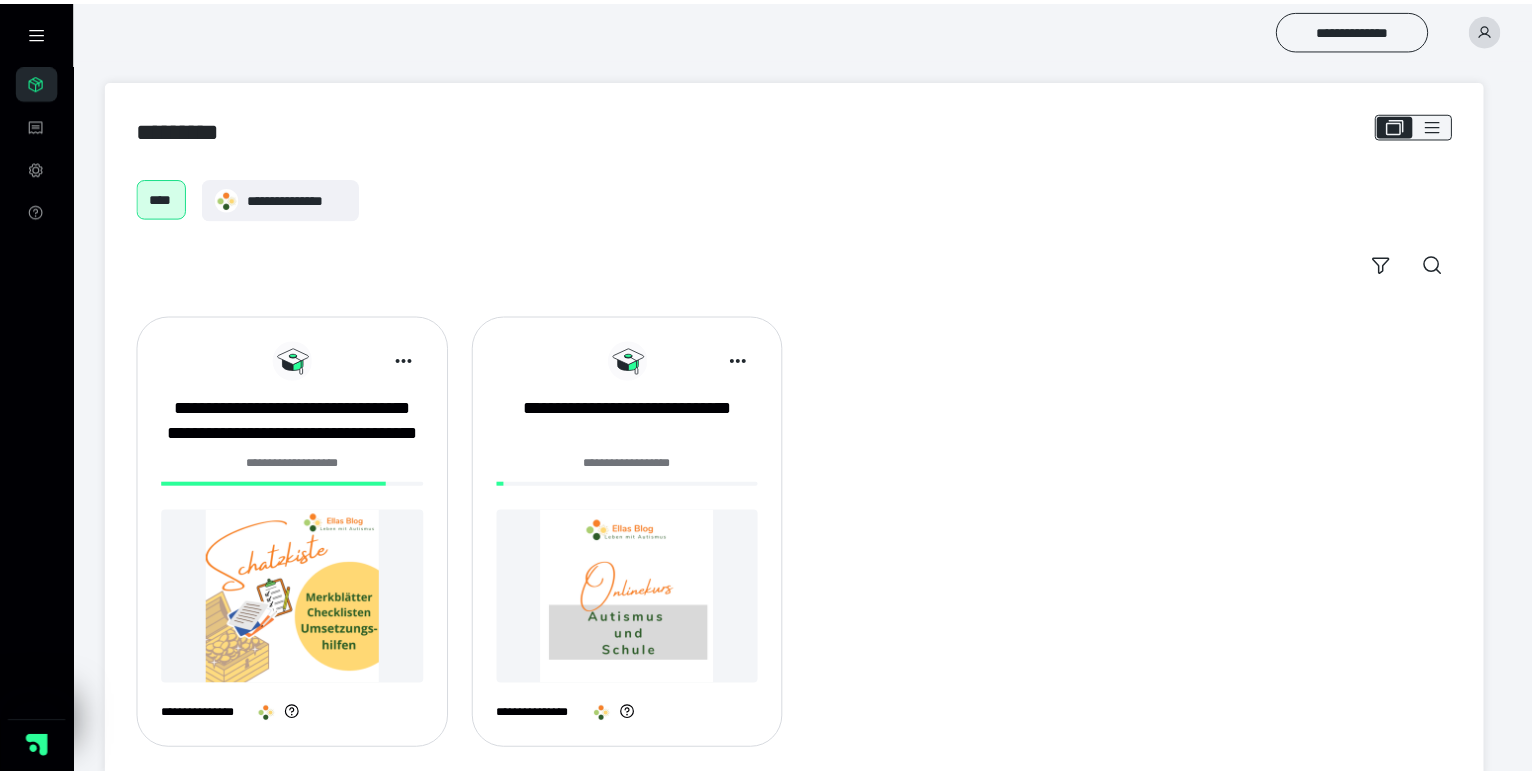 scroll, scrollTop: 0, scrollLeft: 0, axis: both 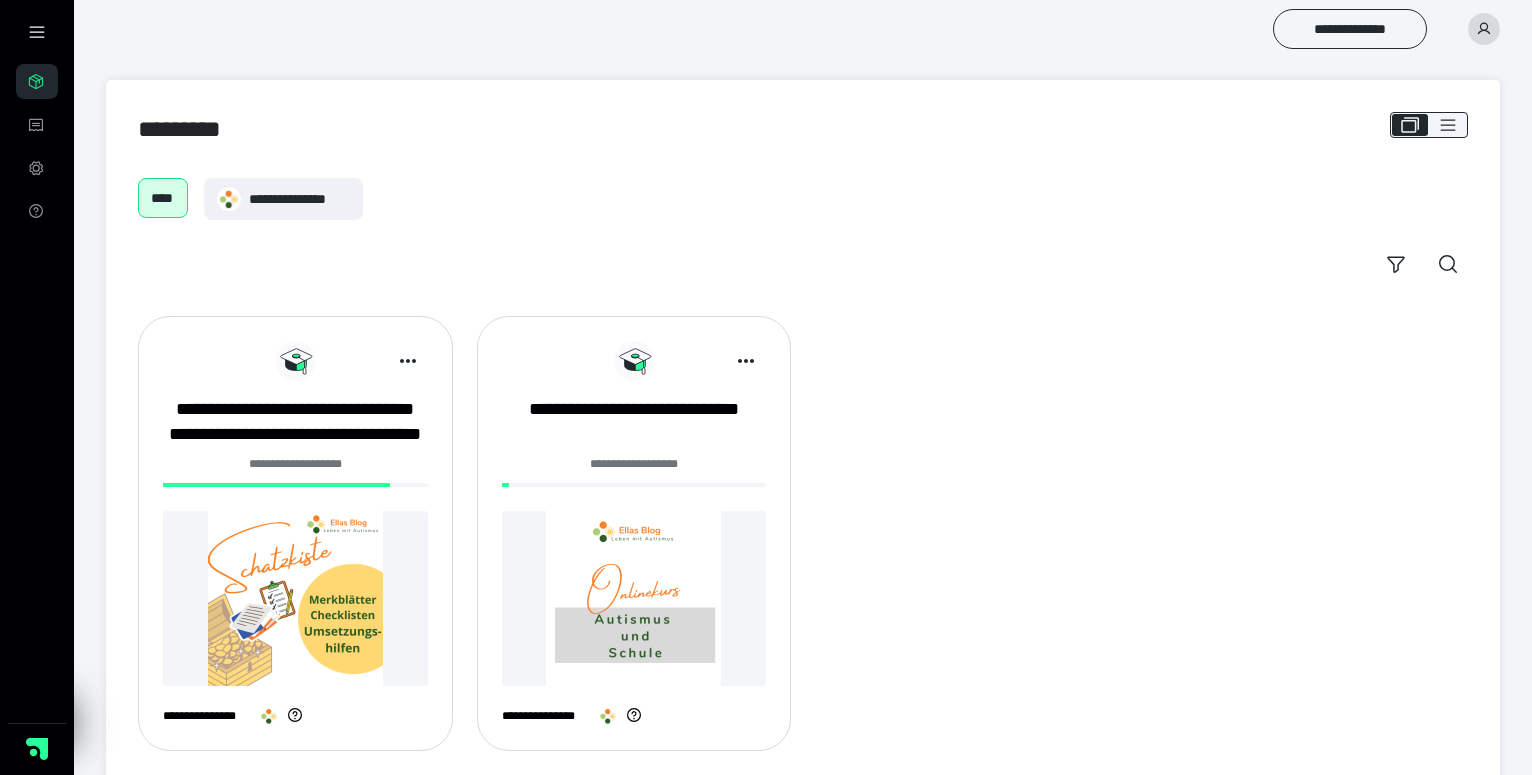 click at bounding box center [295, 598] 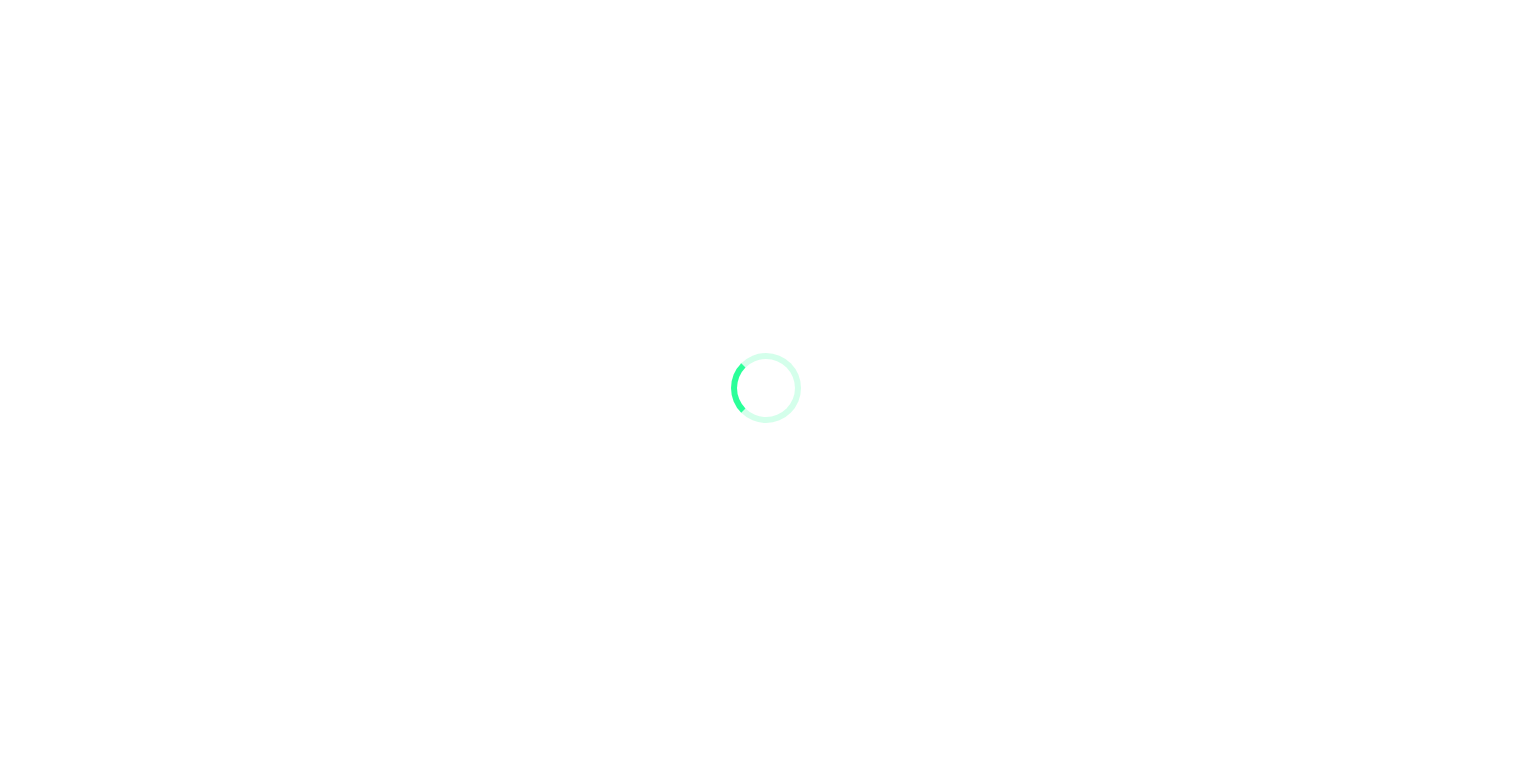 scroll, scrollTop: 0, scrollLeft: 0, axis: both 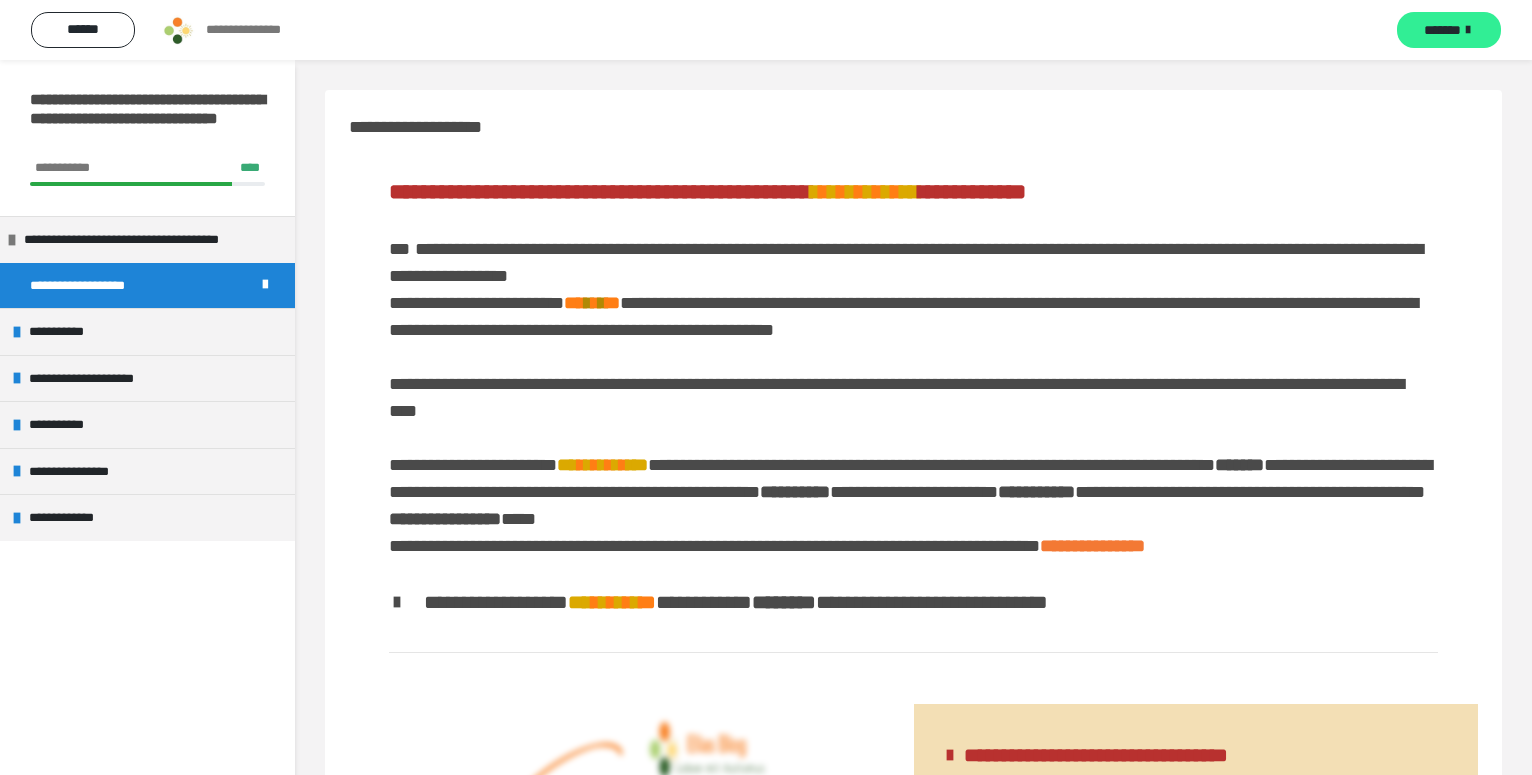 click on "*******" at bounding box center (1442, 30) 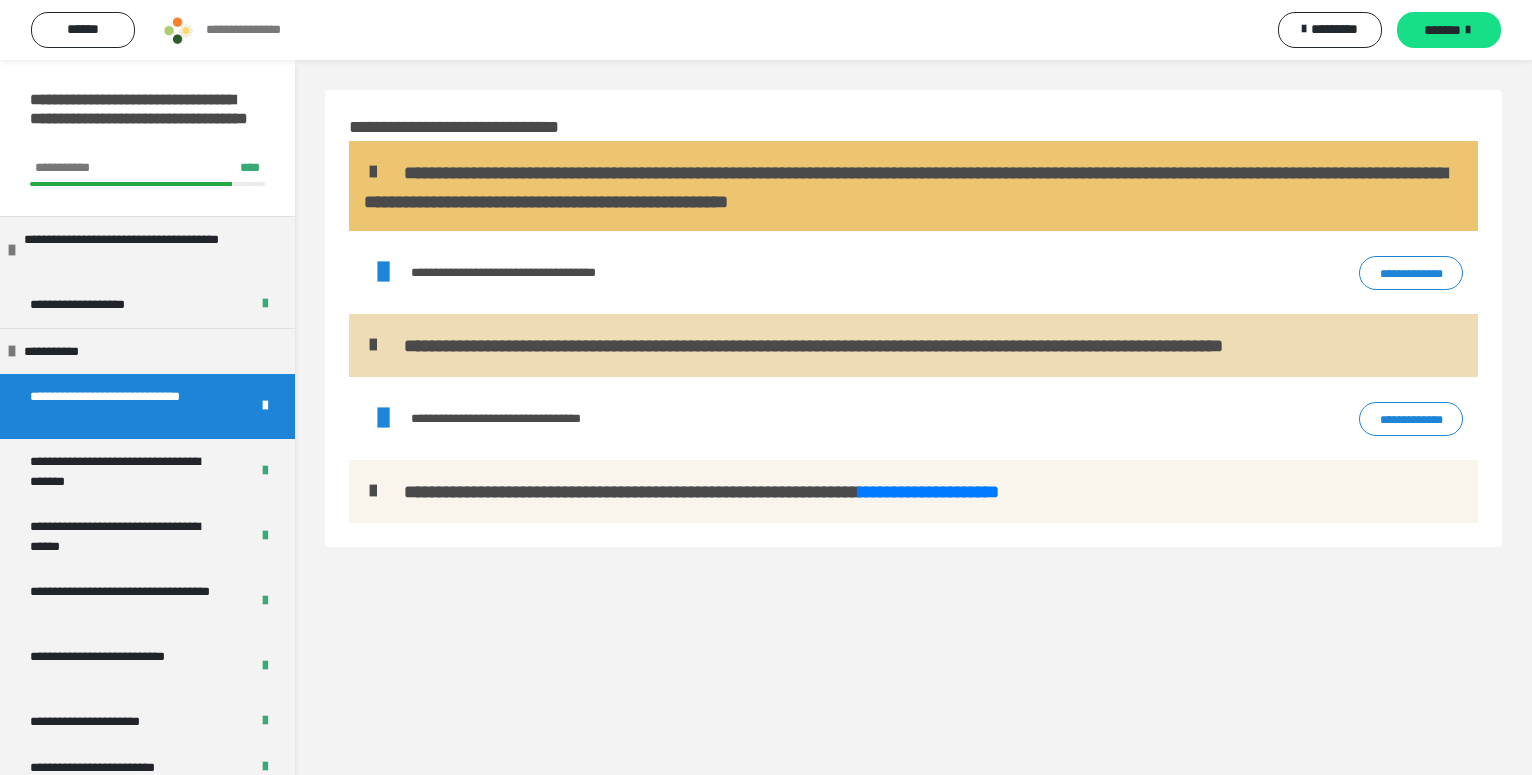 scroll, scrollTop: 407, scrollLeft: 0, axis: vertical 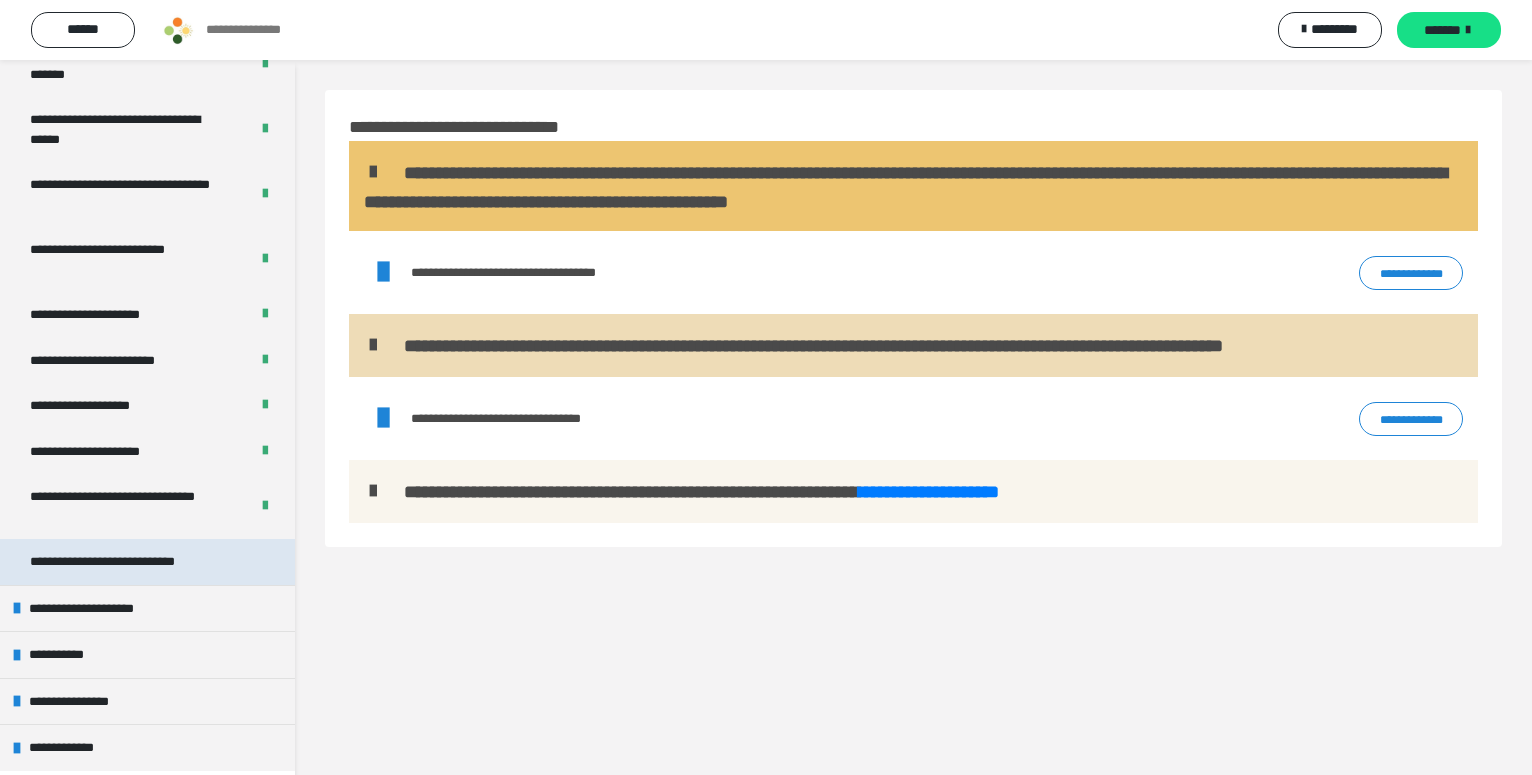 click on "**********" at bounding box center [129, 562] 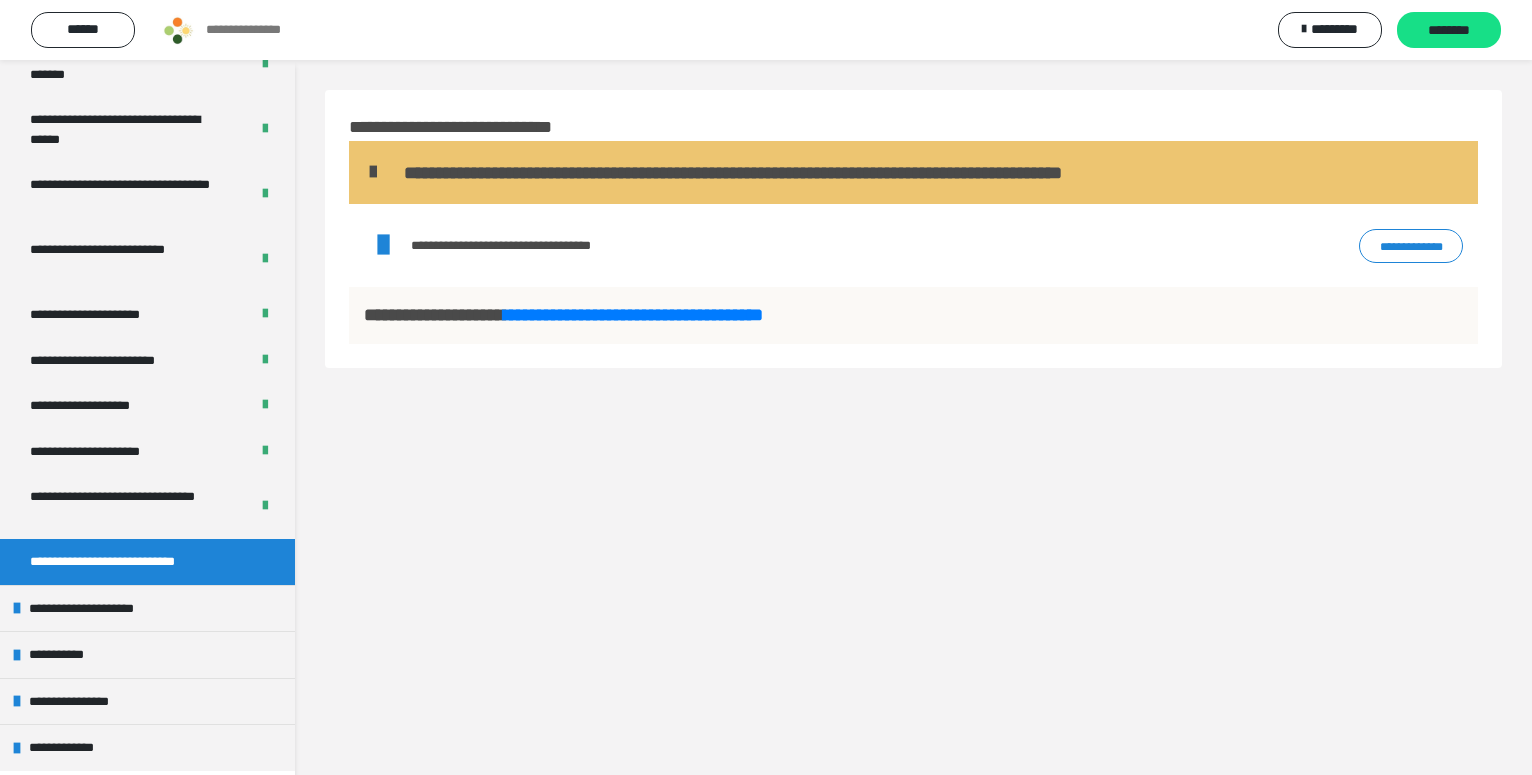 click on "**********" at bounding box center (1411, 246) 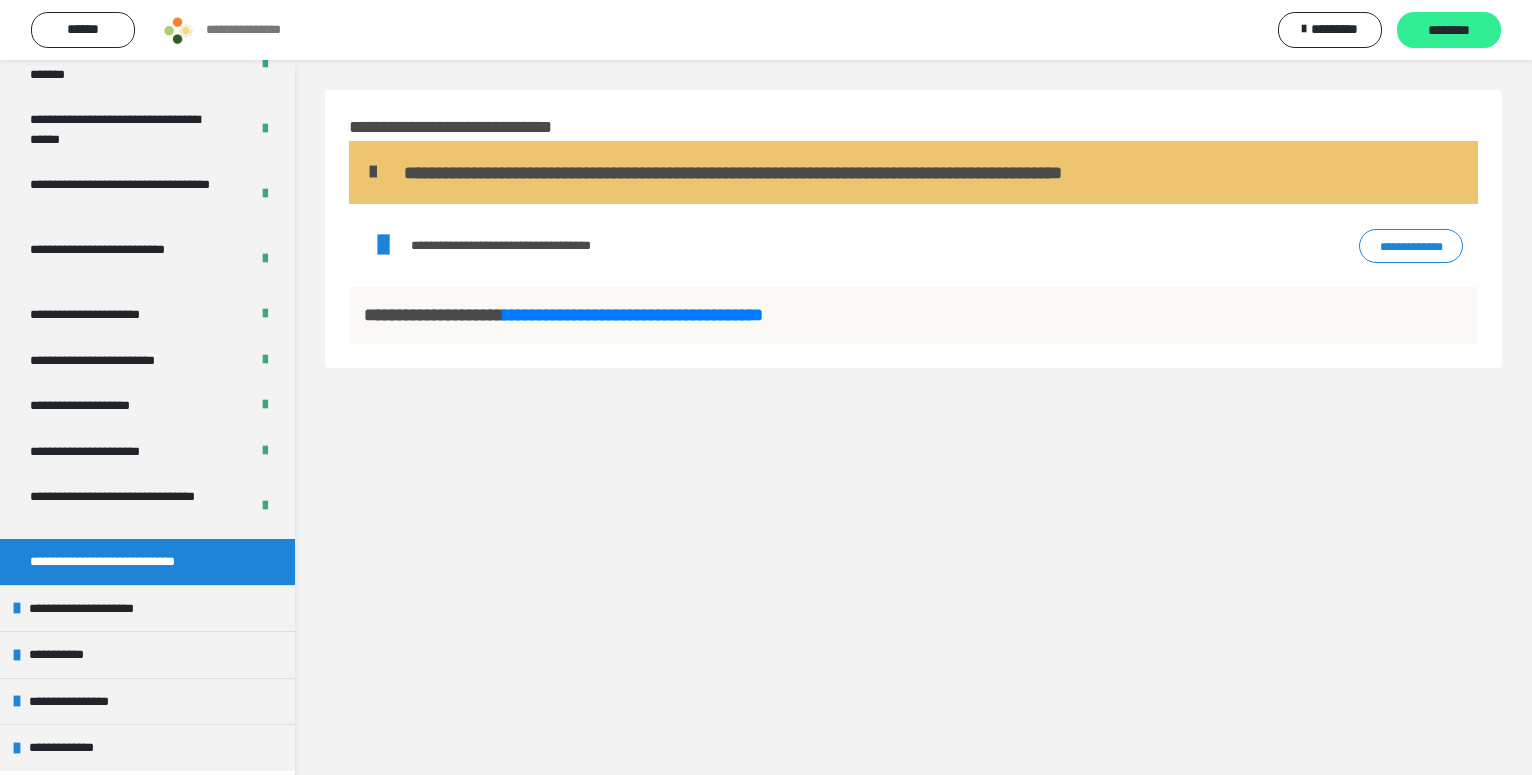 click on "********" at bounding box center [1449, 31] 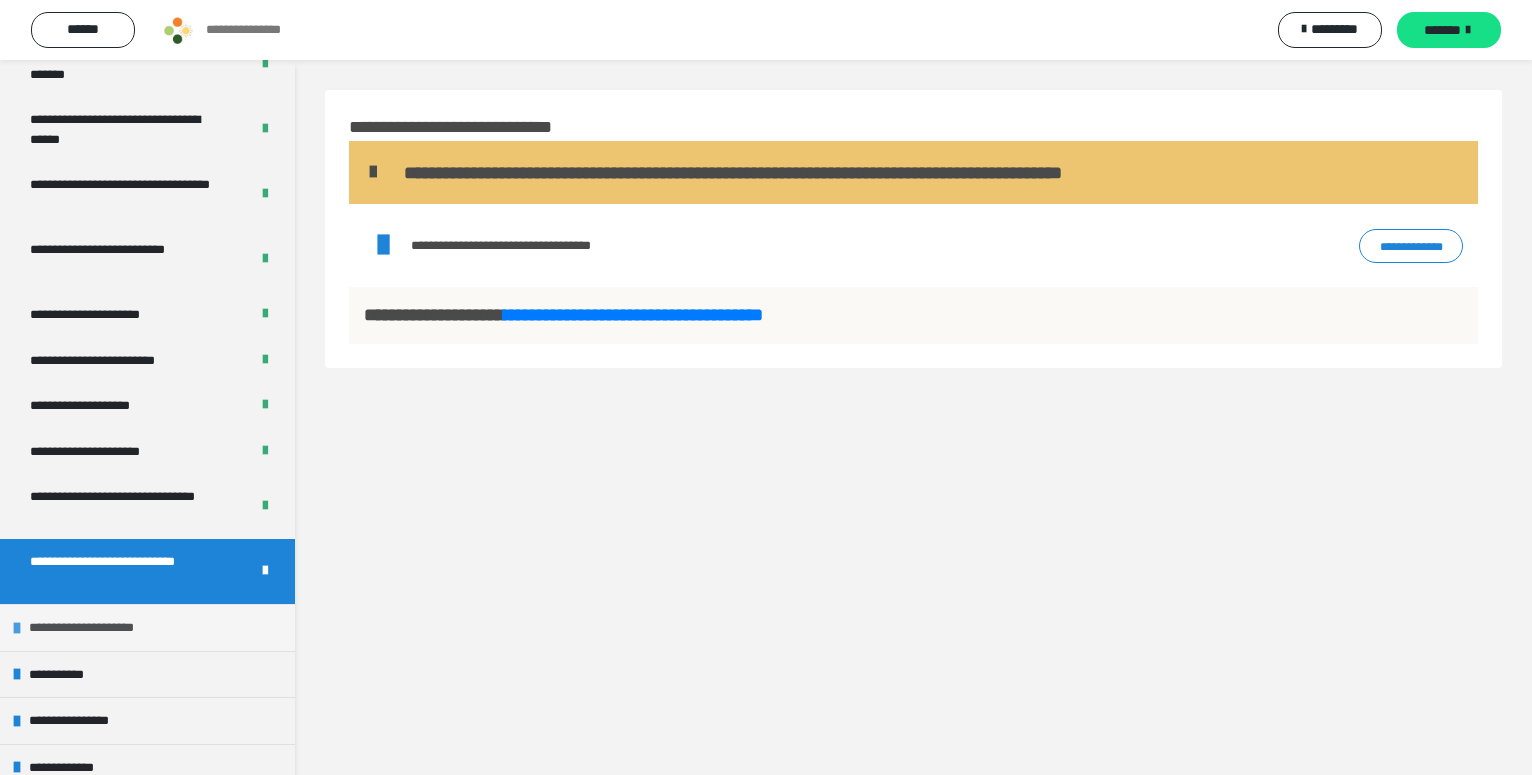 click on "**********" at bounding box center [98, 628] 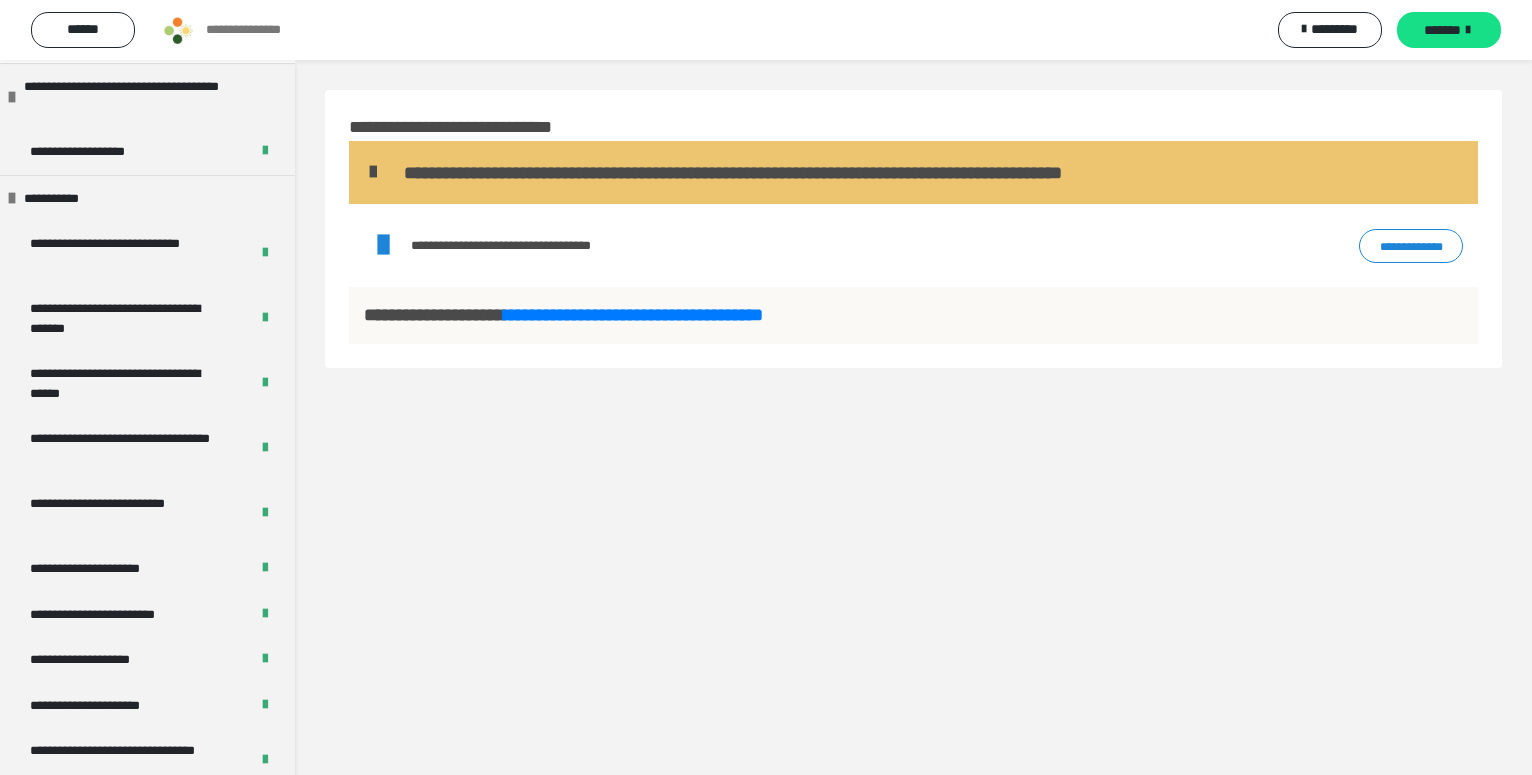 scroll, scrollTop: 150, scrollLeft: 0, axis: vertical 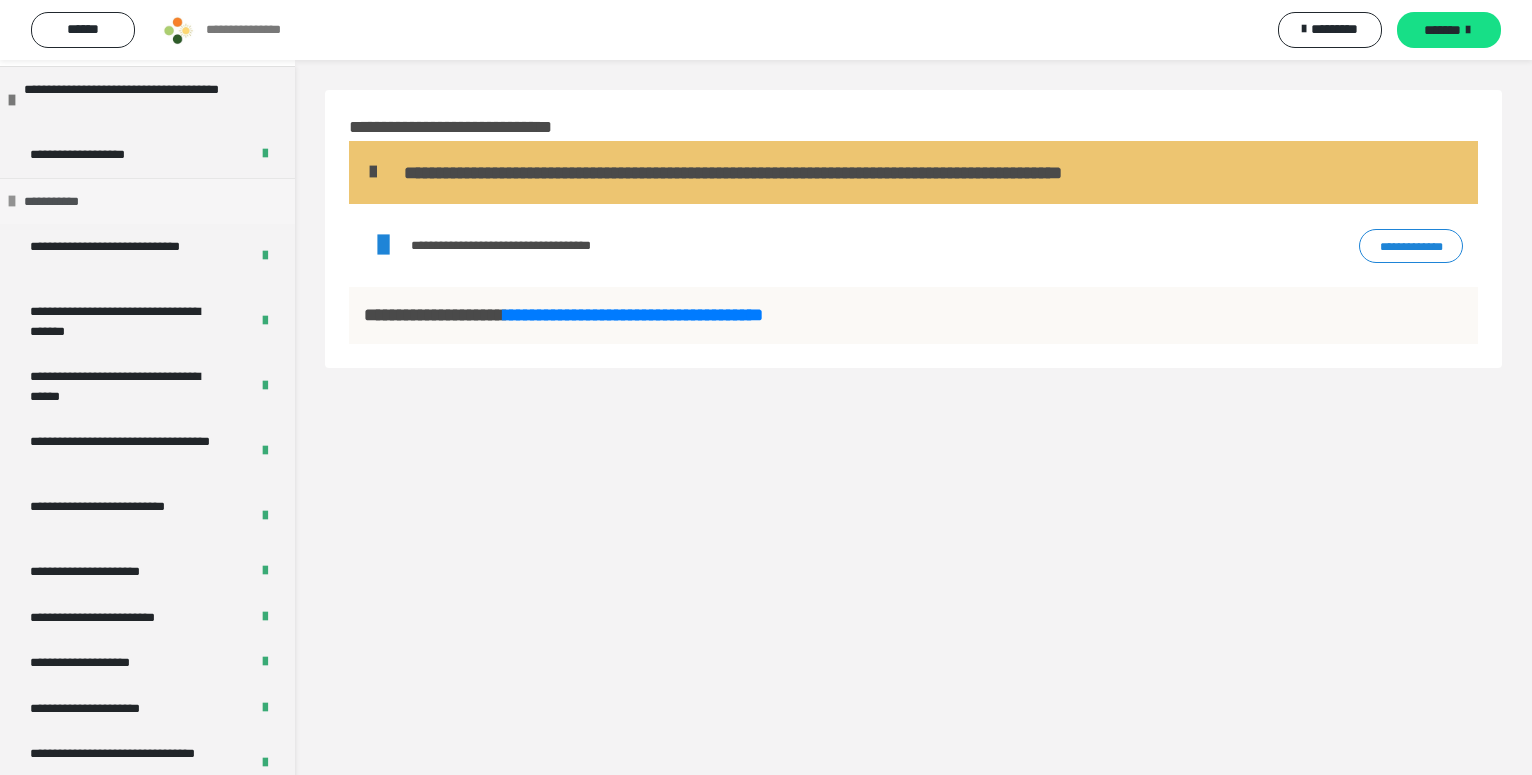 click on "**********" at bounding box center [60, 202] 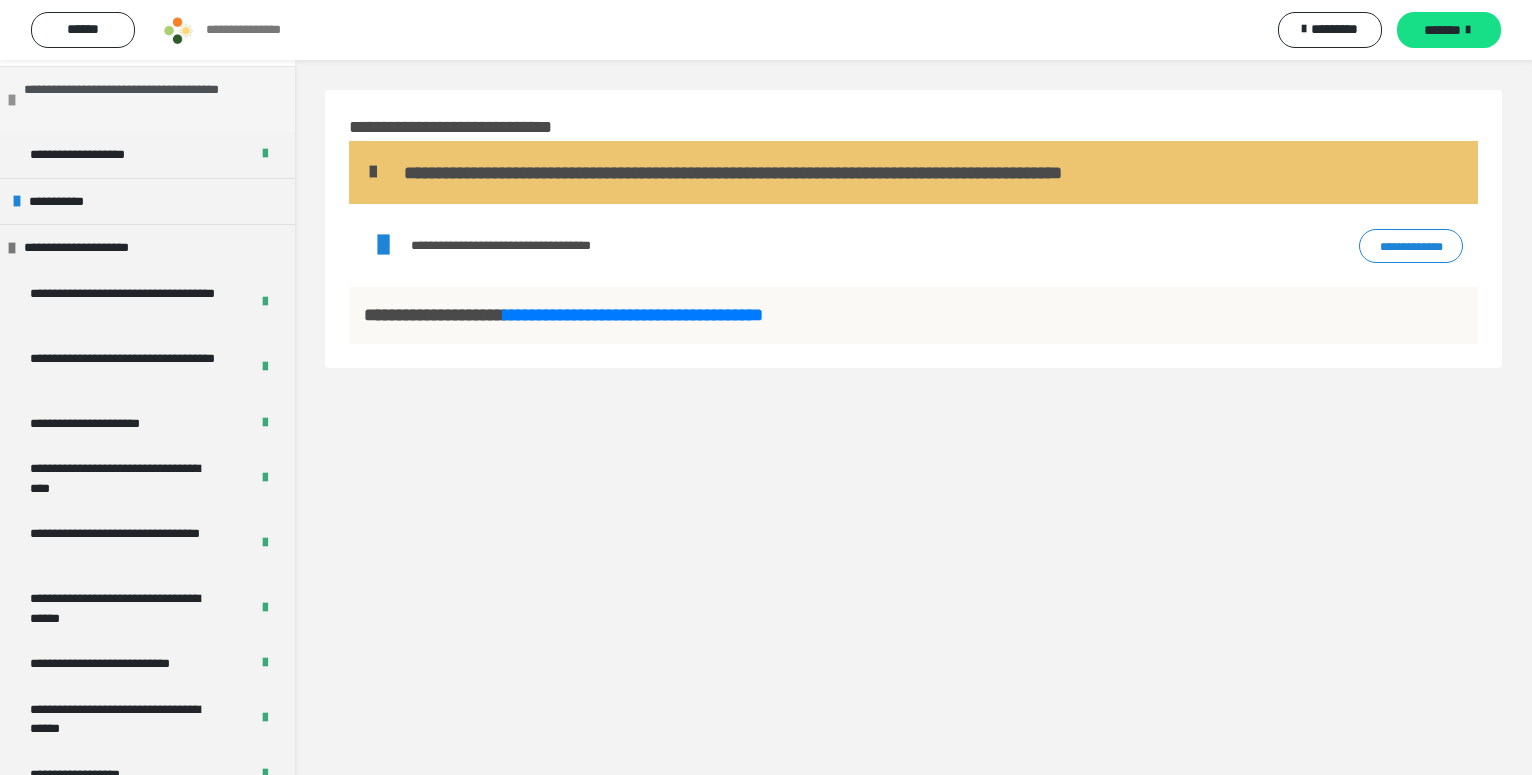 click on "**********" at bounding box center [143, 99] 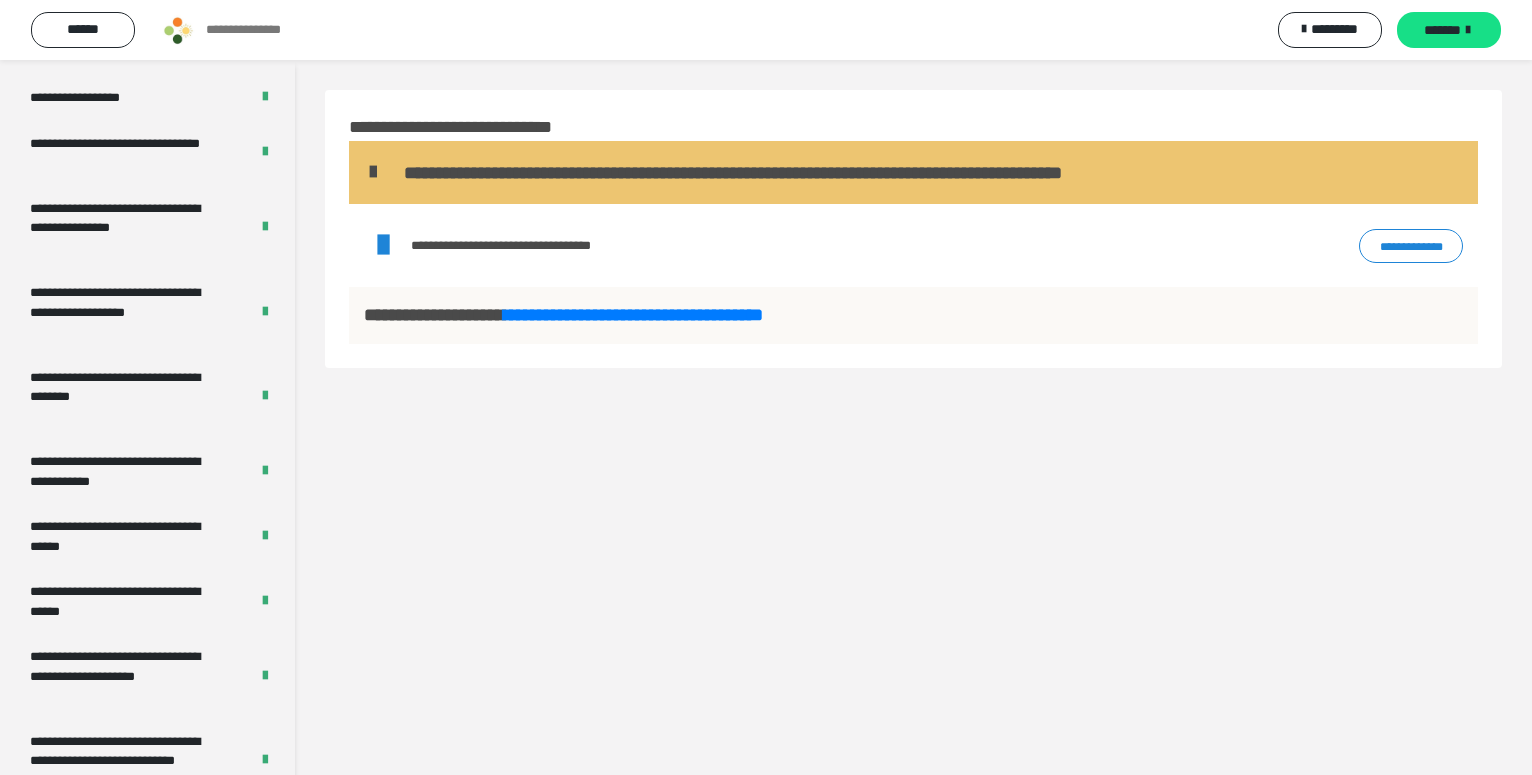 scroll, scrollTop: 790, scrollLeft: 0, axis: vertical 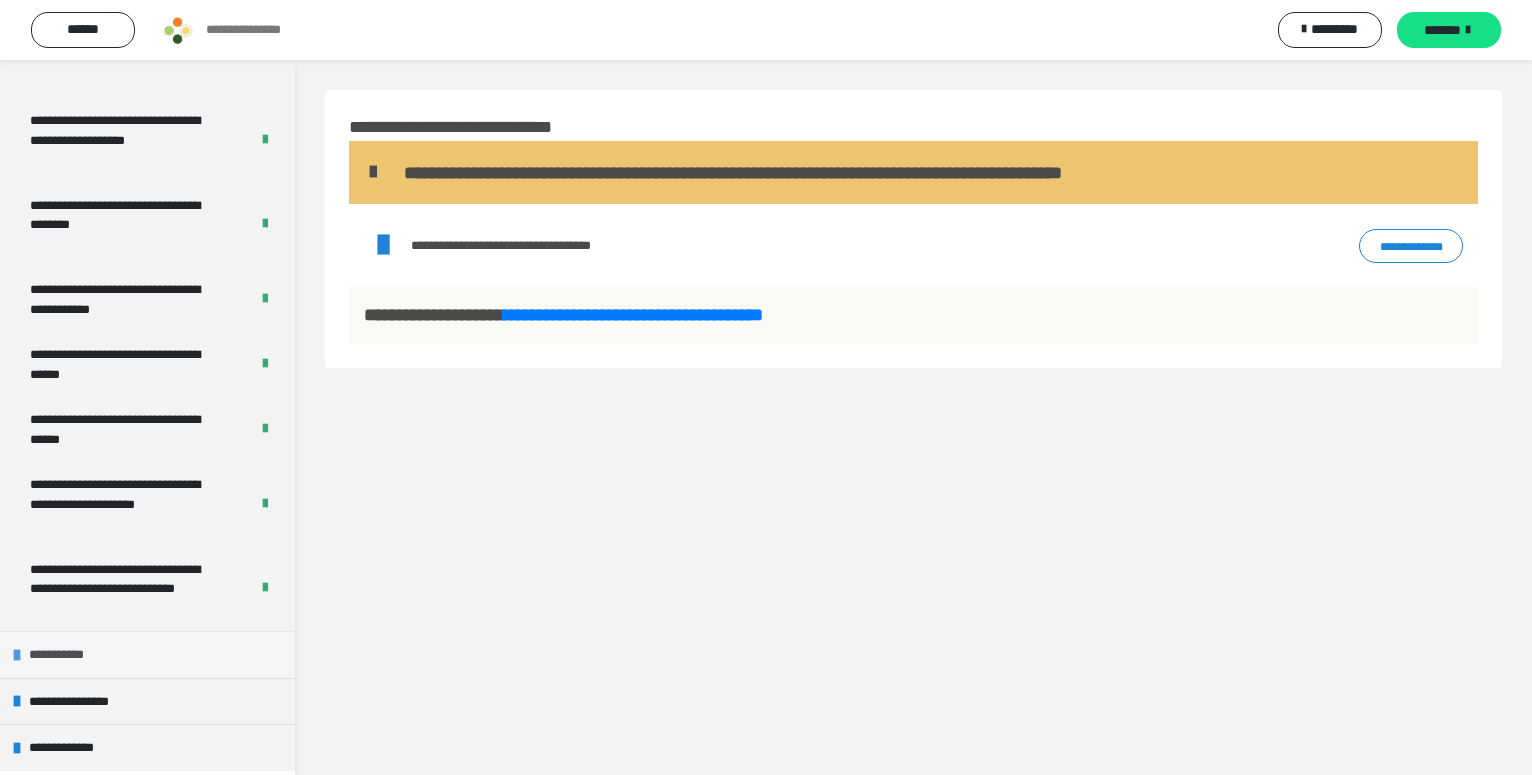 click on "**********" at bounding box center [65, 655] 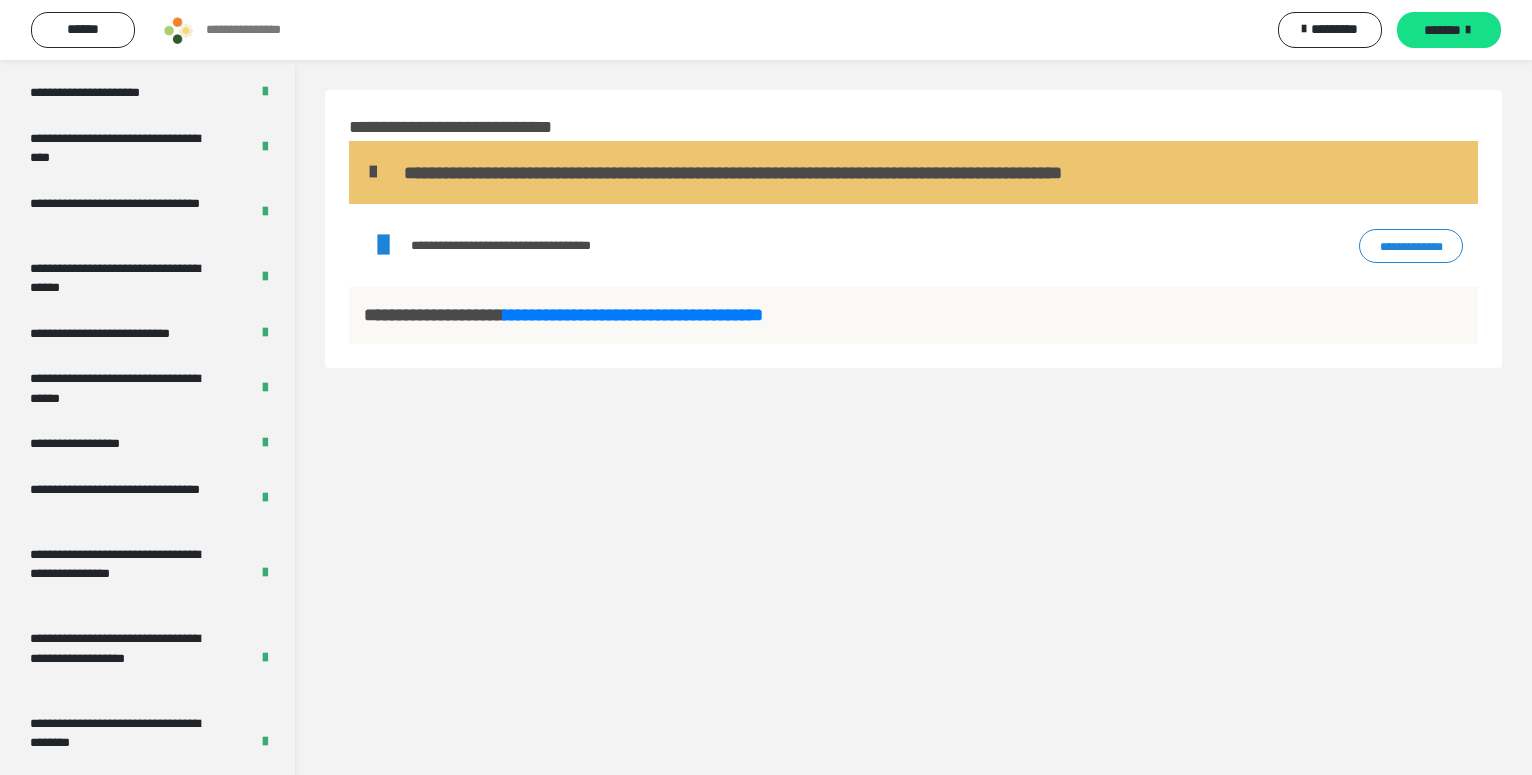 scroll, scrollTop: 210, scrollLeft: 0, axis: vertical 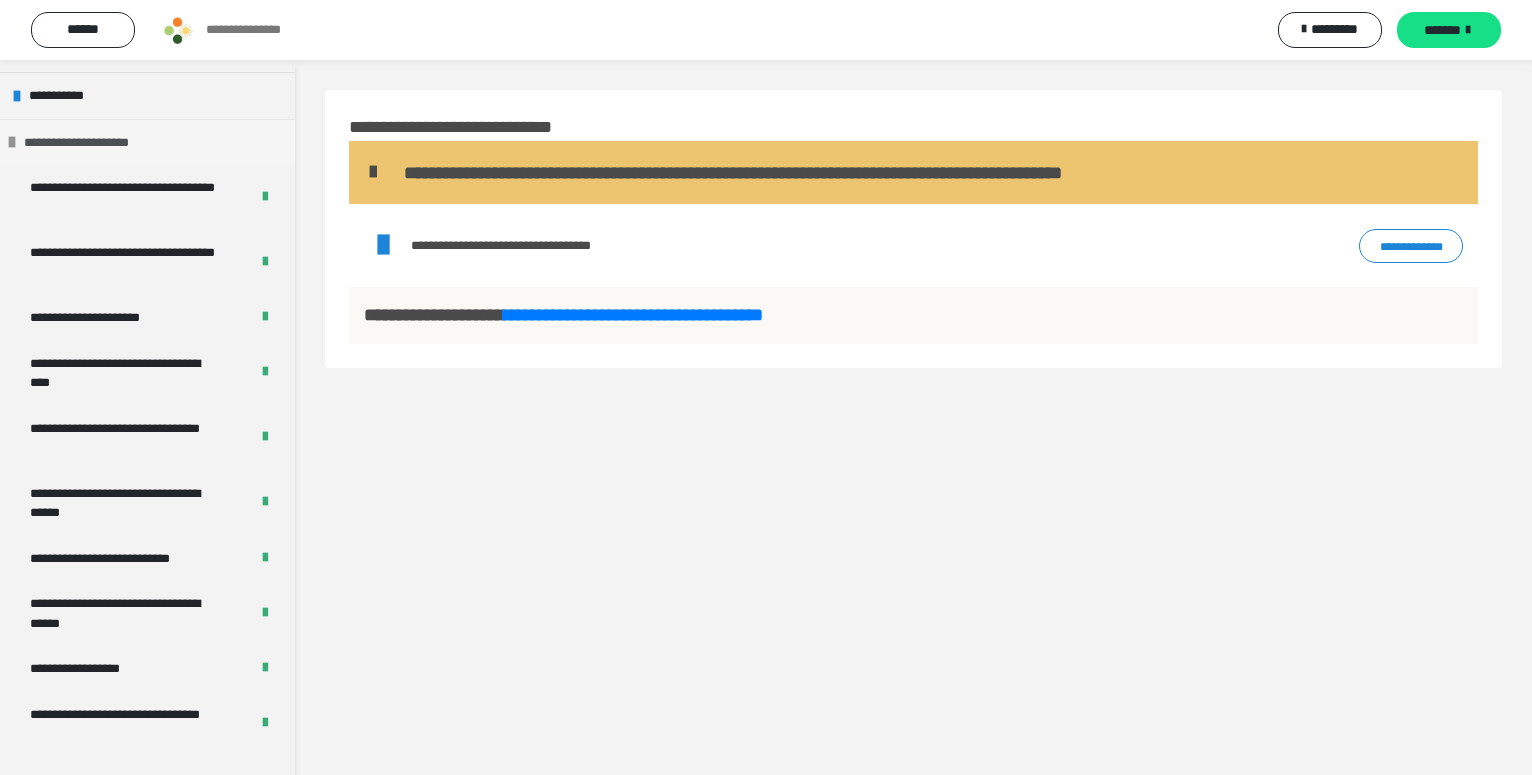 click at bounding box center (12, 142) 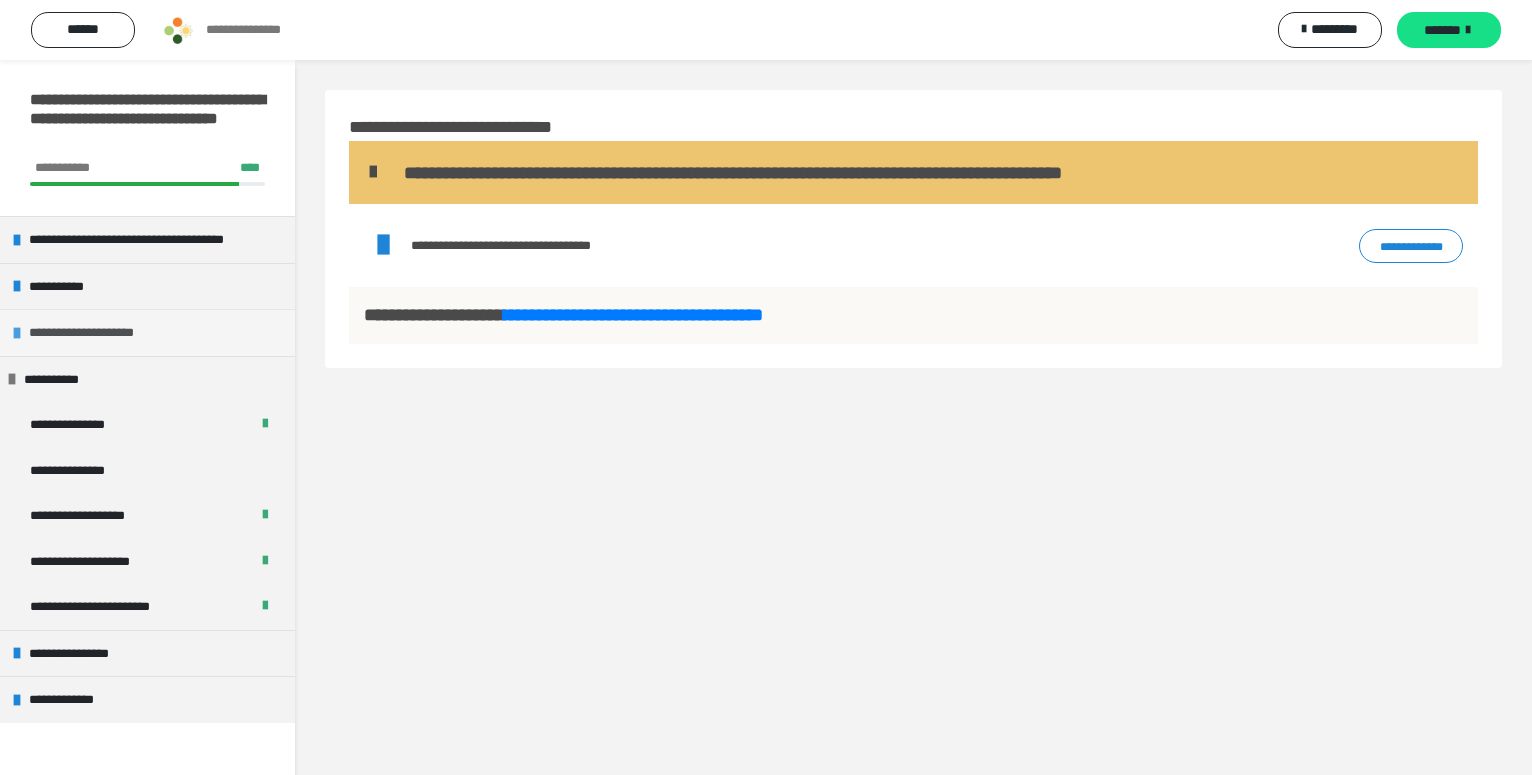 scroll, scrollTop: 0, scrollLeft: 0, axis: both 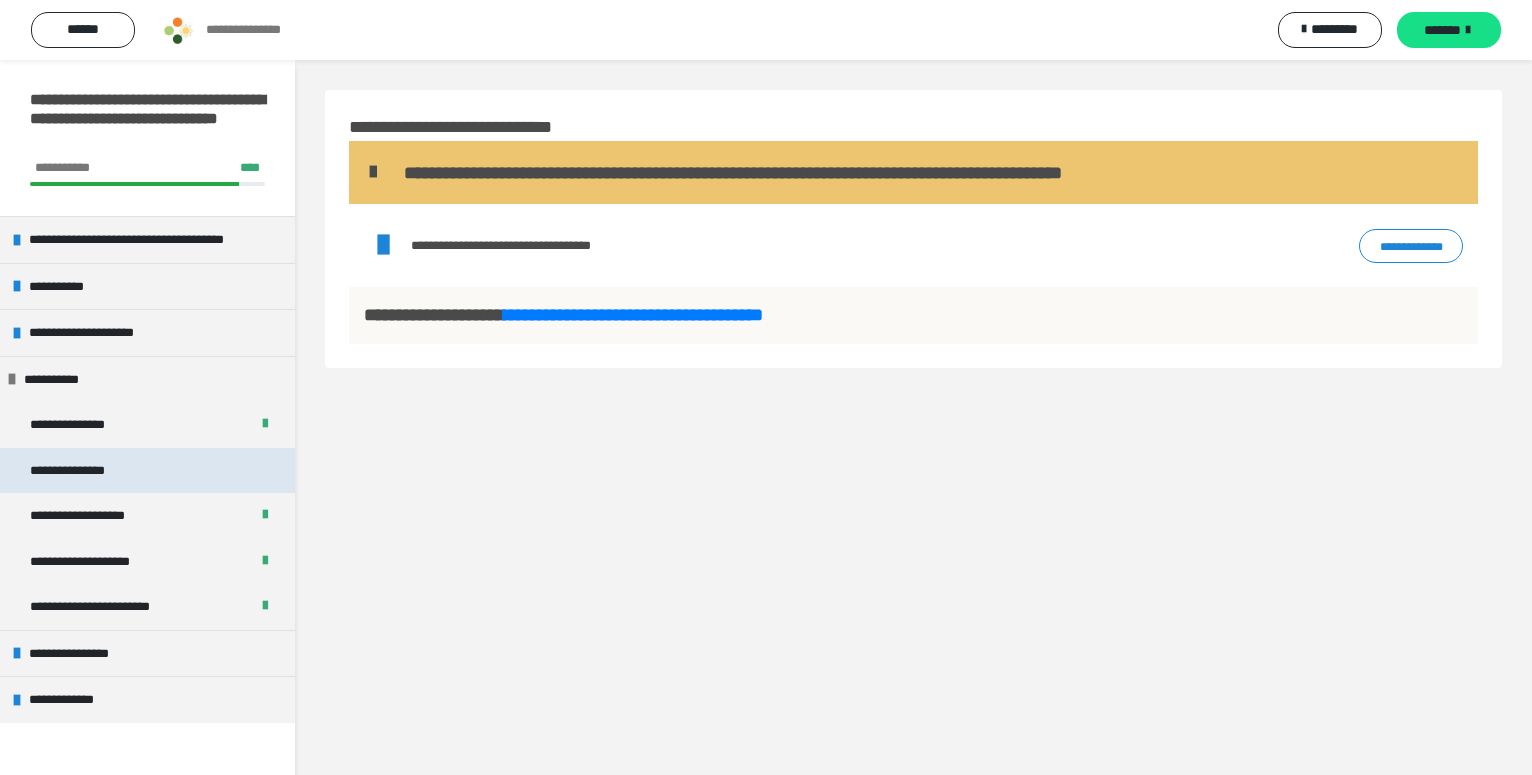 click on "**********" at bounding box center (147, 471) 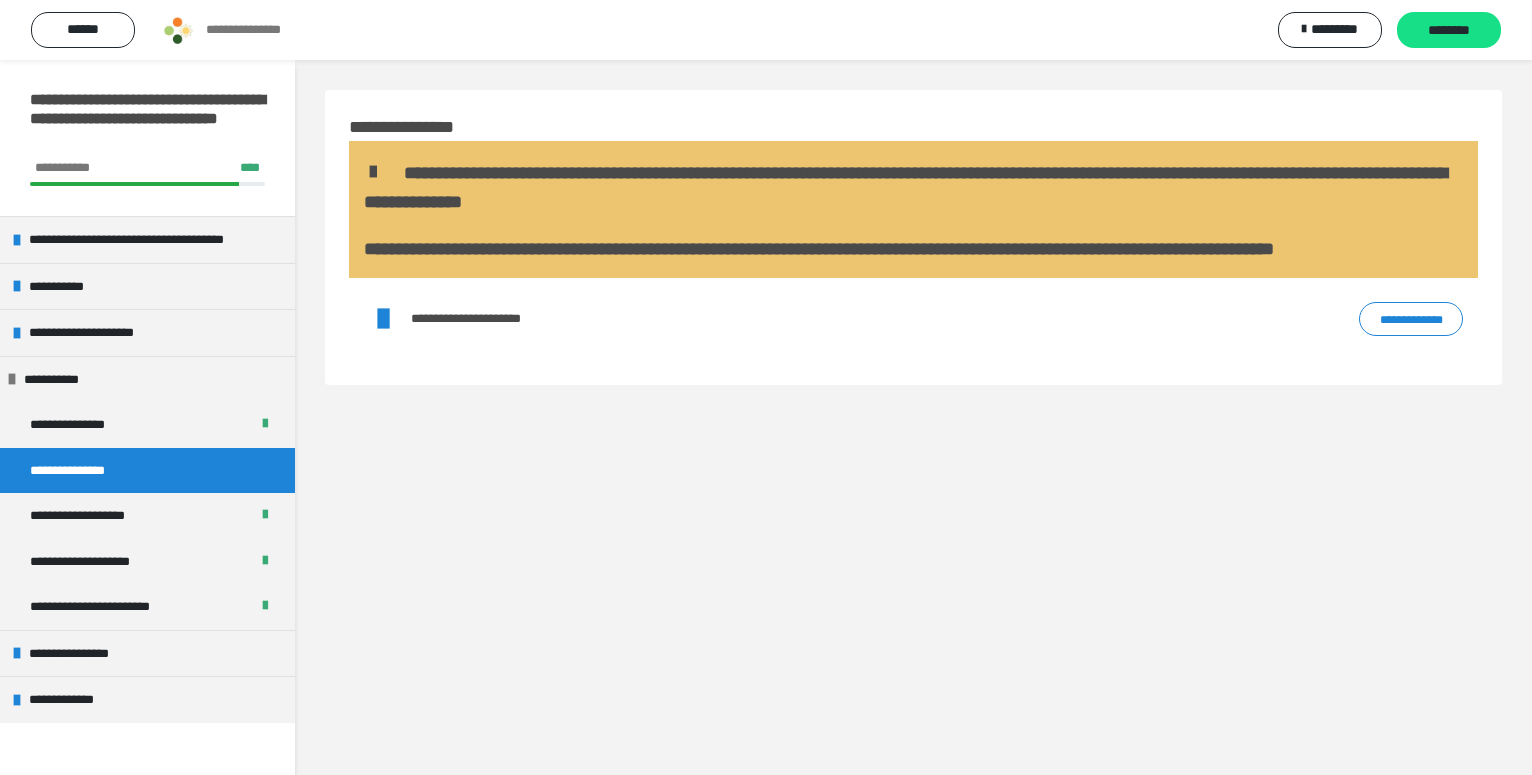 click on "**********" at bounding box center [1411, 319] 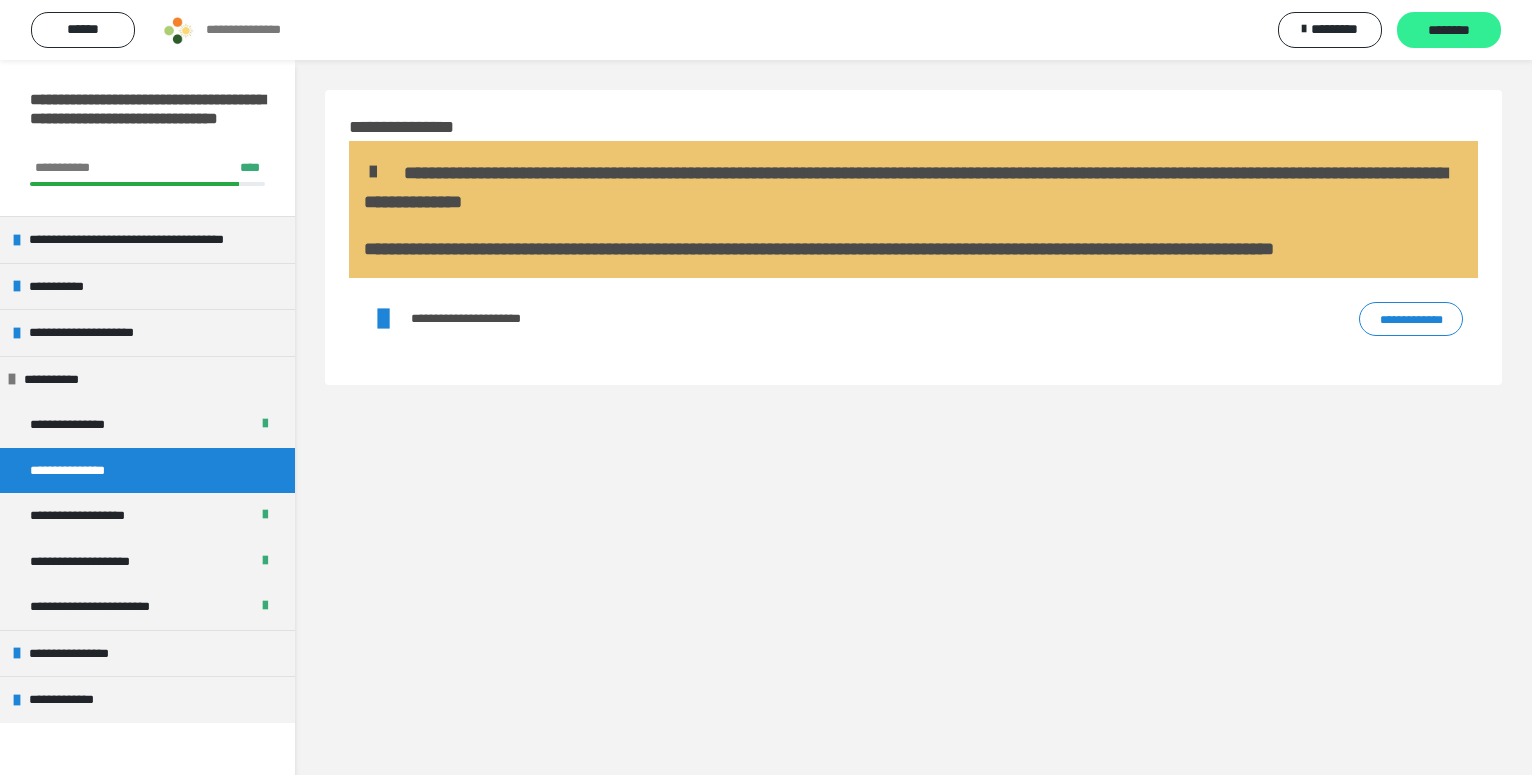 click on "********" at bounding box center (1449, 31) 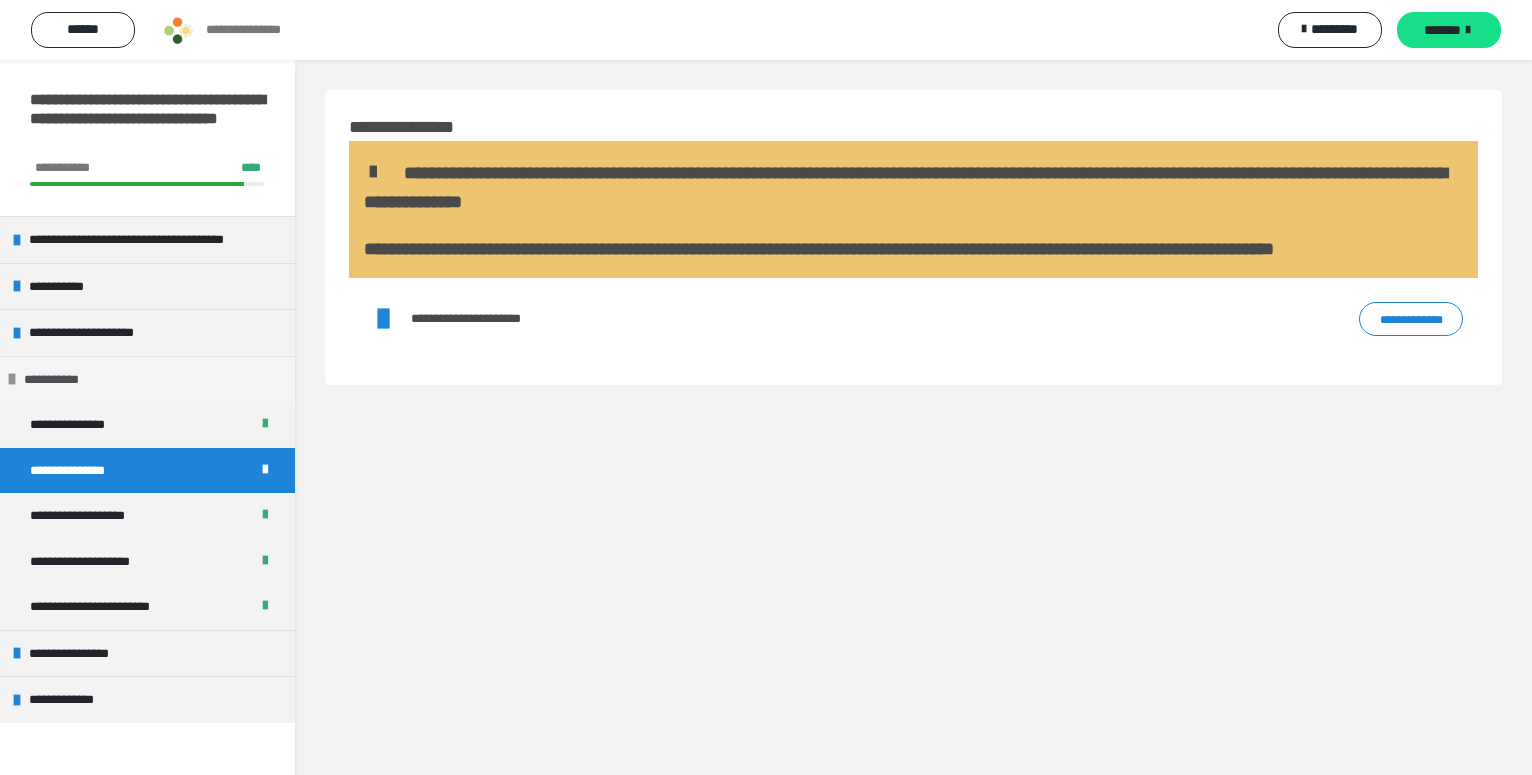 click at bounding box center [12, 379] 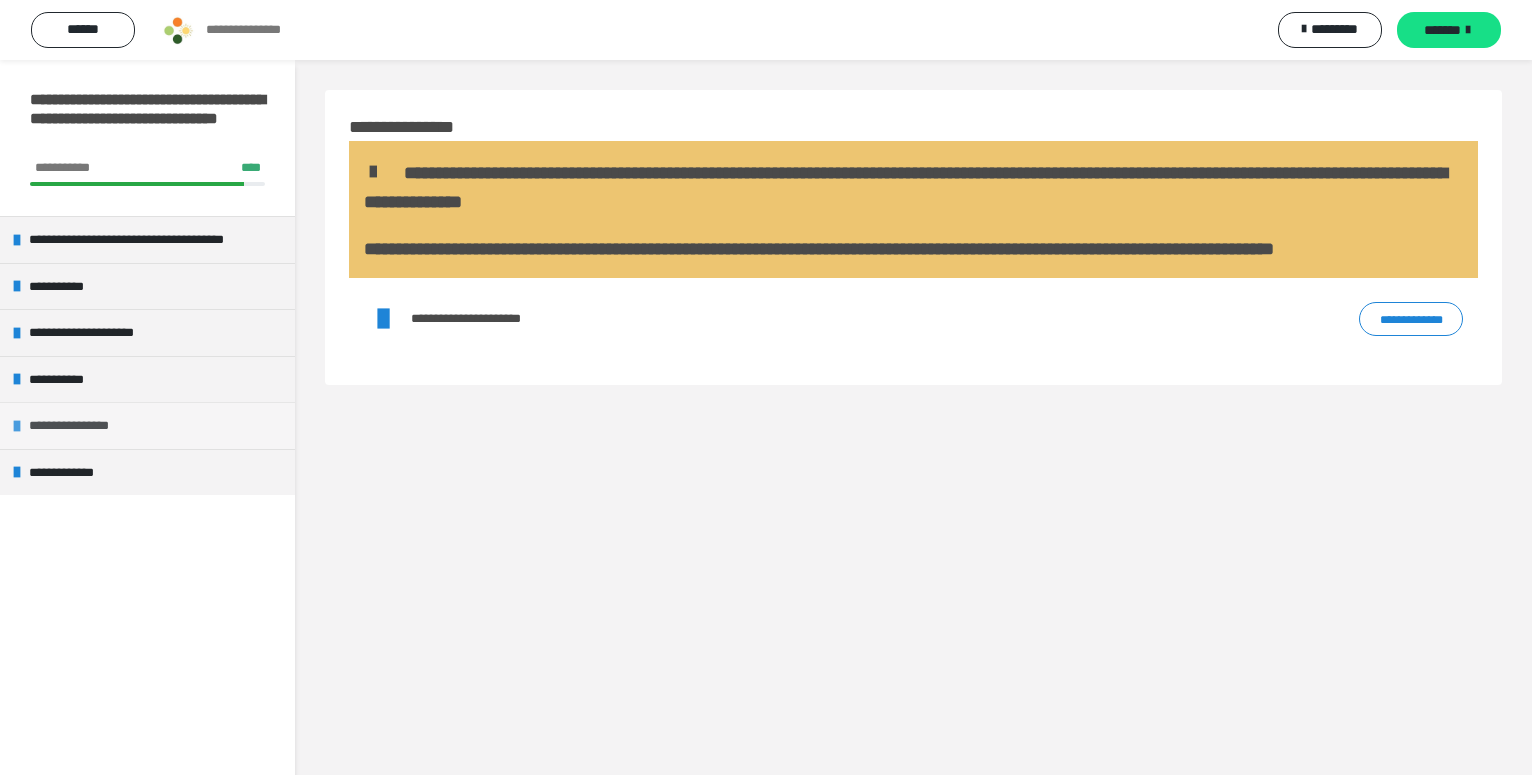 click at bounding box center (17, 426) 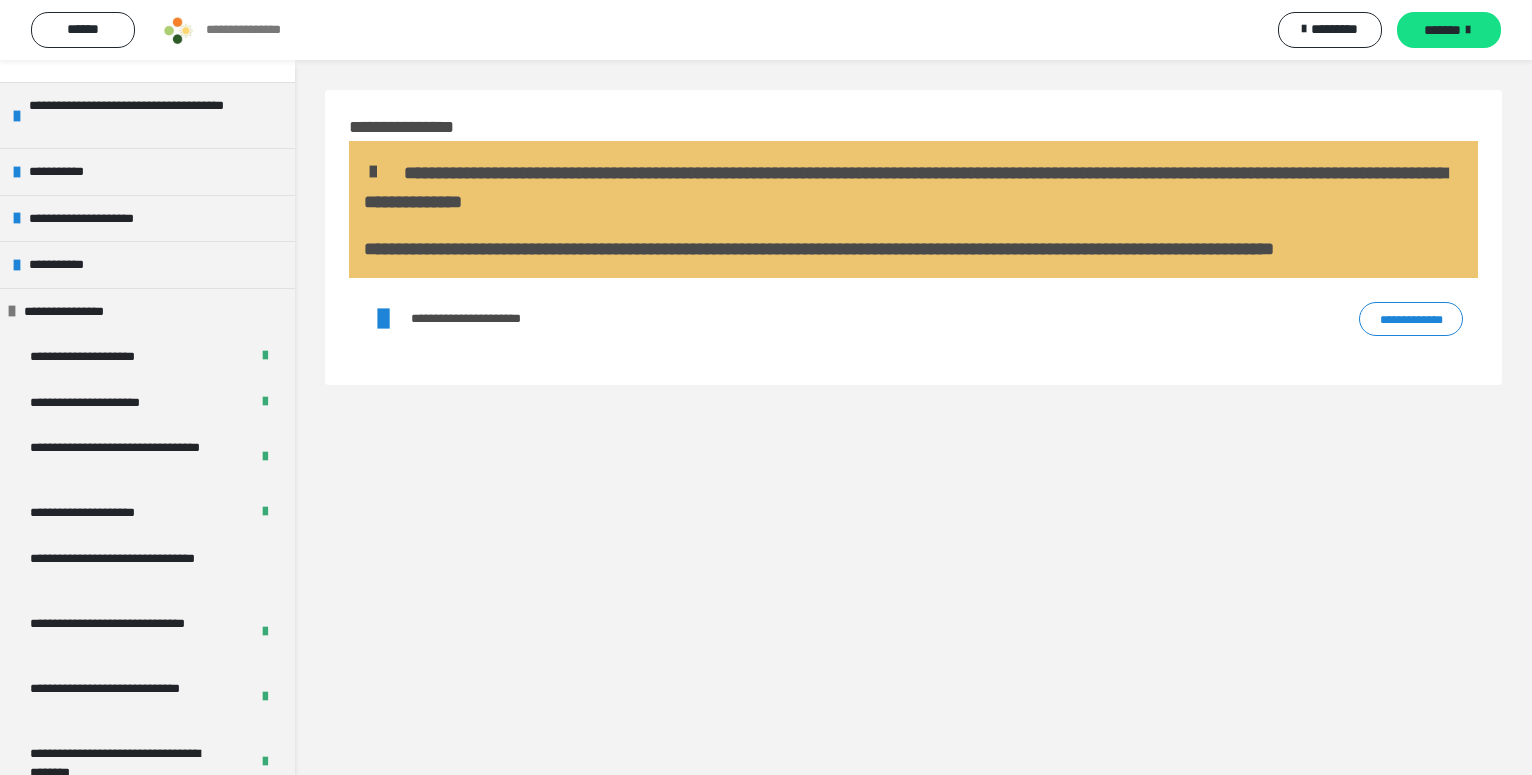 scroll, scrollTop: 158, scrollLeft: 0, axis: vertical 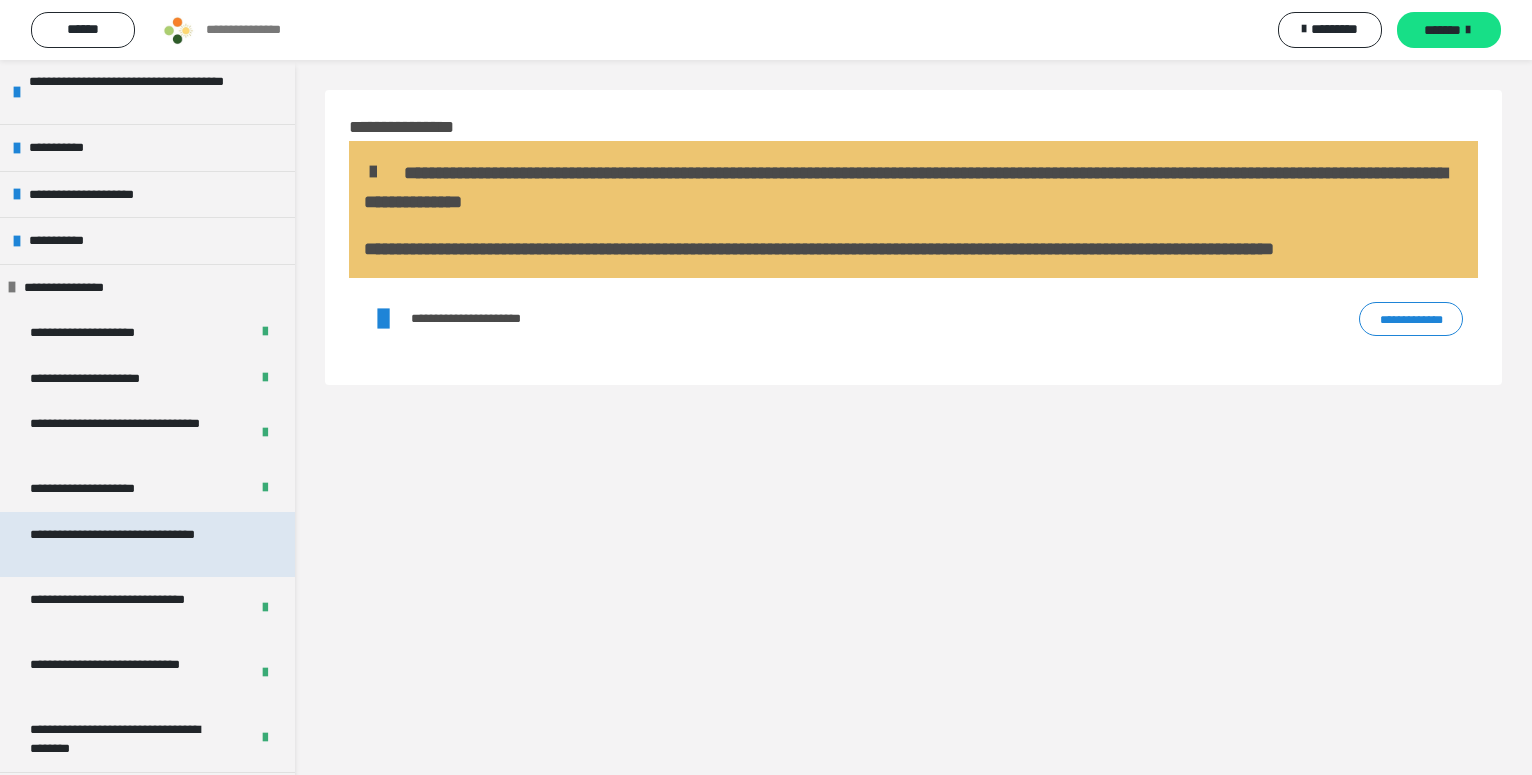 click on "**********" at bounding box center [131, 544] 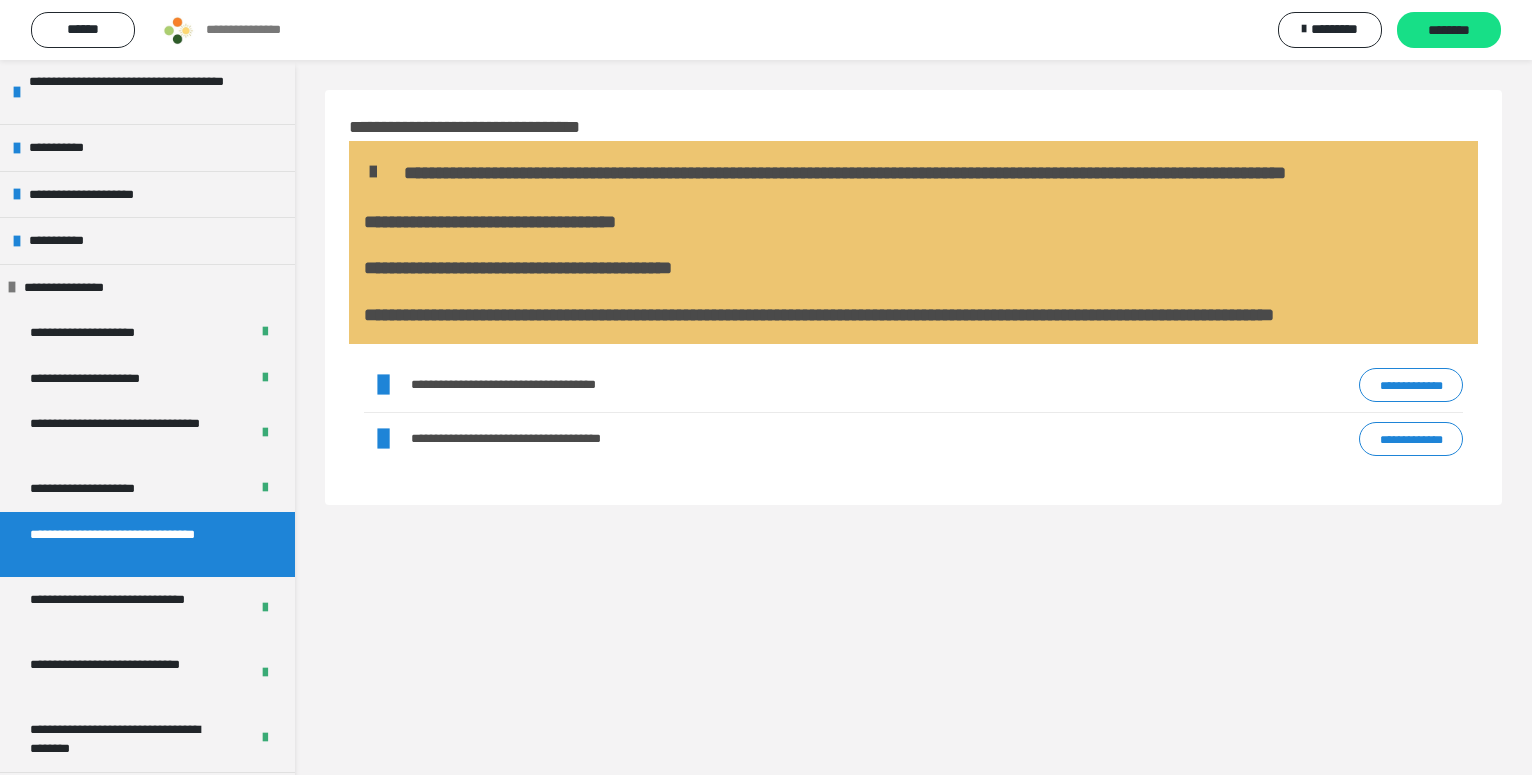 click on "**********" at bounding box center (1411, 385) 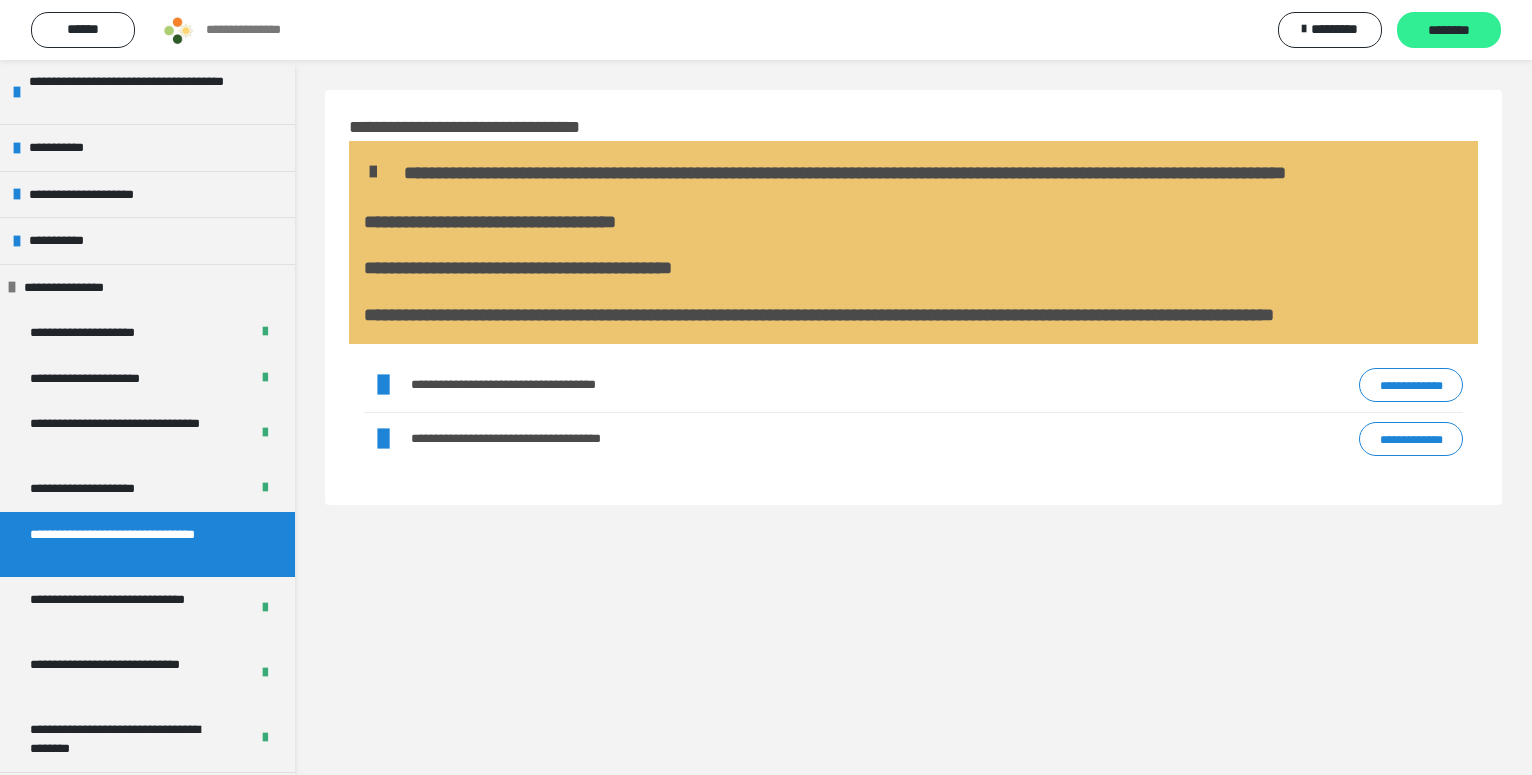 click on "********" at bounding box center (1449, 31) 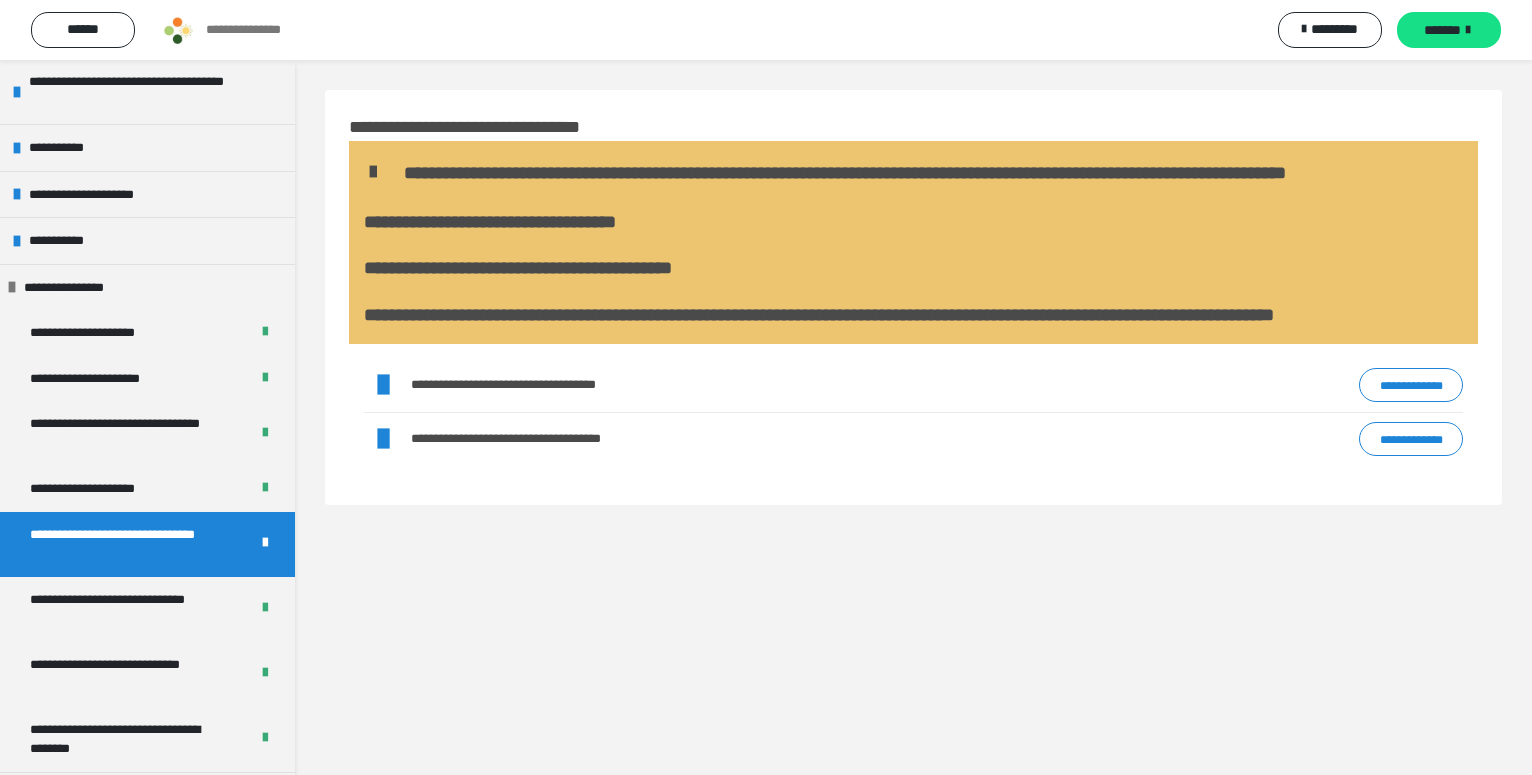 scroll, scrollTop: 206, scrollLeft: 0, axis: vertical 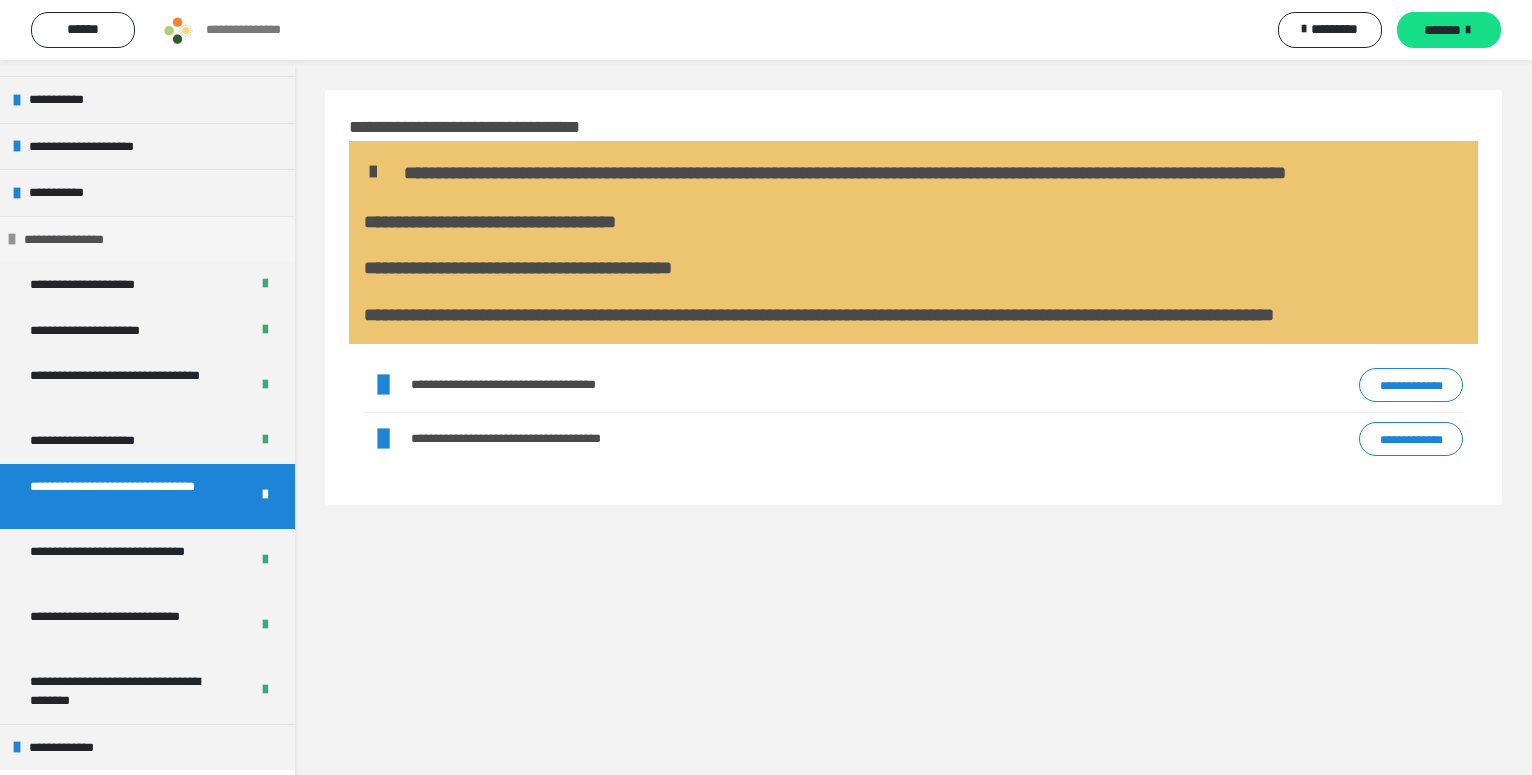 click at bounding box center (12, 239) 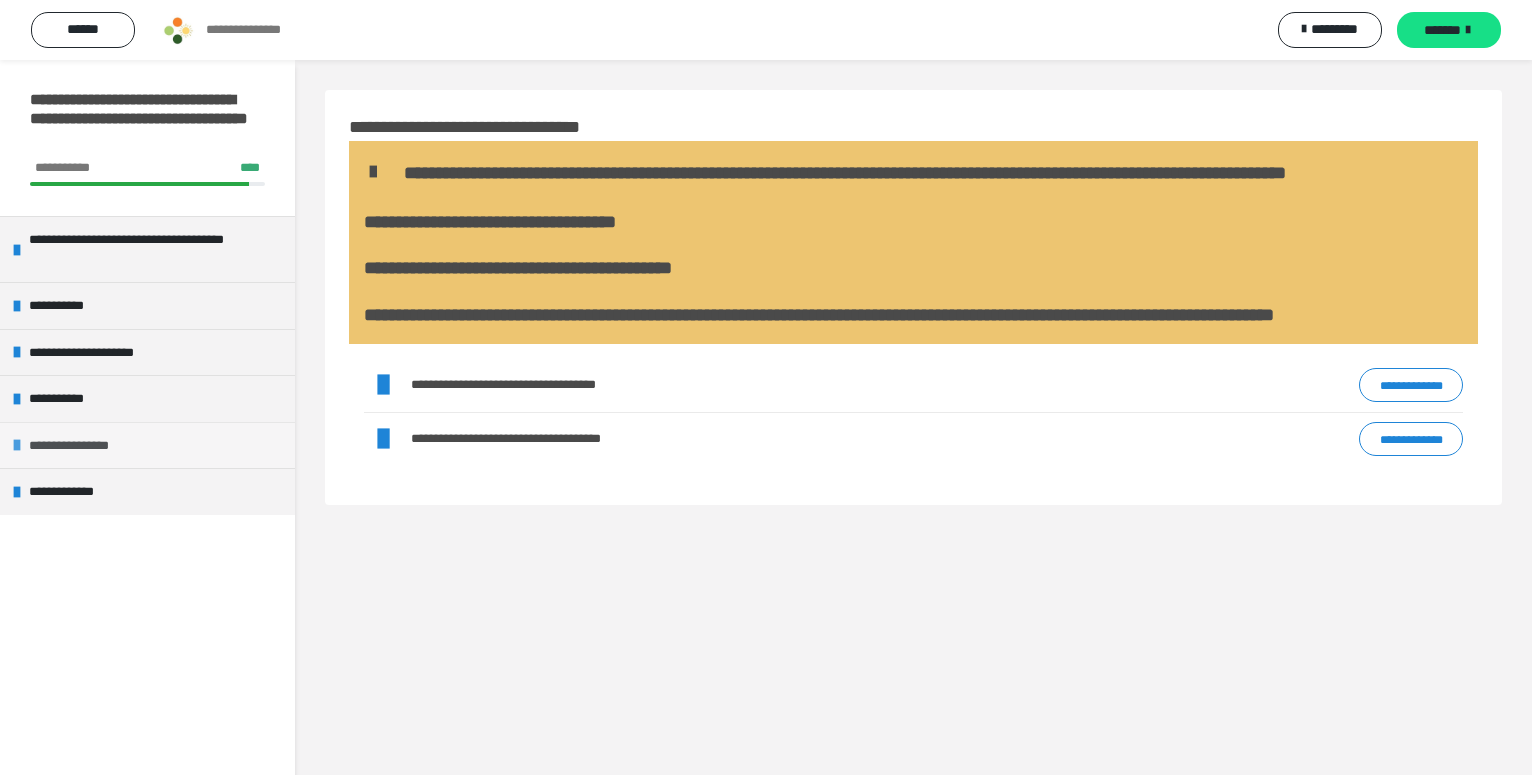 scroll, scrollTop: 0, scrollLeft: 0, axis: both 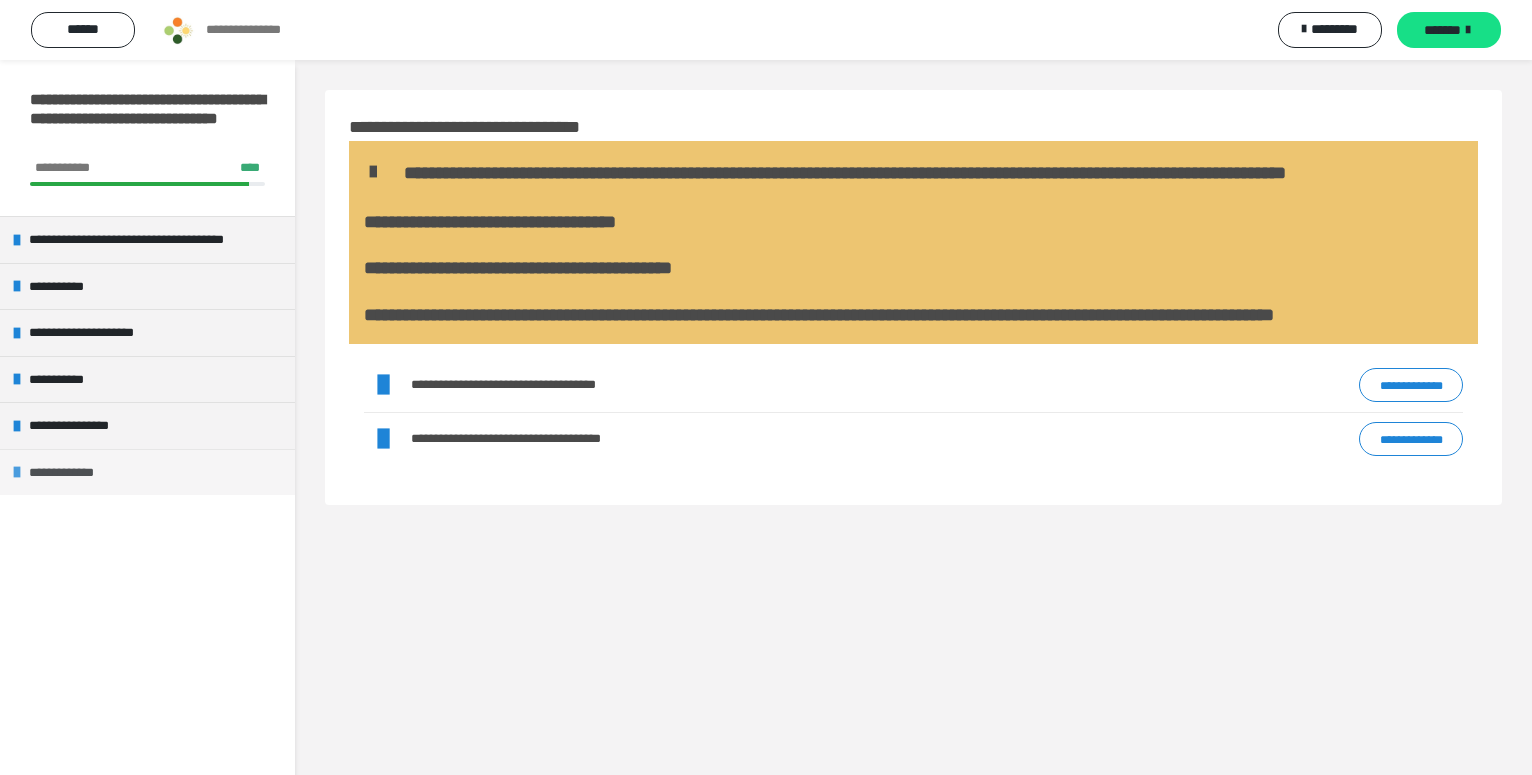 click on "**********" at bounding box center (147, 472) 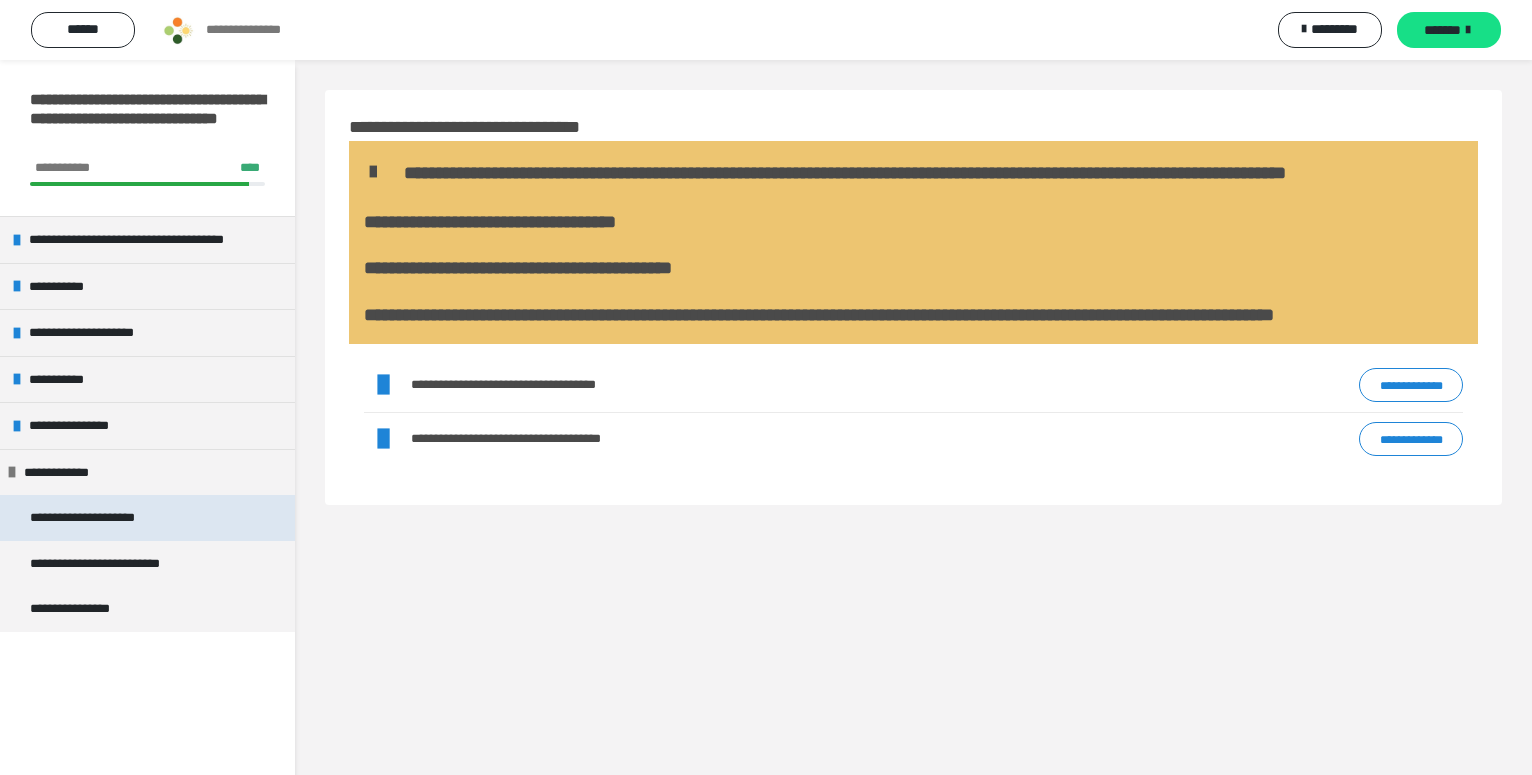 click on "**********" at bounding box center (103, 518) 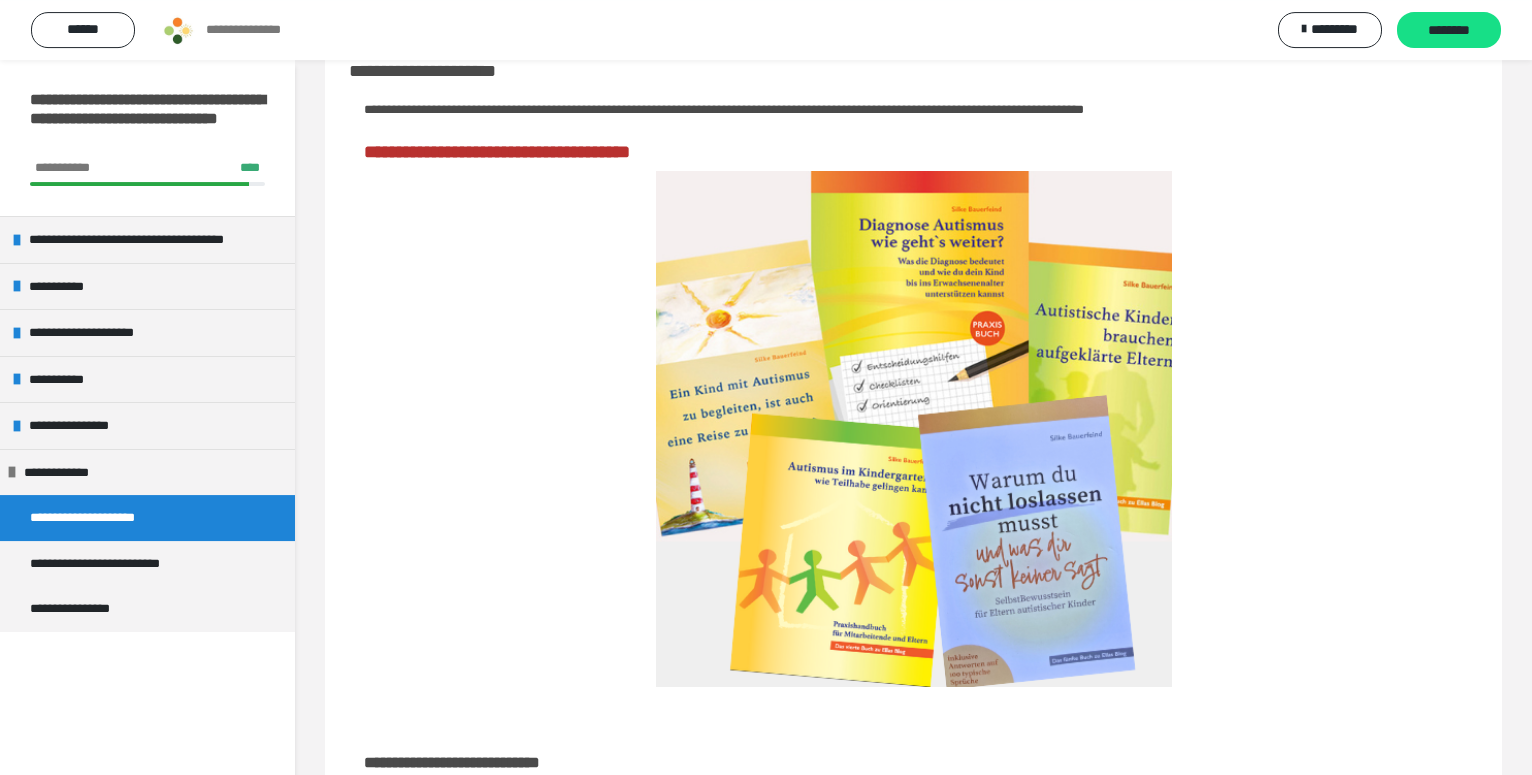 scroll, scrollTop: 53, scrollLeft: 0, axis: vertical 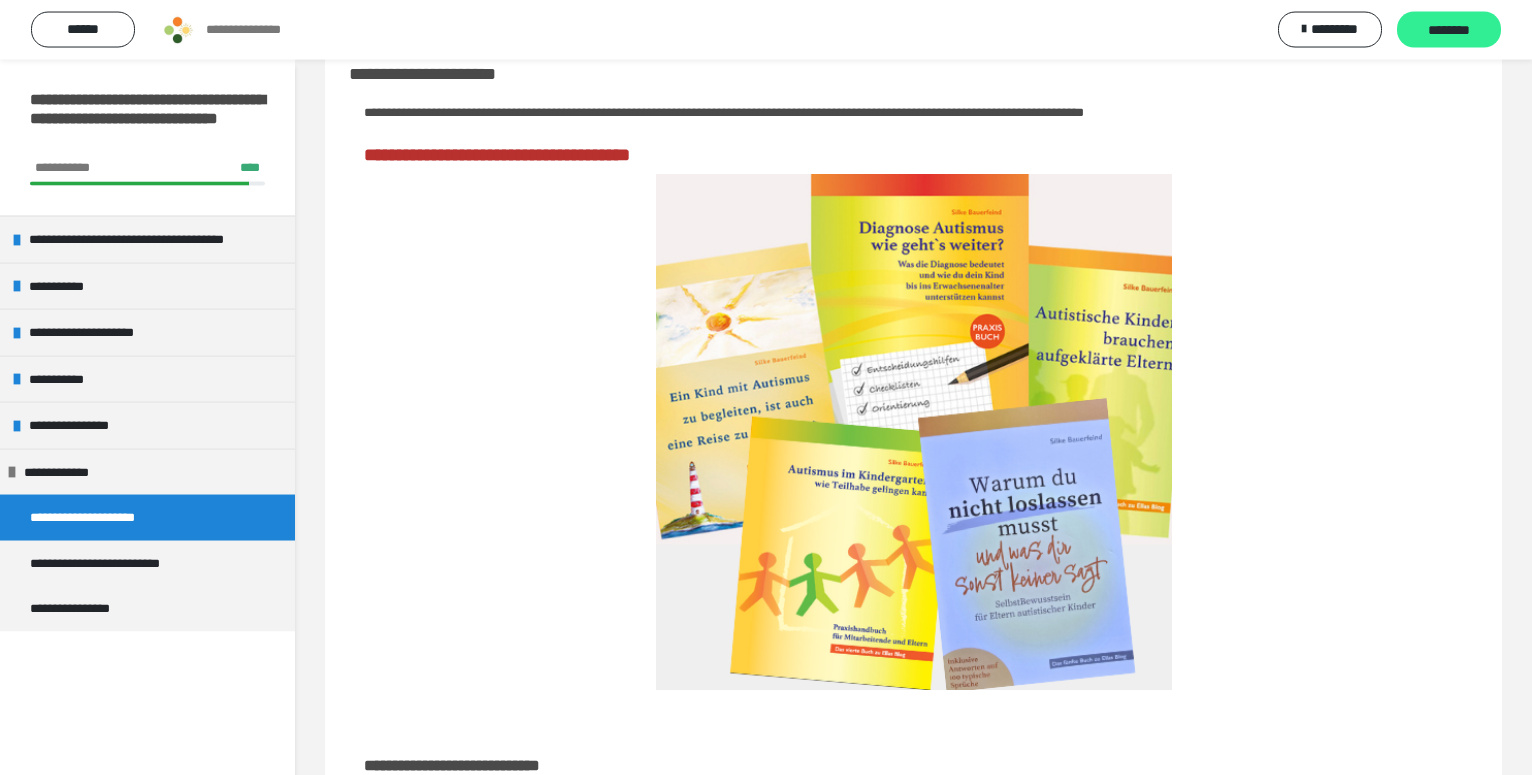 click on "********" at bounding box center [1449, 31] 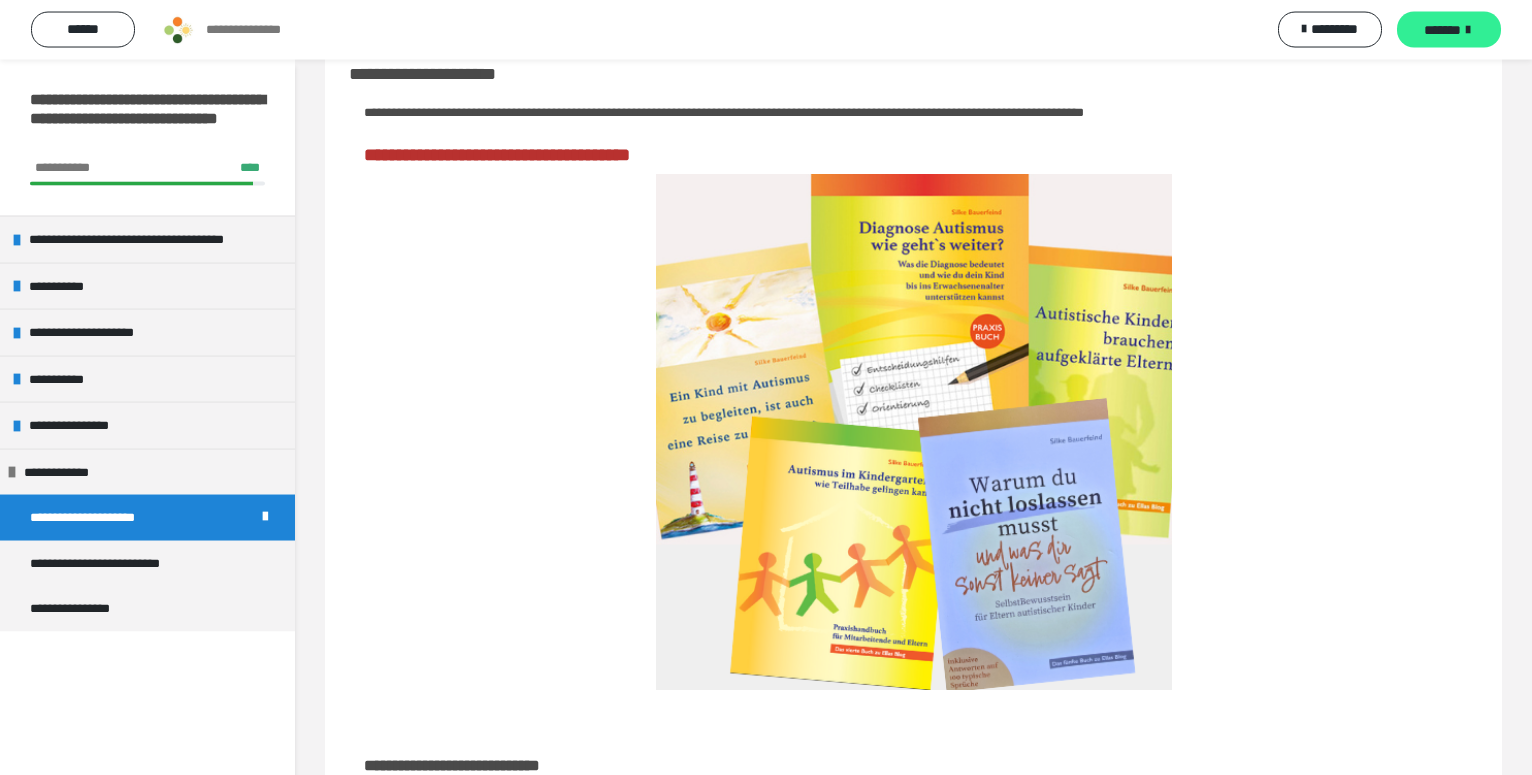 click on "*******" at bounding box center [1442, 30] 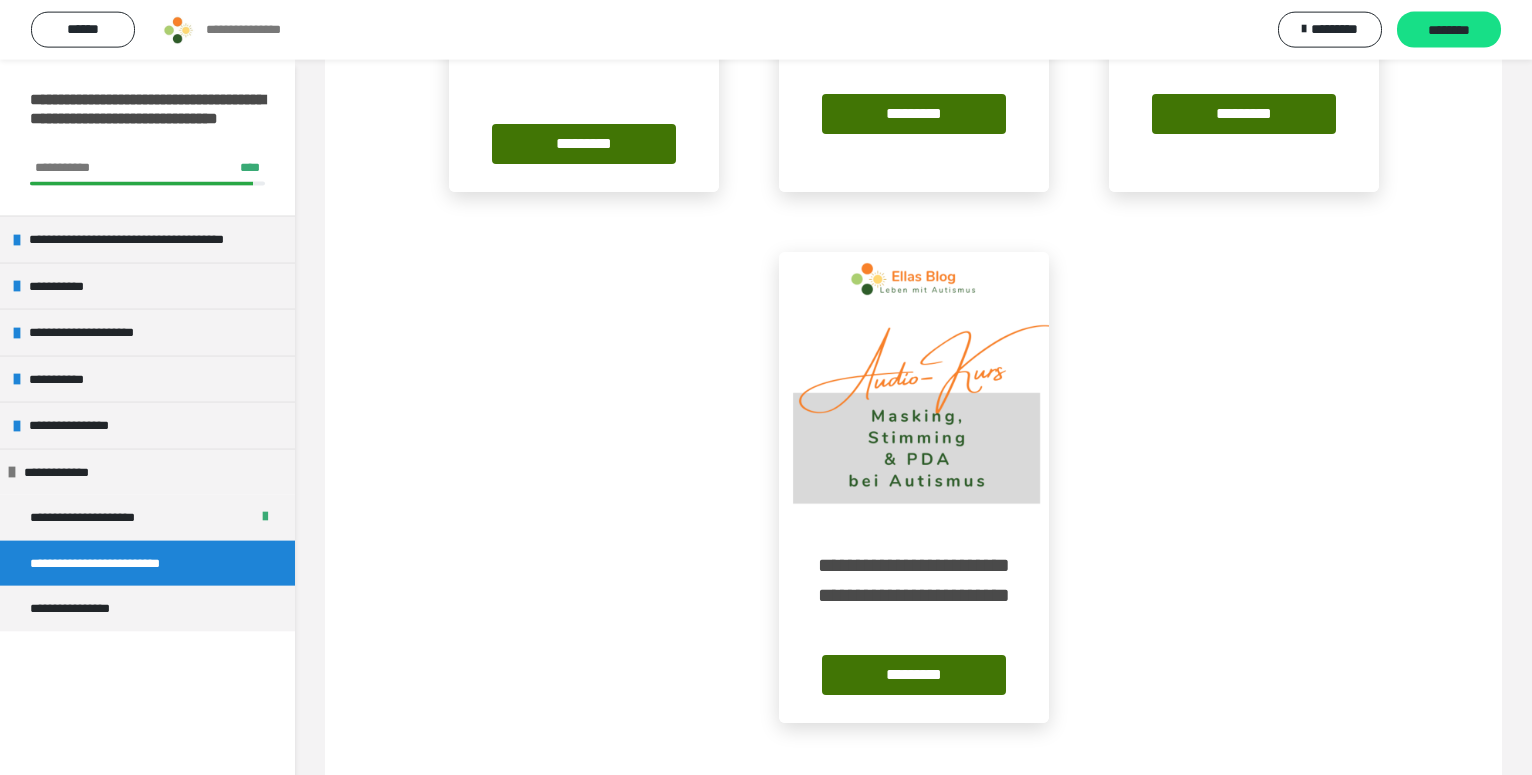 scroll, scrollTop: 1485, scrollLeft: 0, axis: vertical 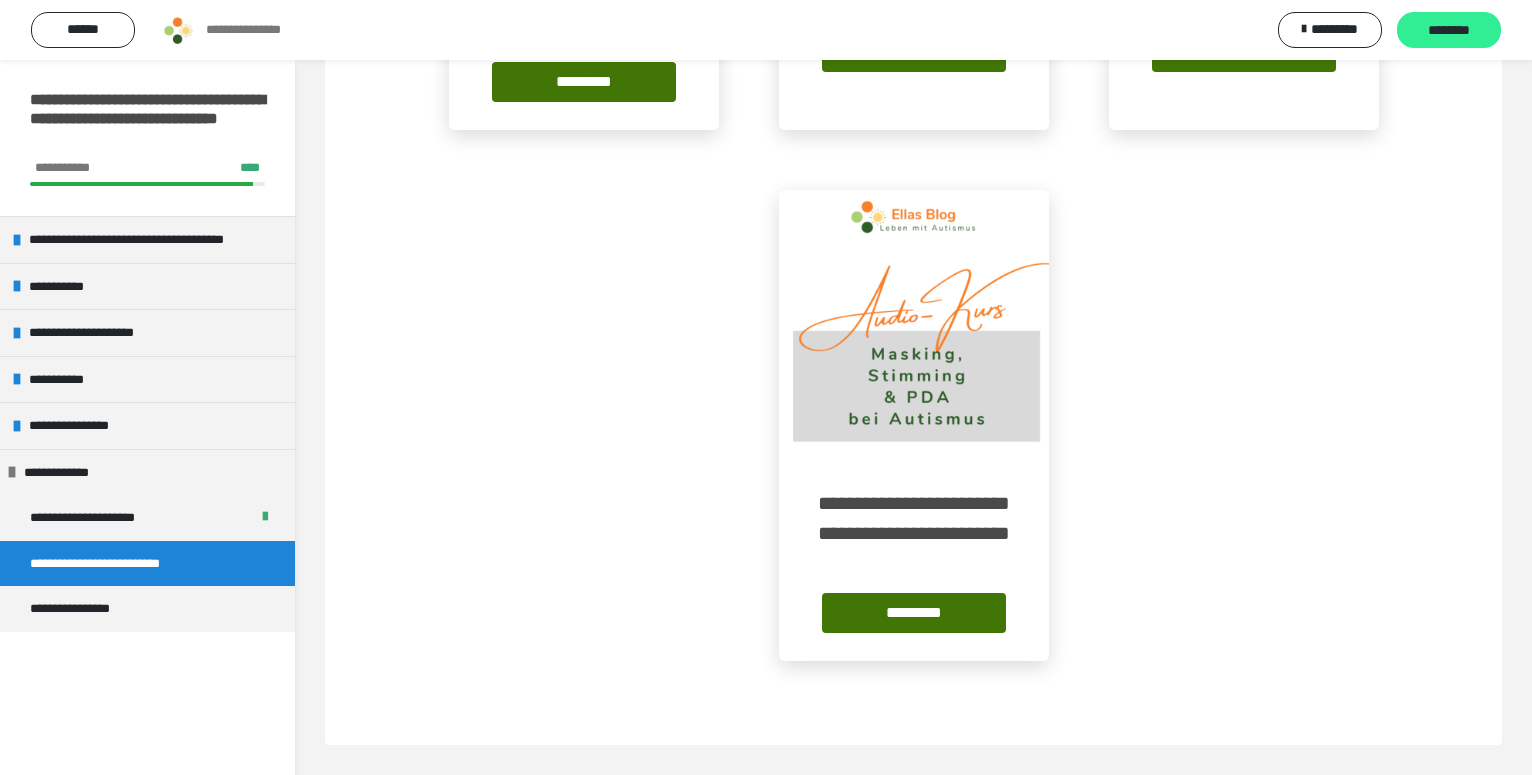 click on "********" at bounding box center [1449, 31] 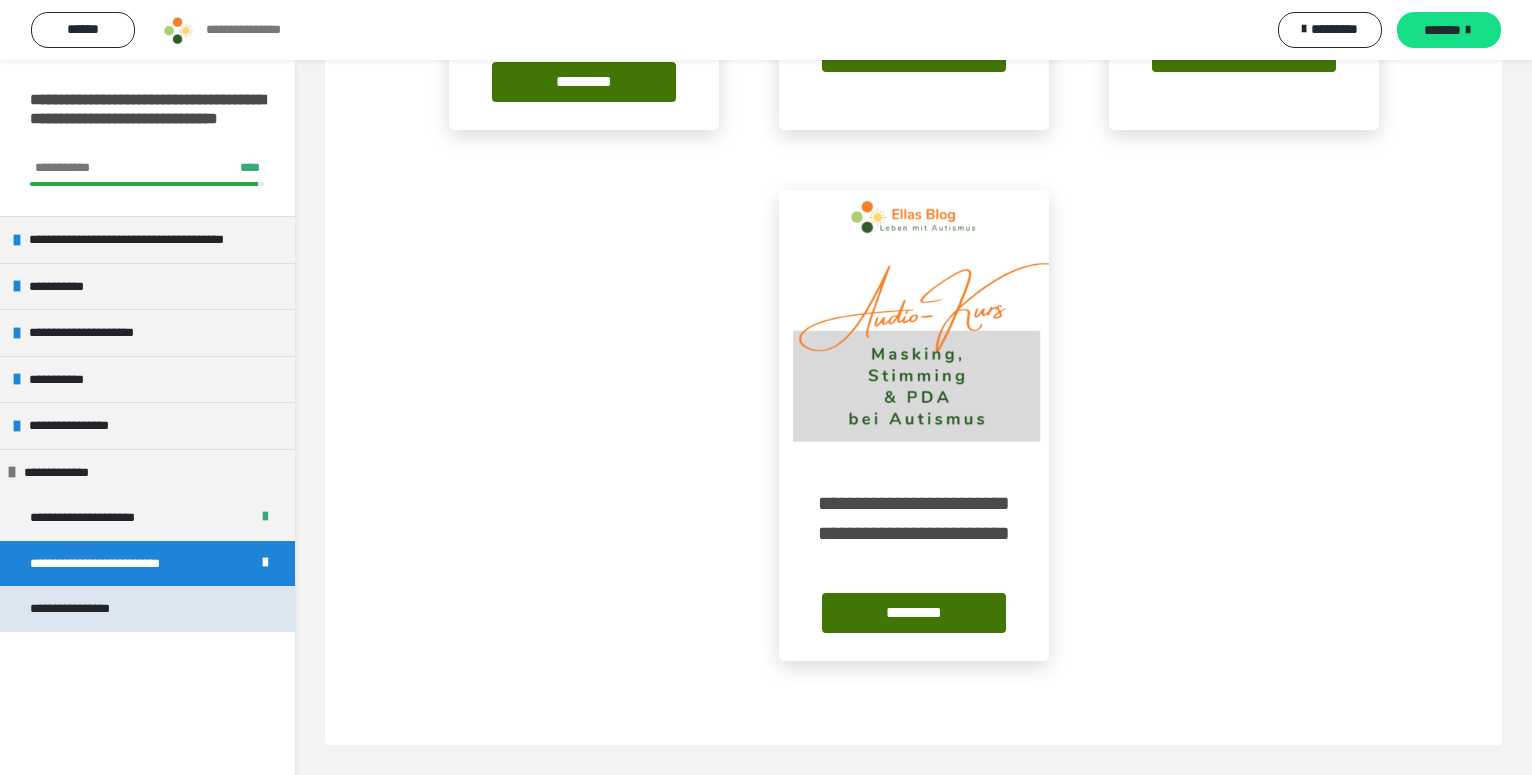 click on "**********" at bounding box center (147, 609) 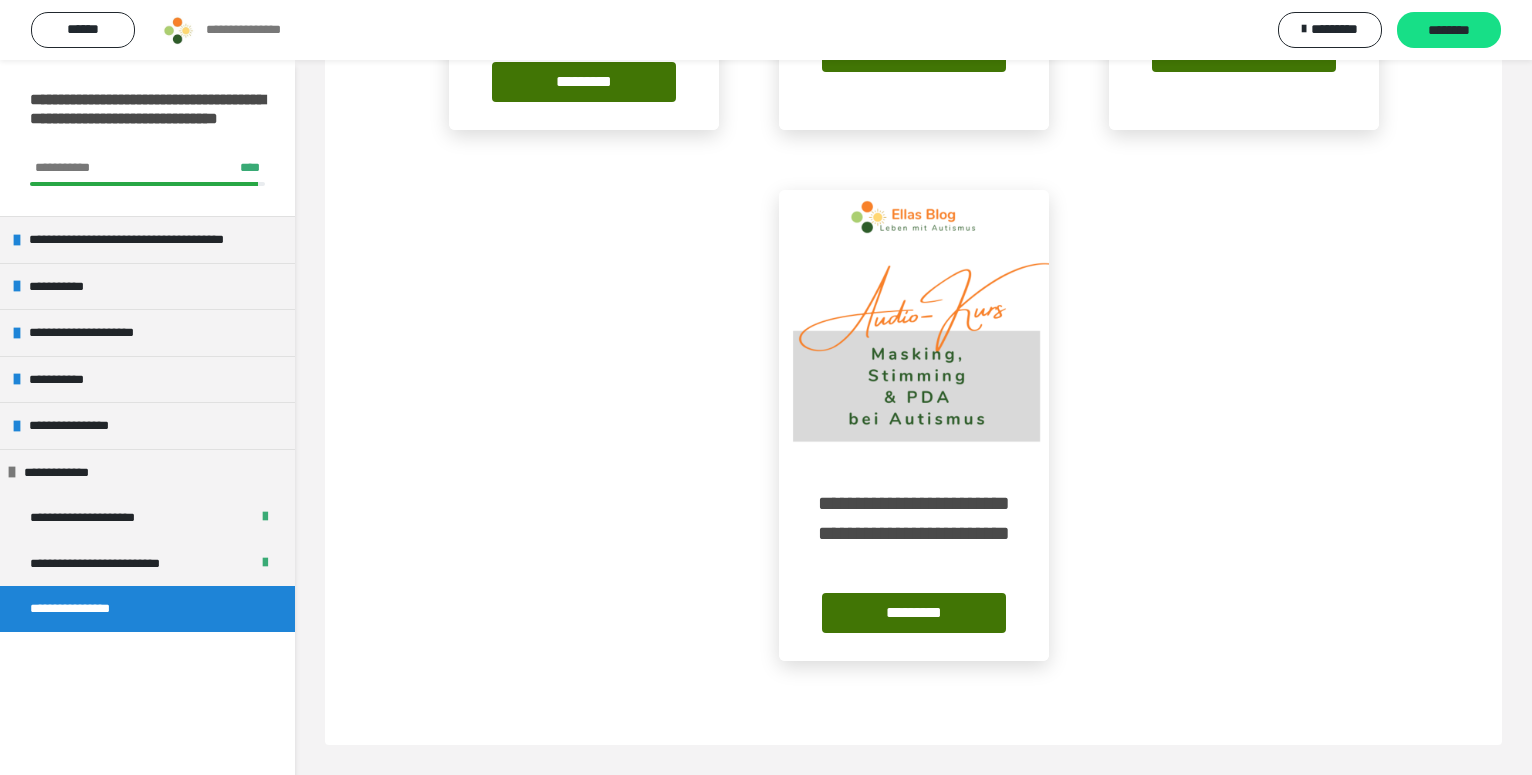 scroll, scrollTop: 60, scrollLeft: 0, axis: vertical 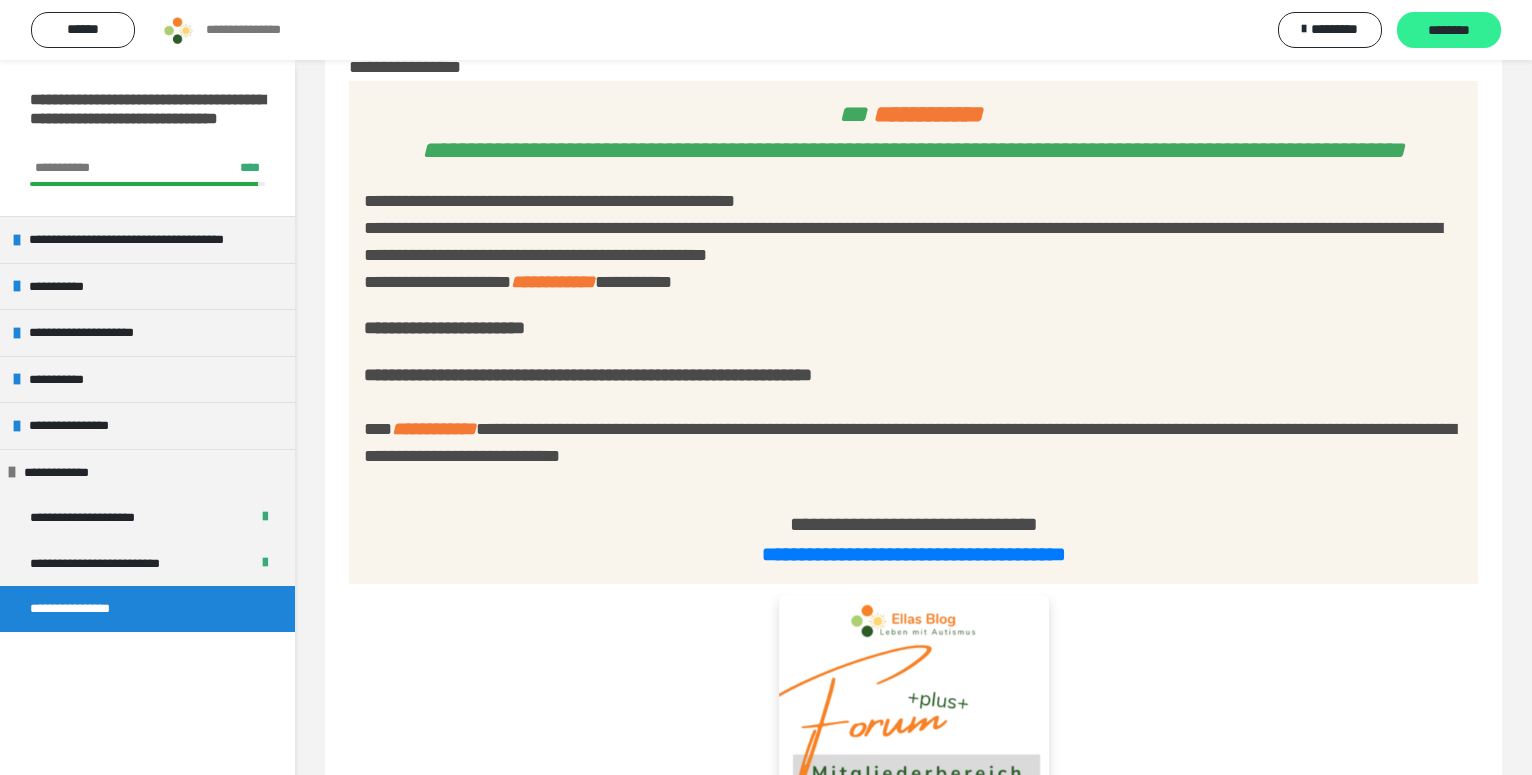 click on "********" at bounding box center (1449, 31) 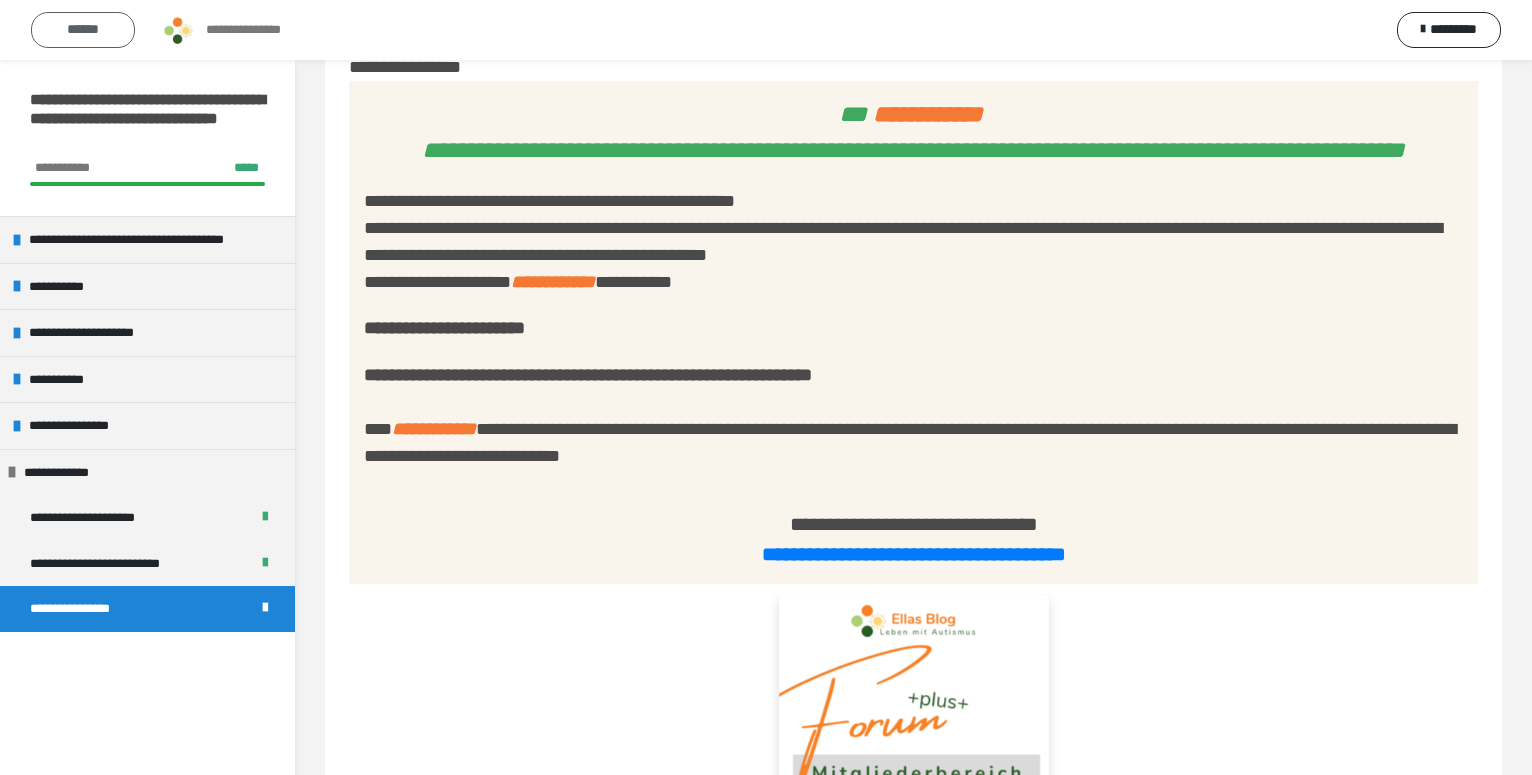 click on "******" at bounding box center [83, 30] 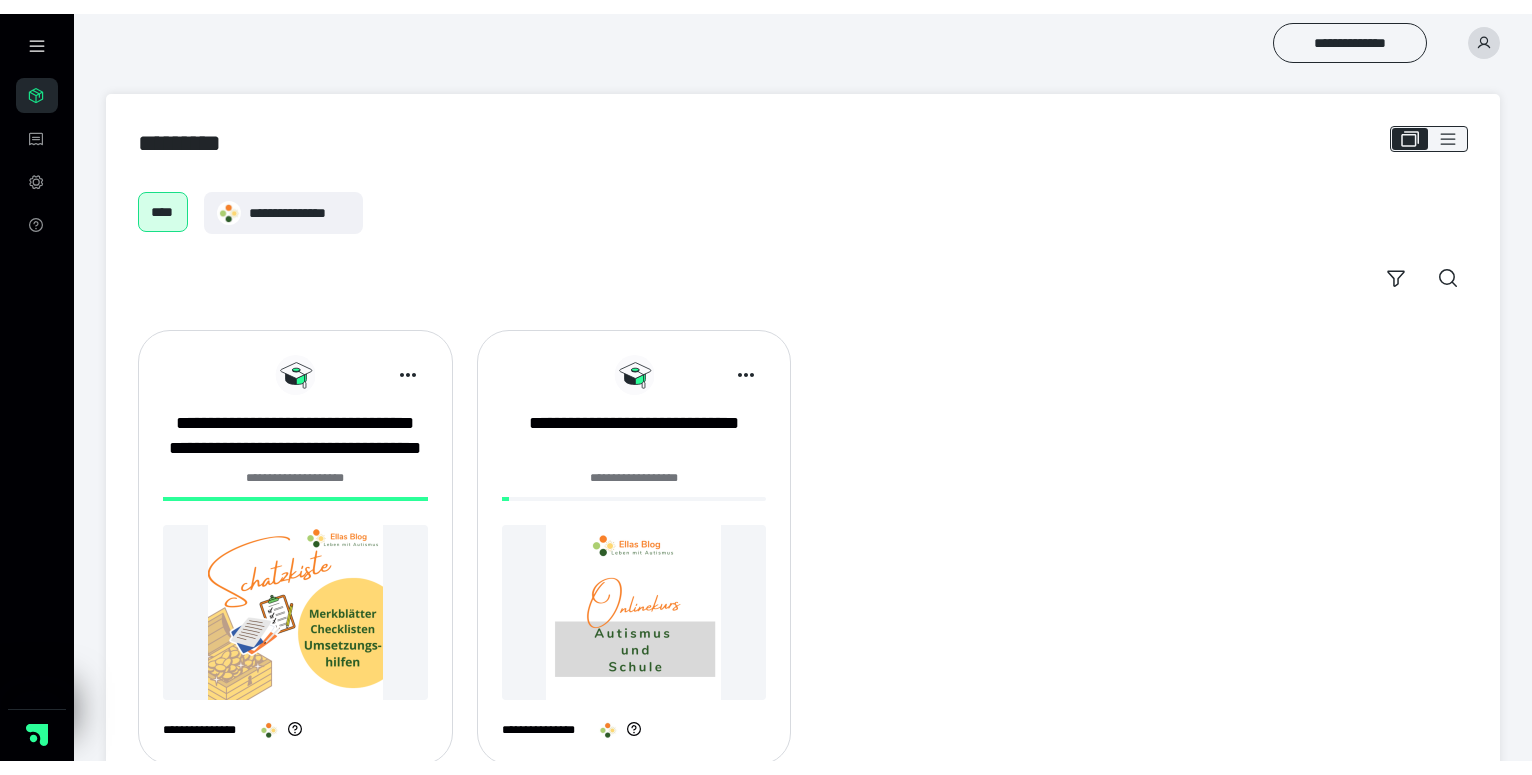 scroll, scrollTop: 0, scrollLeft: 0, axis: both 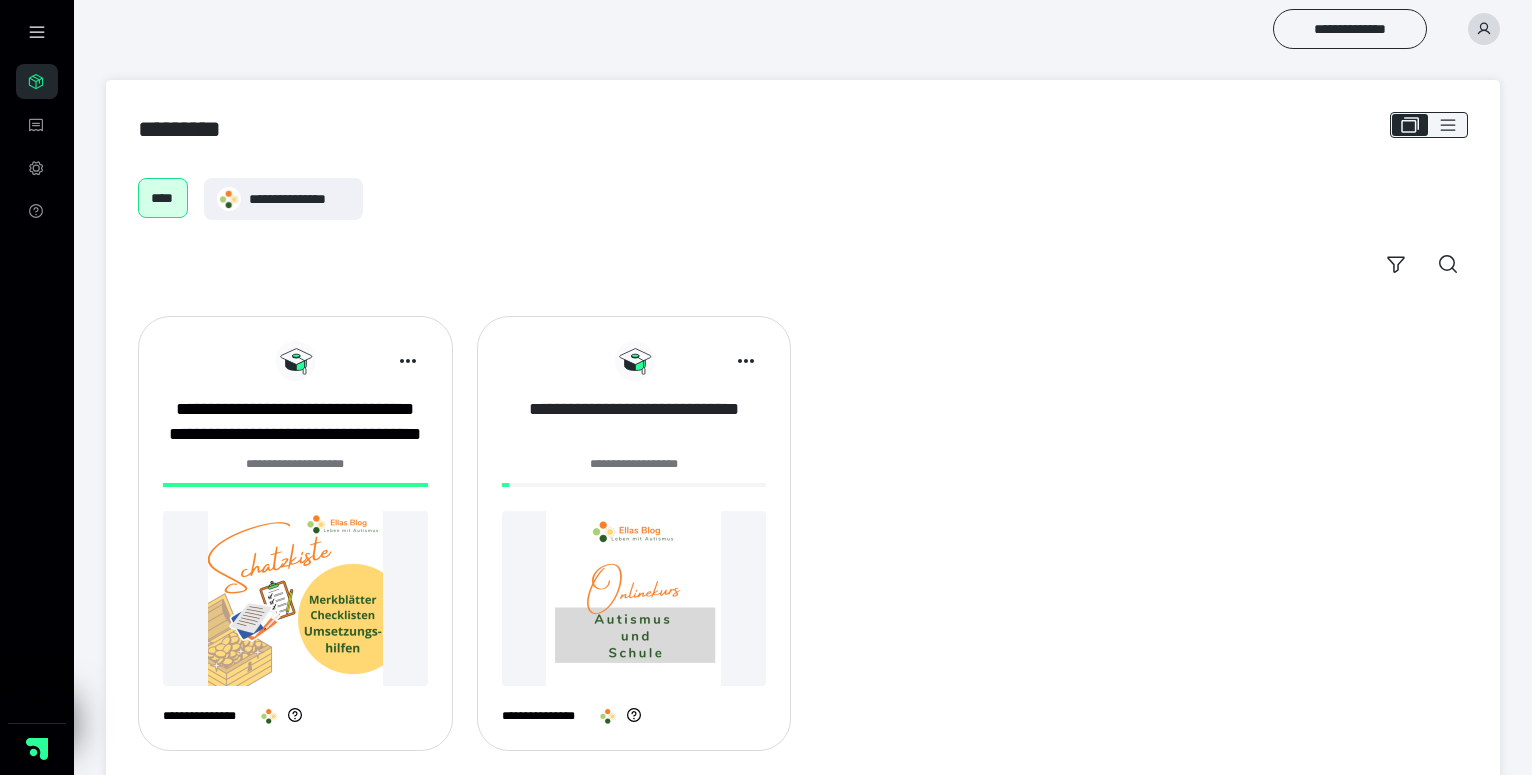 click on "**********" at bounding box center [634, 422] 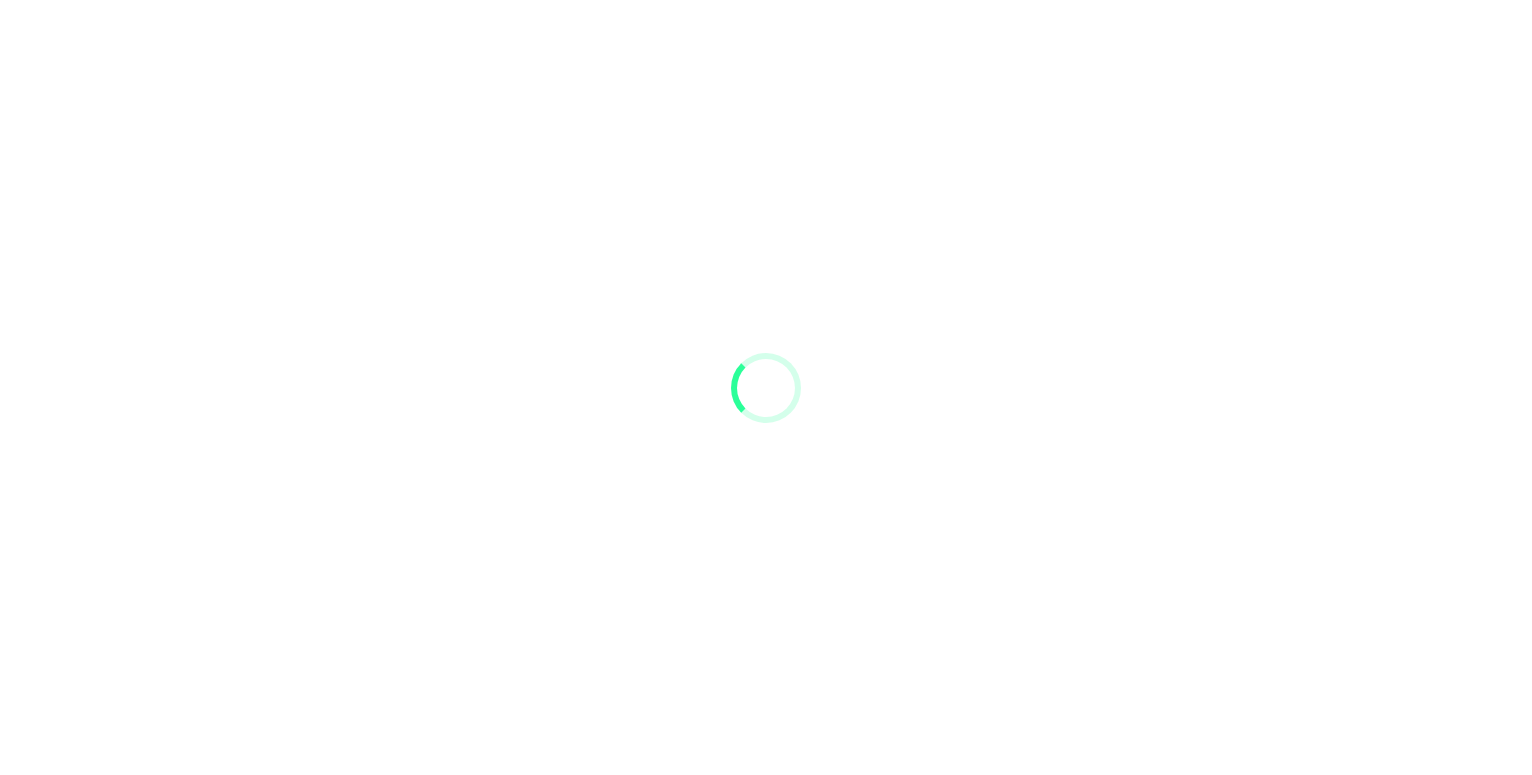 scroll, scrollTop: 0, scrollLeft: 0, axis: both 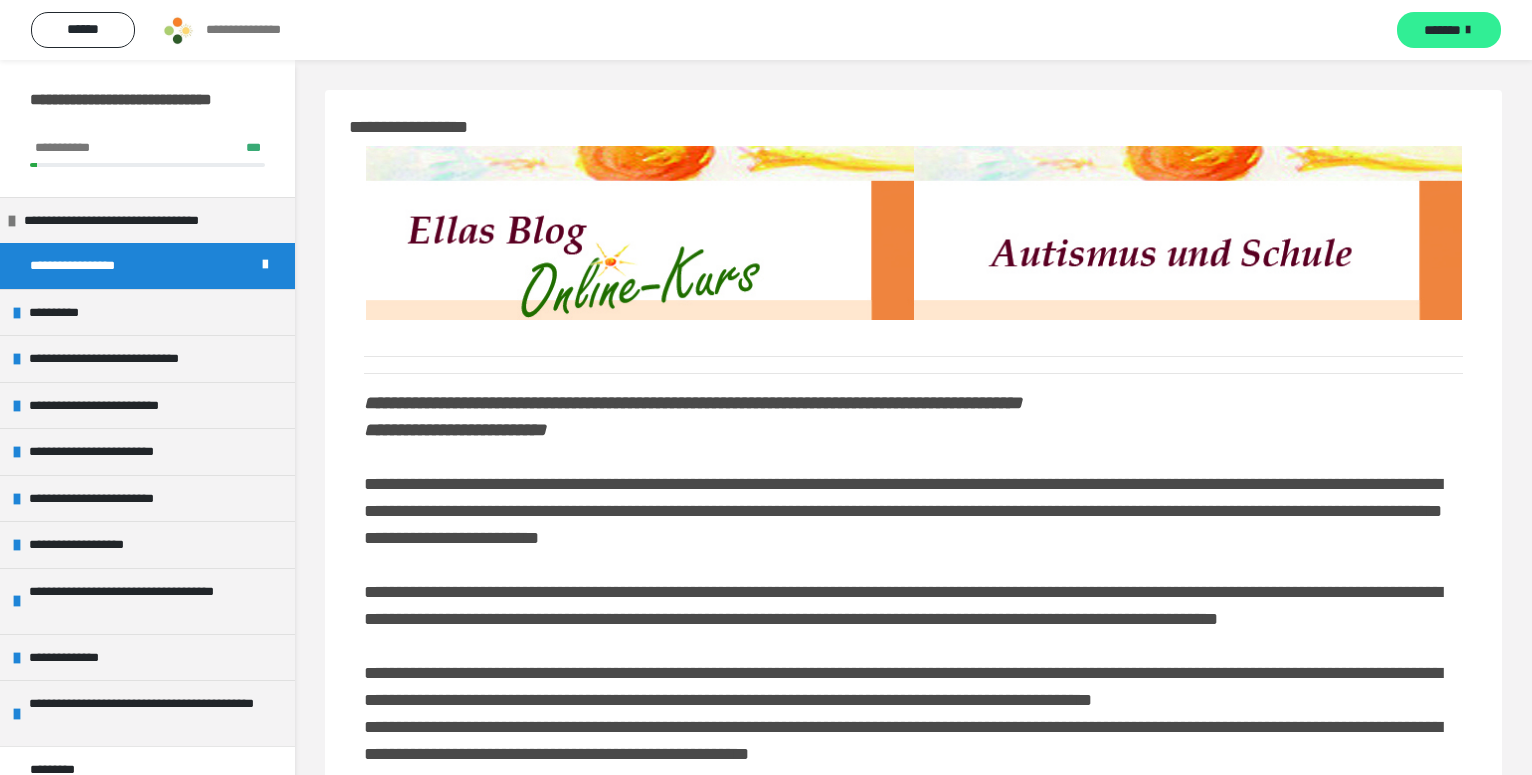 click on "*******" at bounding box center (1442, 30) 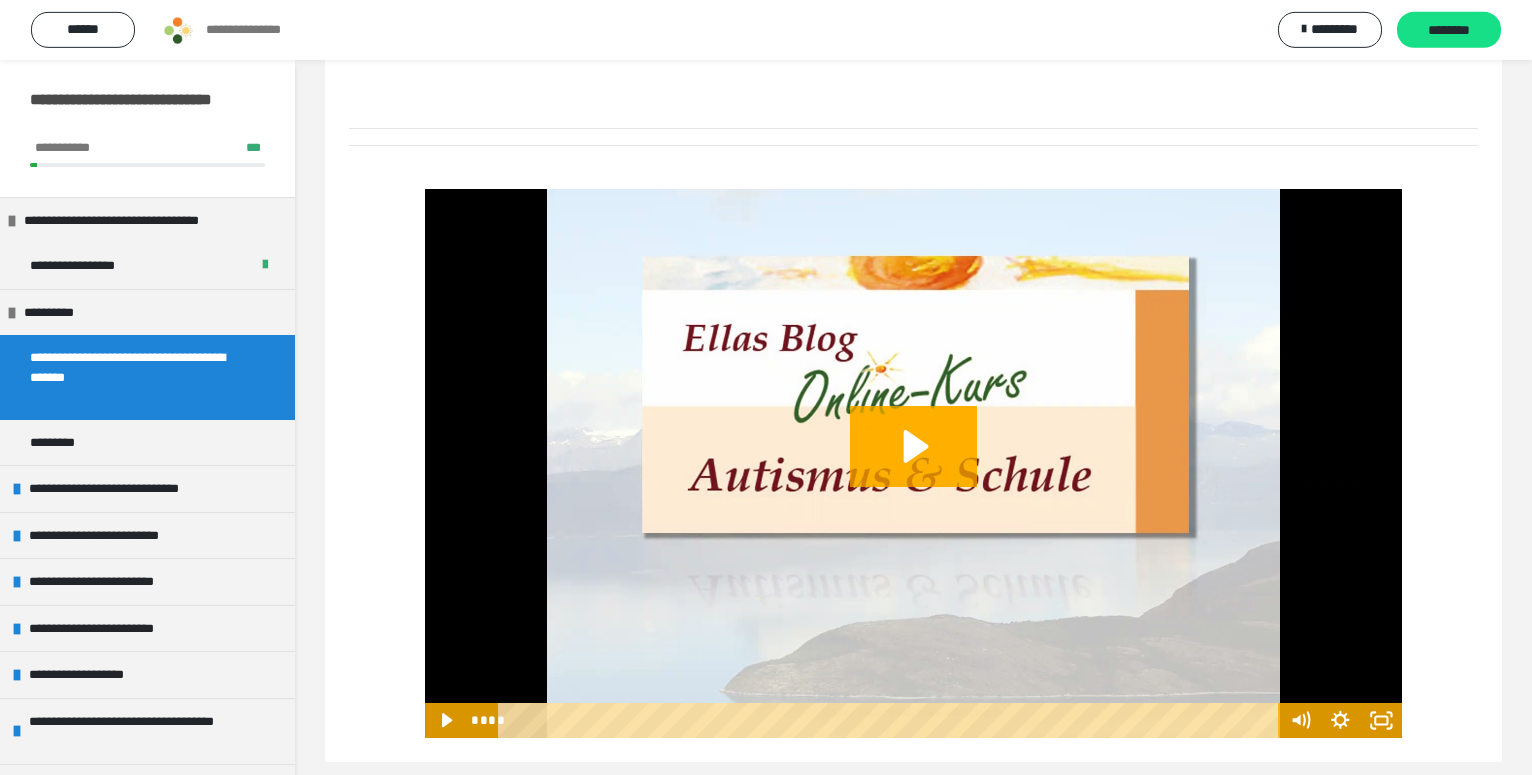 scroll, scrollTop: 470, scrollLeft: 0, axis: vertical 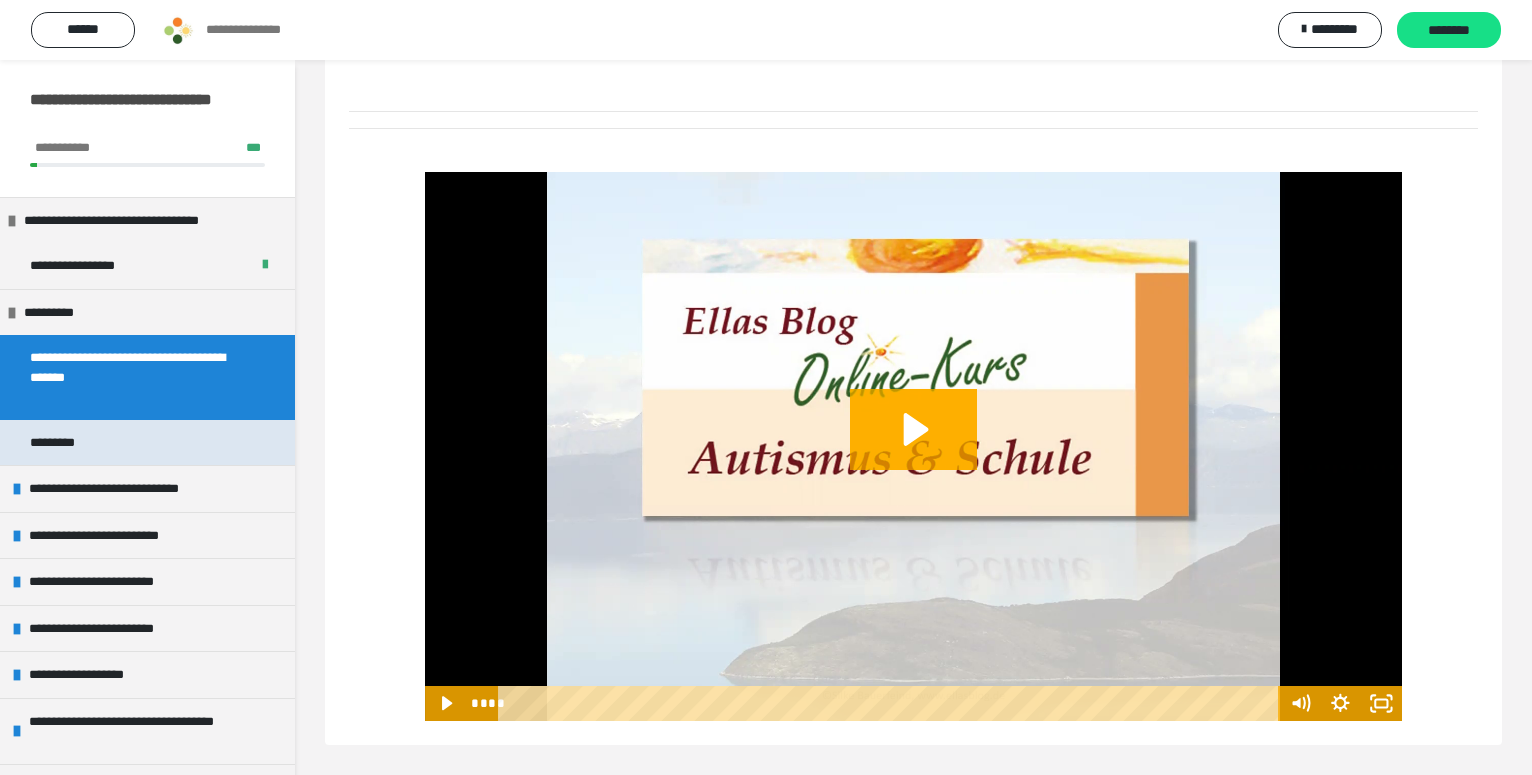 click on "*********" at bounding box center (60, 443) 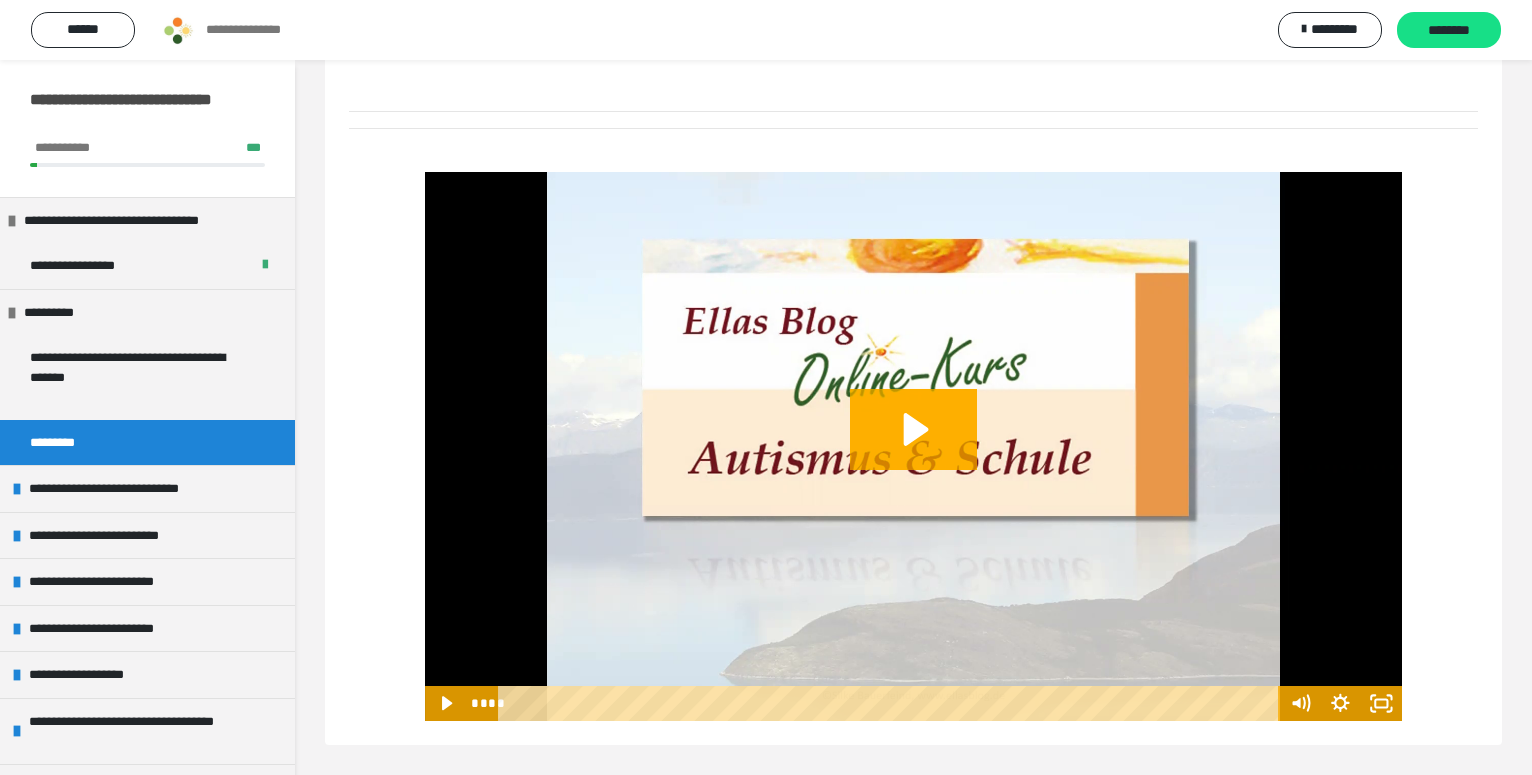 scroll, scrollTop: 60, scrollLeft: 0, axis: vertical 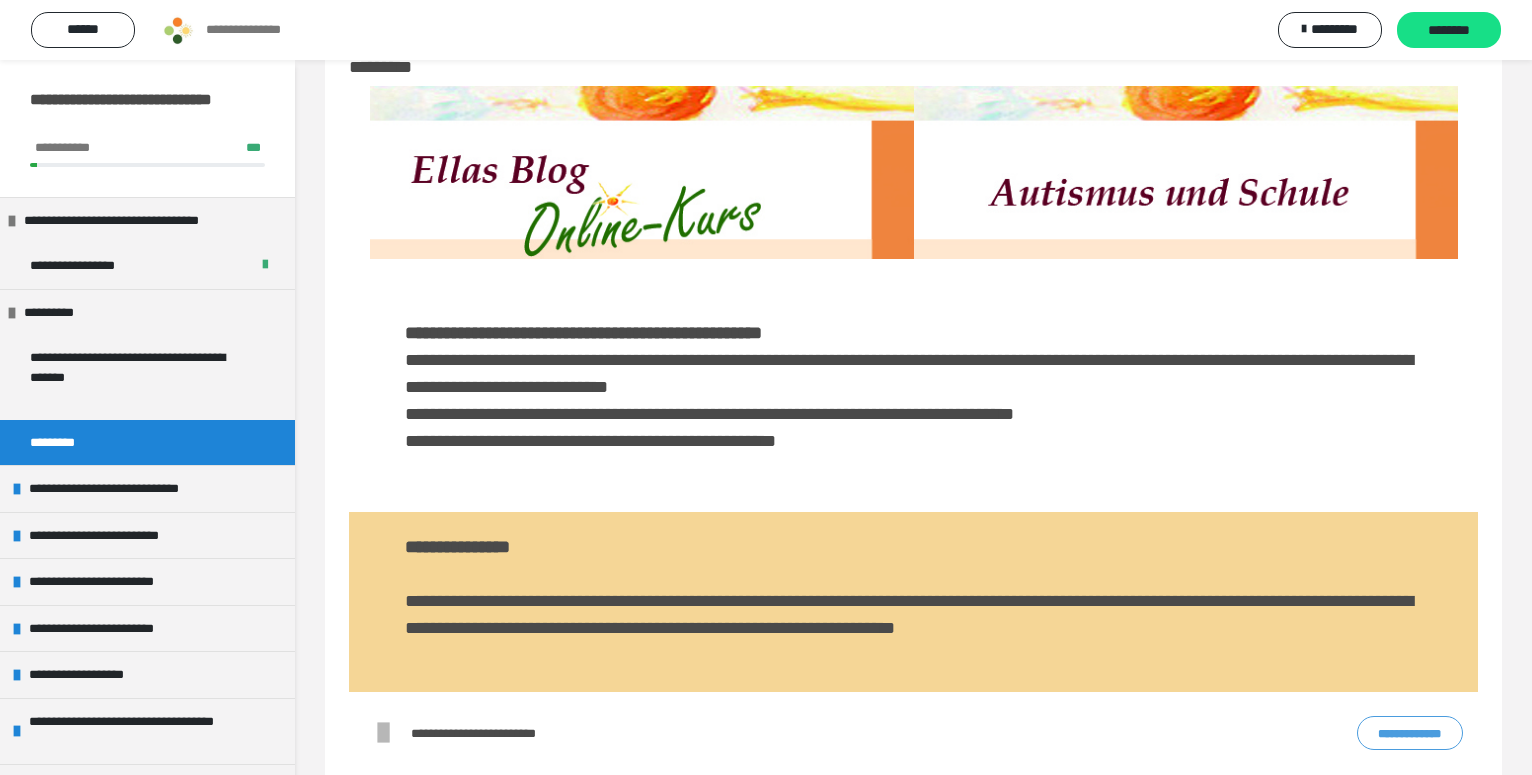 click on "**********" at bounding box center (1410, 733) 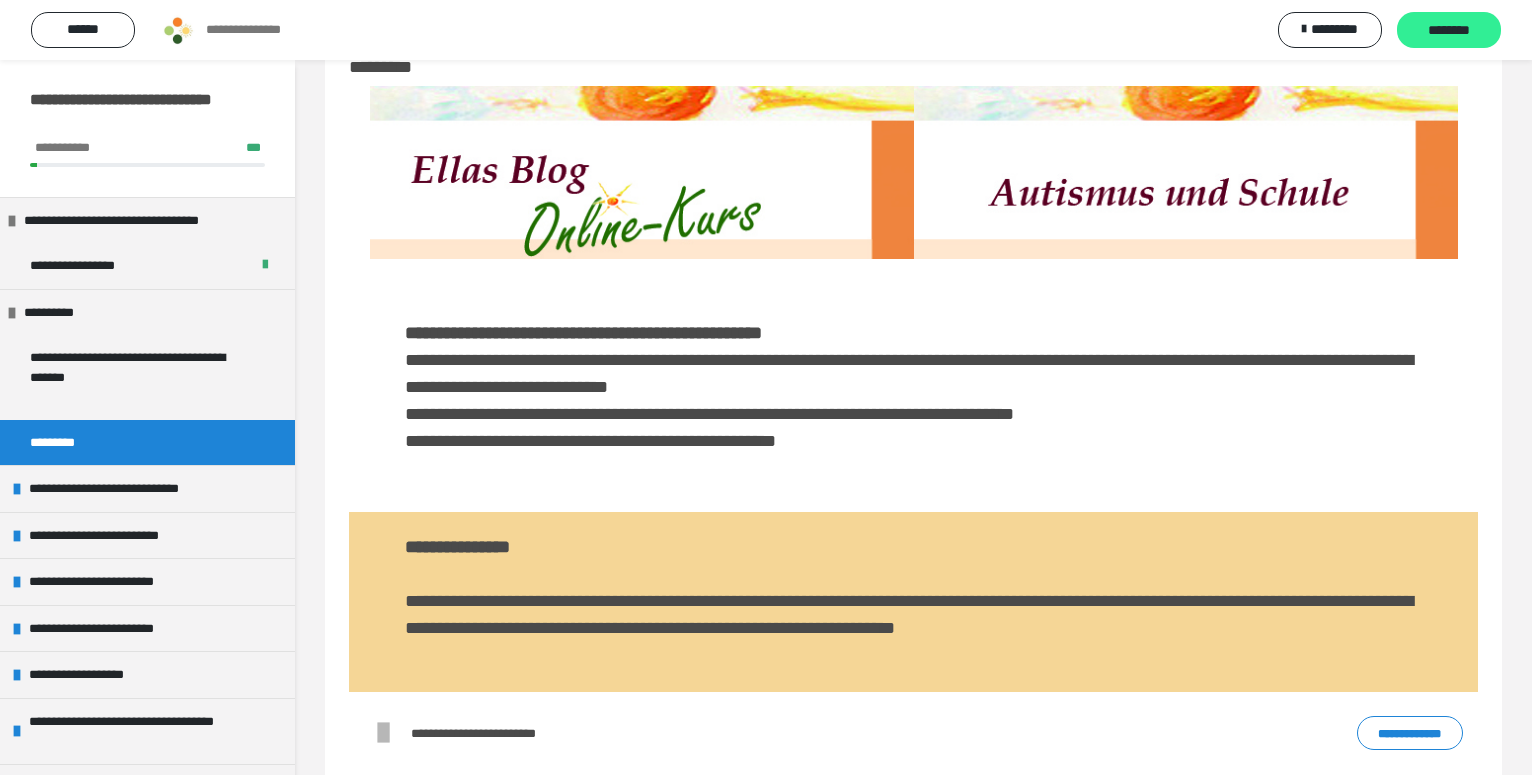 click on "********" at bounding box center [1449, 31] 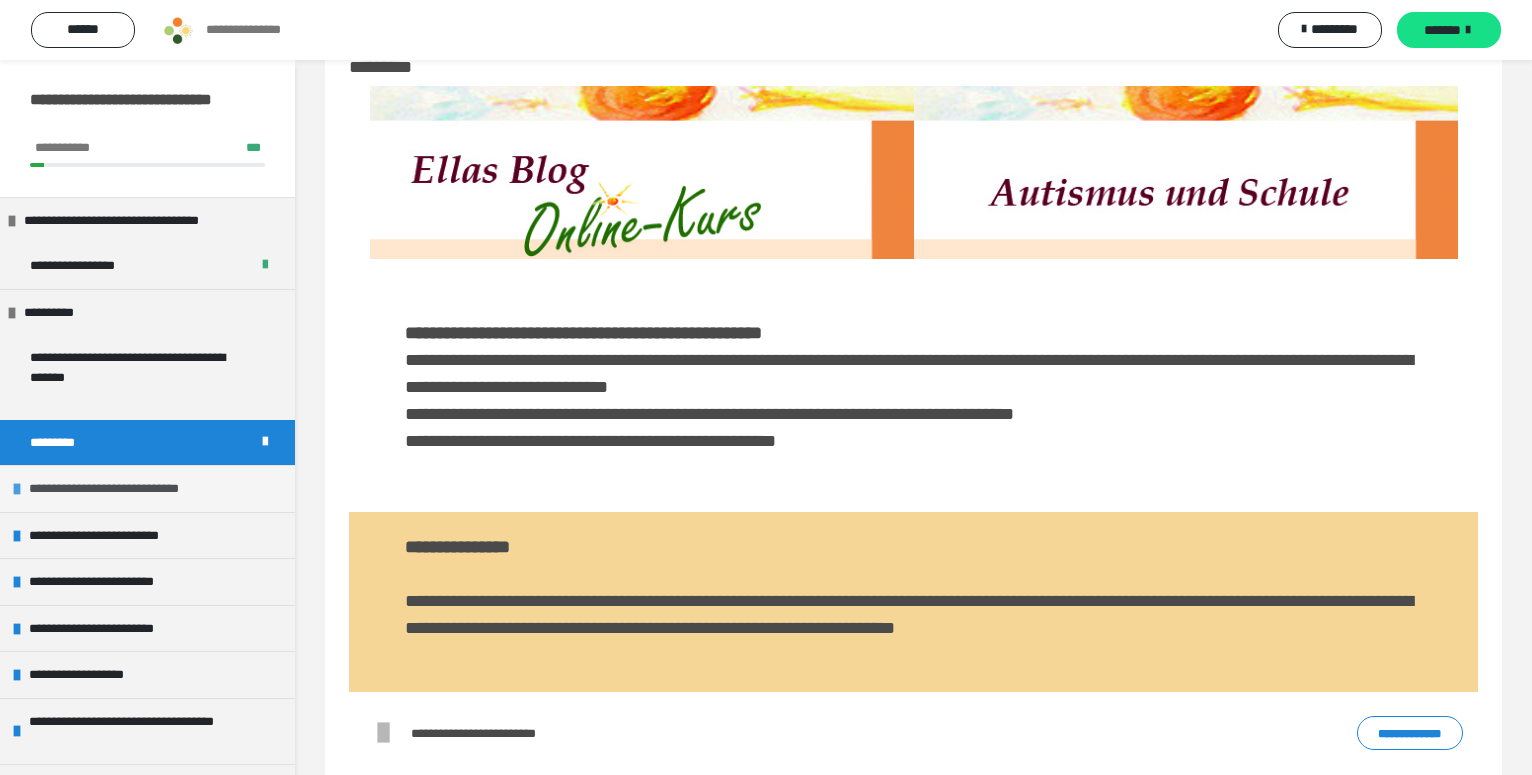 click on "**********" at bounding box center [132, 489] 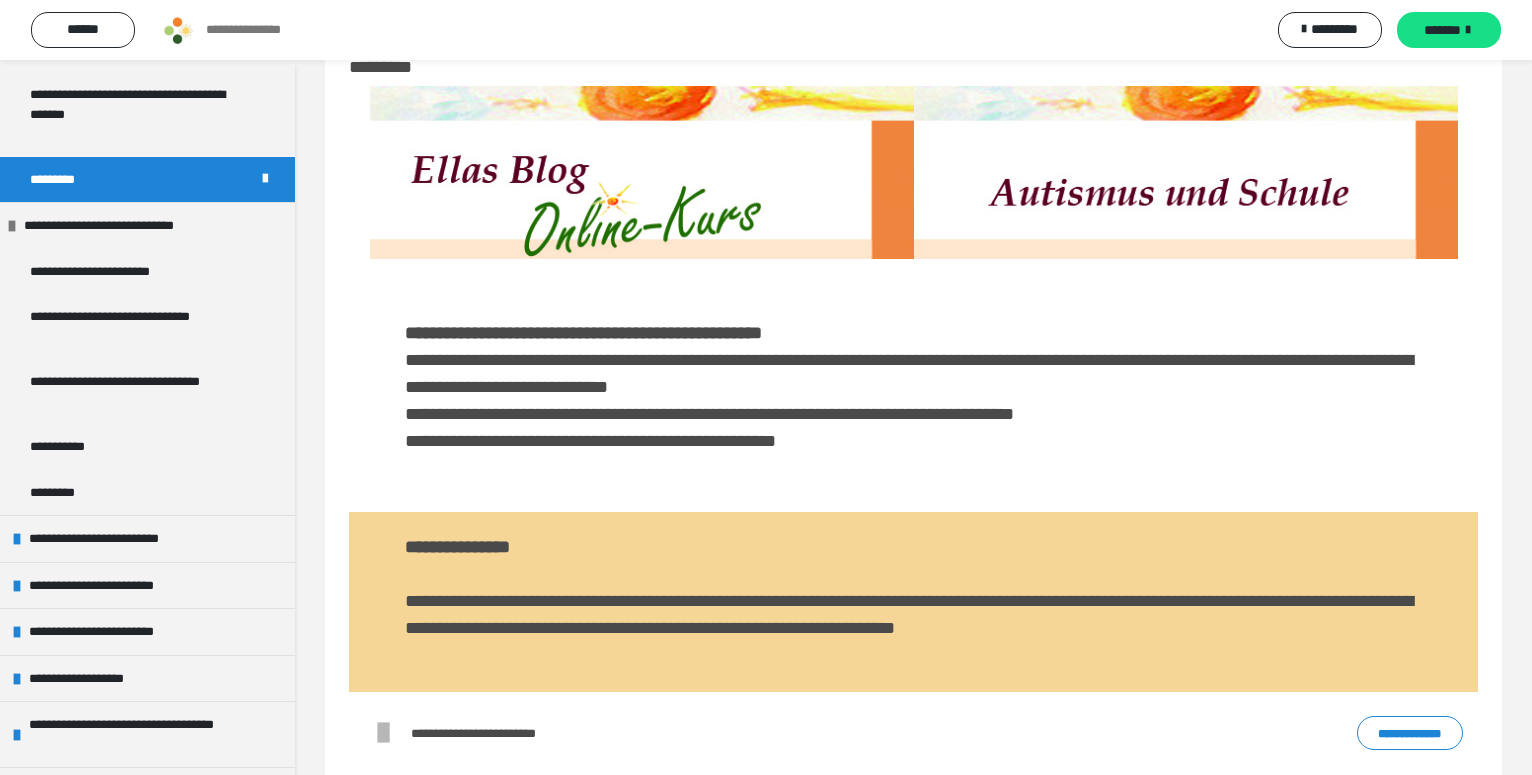 scroll, scrollTop: 261, scrollLeft: 0, axis: vertical 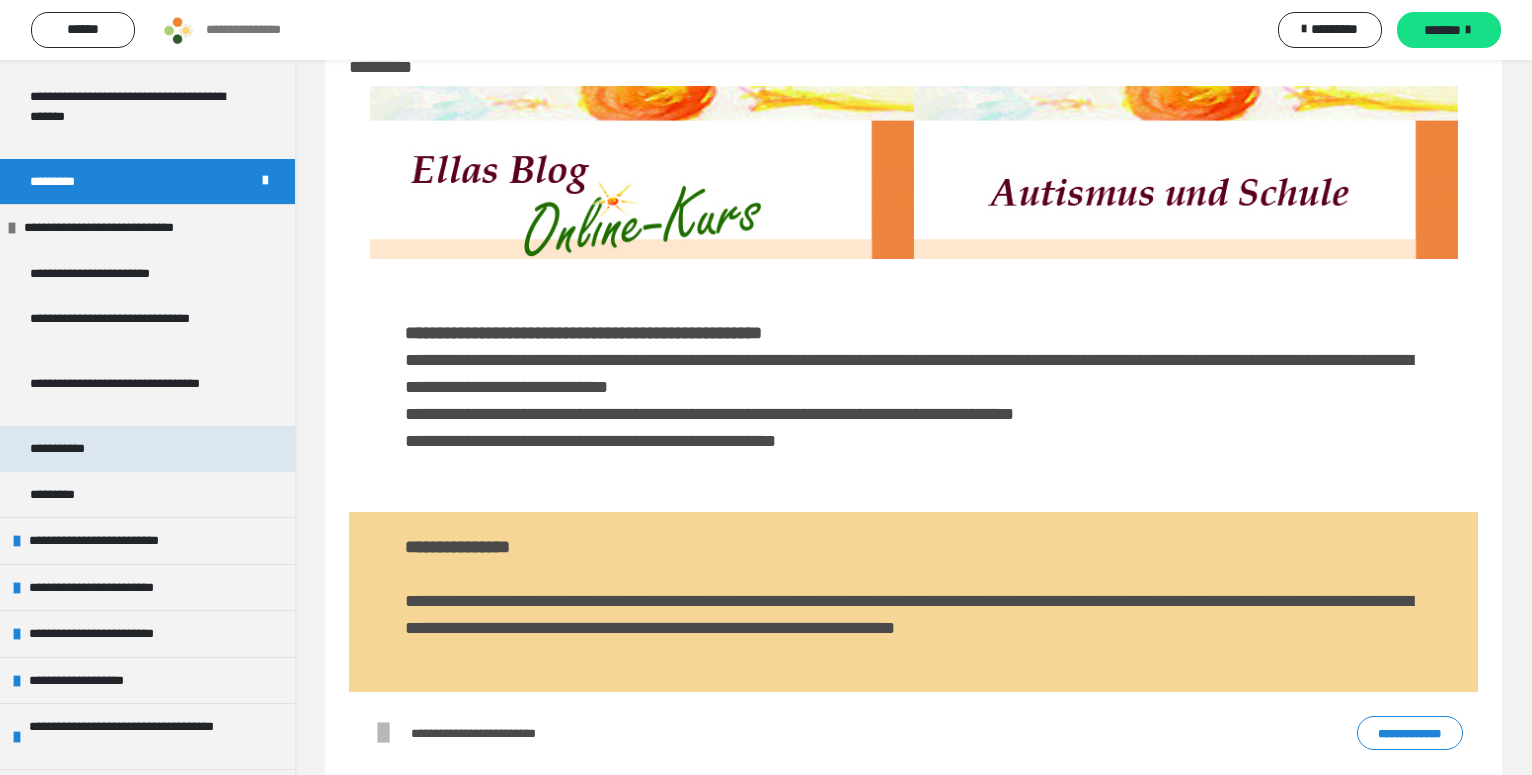 click on "**********" at bounding box center (147, 449) 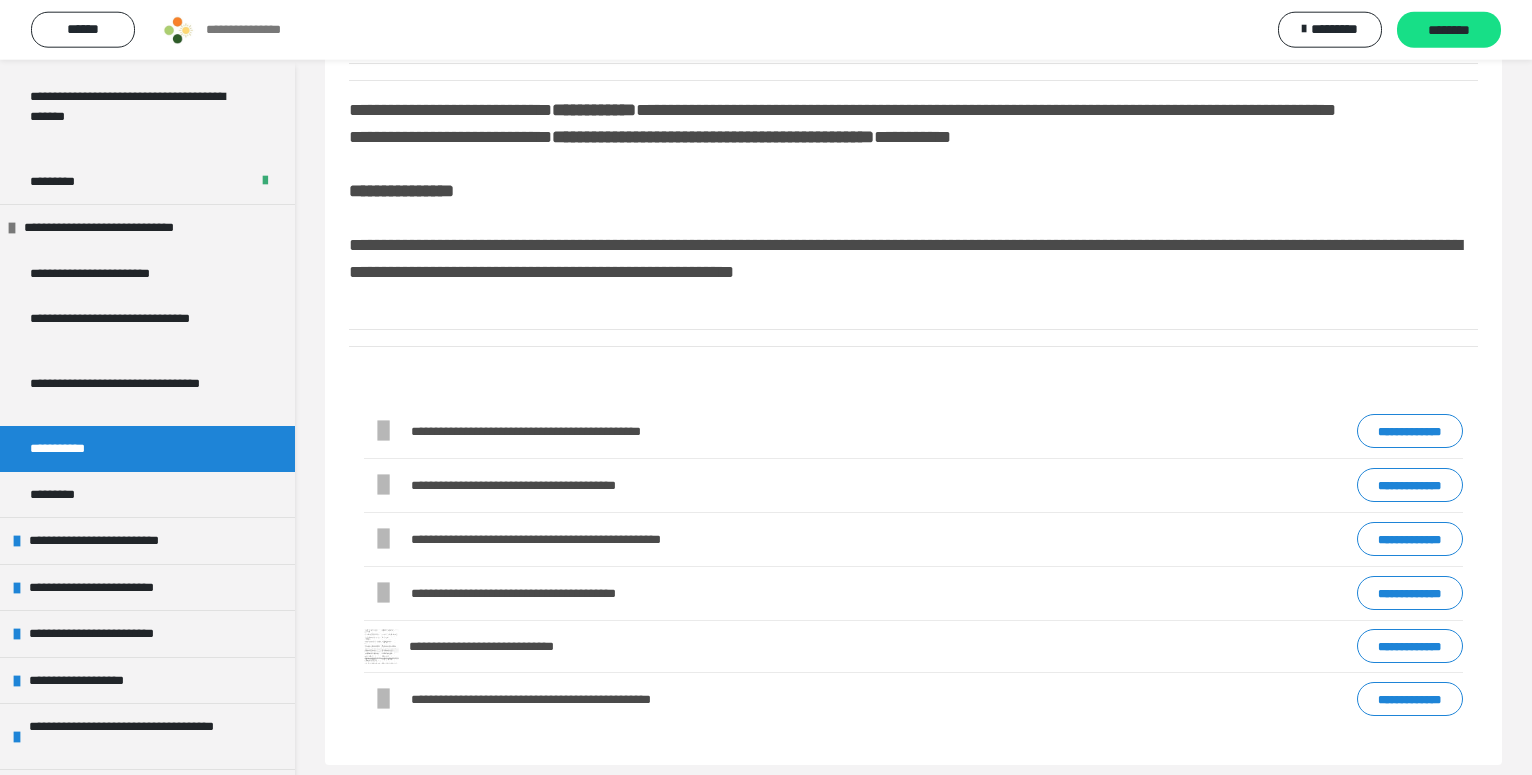 scroll, scrollTop: 324, scrollLeft: 0, axis: vertical 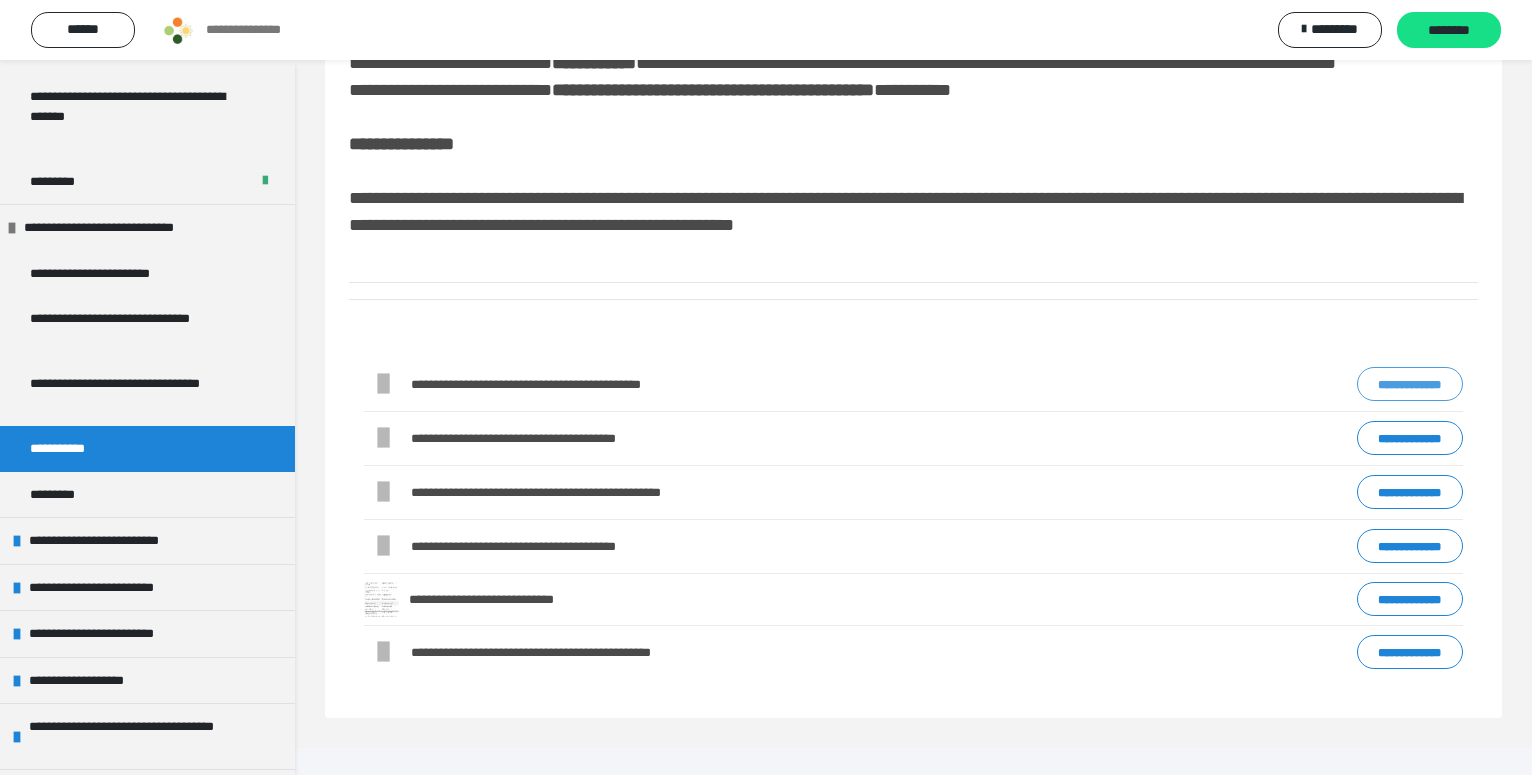 click on "**********" at bounding box center [1410, 384] 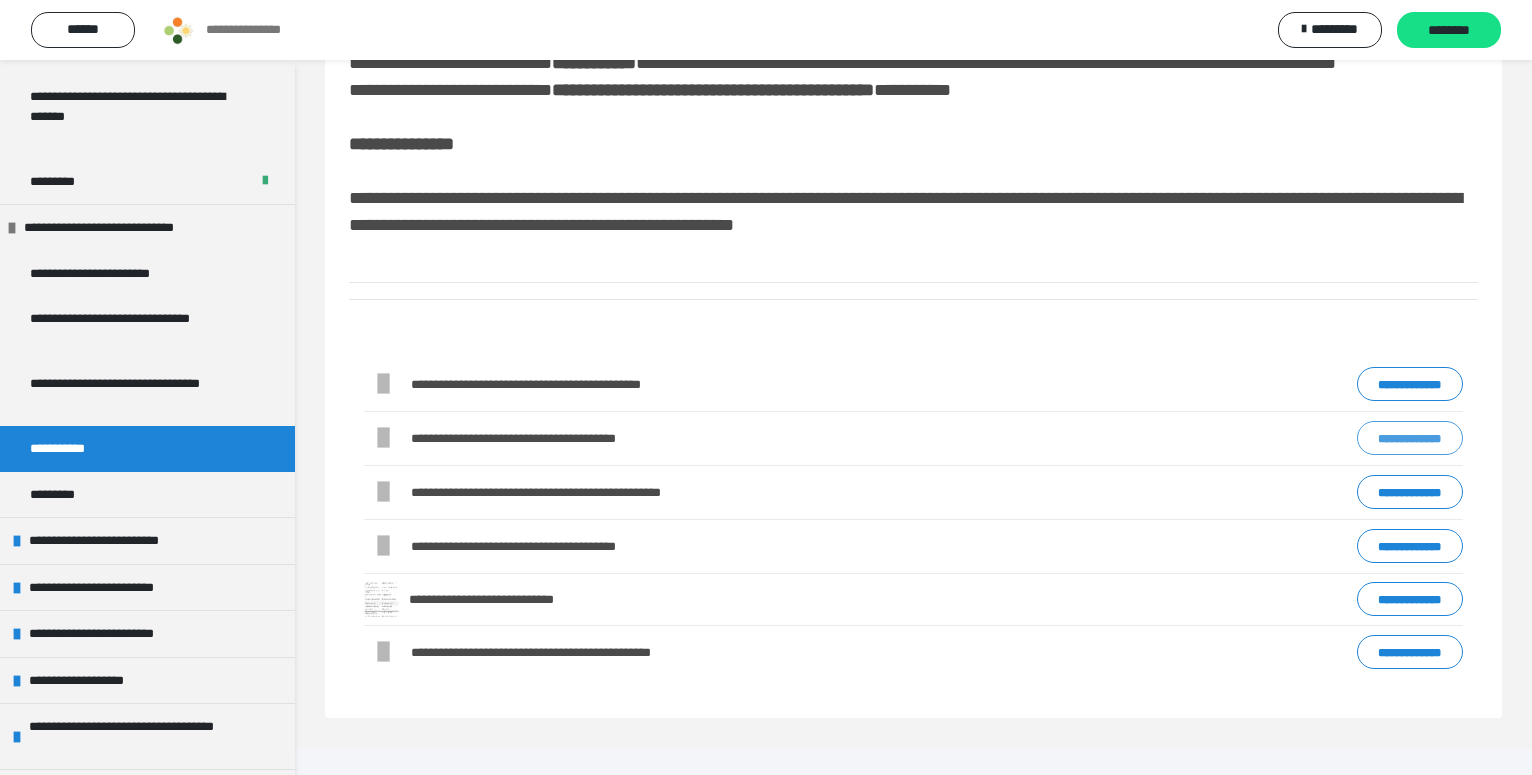 click on "**********" at bounding box center [1410, 438] 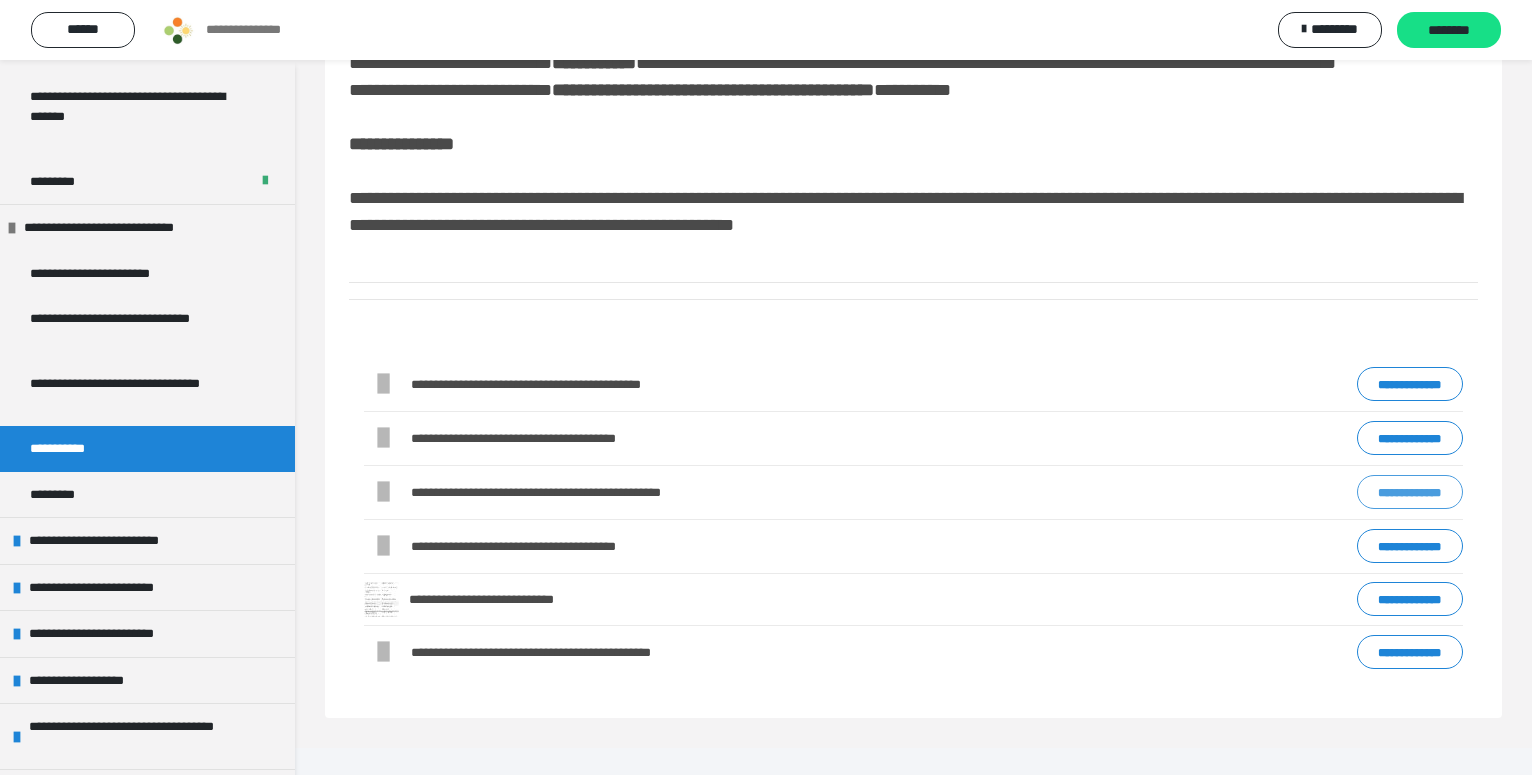 click on "**********" at bounding box center (1410, 492) 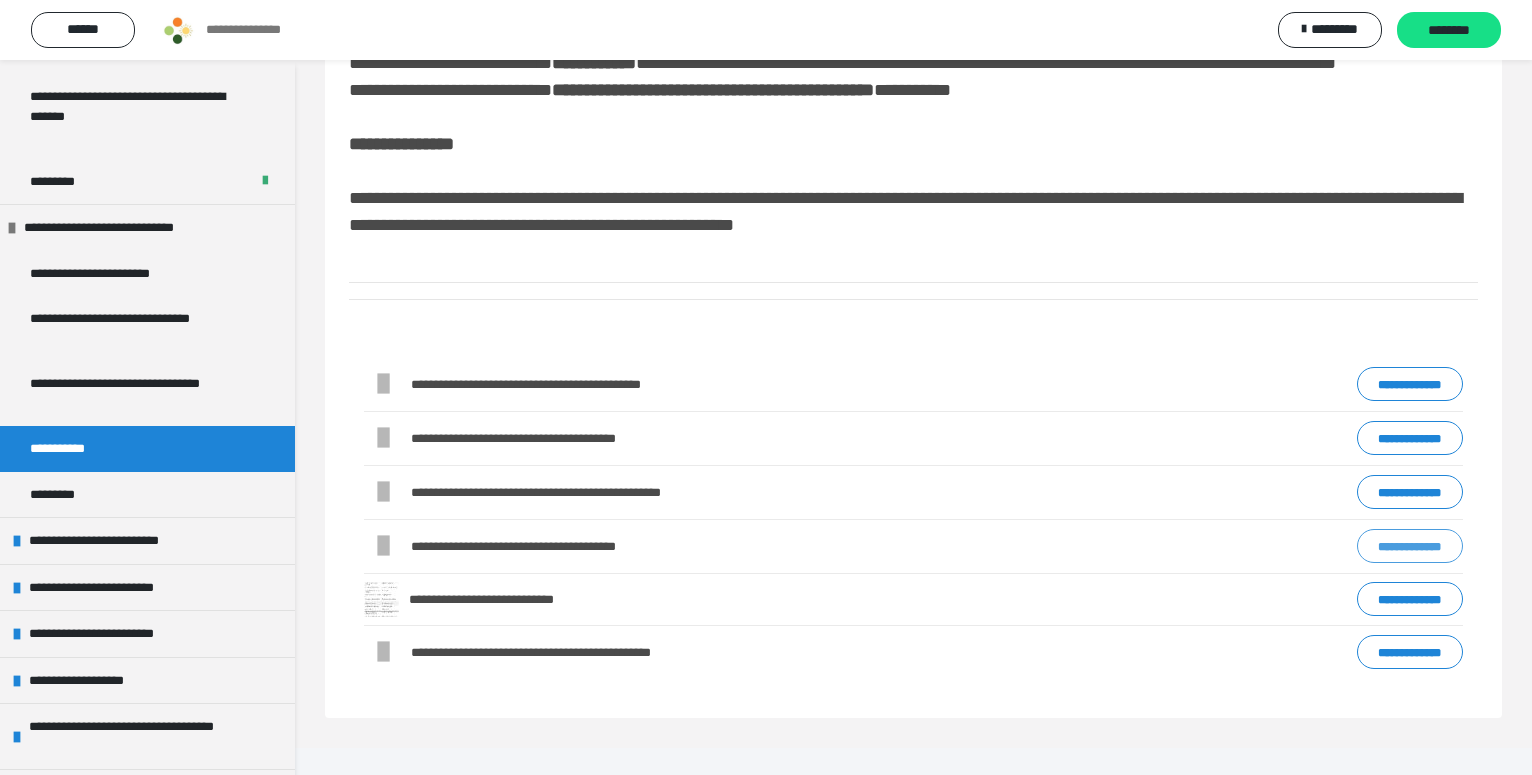 click on "**********" at bounding box center (1410, 546) 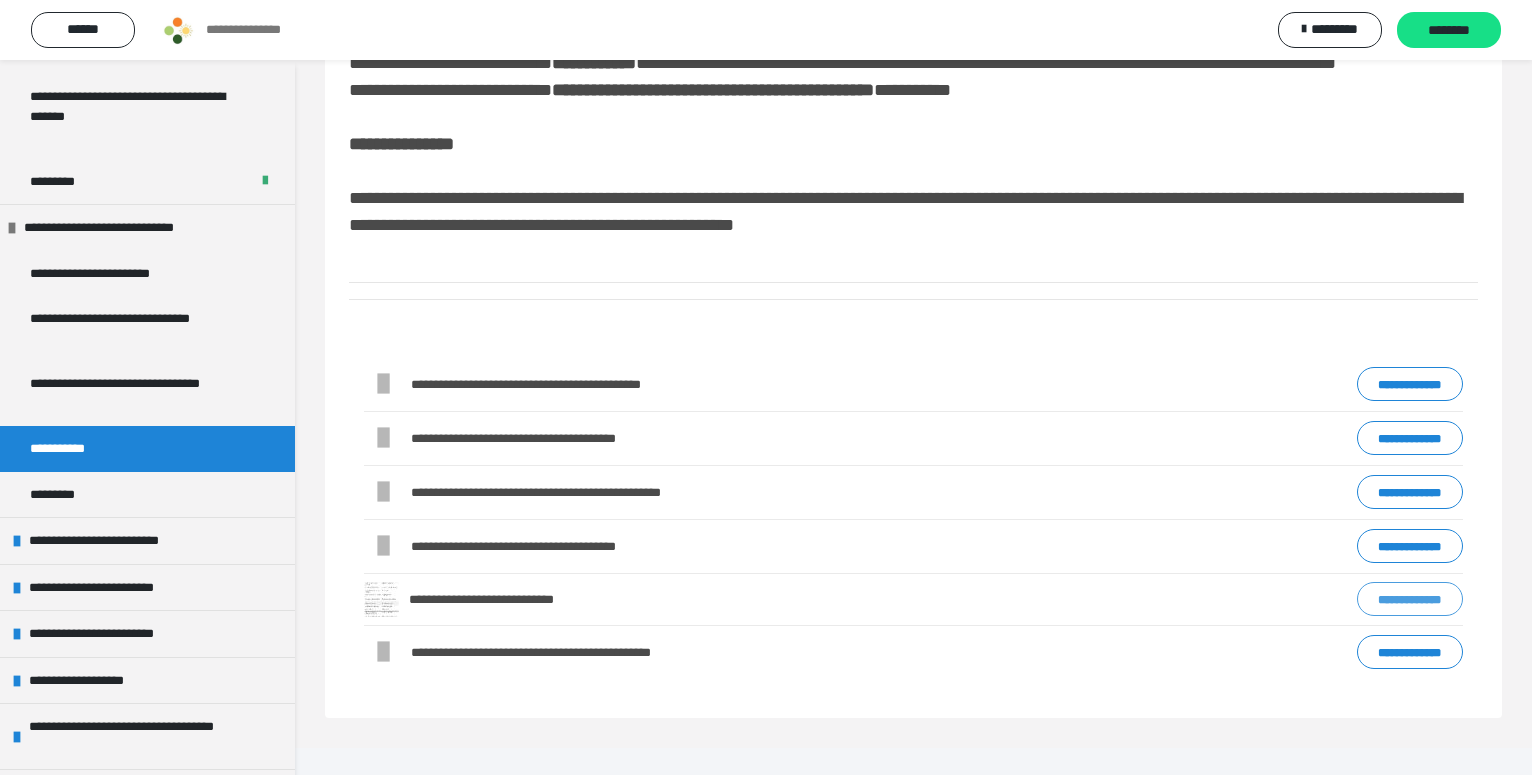 click on "**********" at bounding box center [1410, 599] 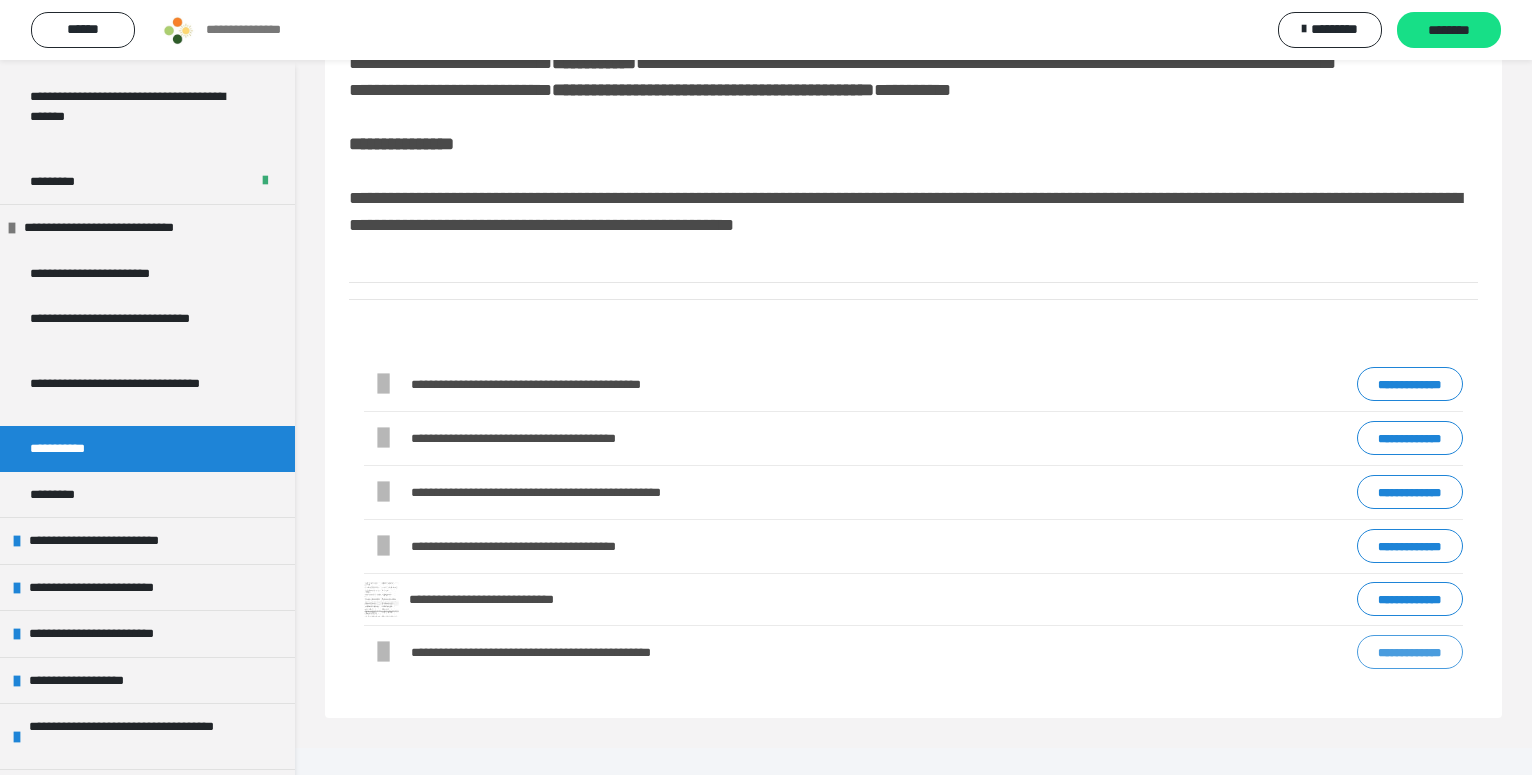 click on "**********" at bounding box center [1410, 652] 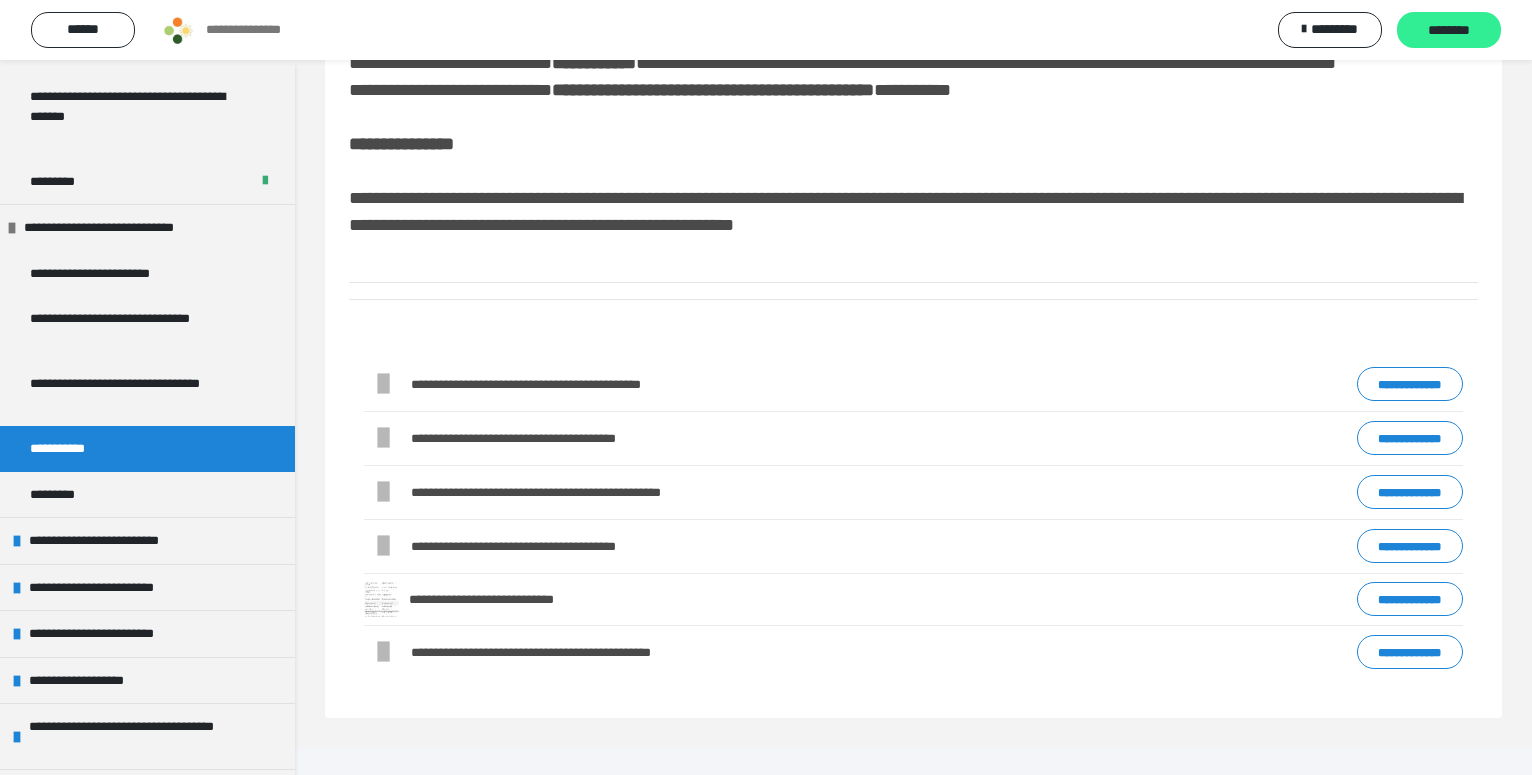 click on "********" at bounding box center (1449, 31) 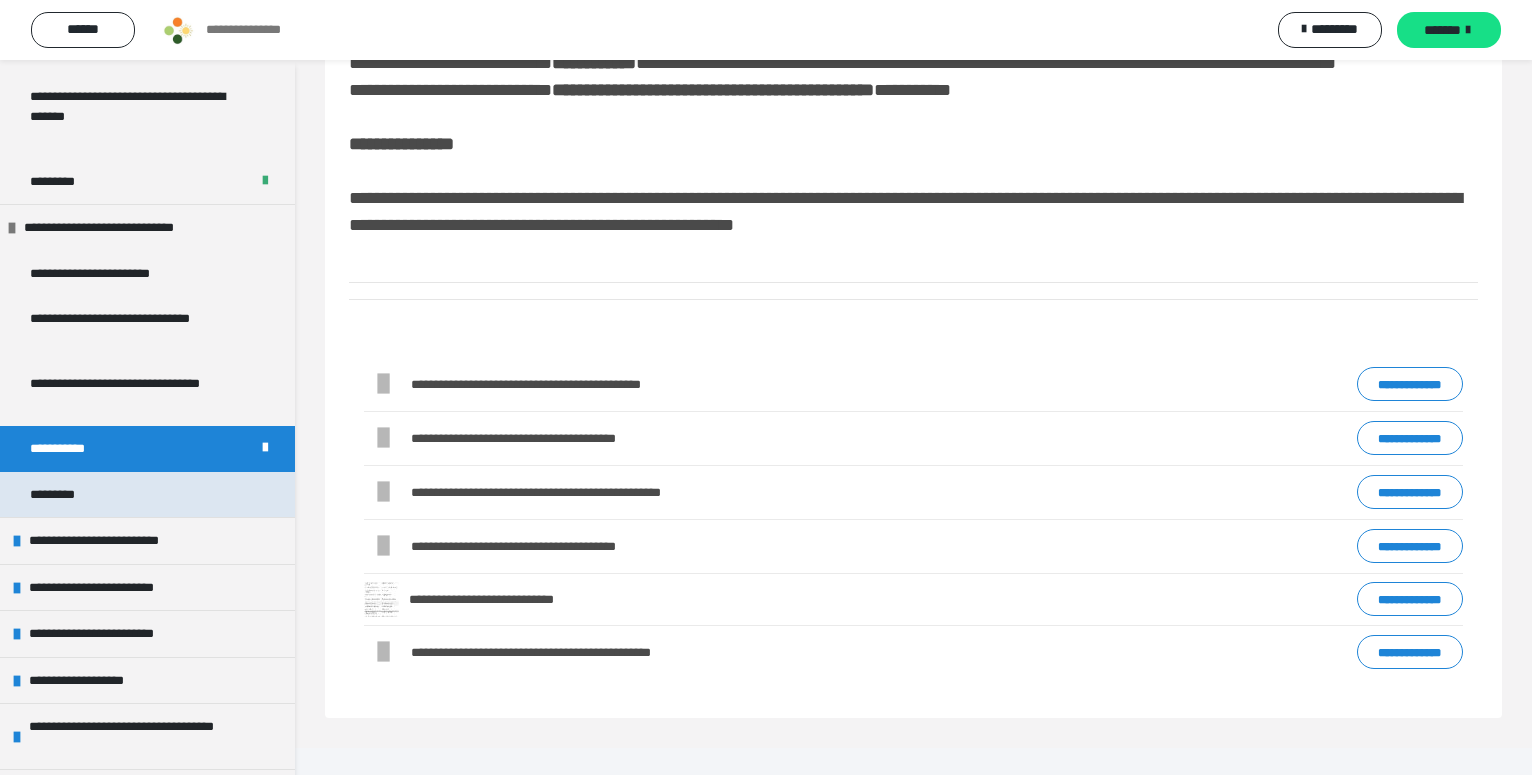 click on "*********" at bounding box center [60, 495] 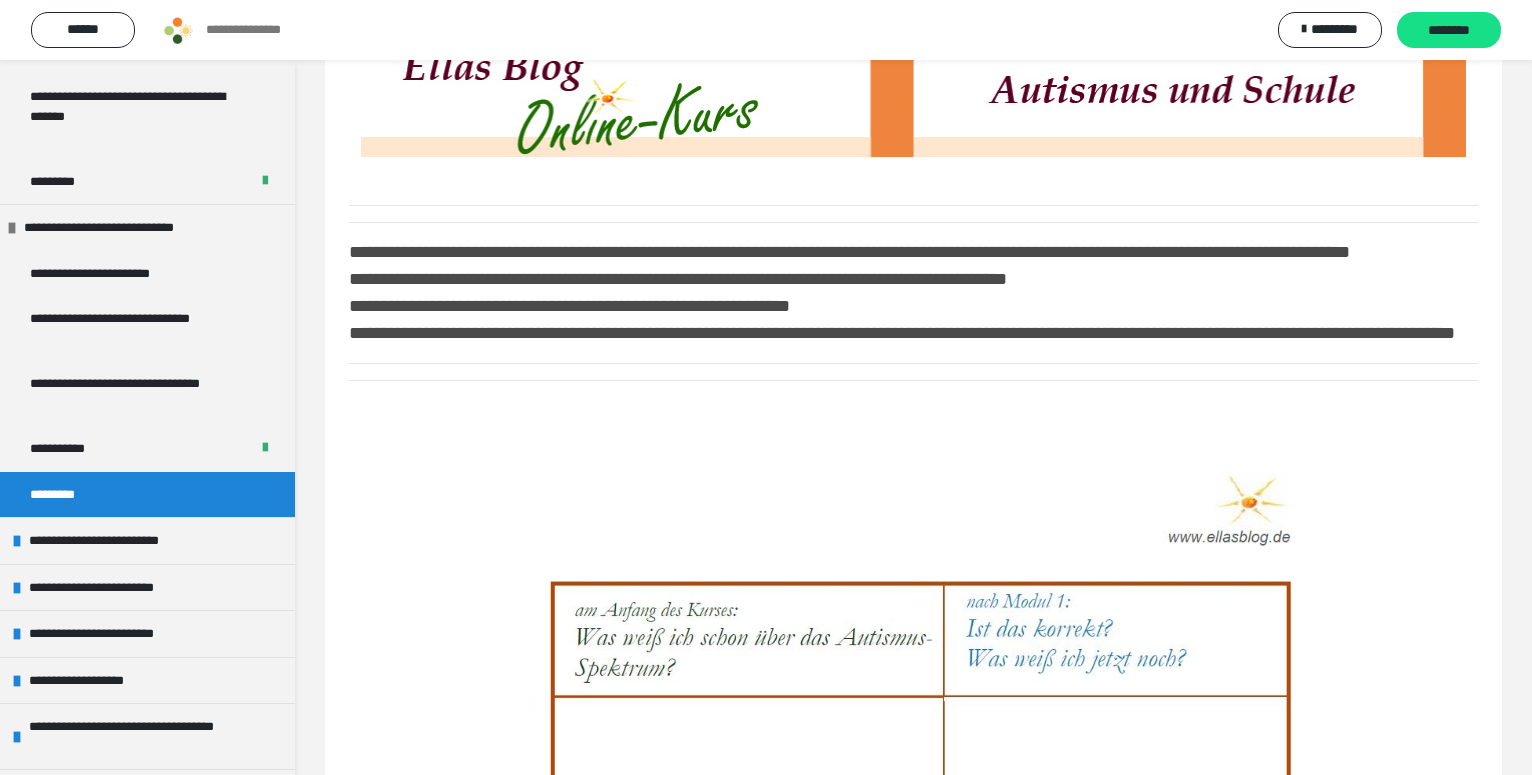scroll, scrollTop: 339, scrollLeft: 0, axis: vertical 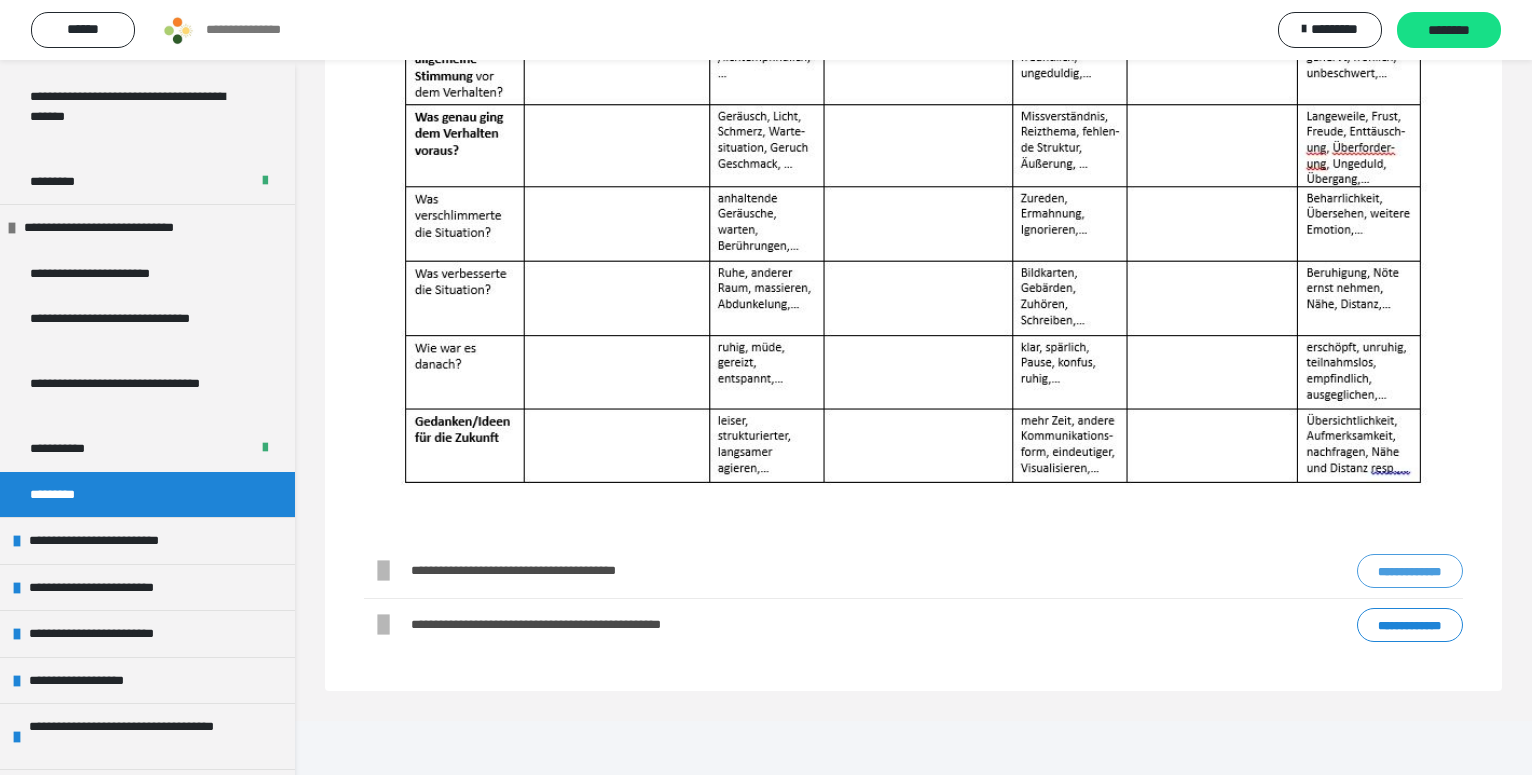 click on "**********" at bounding box center (1410, 571) 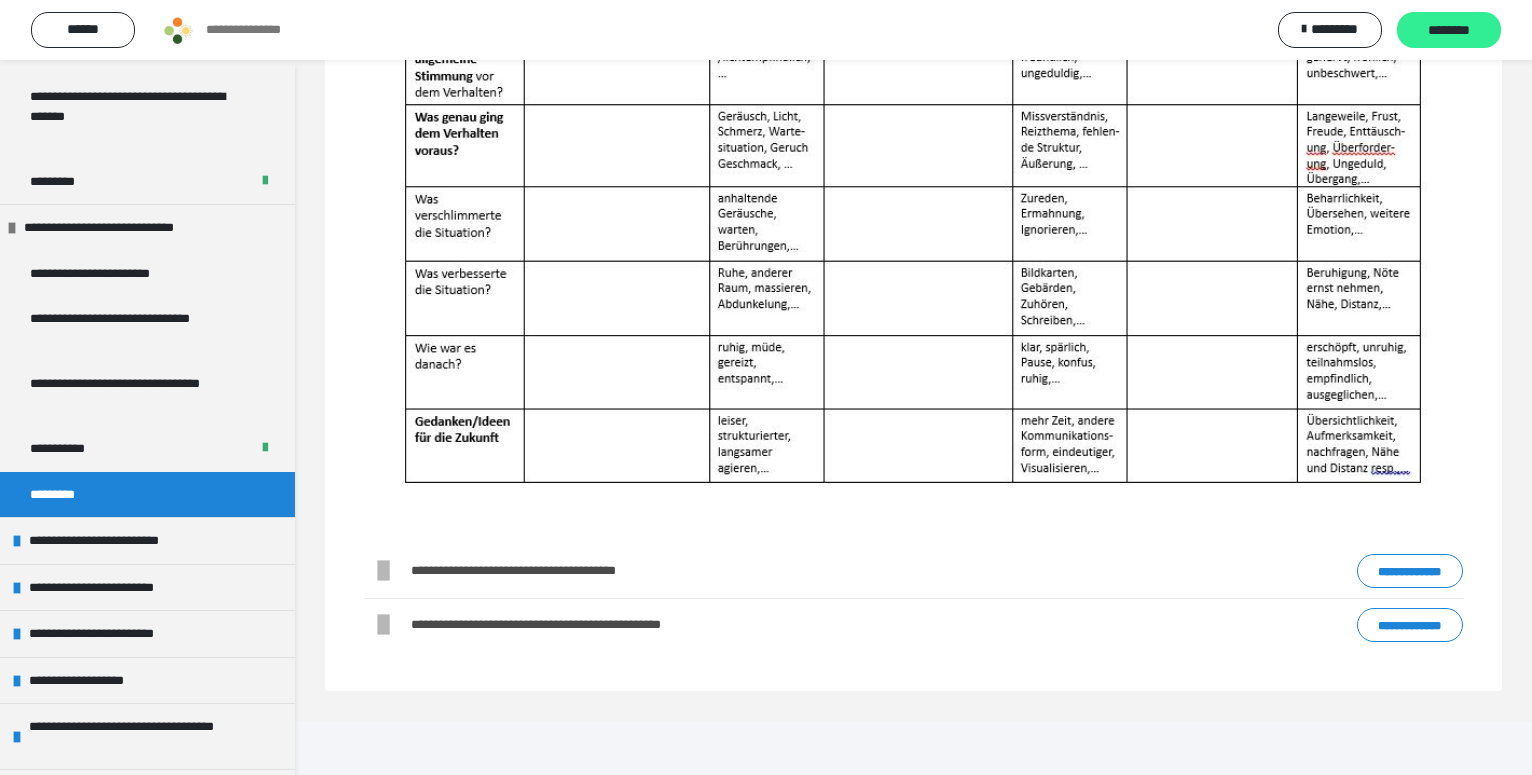 click on "********" at bounding box center [1449, 31] 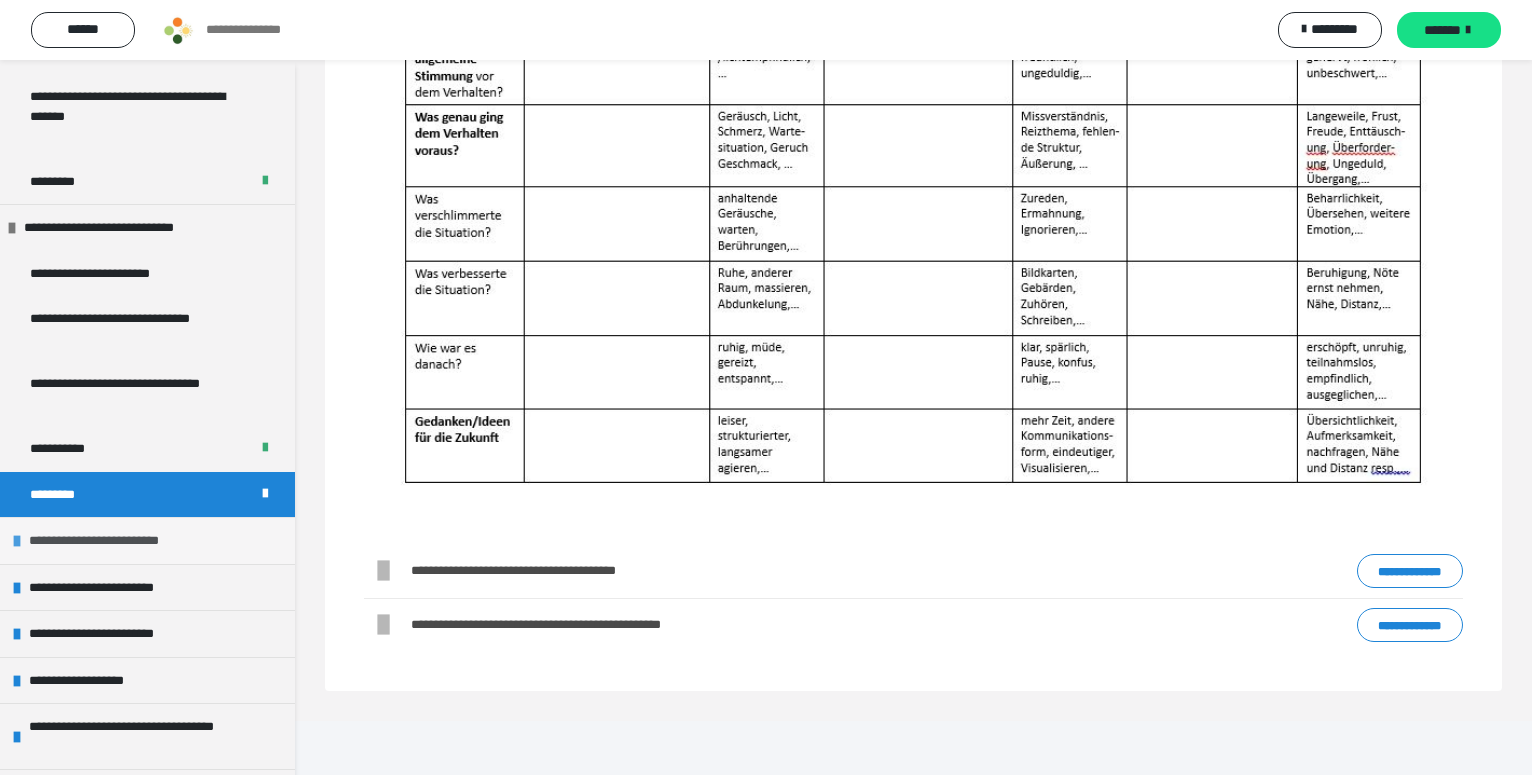 click on "**********" at bounding box center [118, 541] 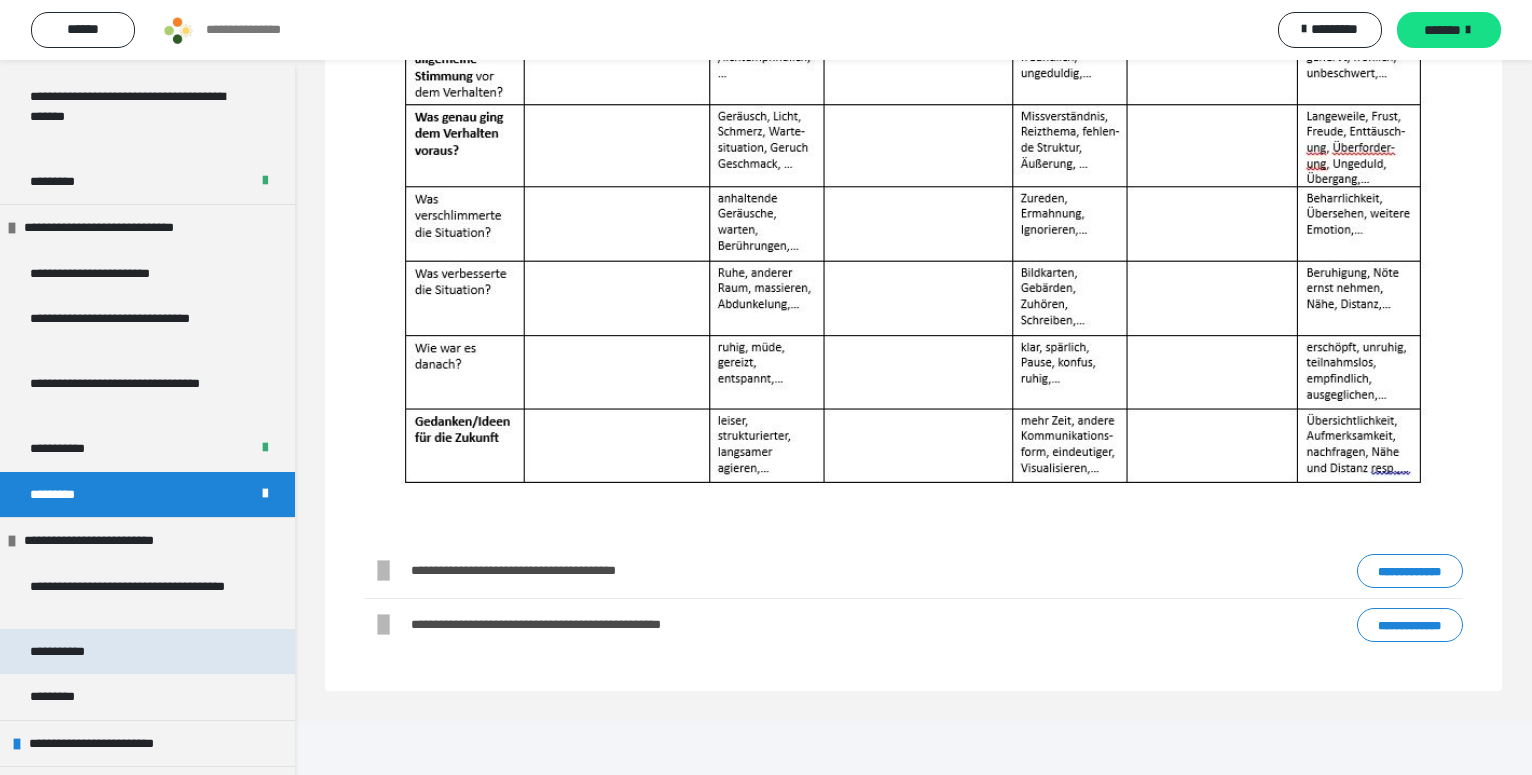 click on "**********" at bounding box center (147, 652) 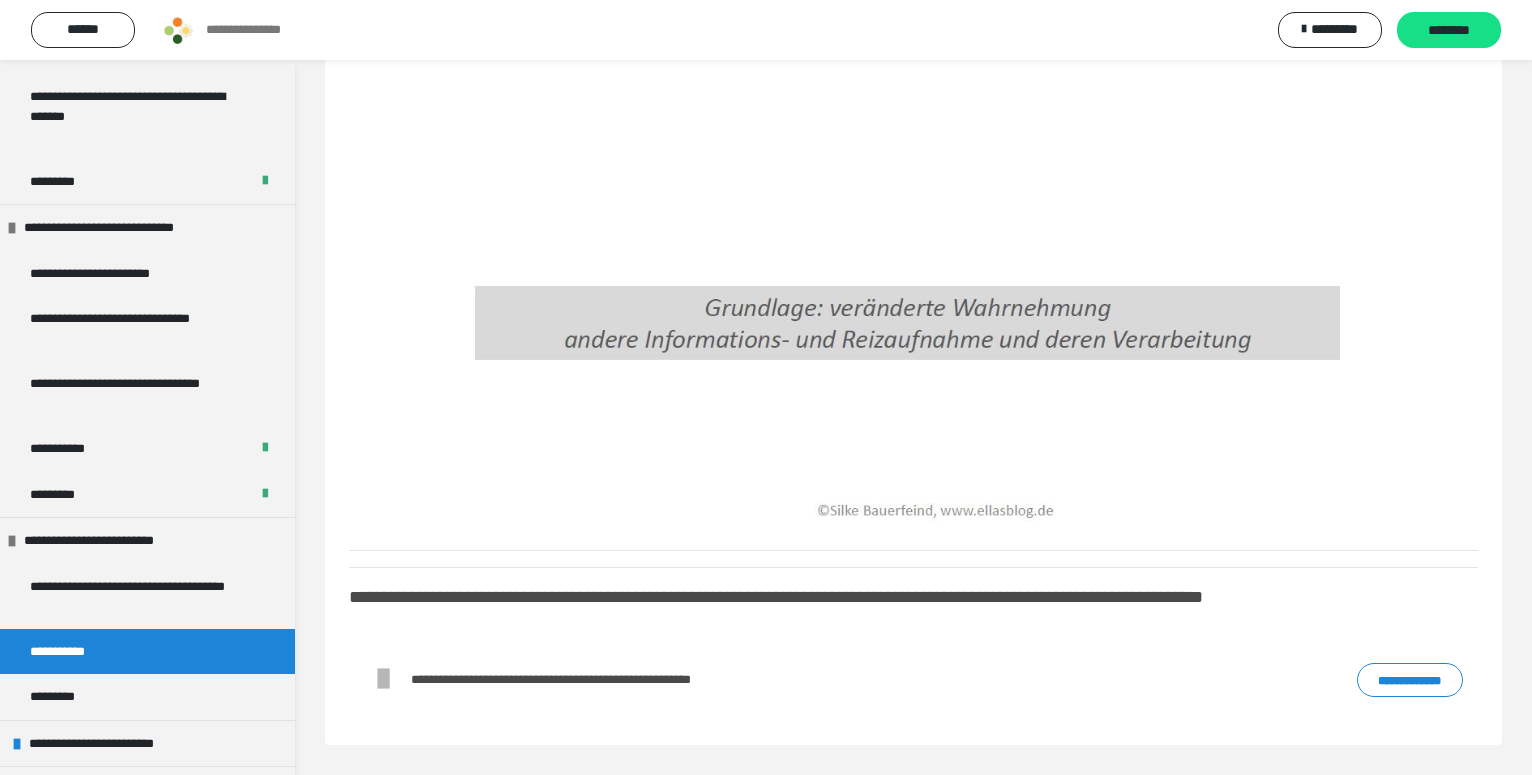 scroll, scrollTop: 60, scrollLeft: 0, axis: vertical 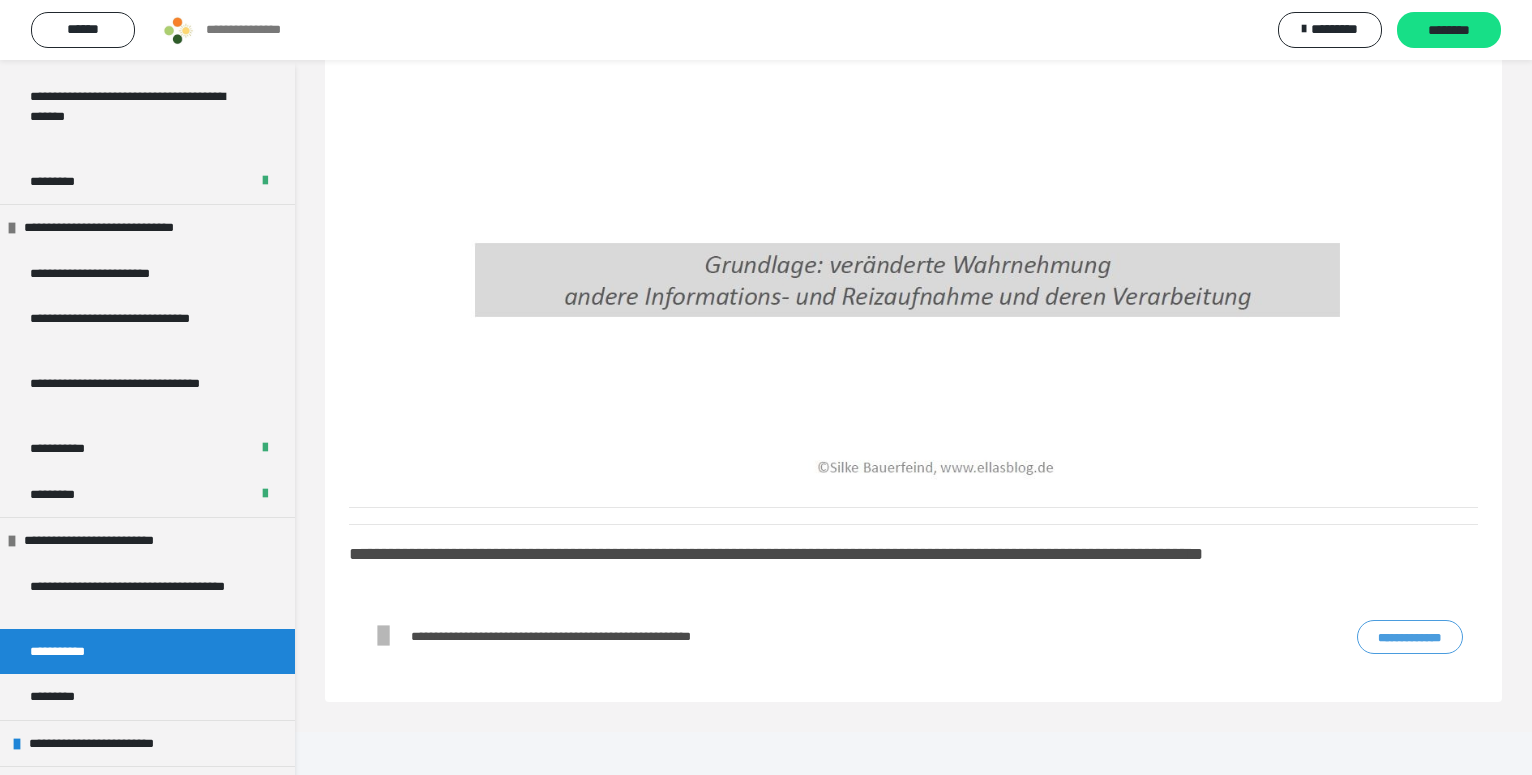 click on "**********" at bounding box center [1410, 637] 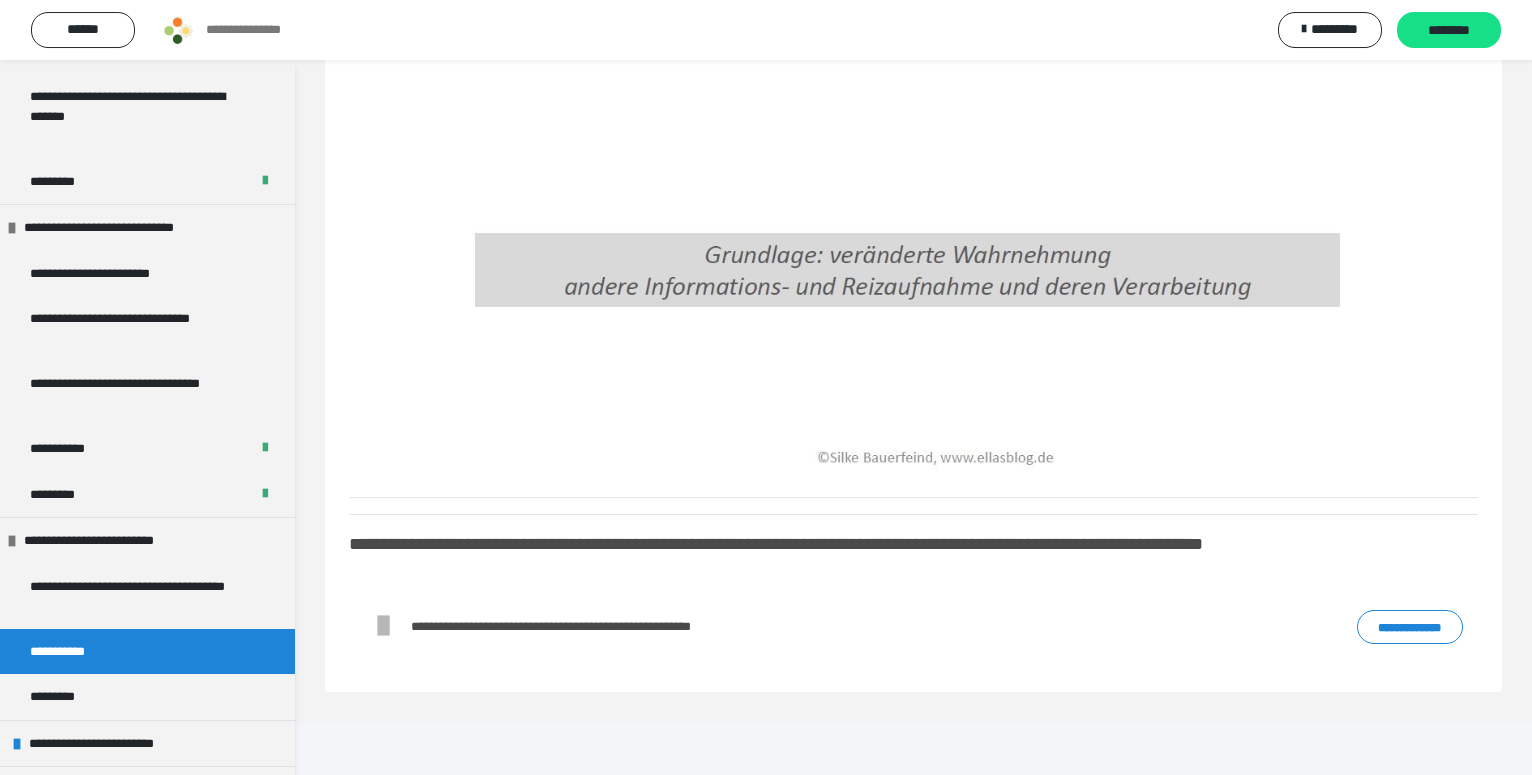 scroll, scrollTop: 752, scrollLeft: 0, axis: vertical 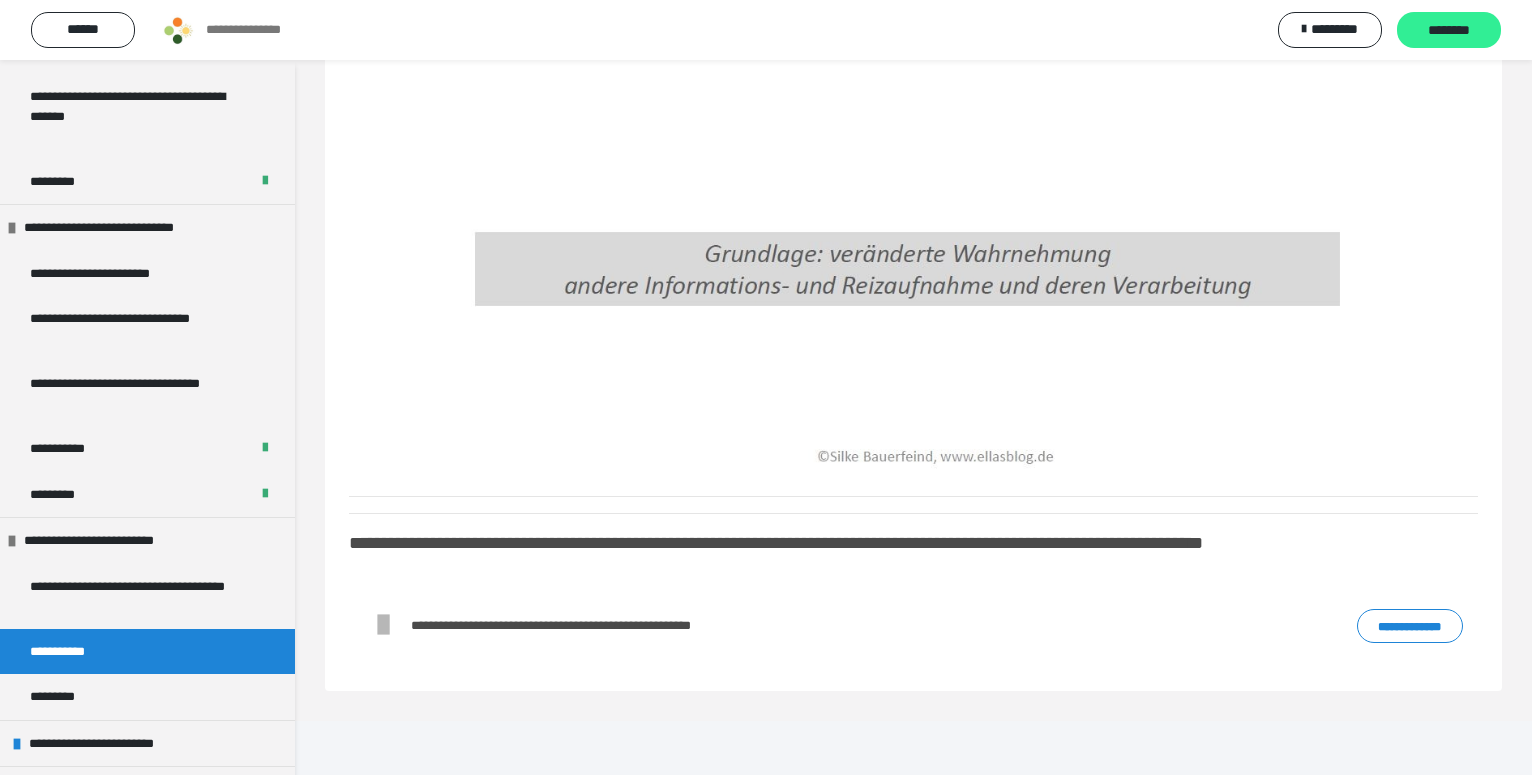click on "********" at bounding box center [1449, 31] 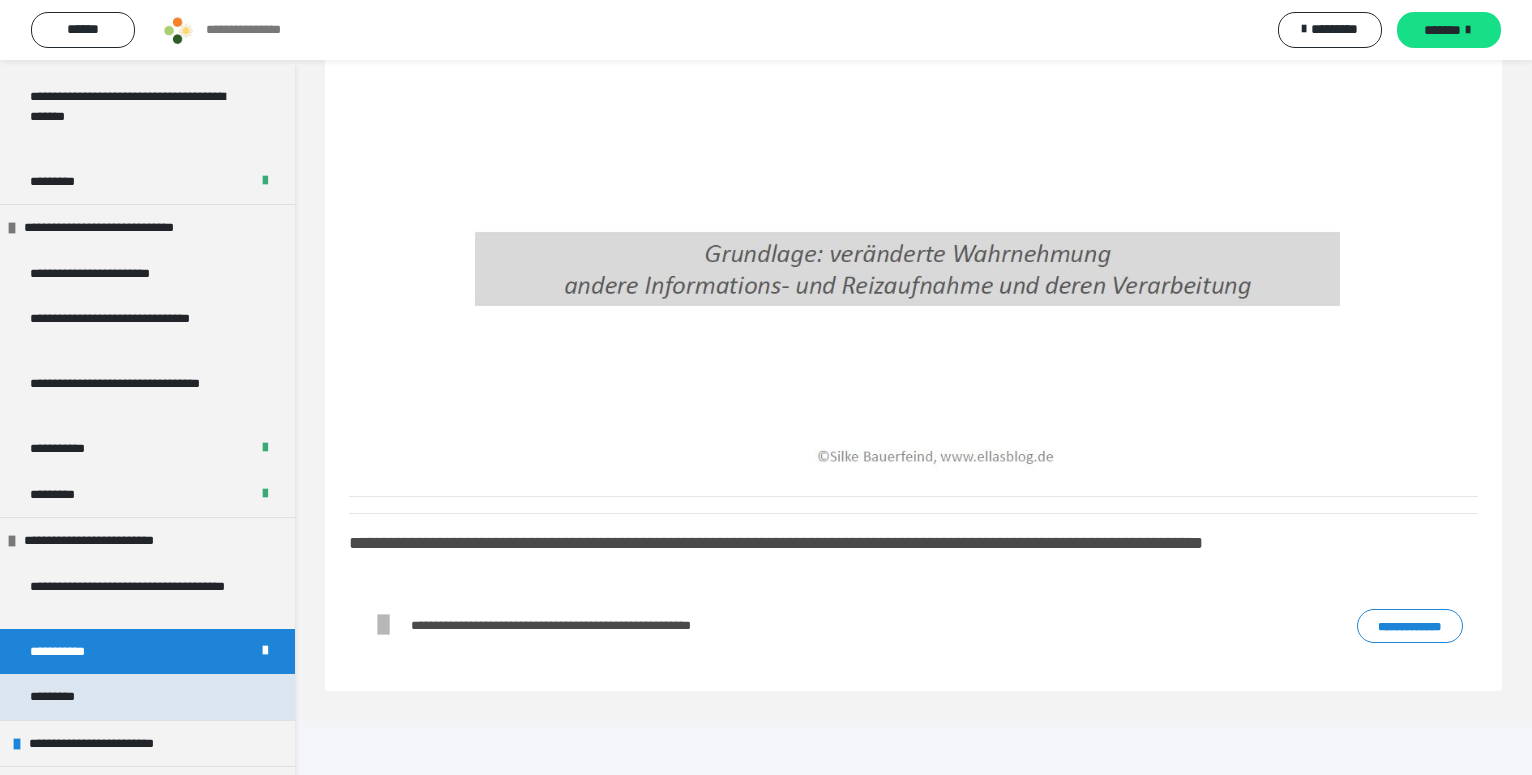 click on "*********" at bounding box center (147, 697) 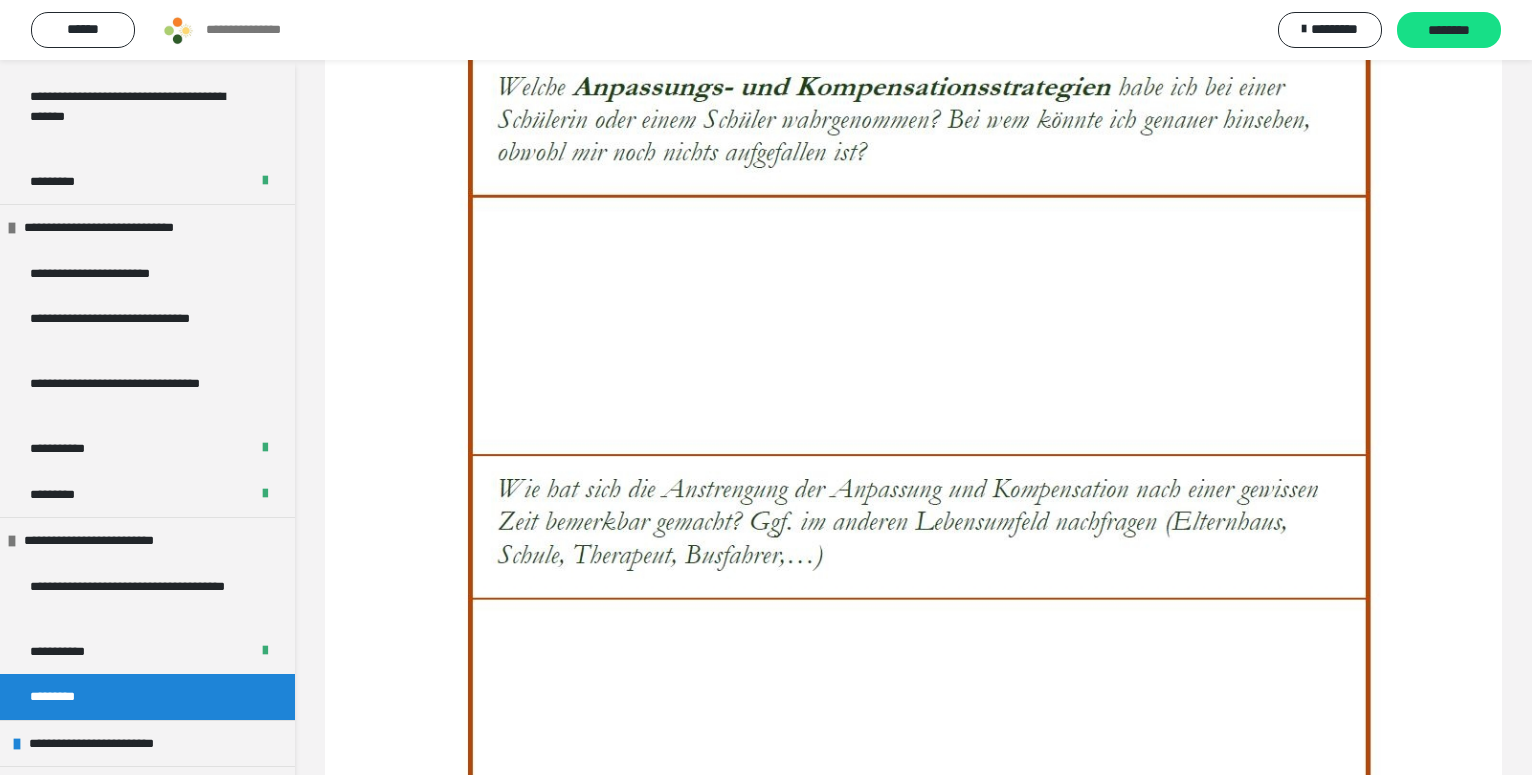 scroll, scrollTop: 243, scrollLeft: 0, axis: vertical 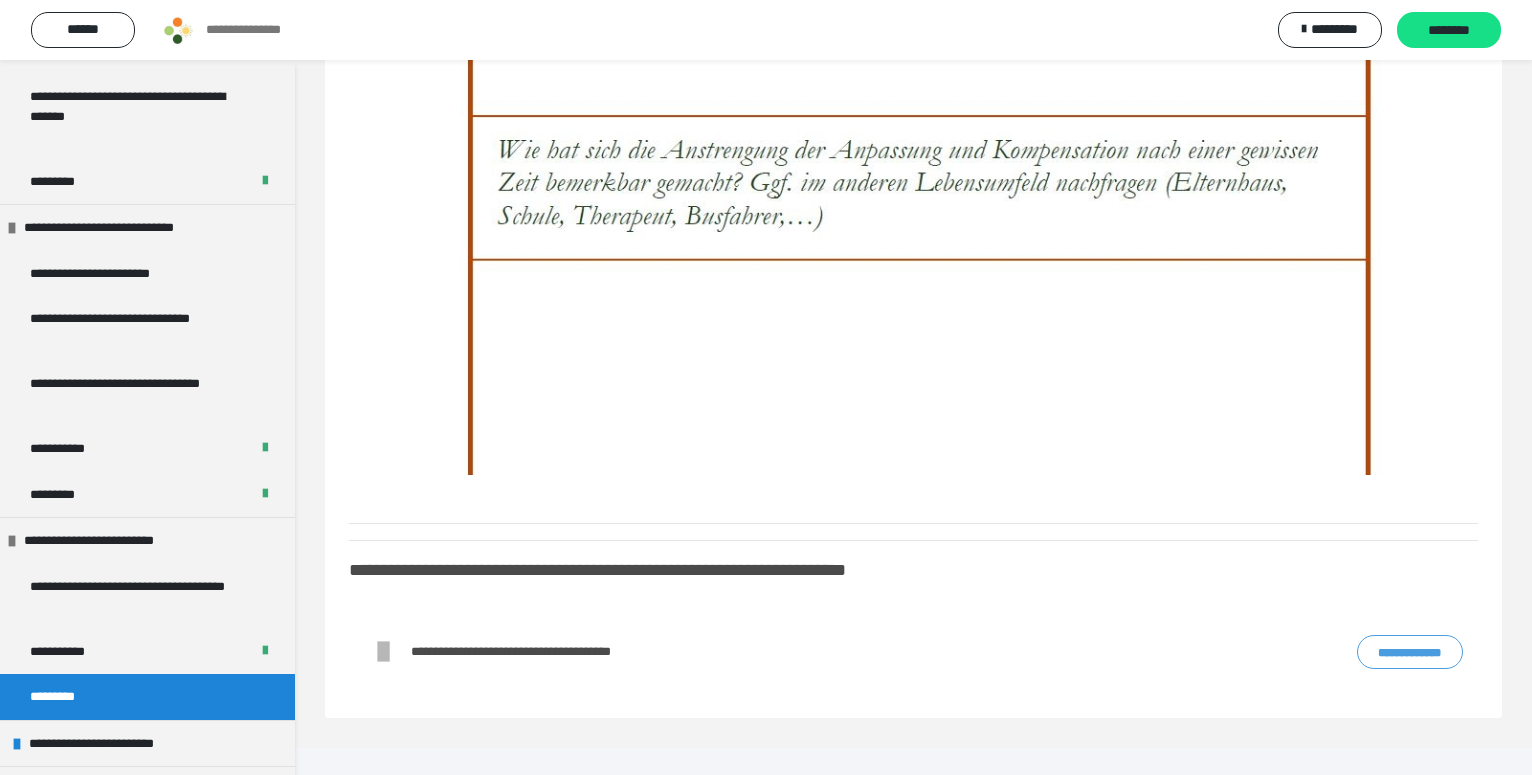 click on "**********" at bounding box center [1410, 652] 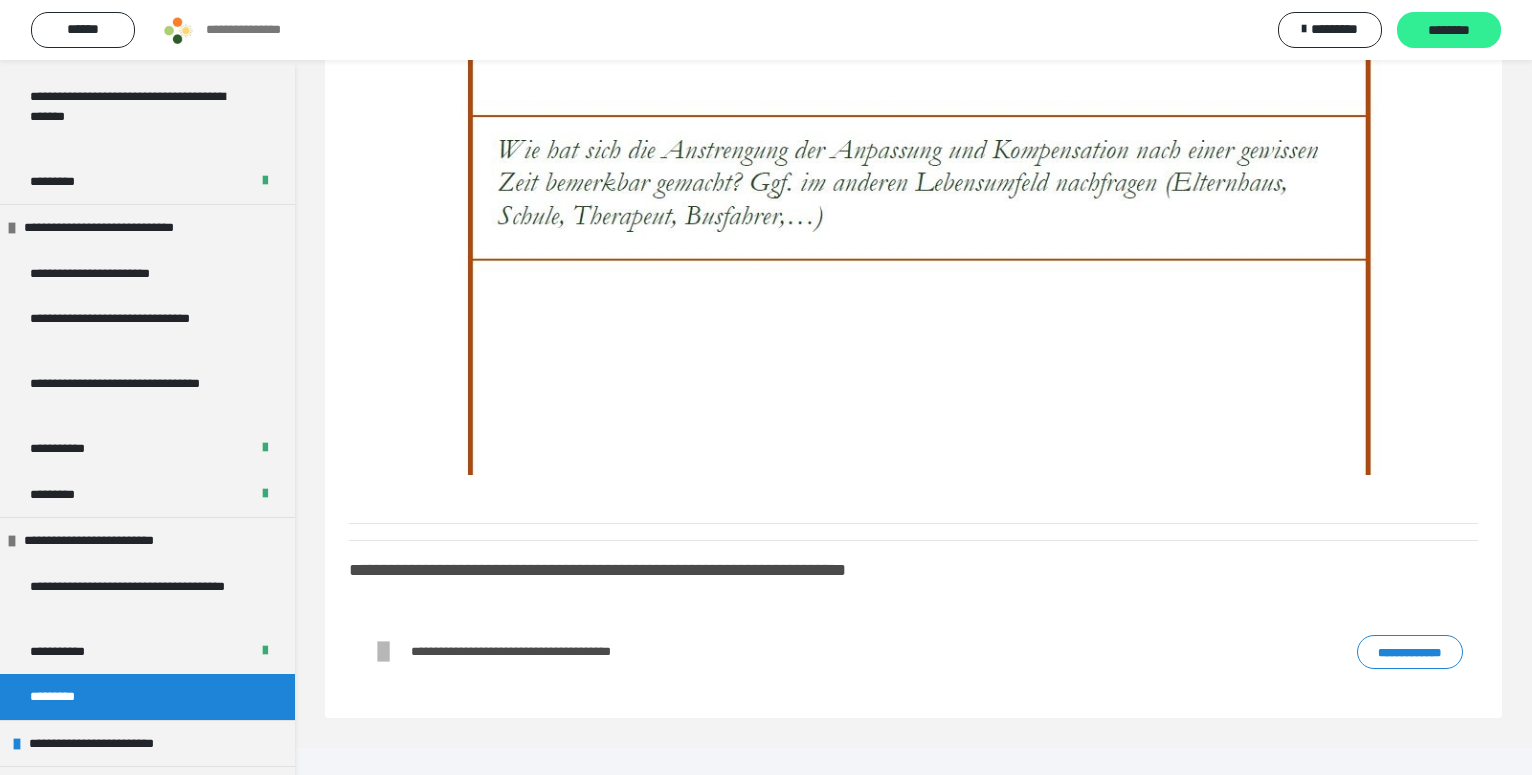 click on "********" at bounding box center [1449, 31] 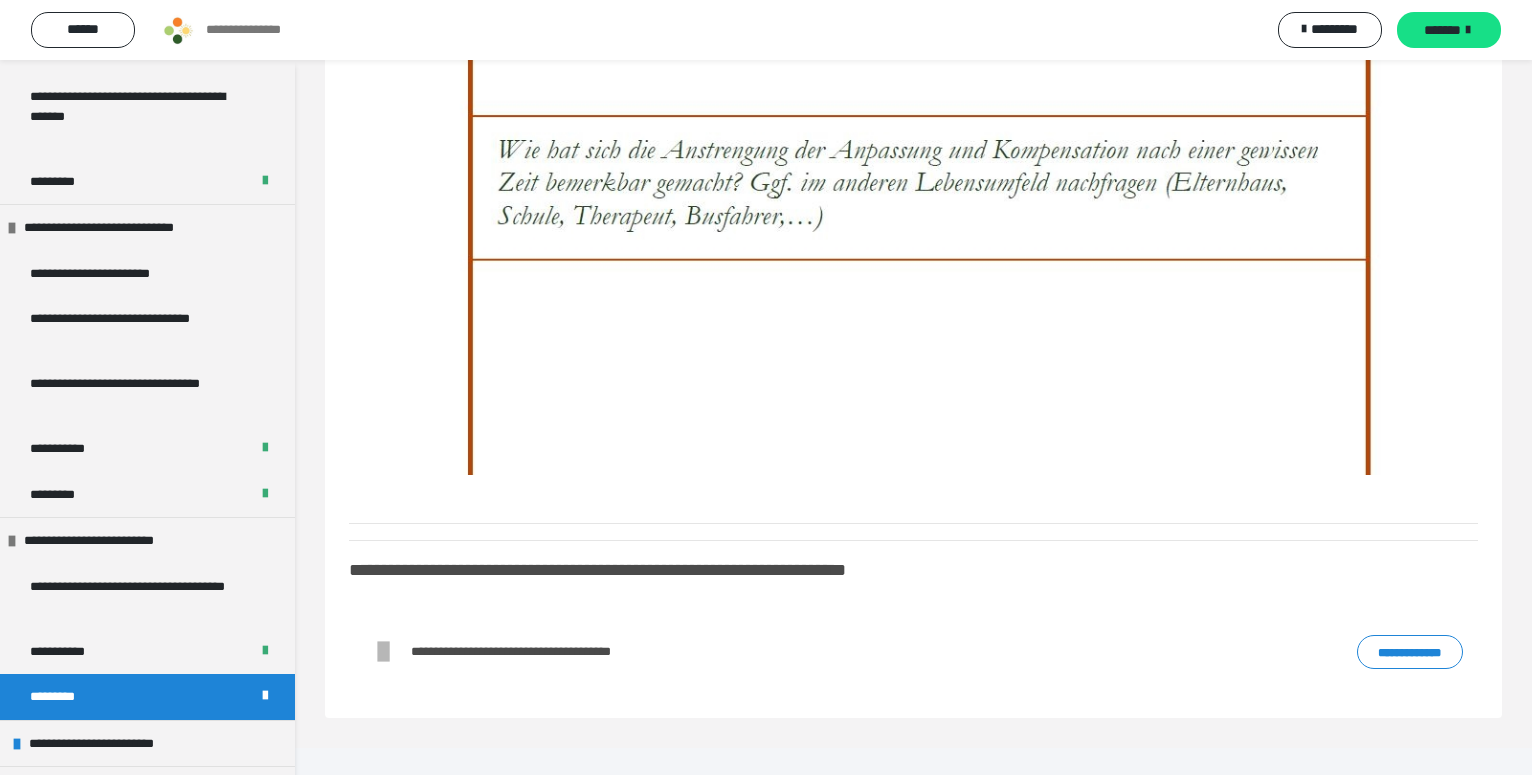 scroll, scrollTop: 668, scrollLeft: 0, axis: vertical 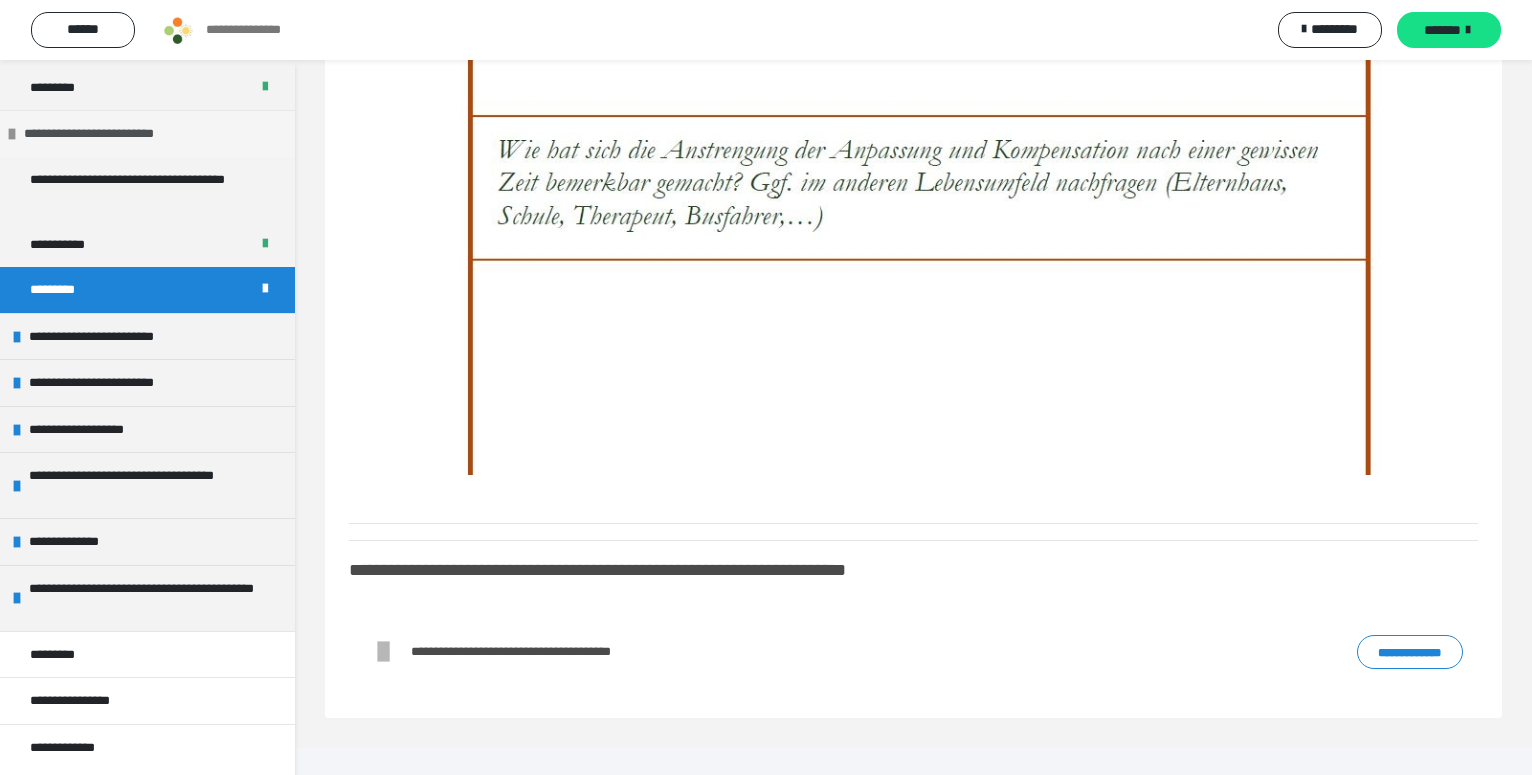 click at bounding box center (12, 134) 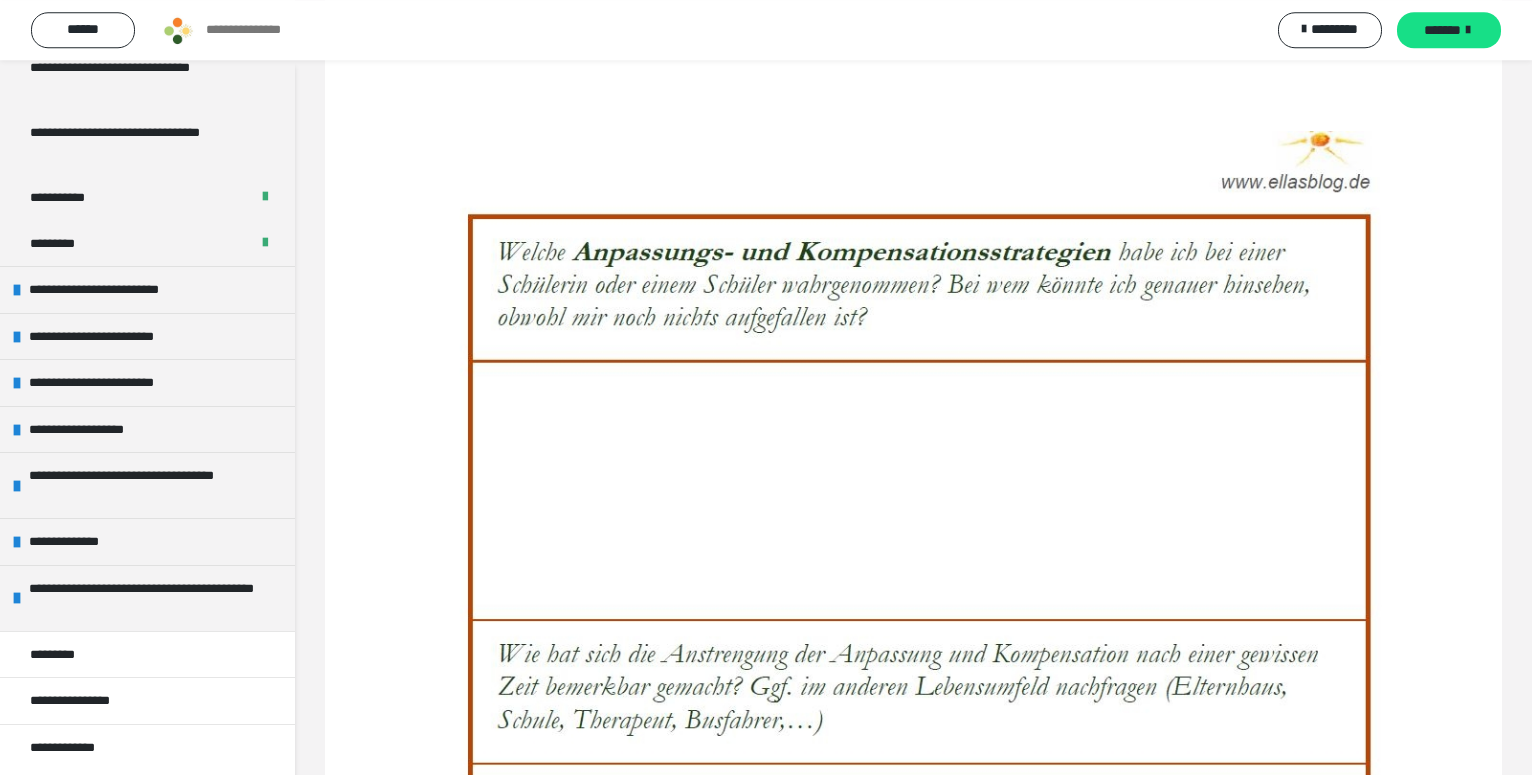 scroll, scrollTop: 581, scrollLeft: 0, axis: vertical 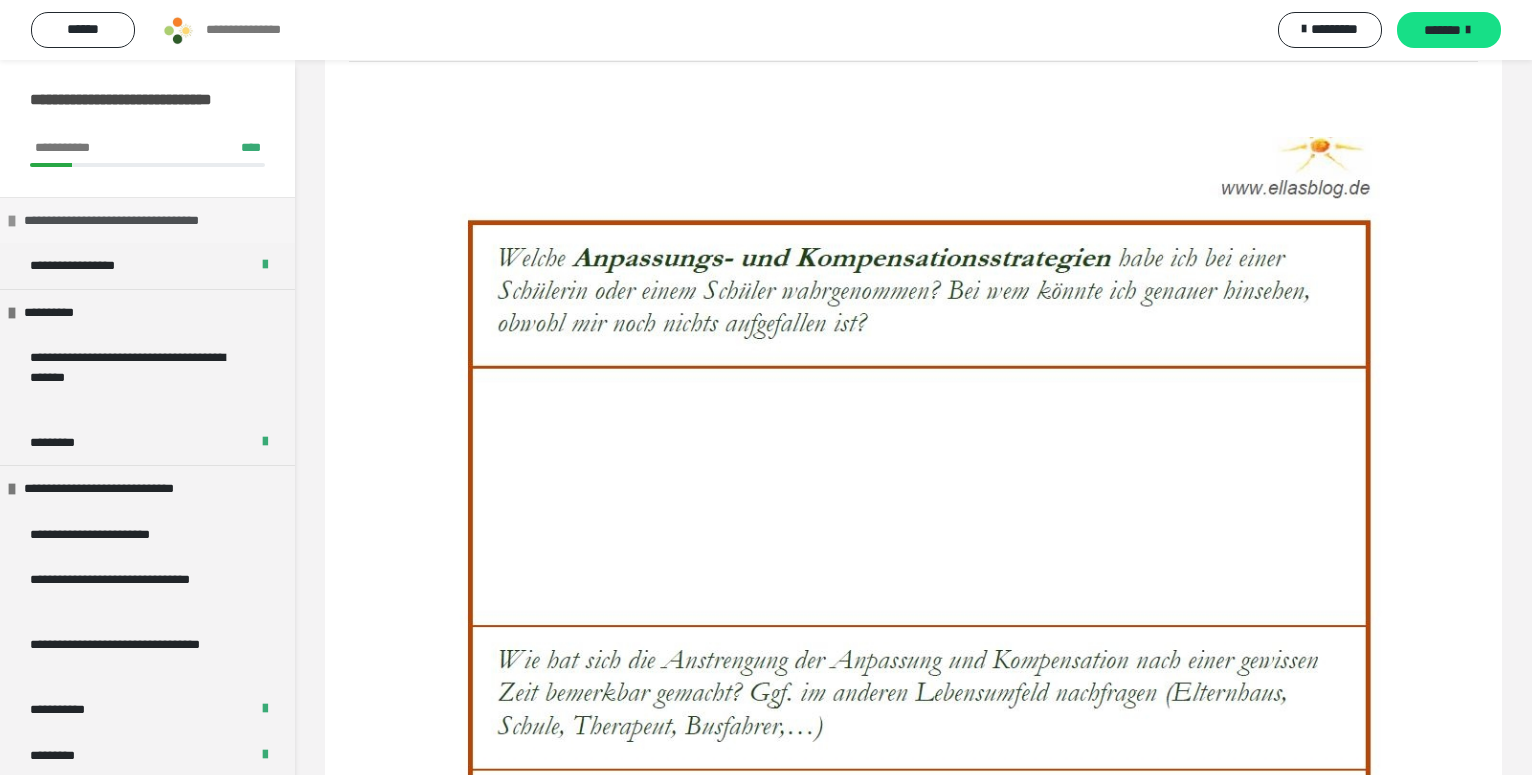 click at bounding box center [12, 221] 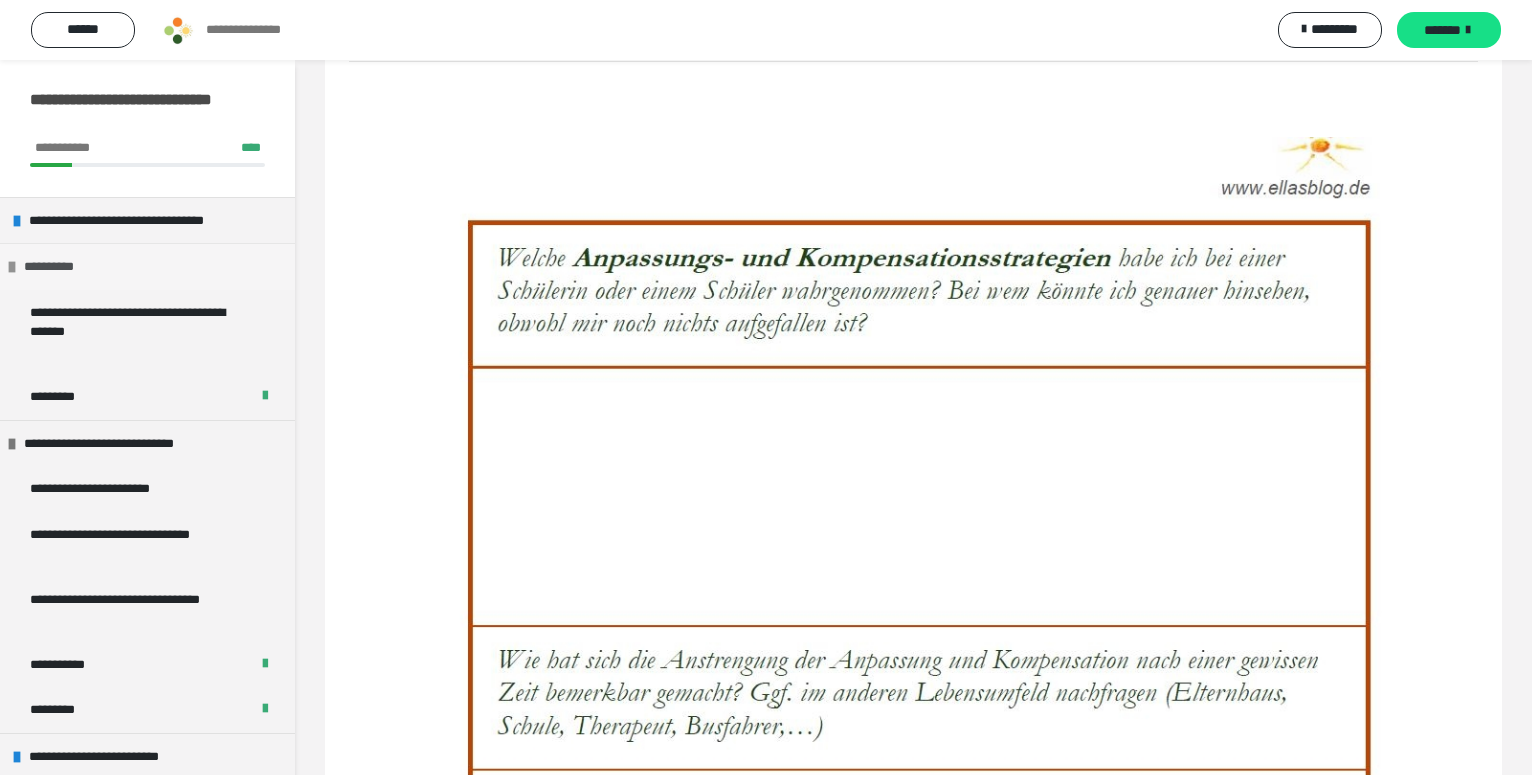 click at bounding box center [12, 267] 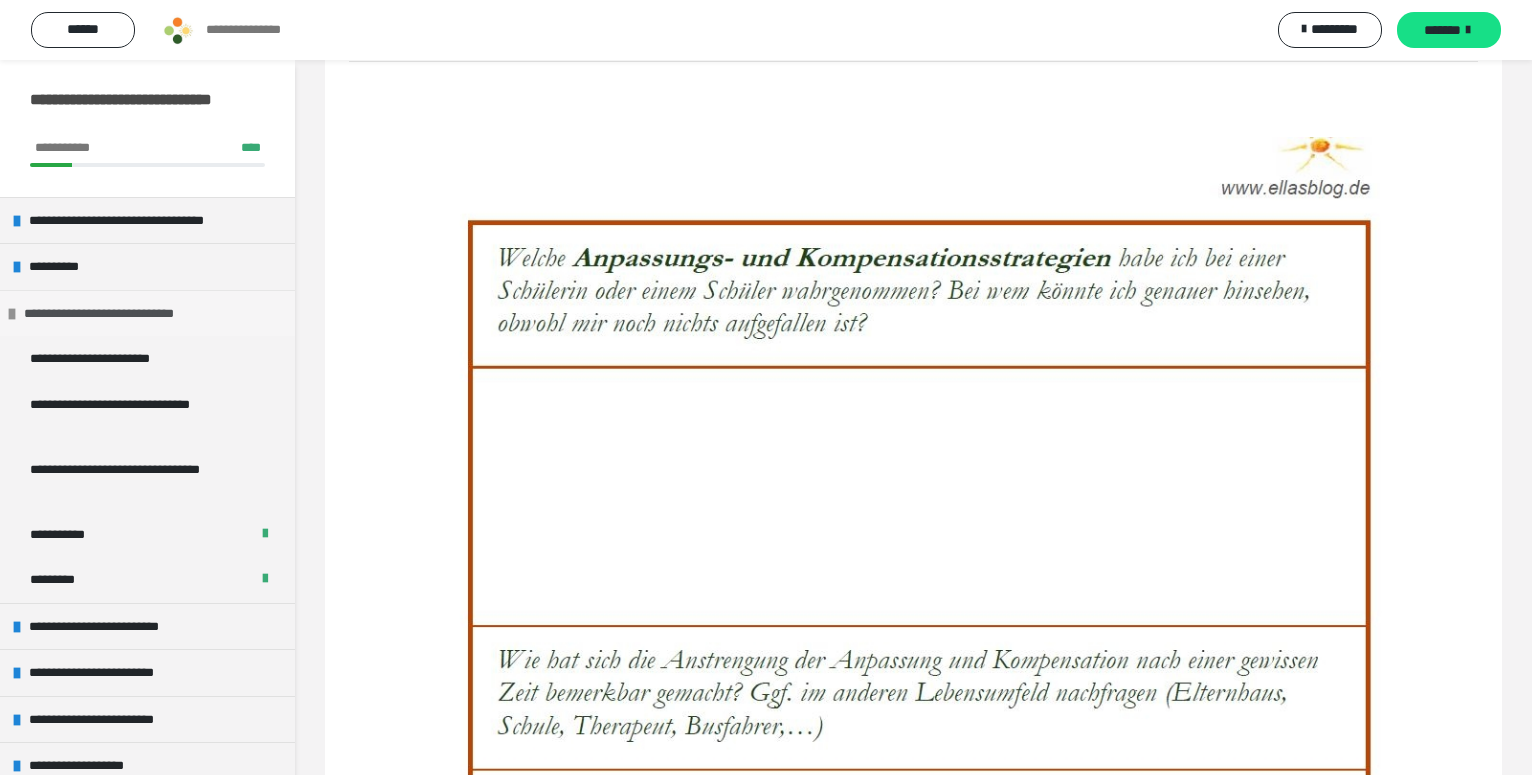 click at bounding box center (12, 314) 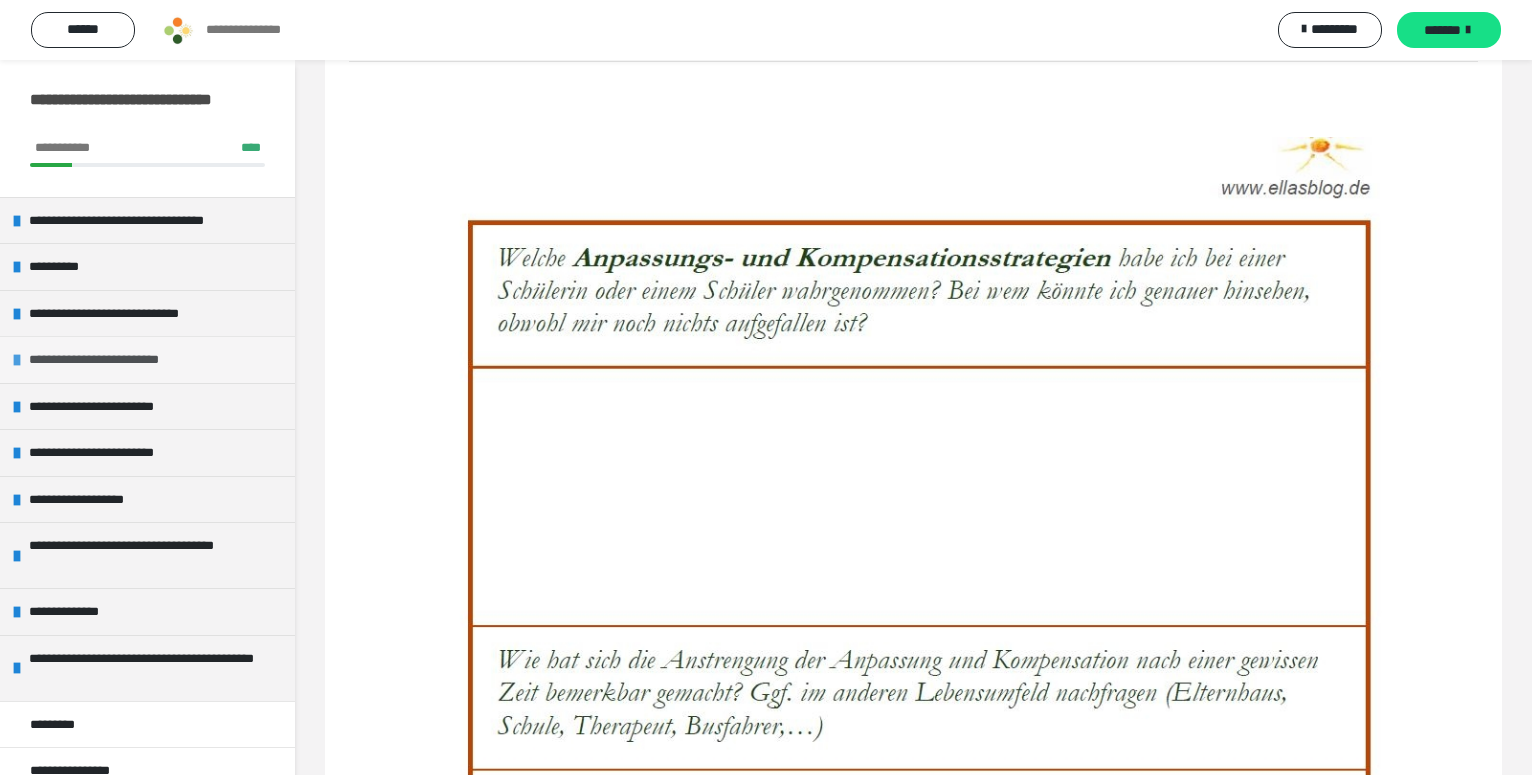 click at bounding box center (17, 360) 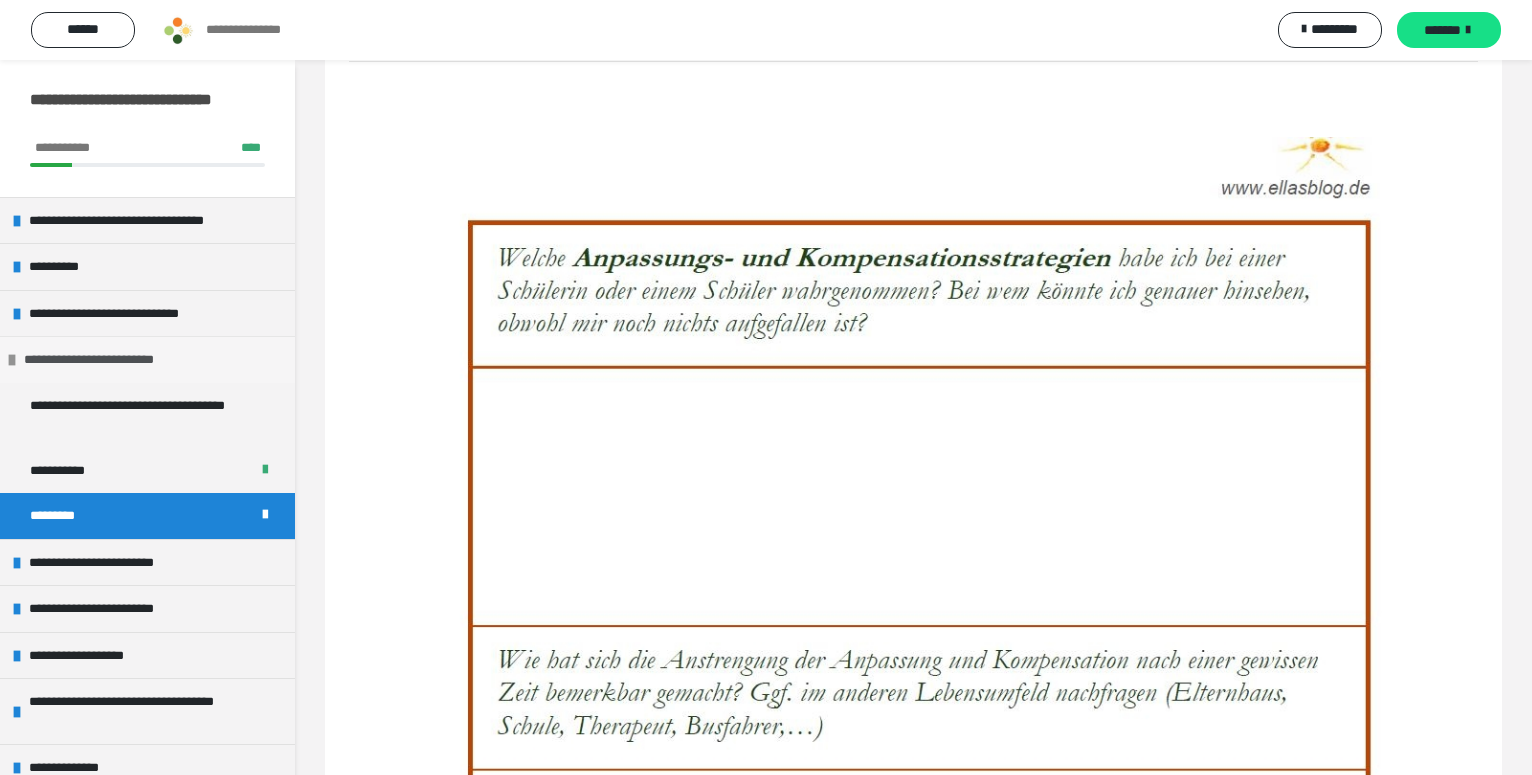 click at bounding box center (12, 360) 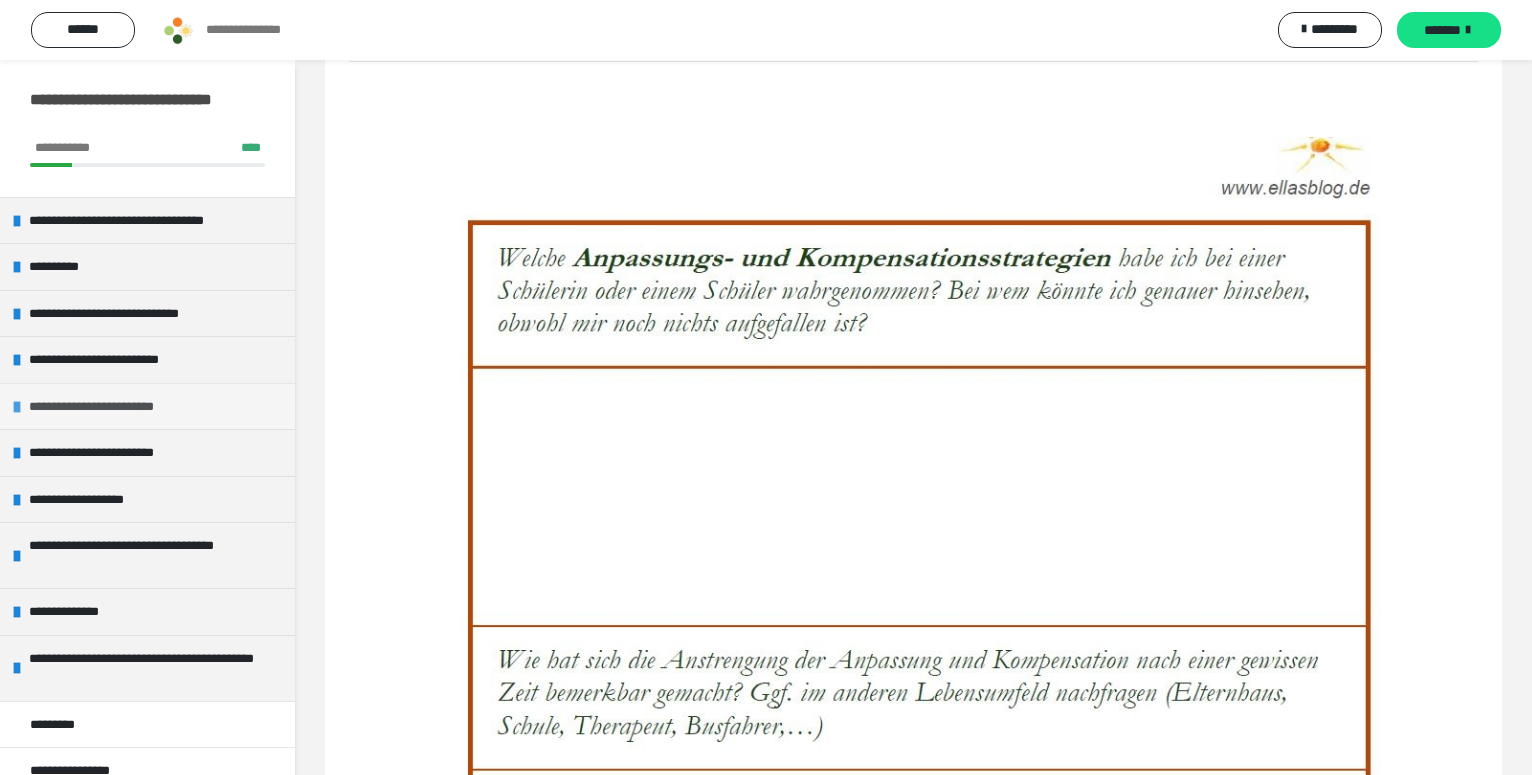 click on "**********" at bounding box center (147, 406) 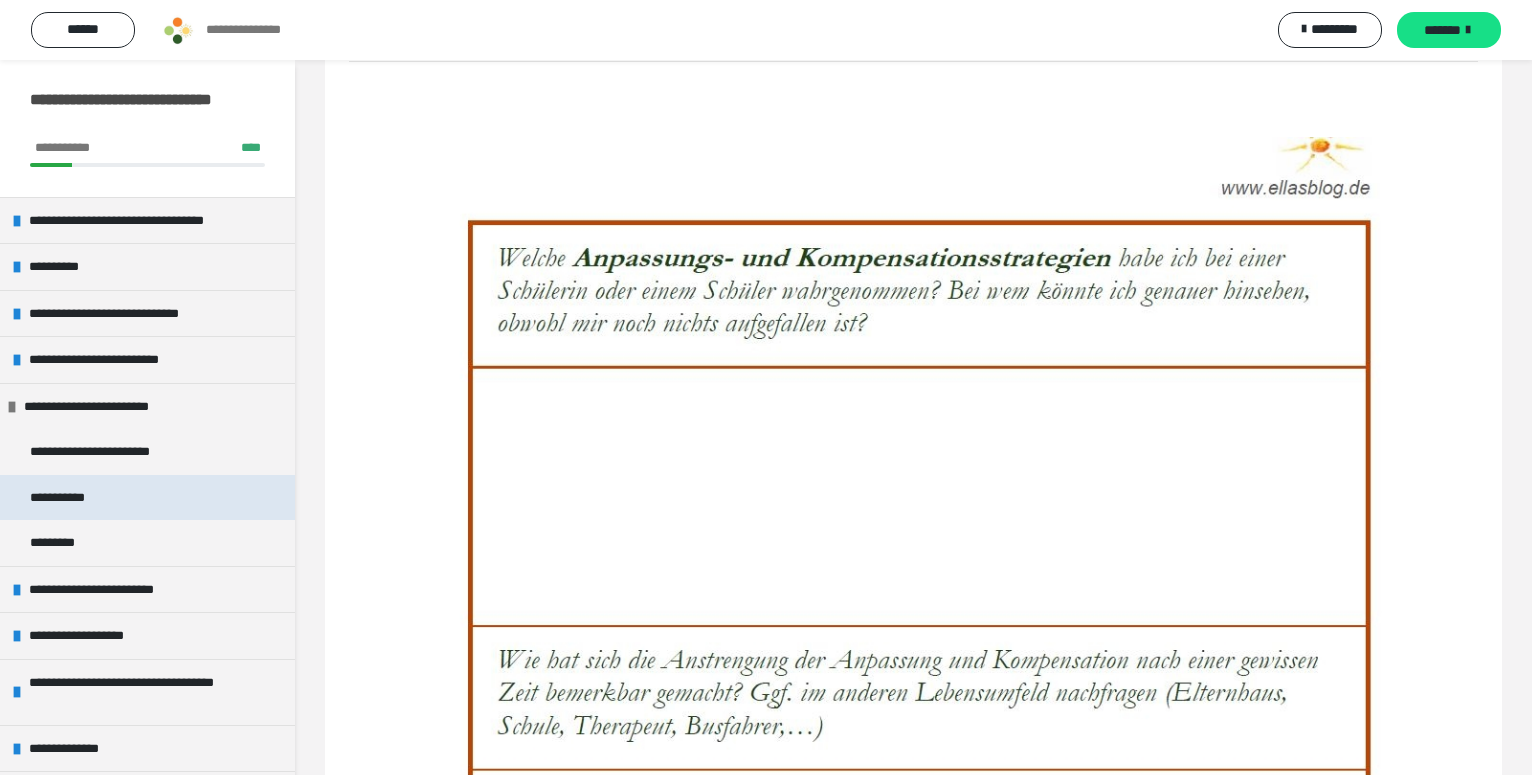 click on "**********" at bounding box center (147, 498) 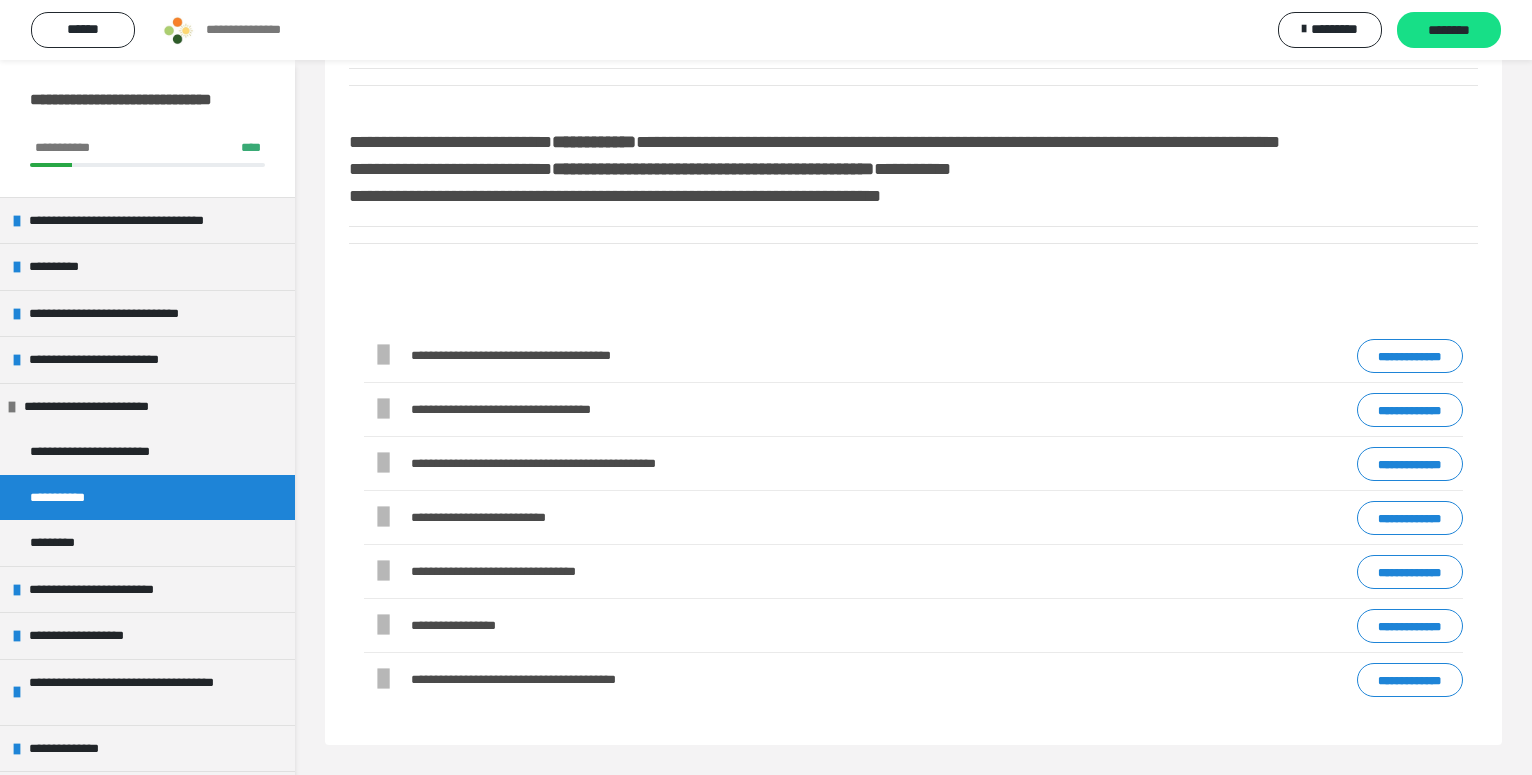 scroll, scrollTop: 146, scrollLeft: 0, axis: vertical 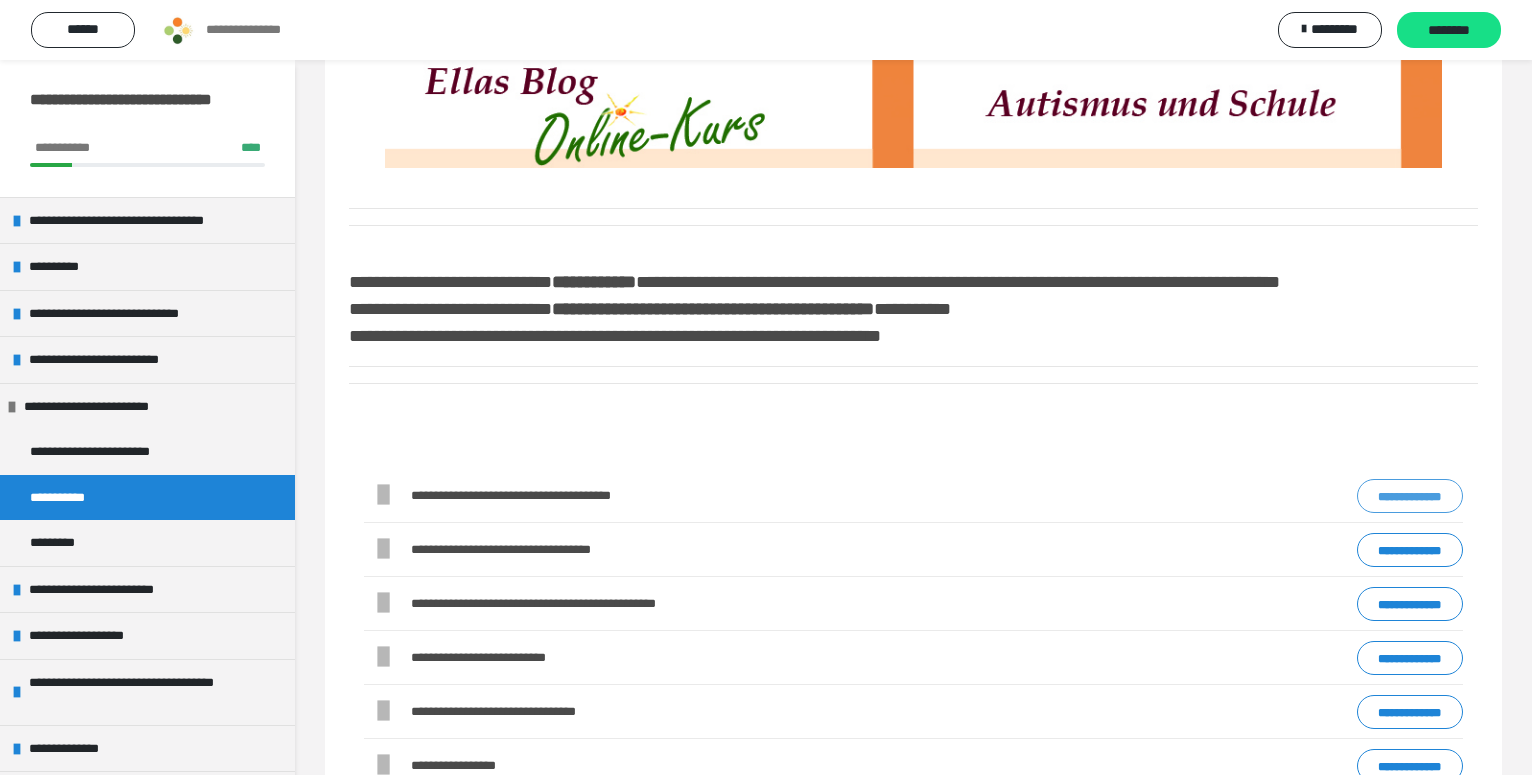 click on "**********" at bounding box center (1410, 496) 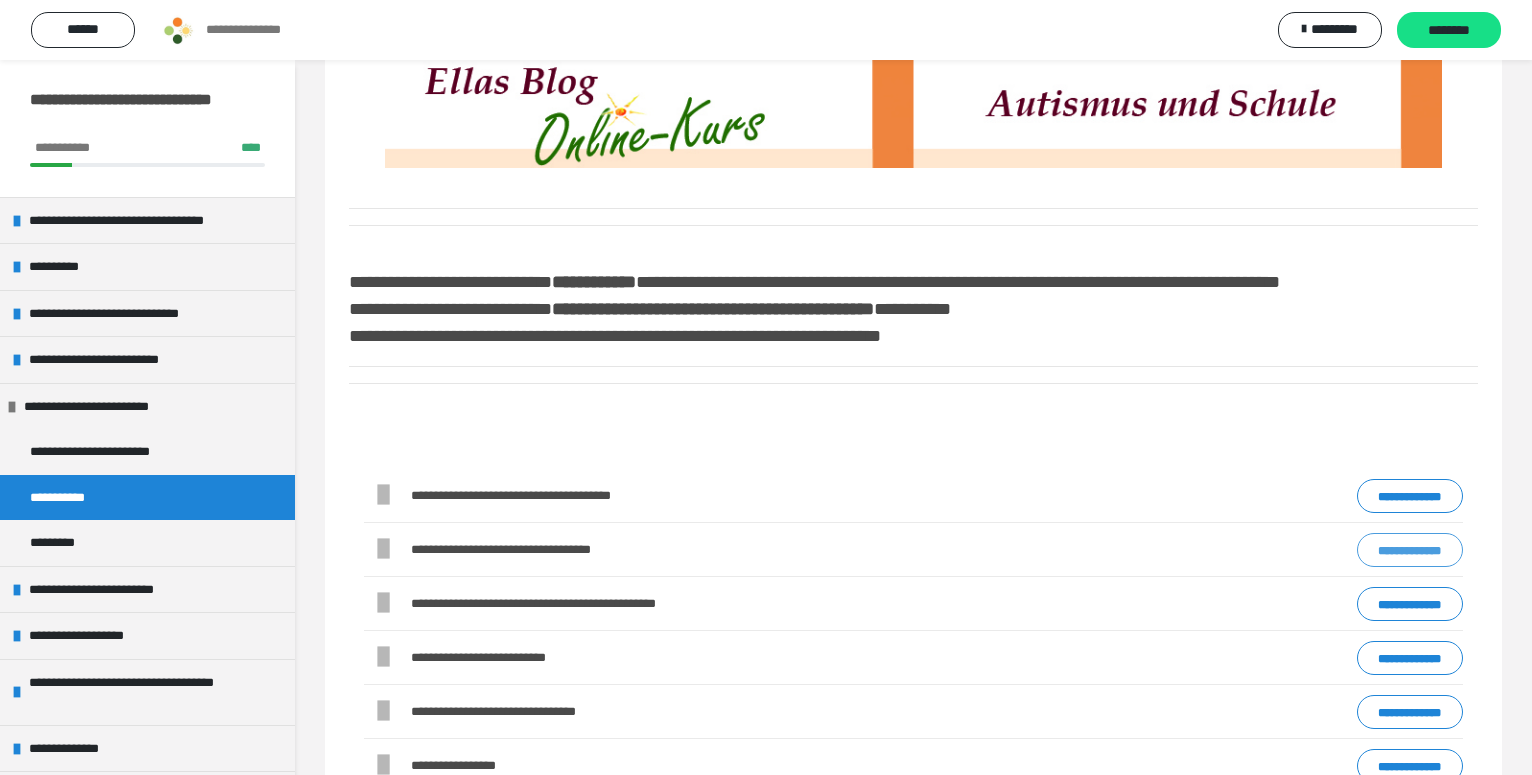 click on "**********" at bounding box center [1410, 550] 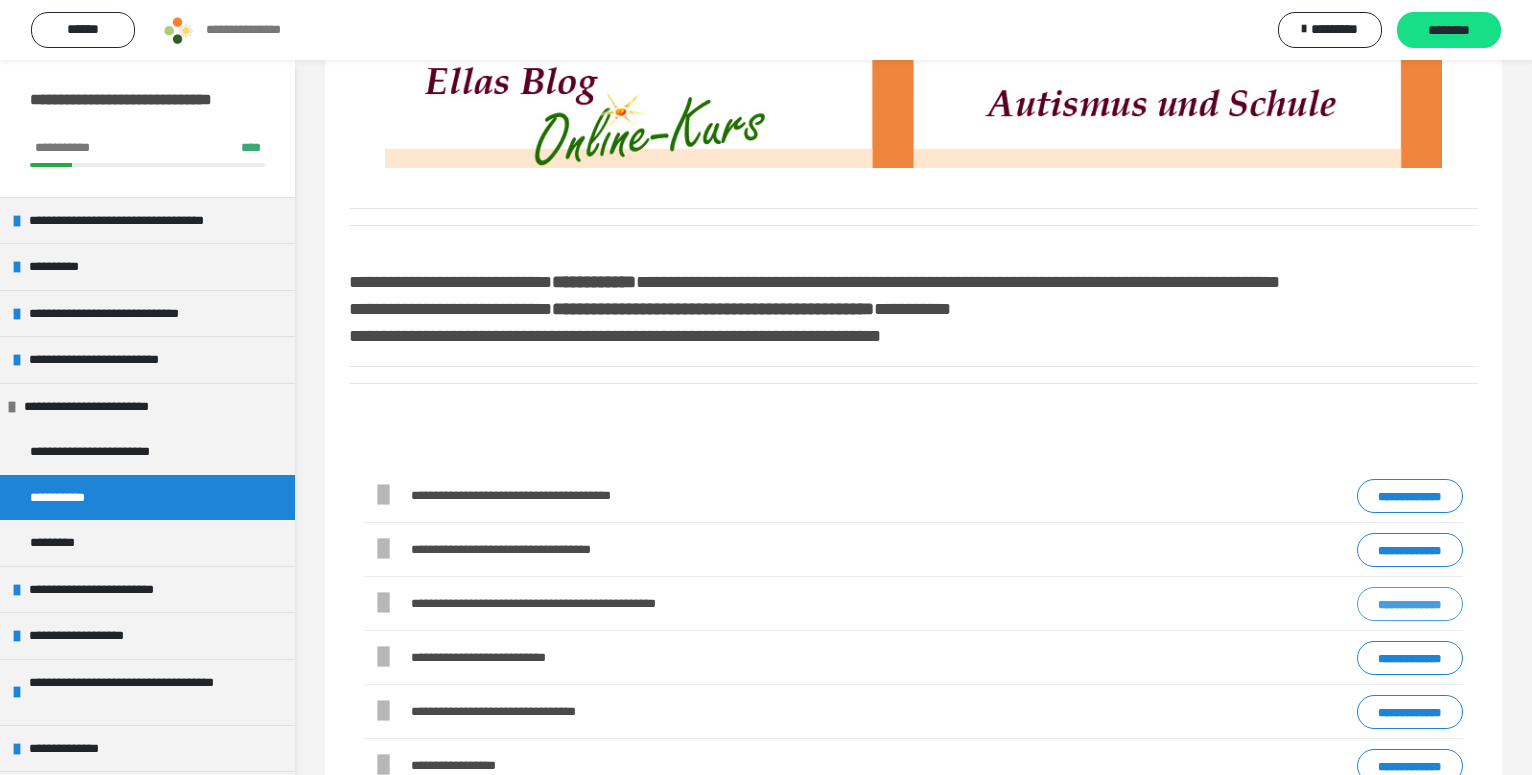 click on "**********" at bounding box center (1410, 604) 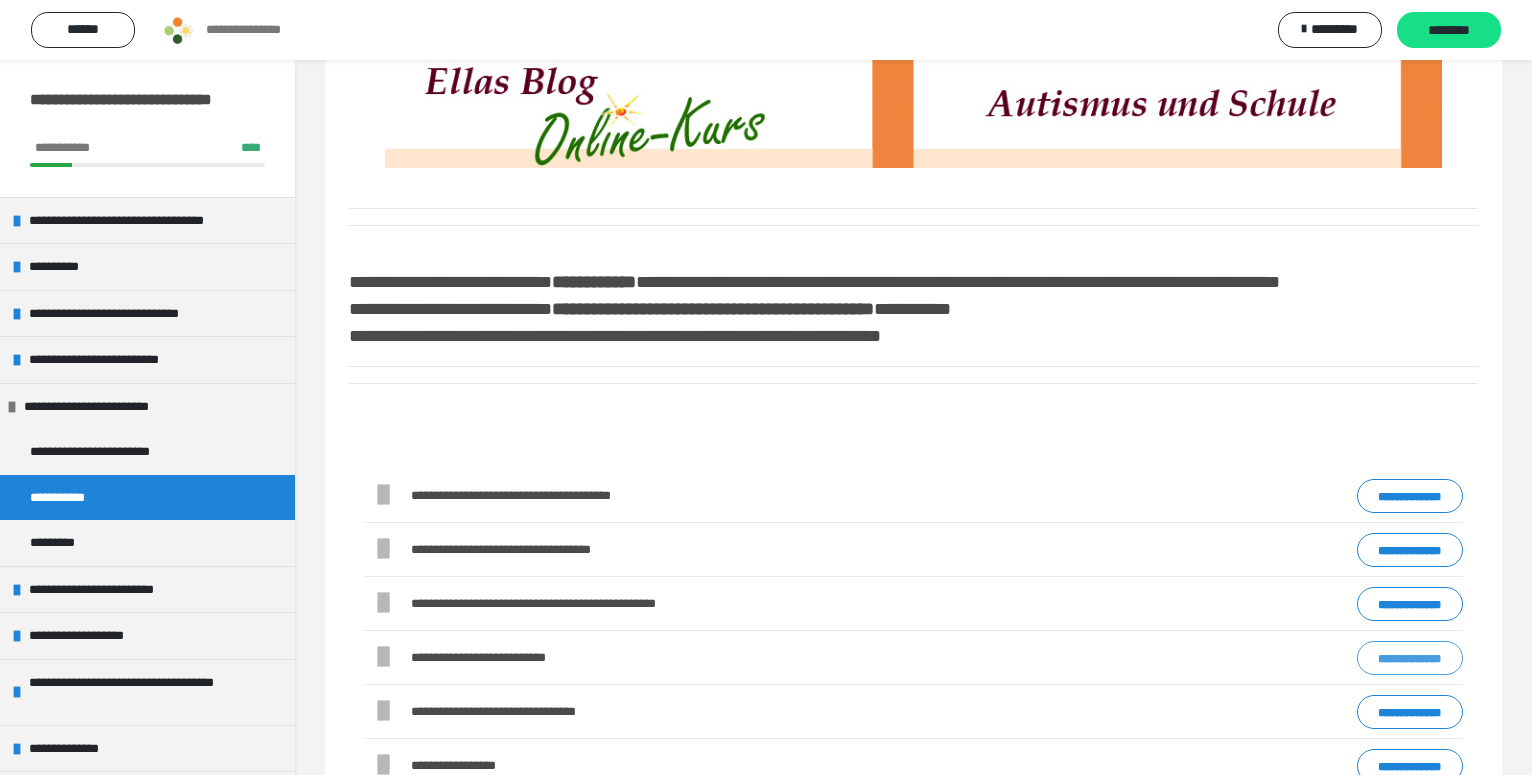 click on "**********" at bounding box center (1410, 658) 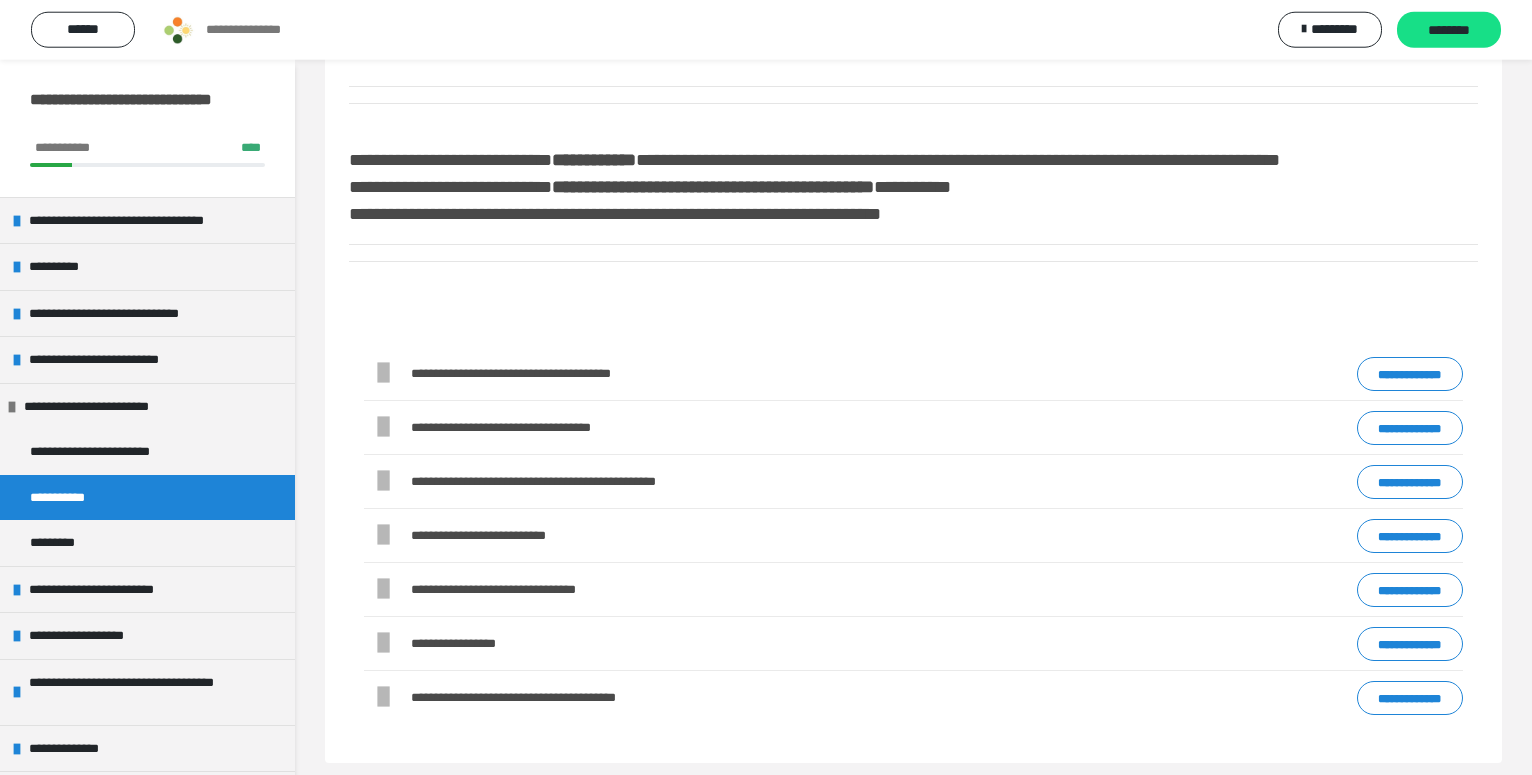 scroll, scrollTop: 313, scrollLeft: 0, axis: vertical 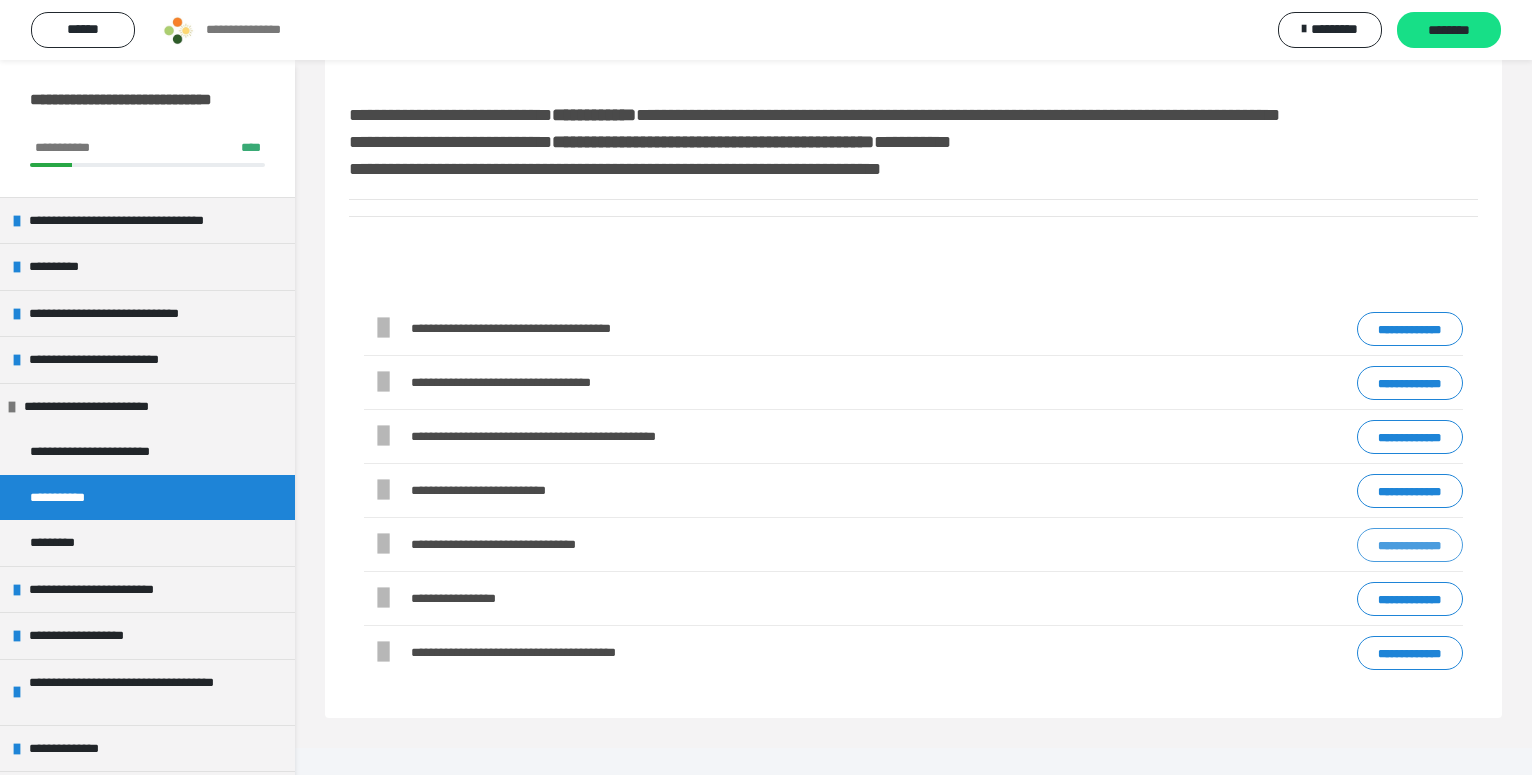click on "**********" at bounding box center [1410, 545] 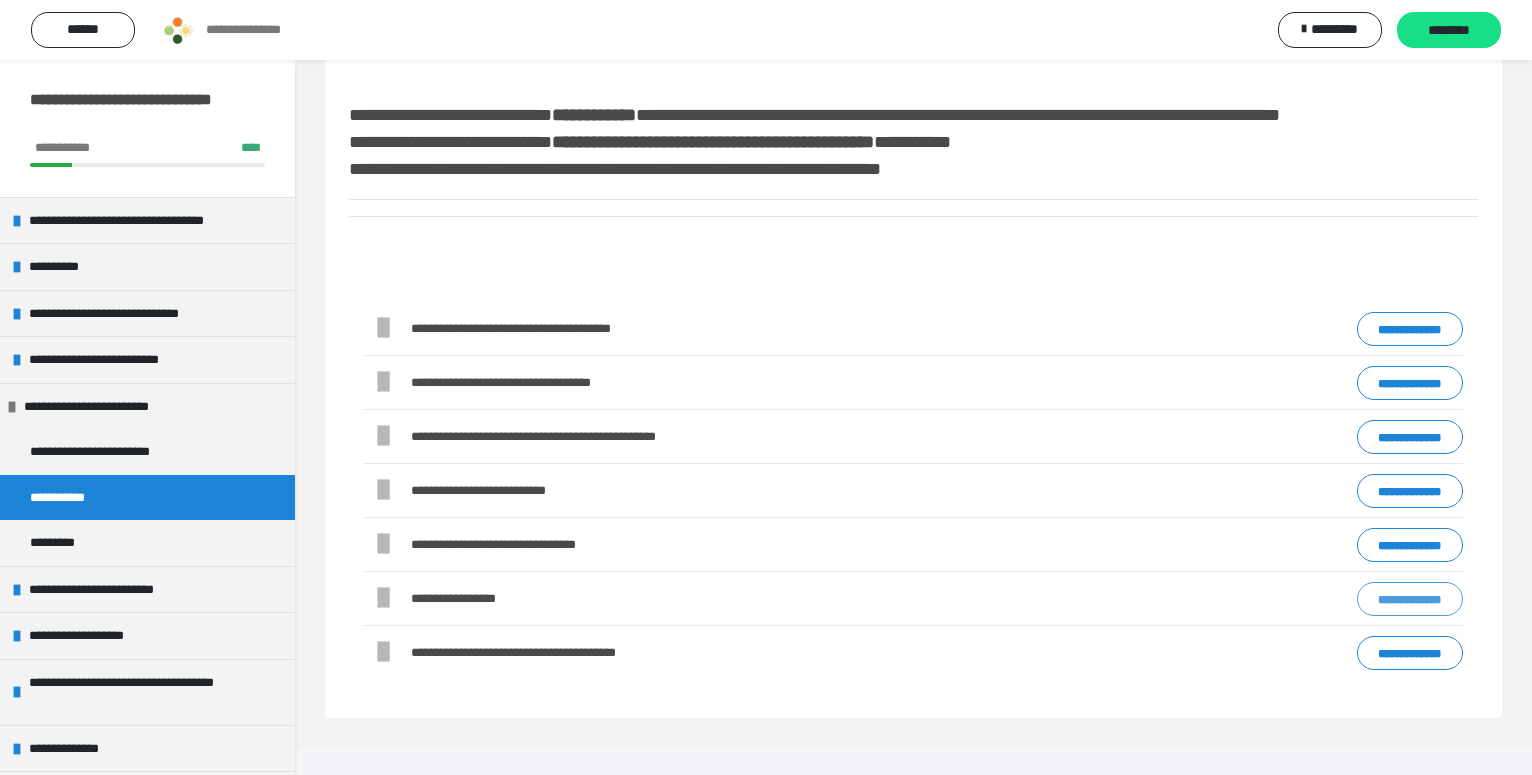 click on "**********" at bounding box center (1410, 599) 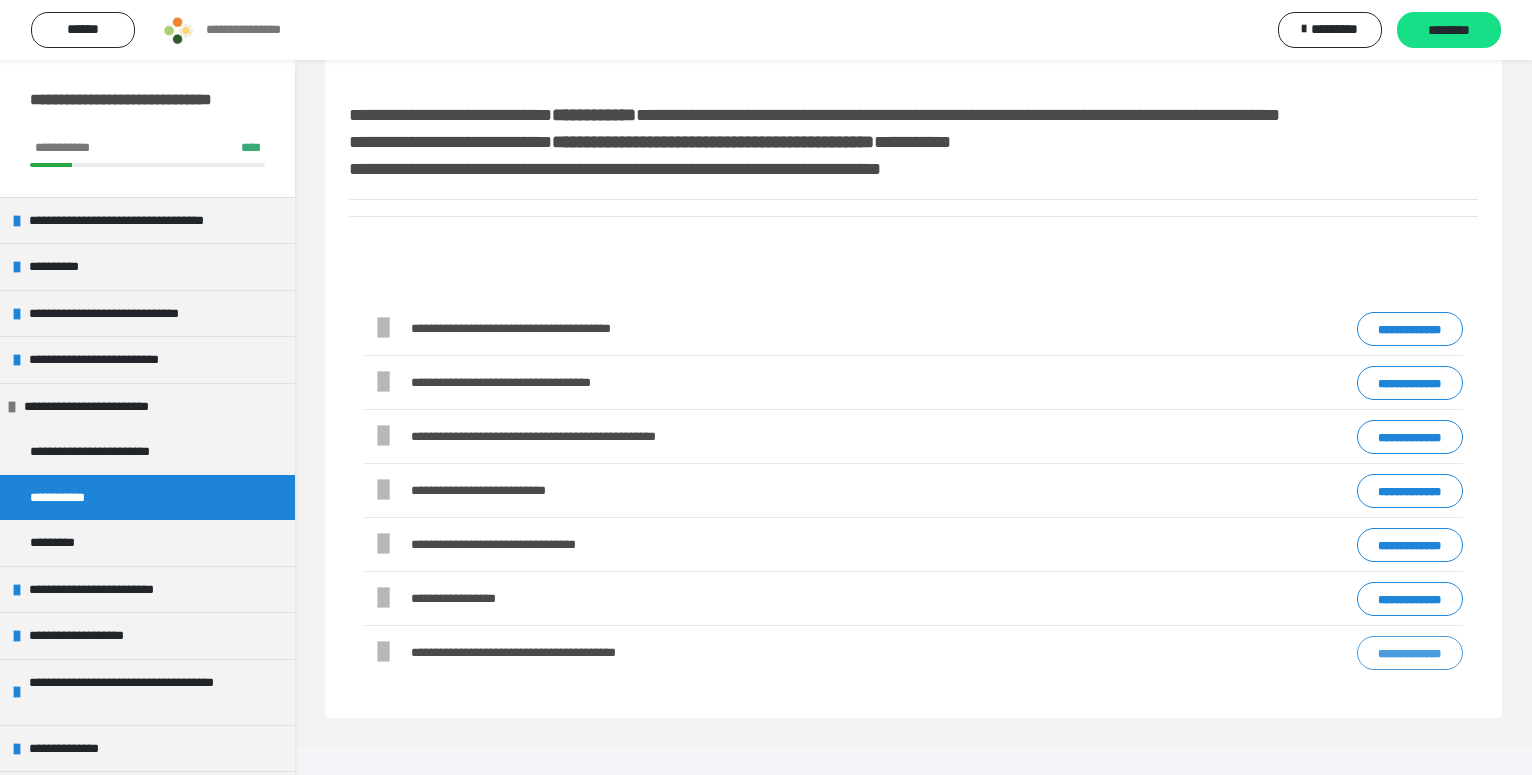 click on "**********" at bounding box center [1410, 653] 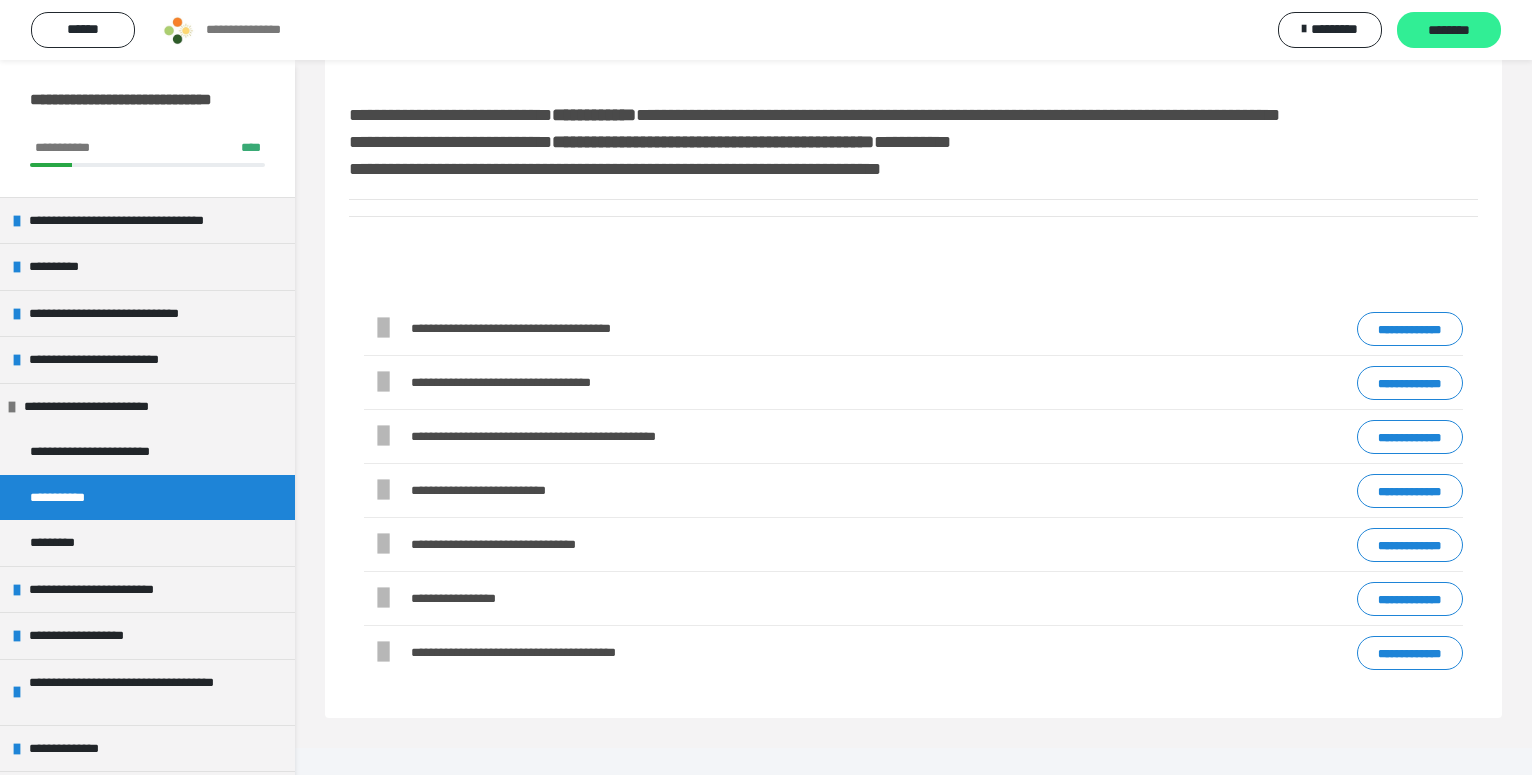 click on "********" at bounding box center (1449, 31) 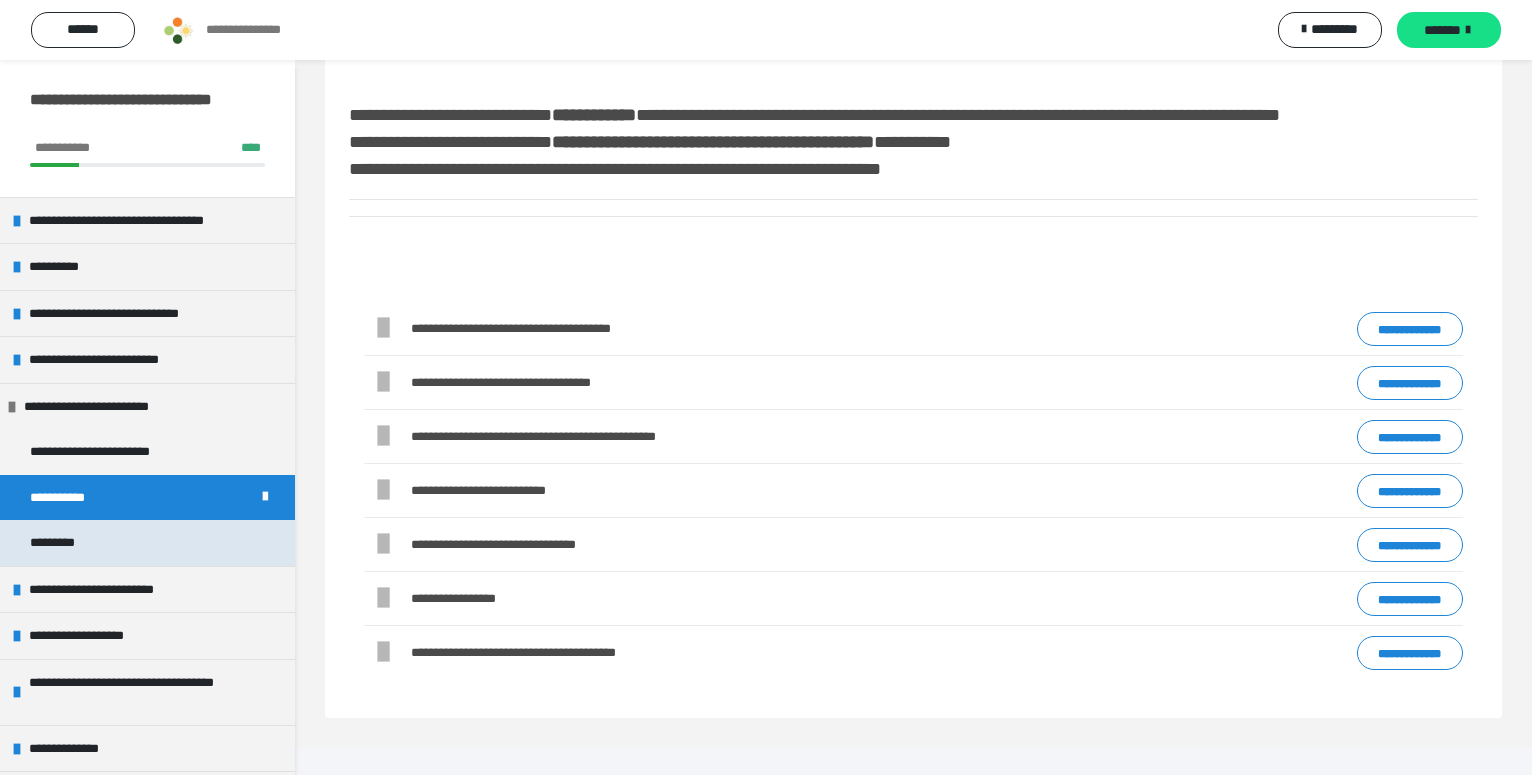 click on "*********" at bounding box center (147, 543) 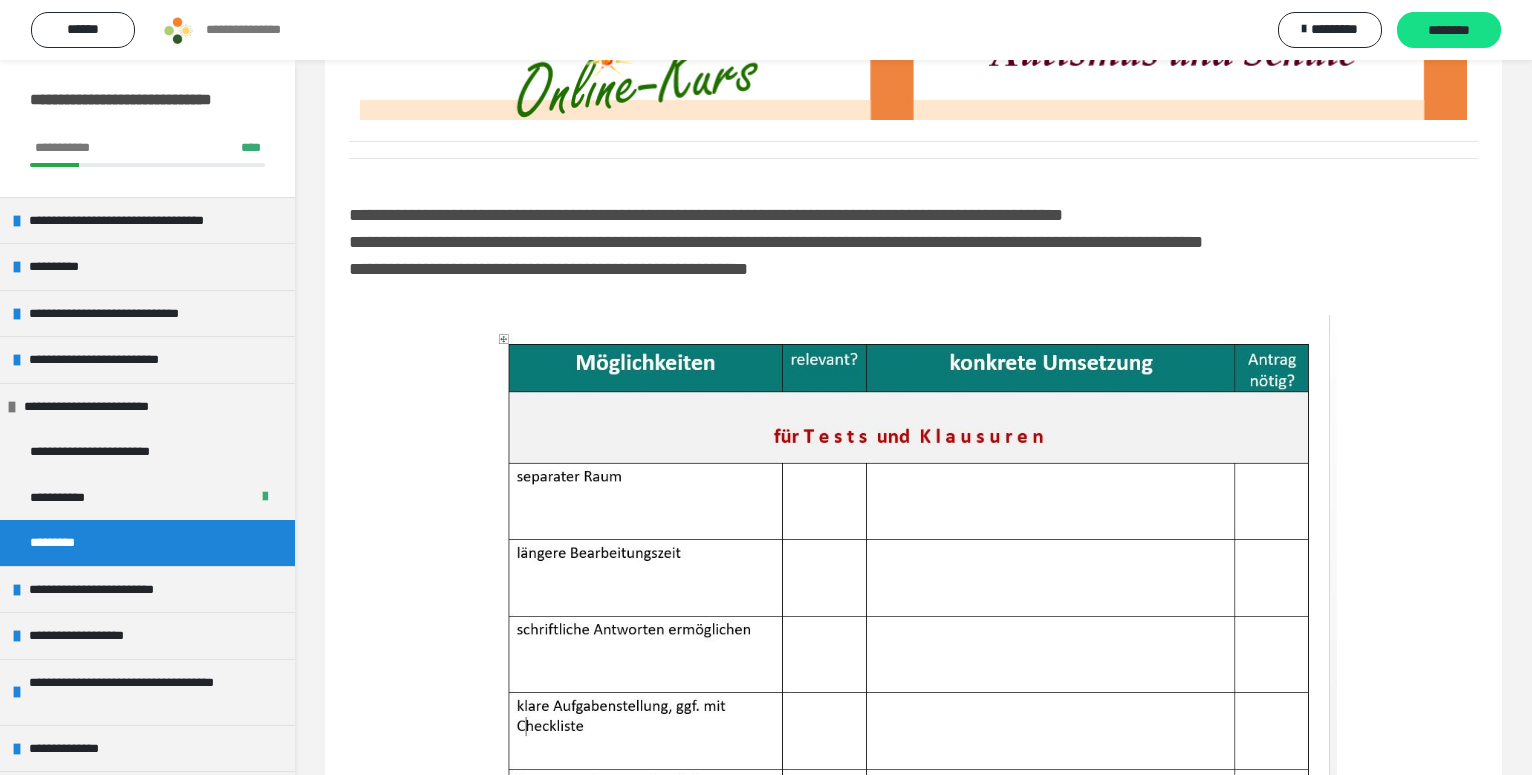 scroll, scrollTop: 377, scrollLeft: 0, axis: vertical 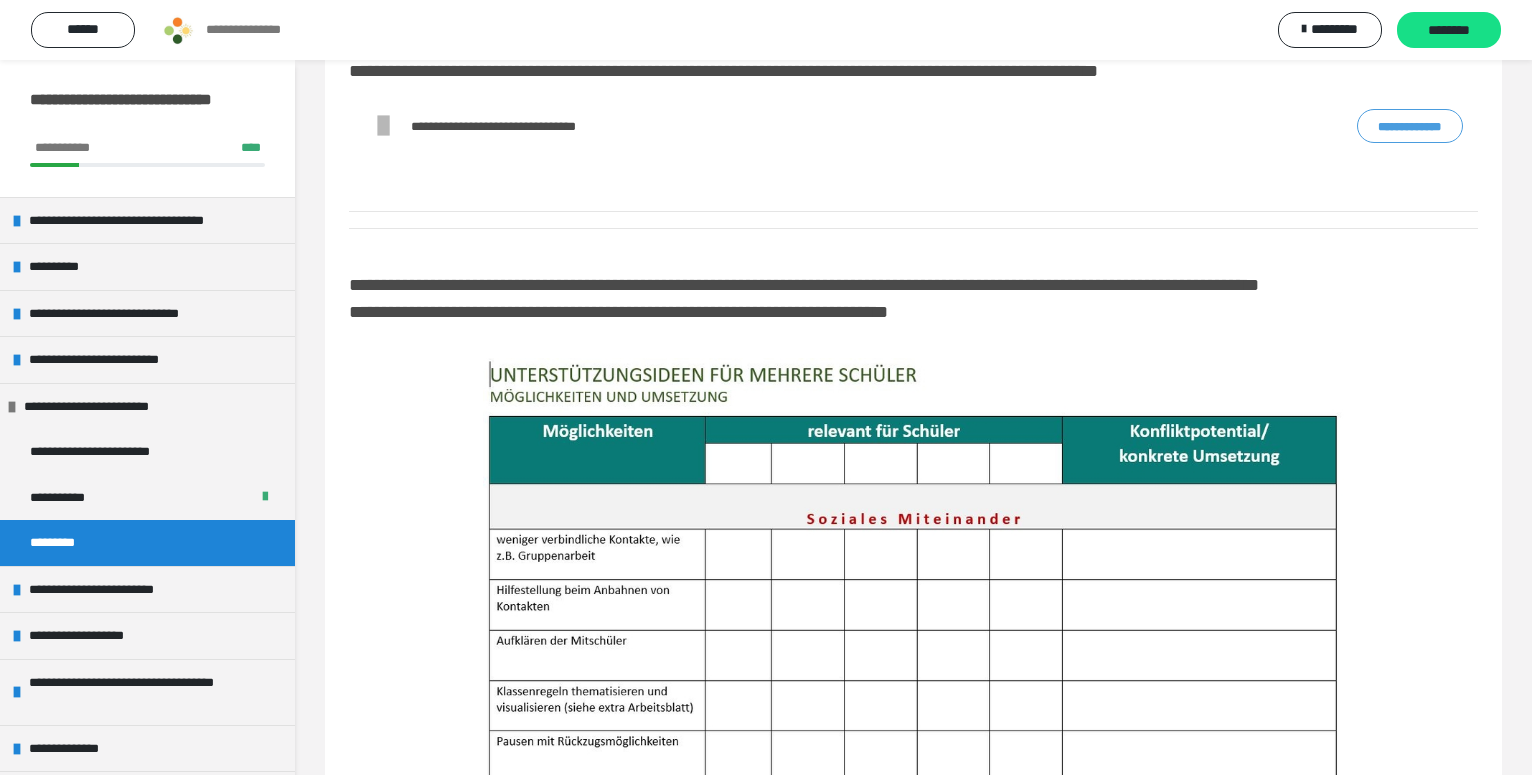 click on "**********" at bounding box center (1410, 126) 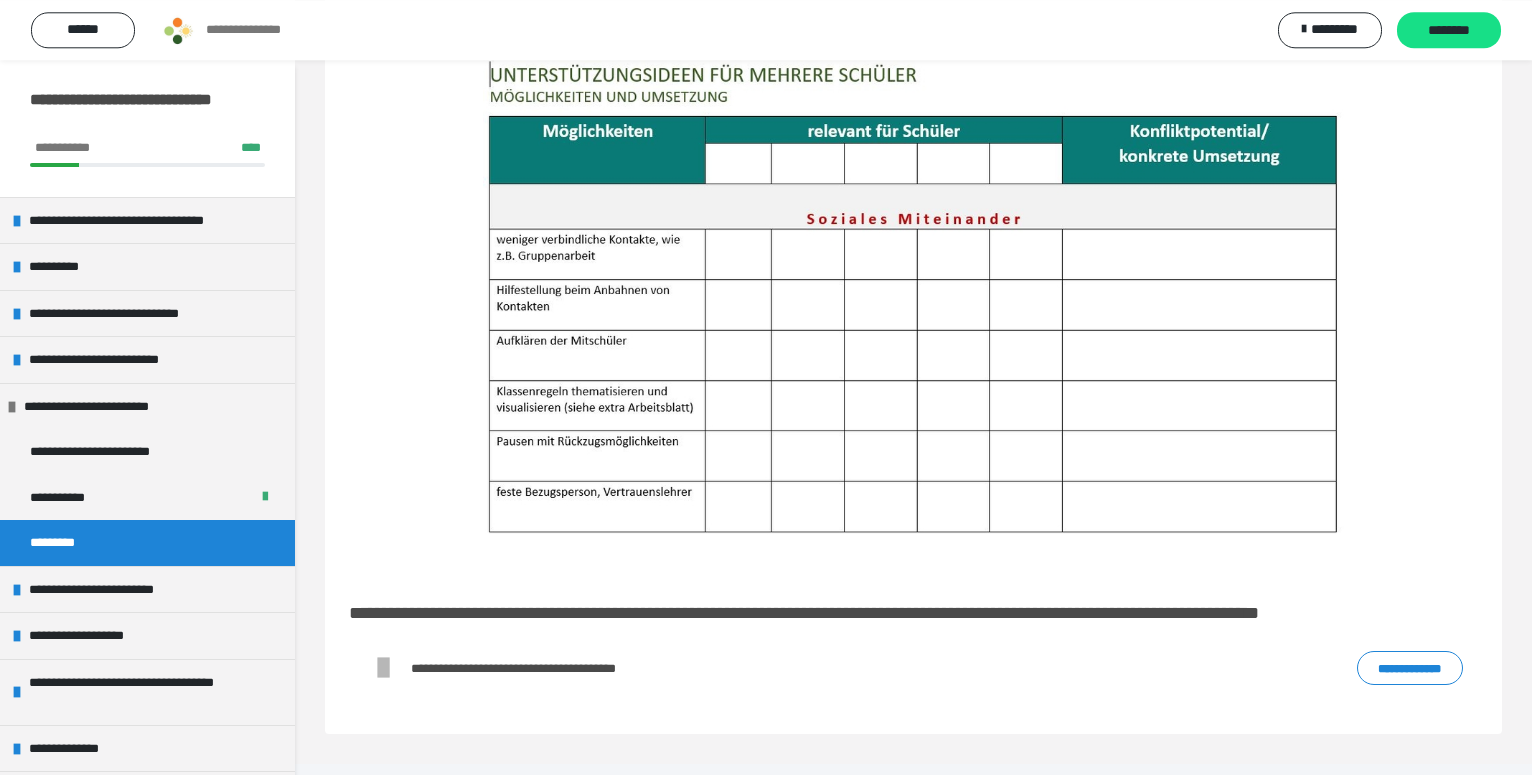 scroll, scrollTop: 1401, scrollLeft: 0, axis: vertical 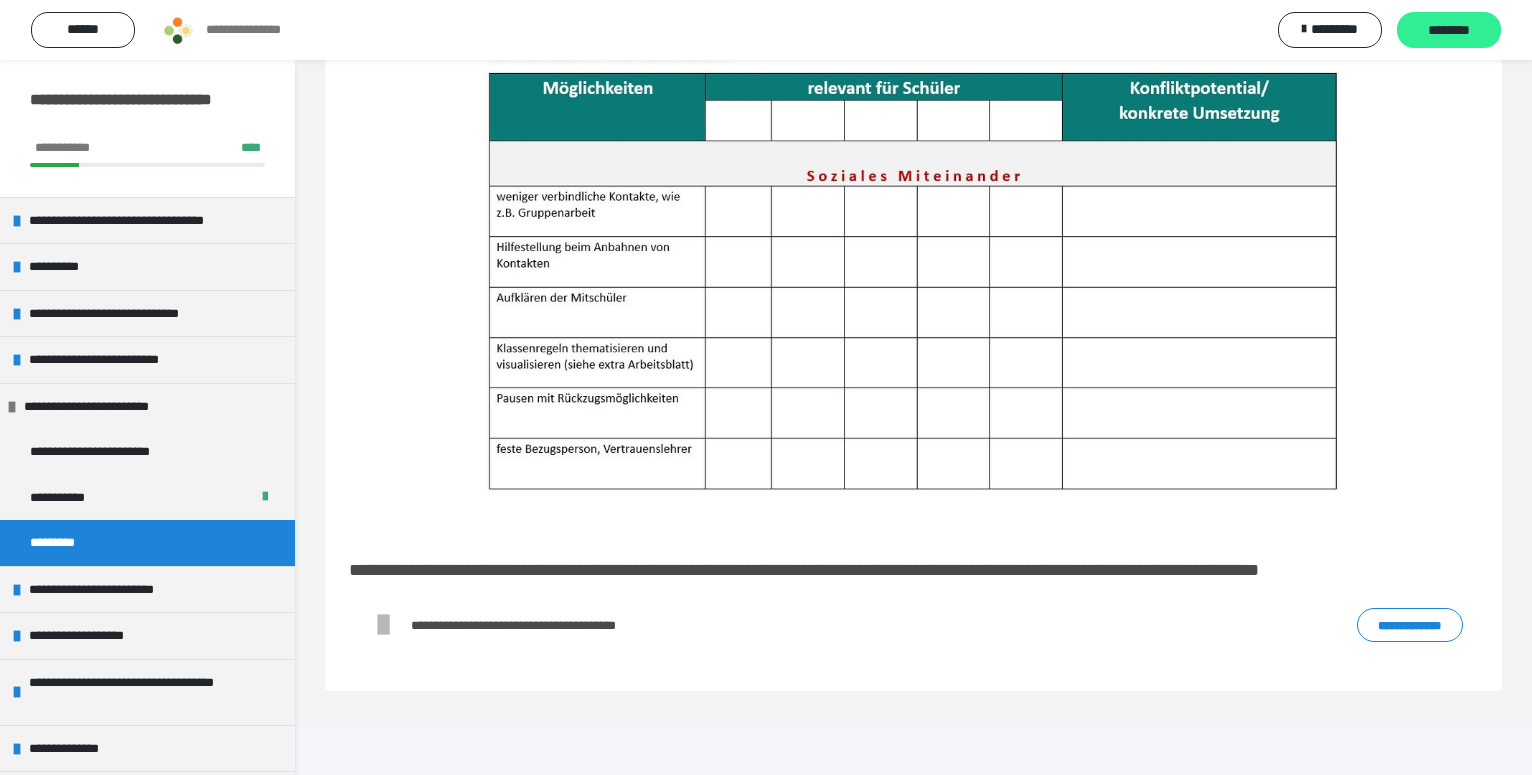 click on "********" at bounding box center [1449, 30] 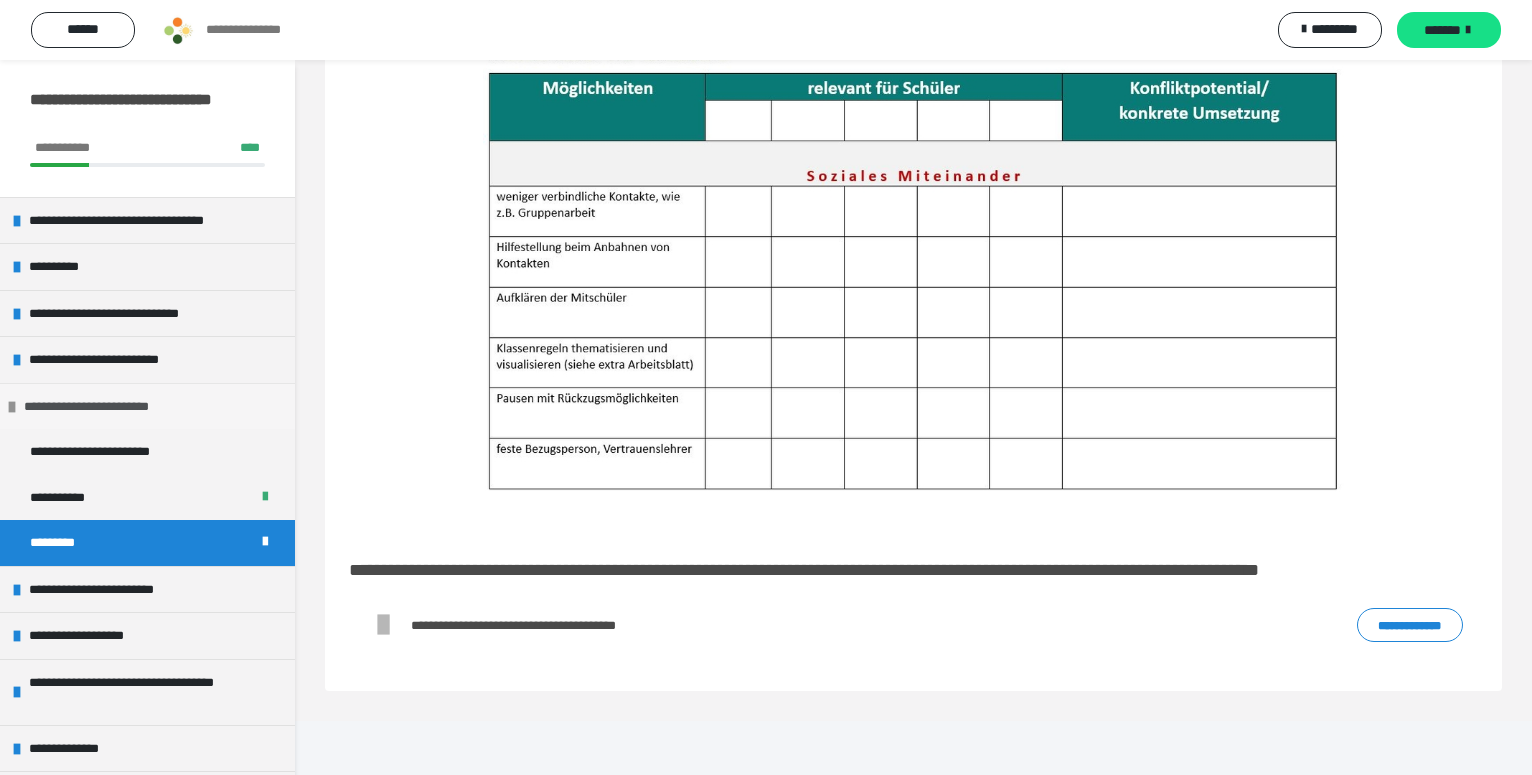 click at bounding box center (12, 407) 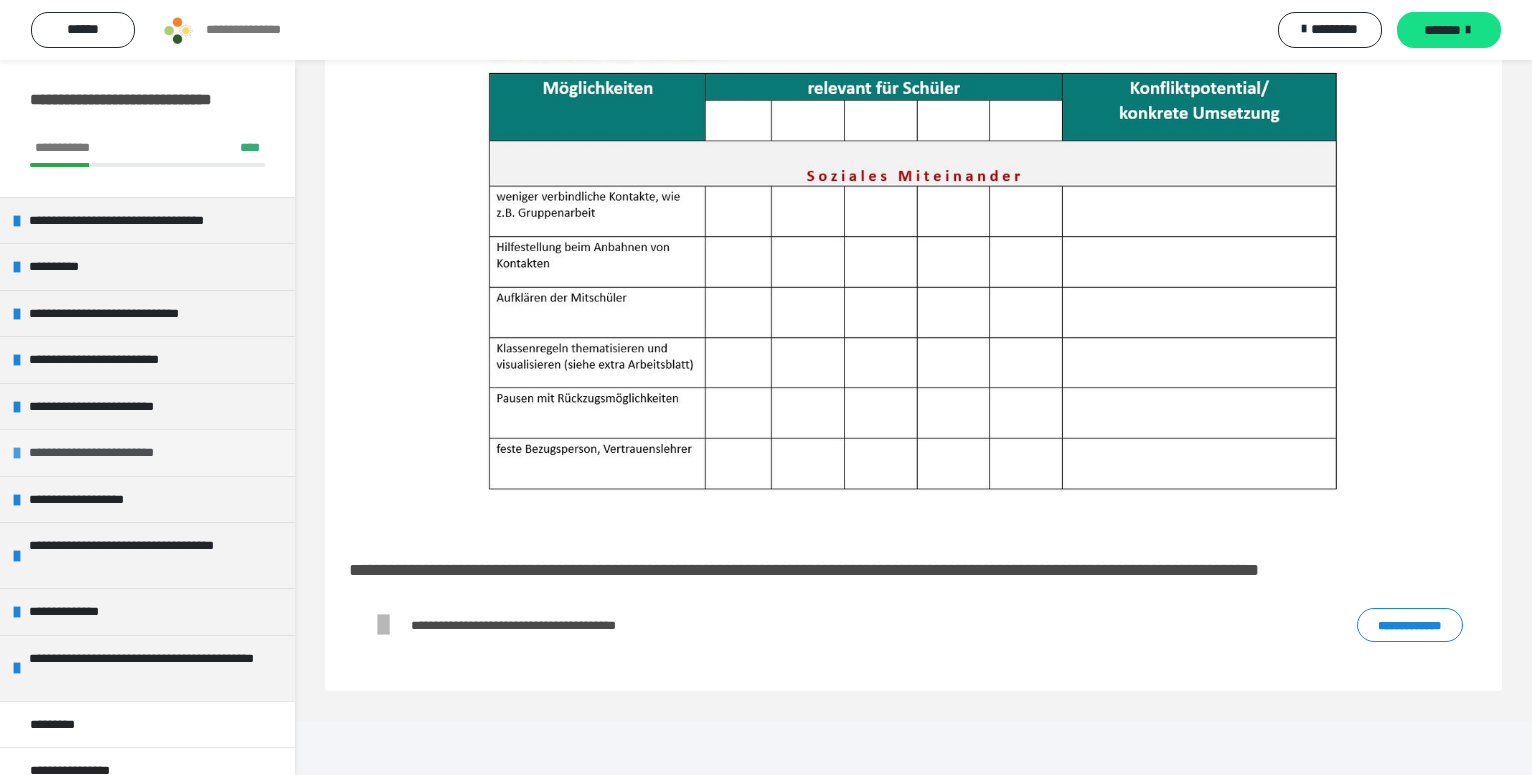 click at bounding box center [17, 453] 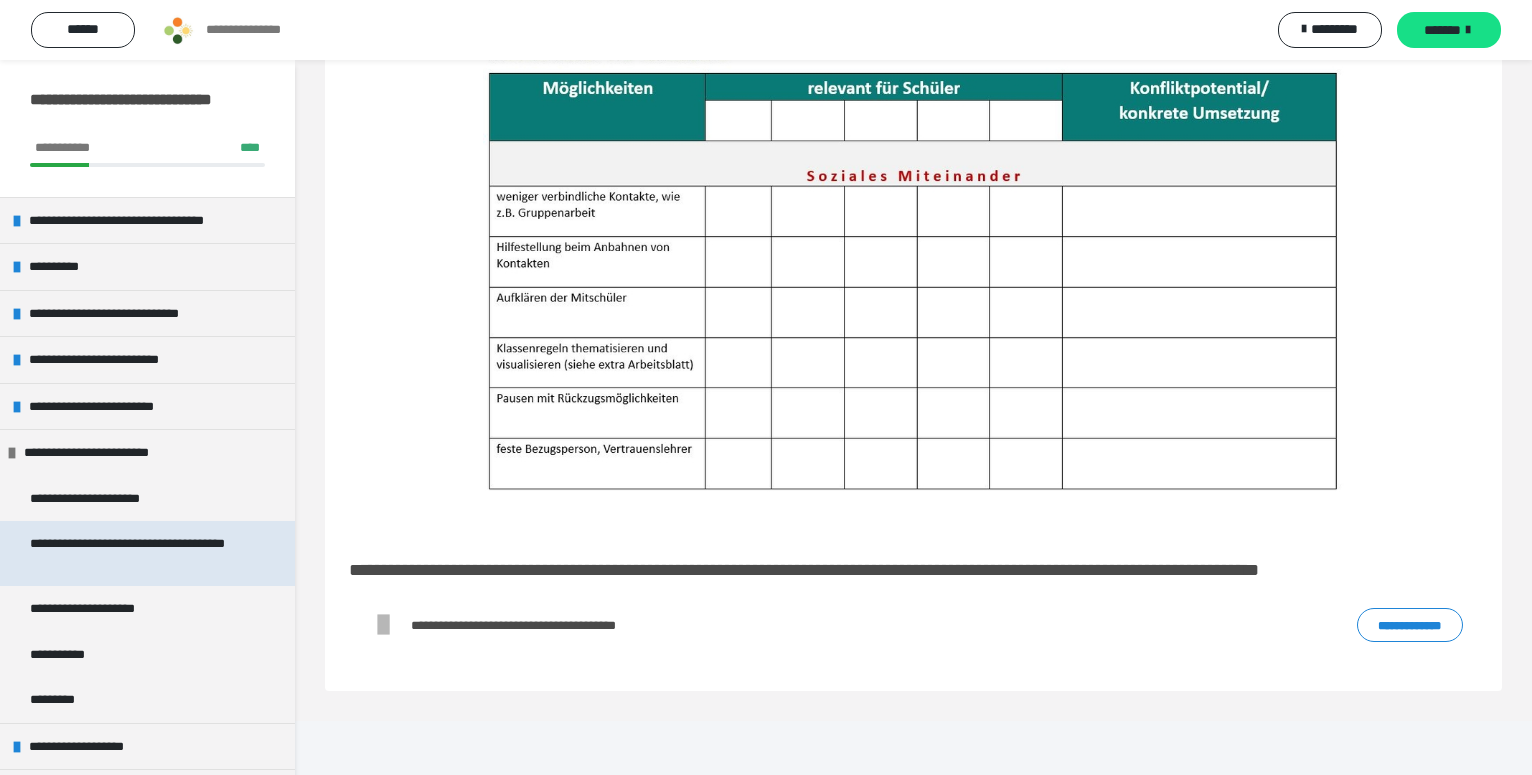 click on "**********" at bounding box center (131, 553) 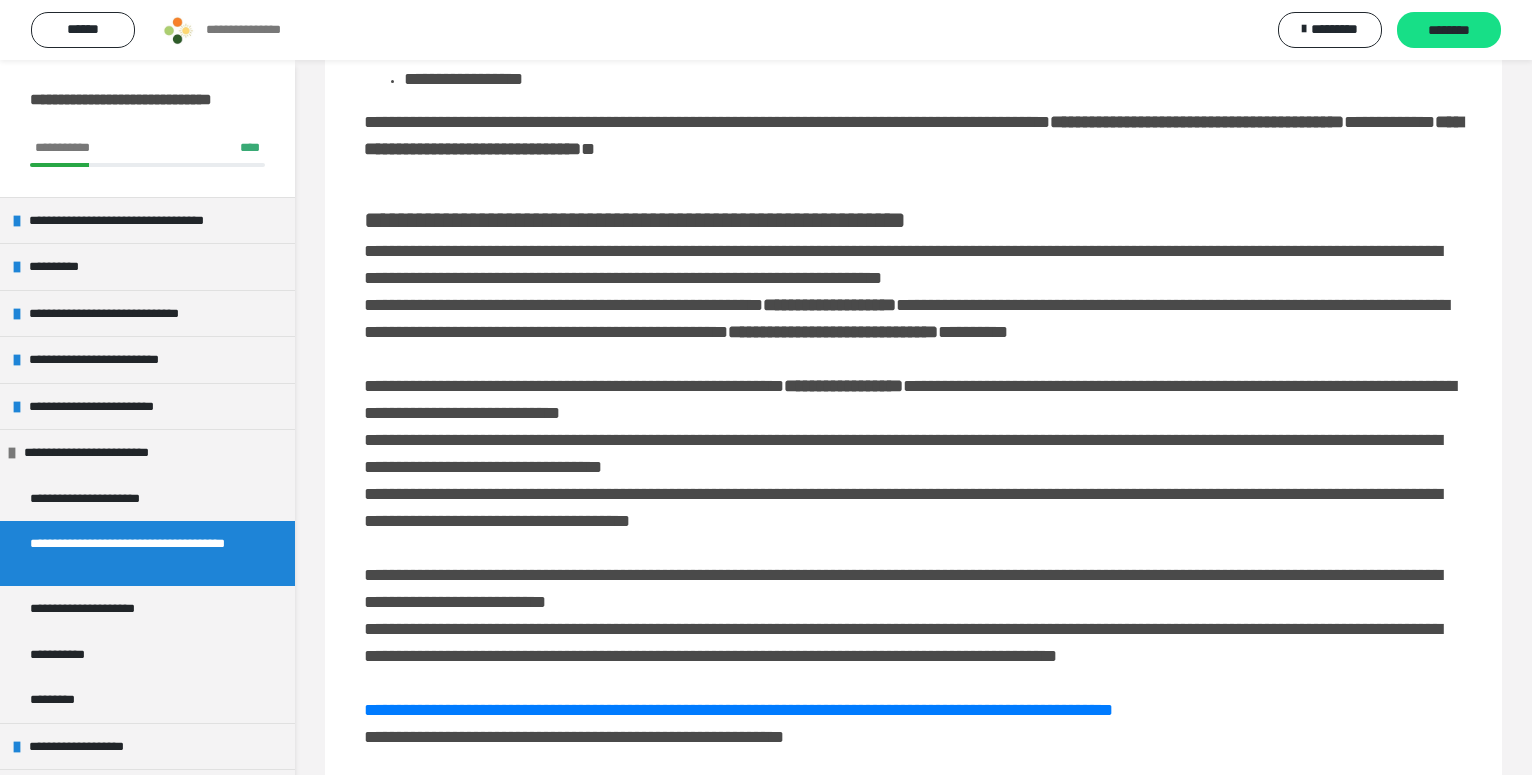 scroll, scrollTop: 1575, scrollLeft: 0, axis: vertical 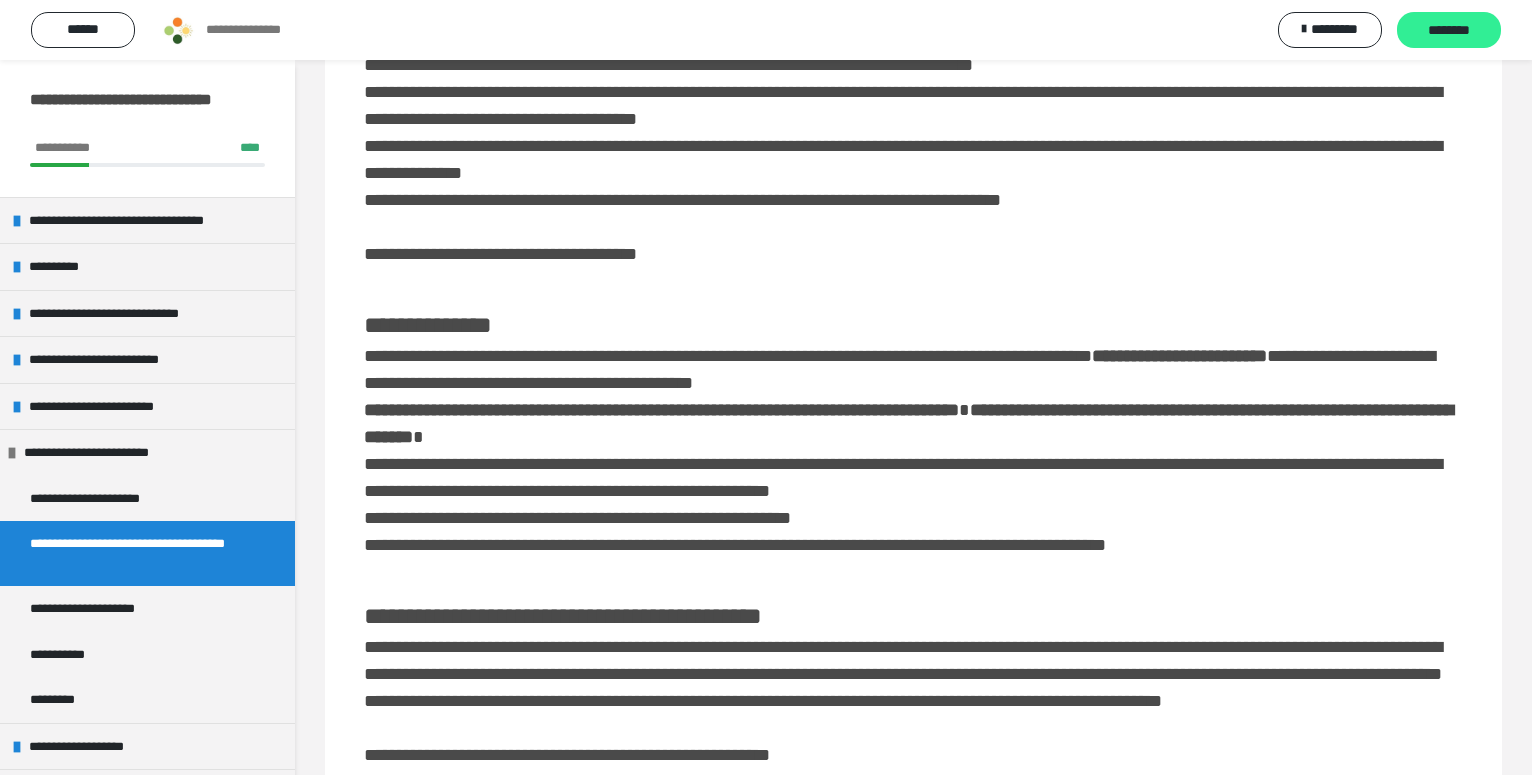 click on "********" at bounding box center (1449, 31) 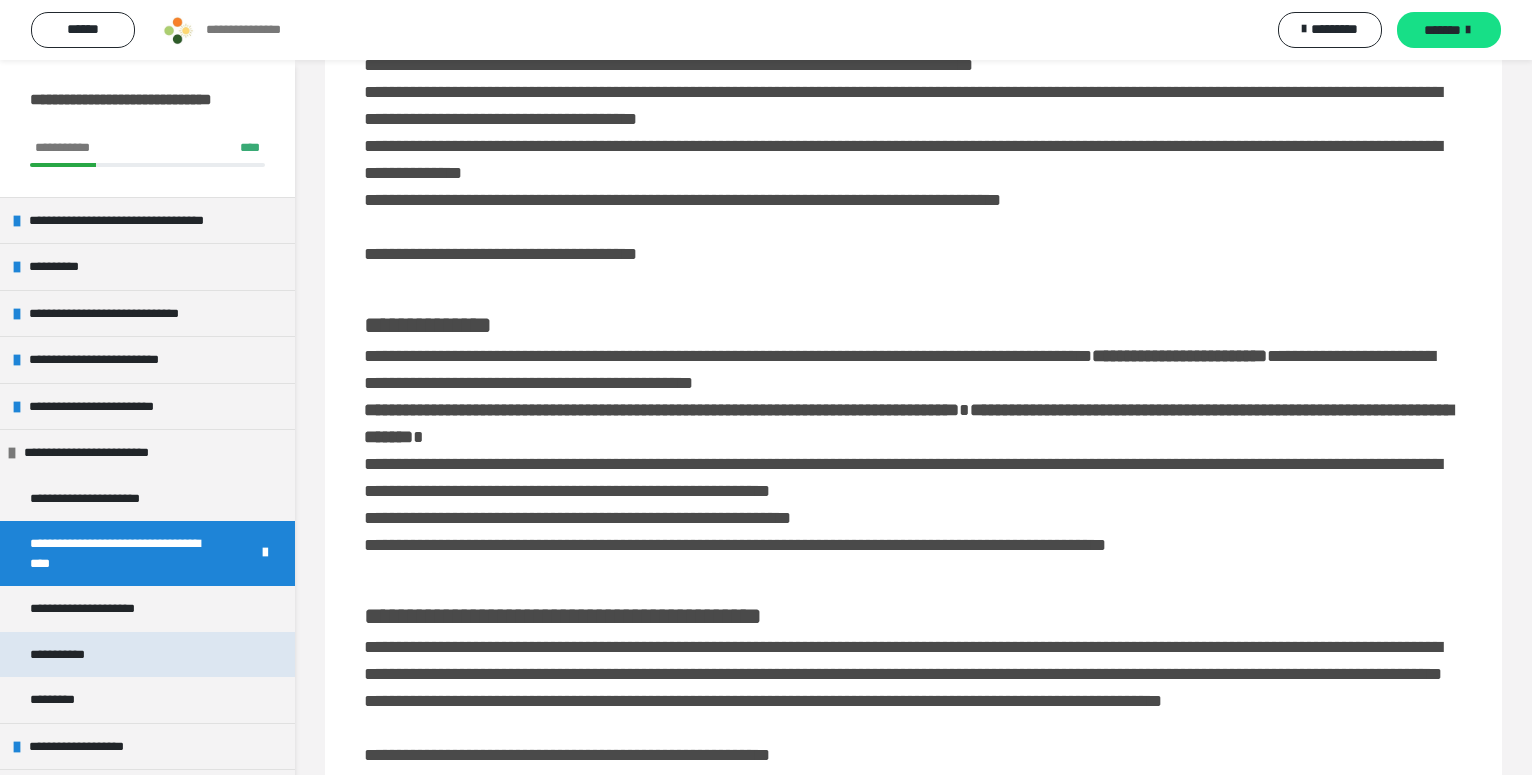 click on "**********" at bounding box center [147, 655] 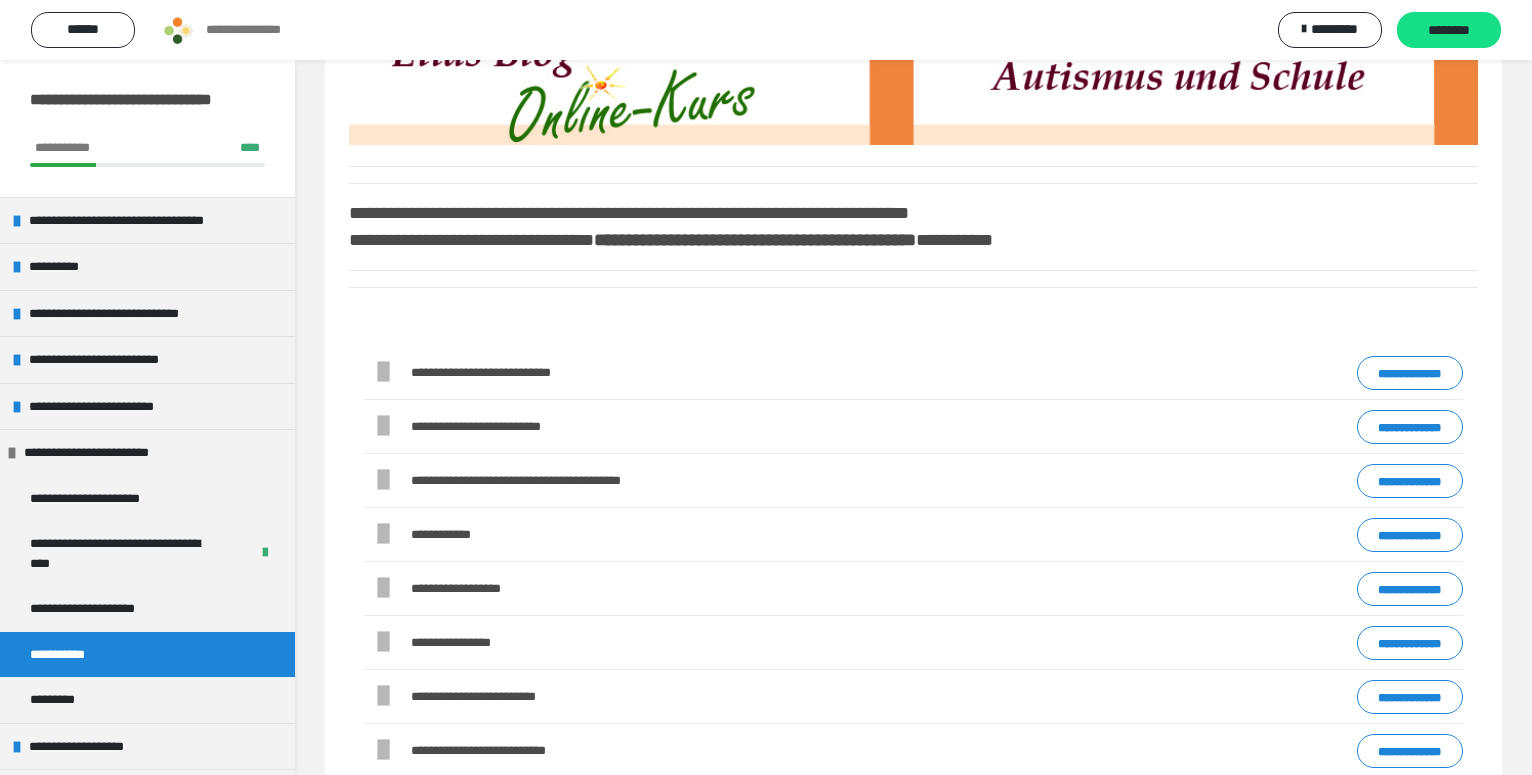 scroll, scrollTop: 359, scrollLeft: 0, axis: vertical 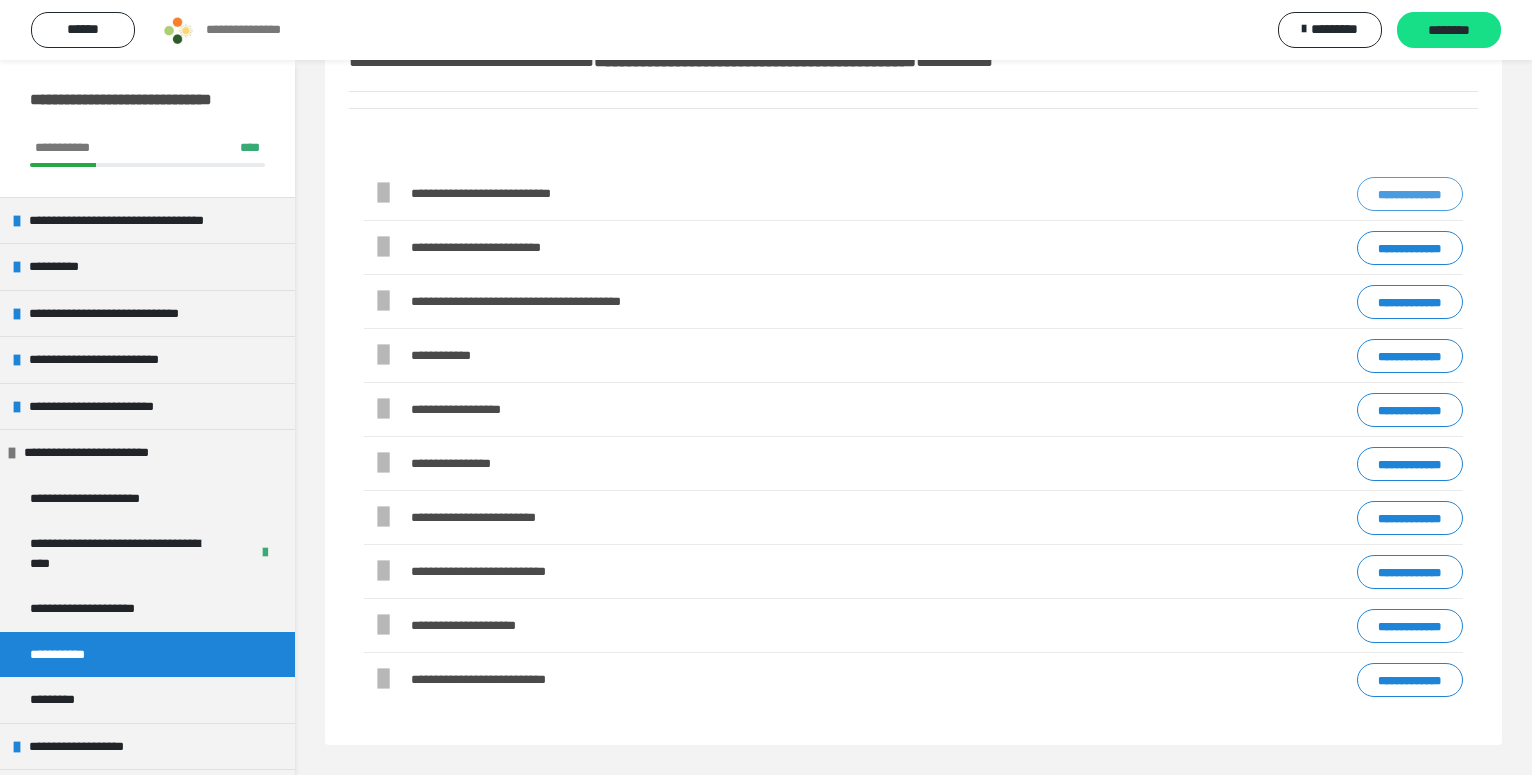 click on "**********" at bounding box center [1410, 194] 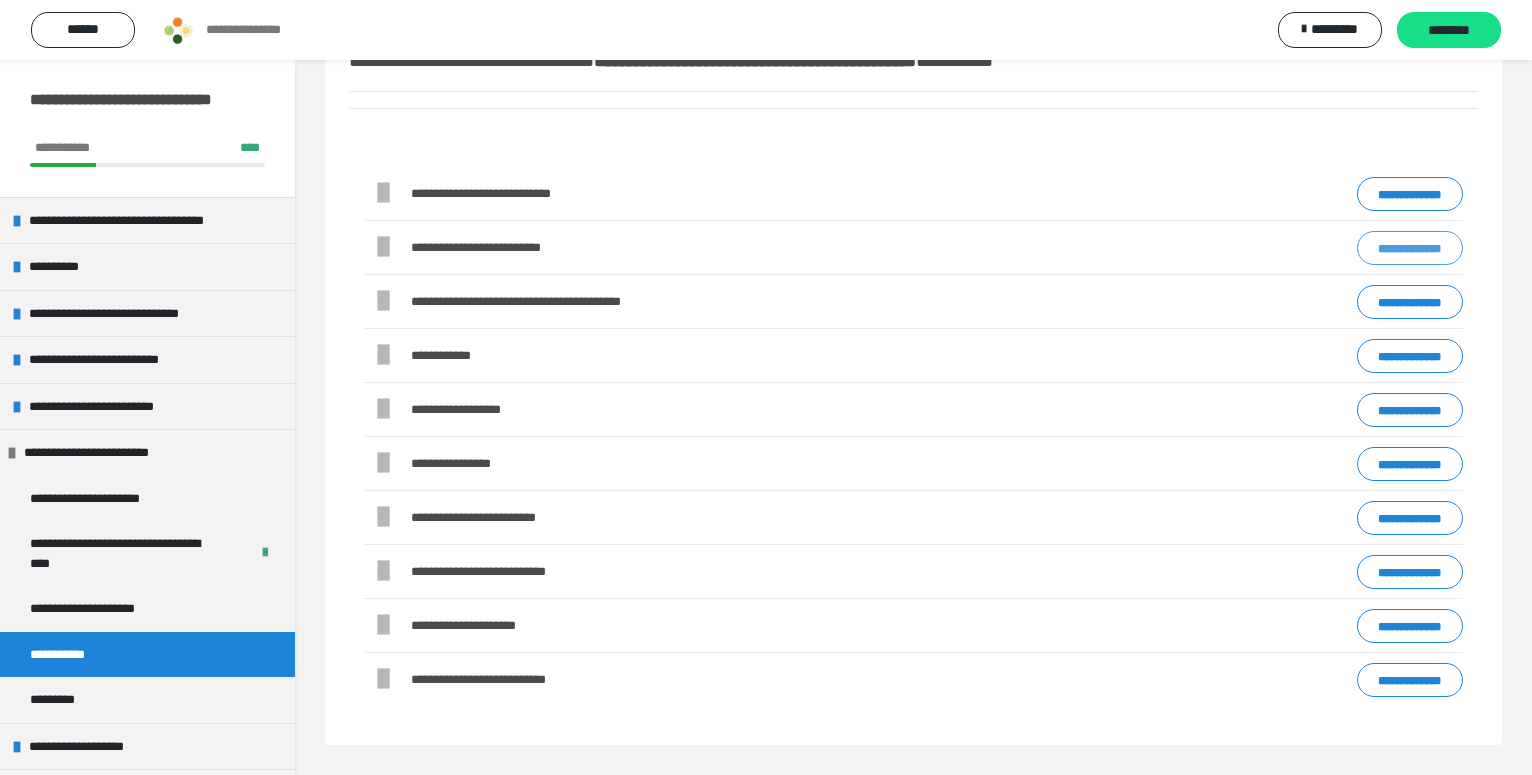 click on "**********" at bounding box center (1410, 248) 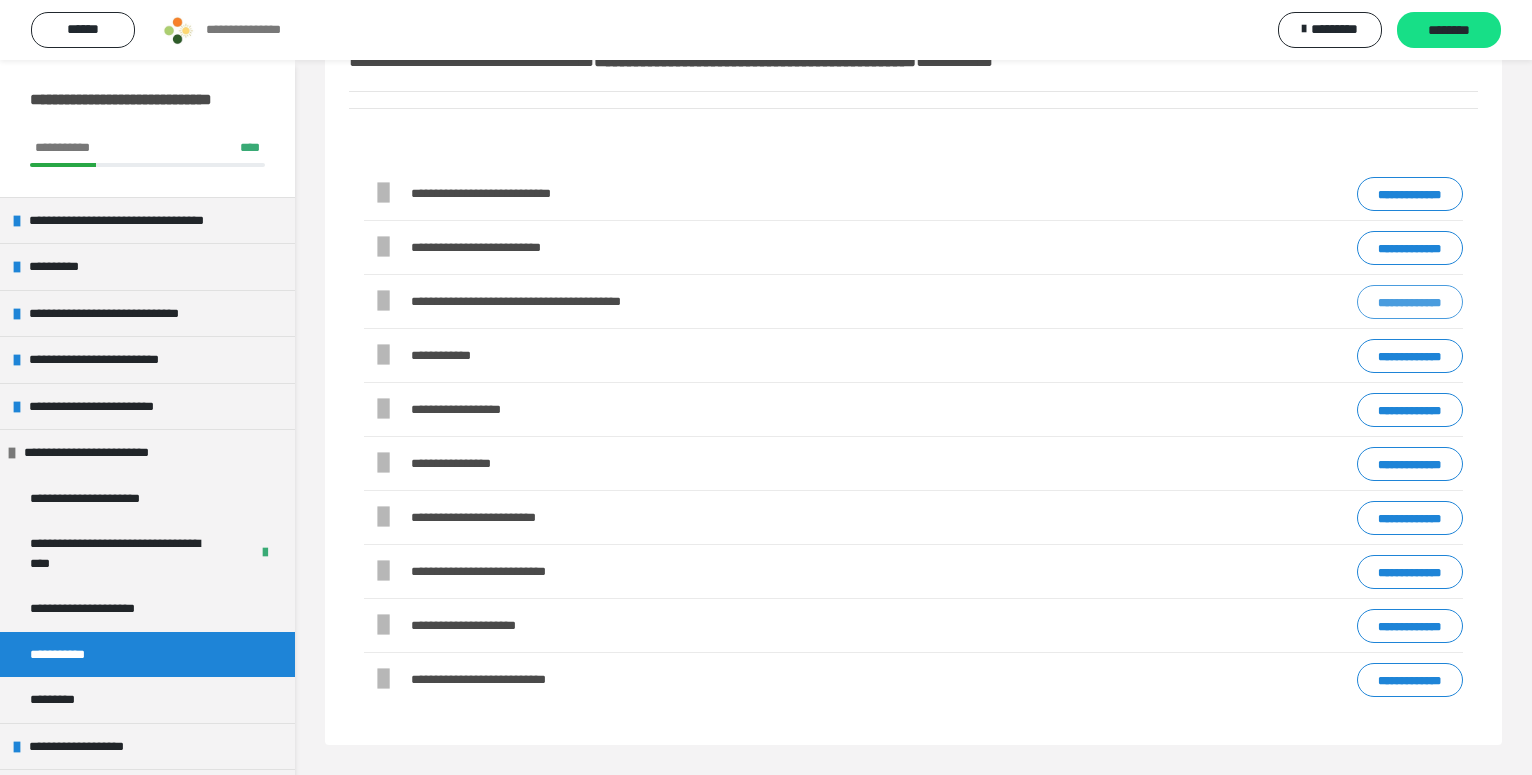 click on "**********" at bounding box center (1410, 302) 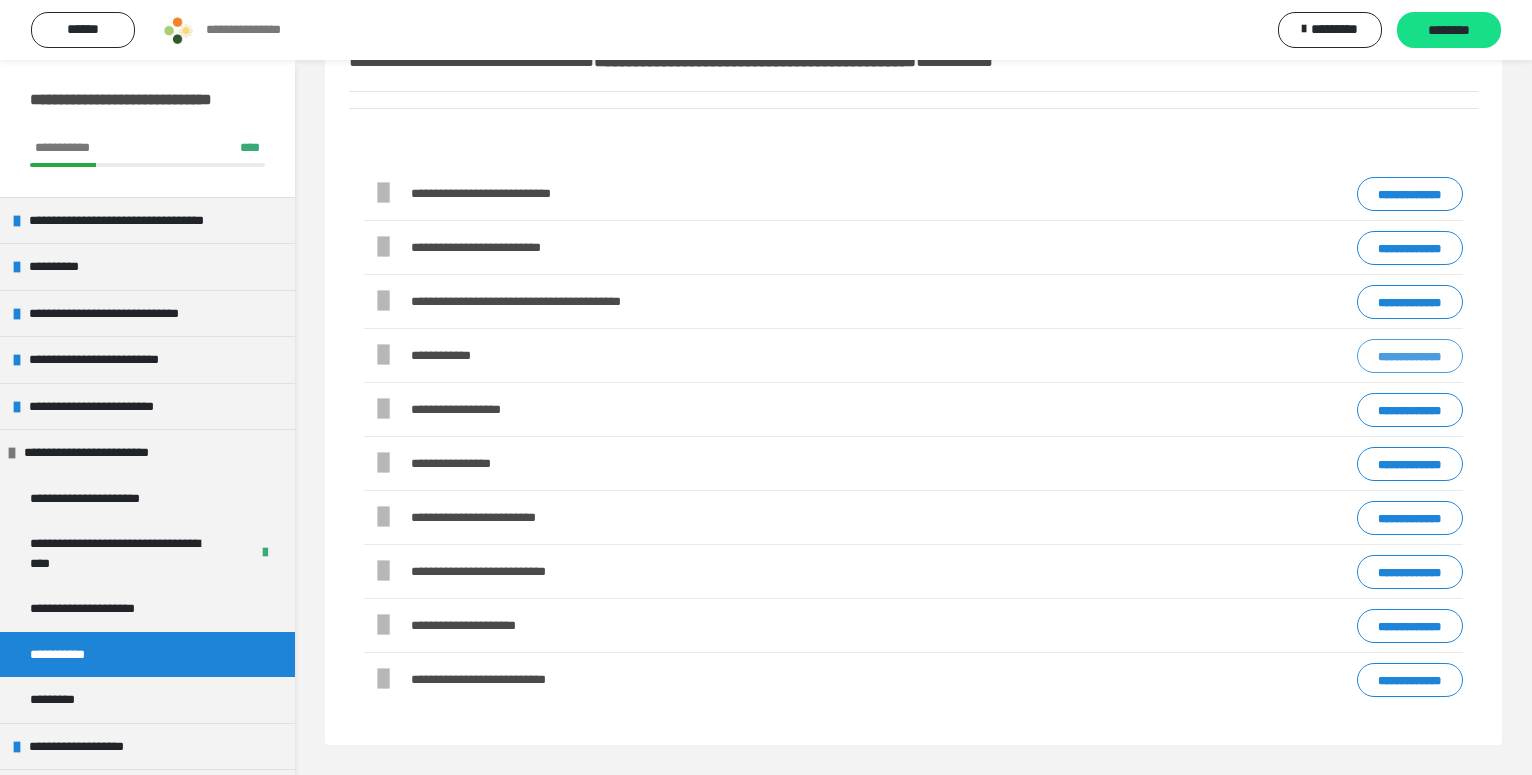click on "**********" at bounding box center (1410, 356) 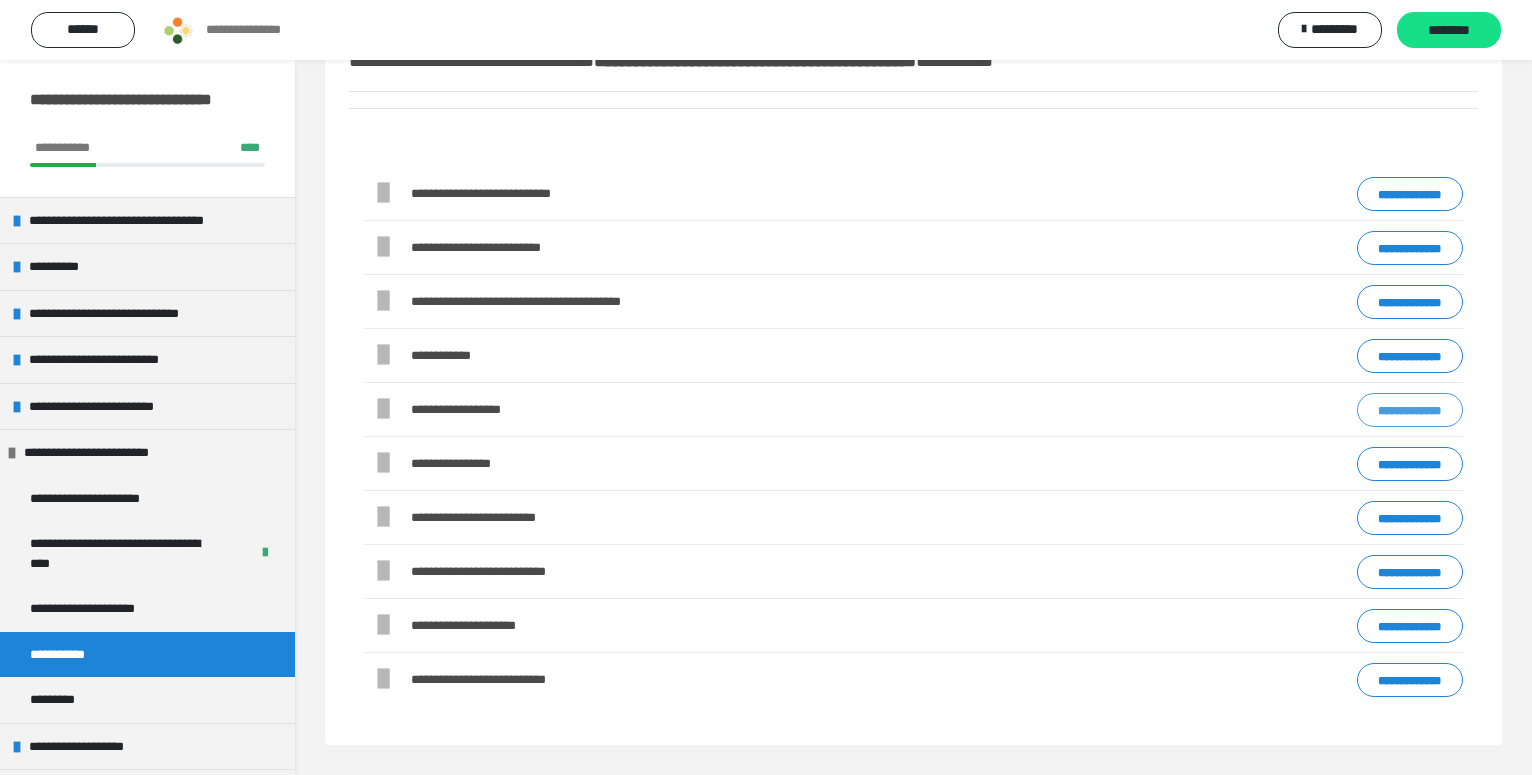 click on "**********" at bounding box center (1410, 410) 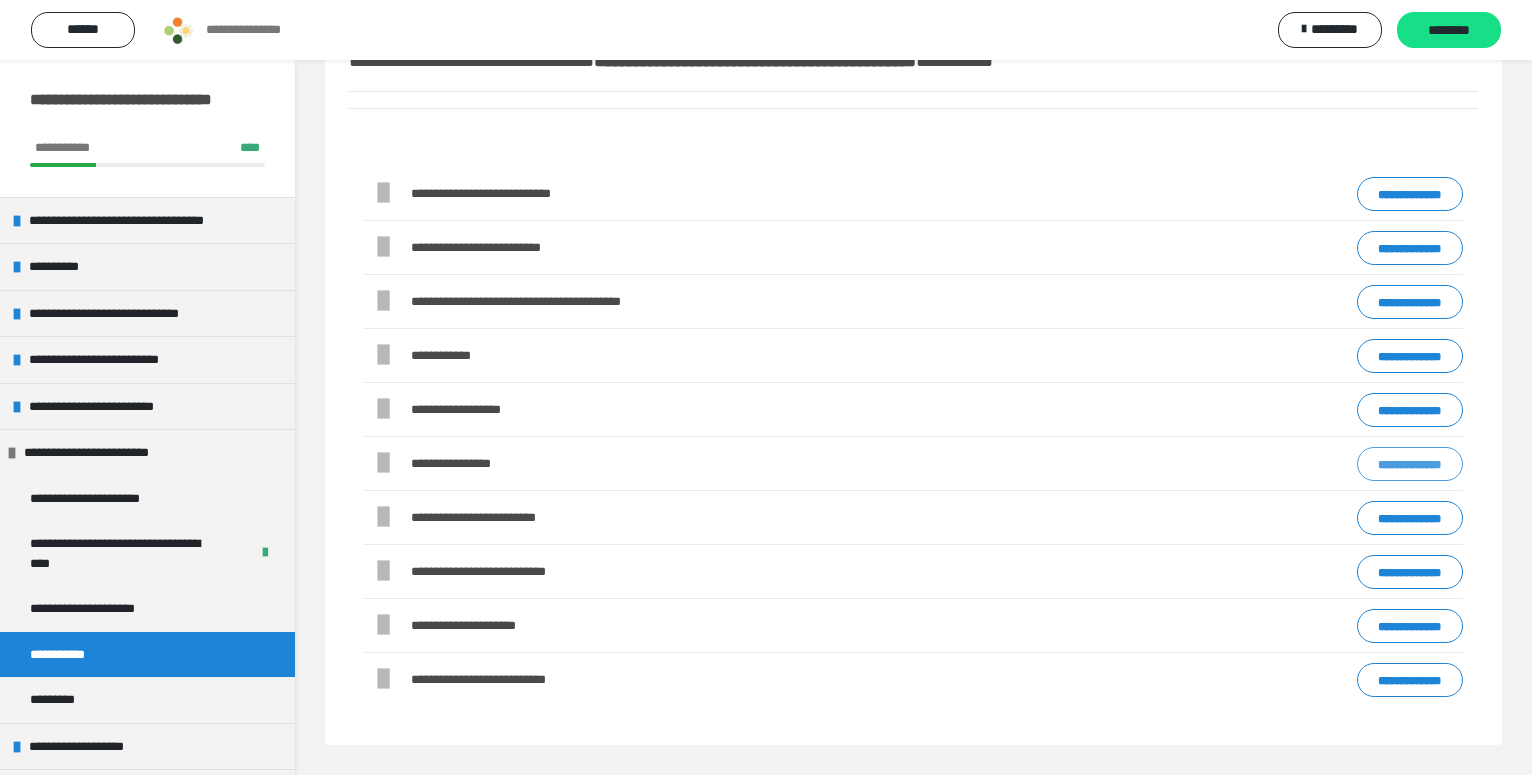 click on "**********" at bounding box center [1410, 464] 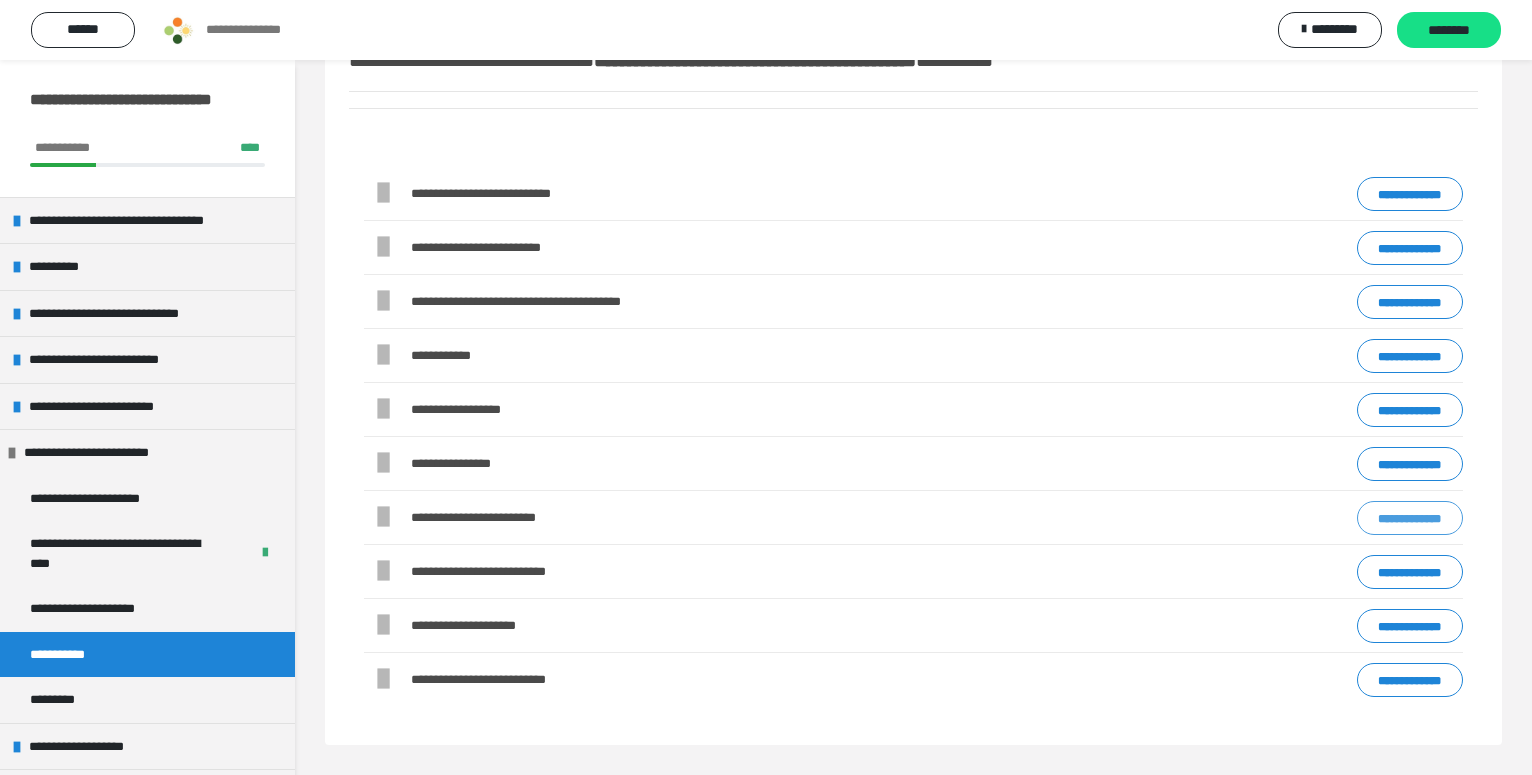 click on "**********" at bounding box center [1410, 518] 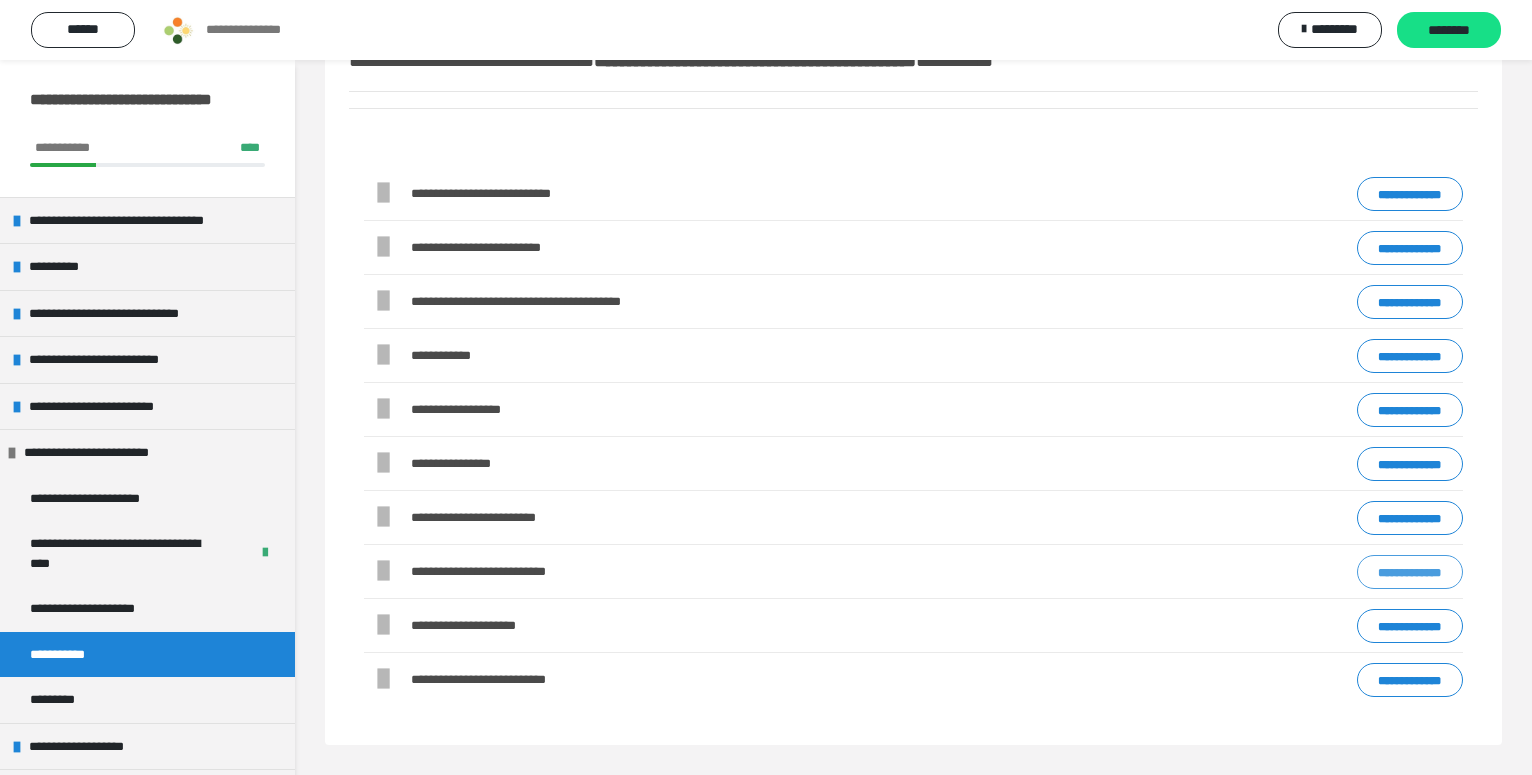click on "**********" at bounding box center [1410, 572] 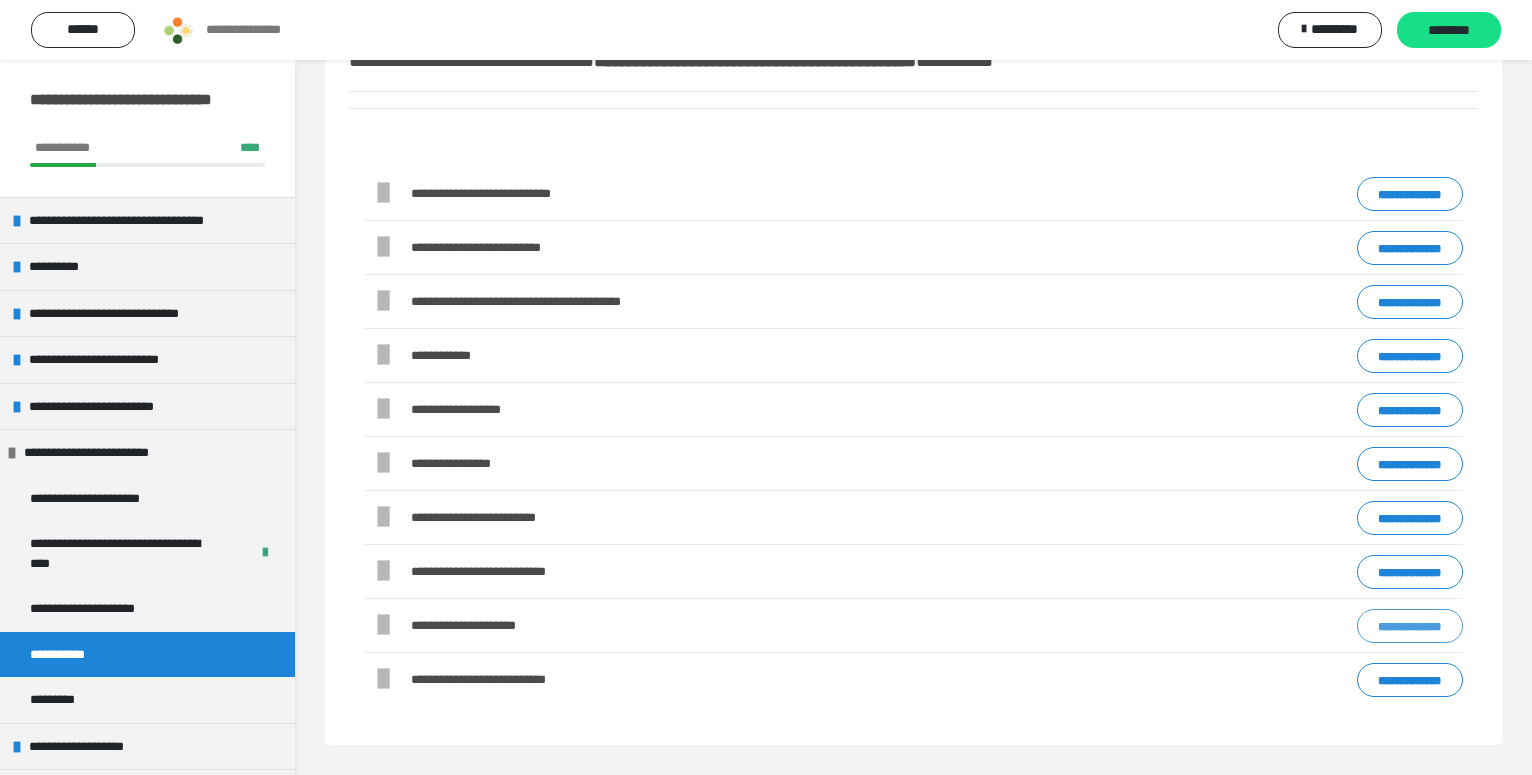 click on "**********" at bounding box center [1410, 626] 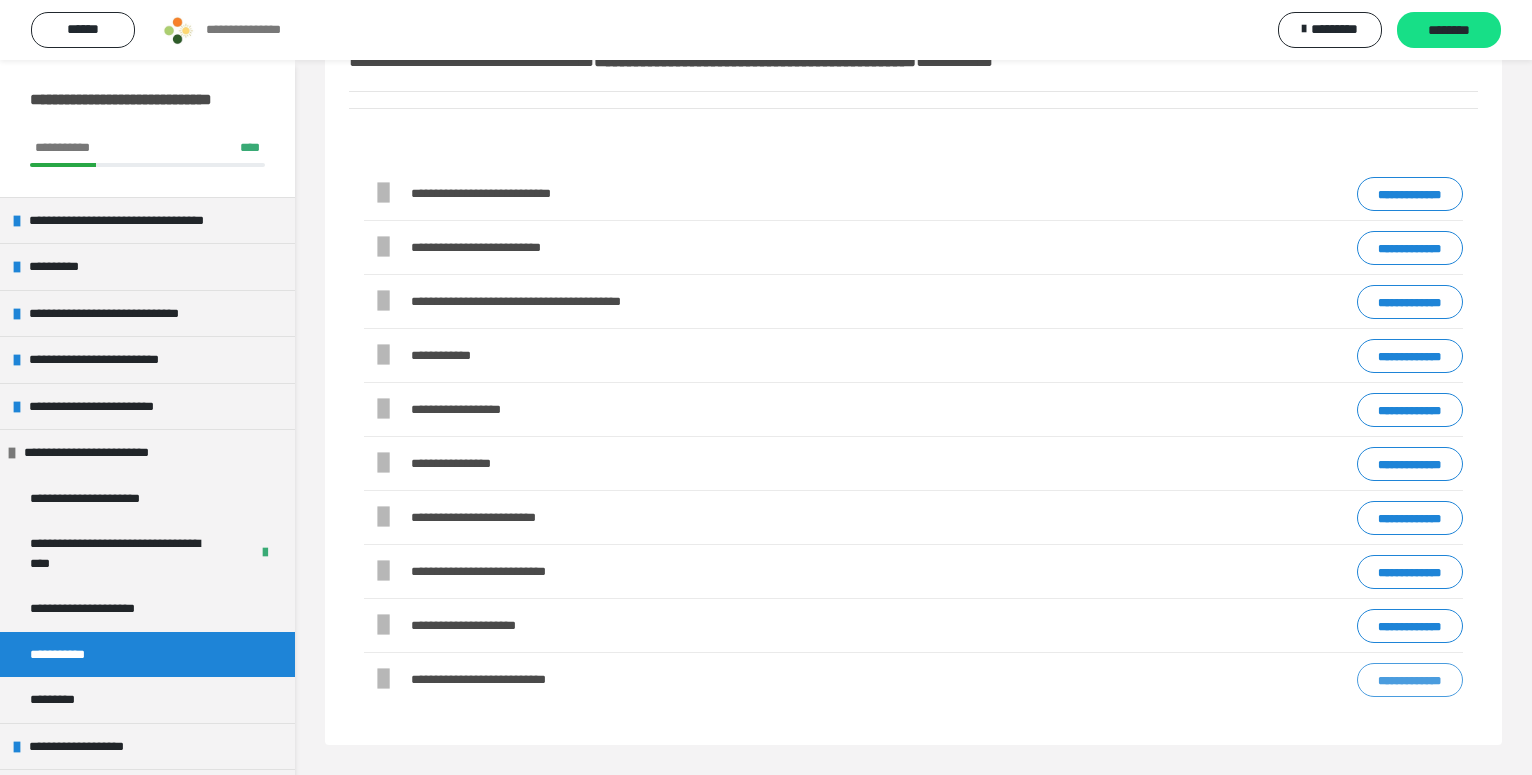 click on "**********" at bounding box center [1410, 680] 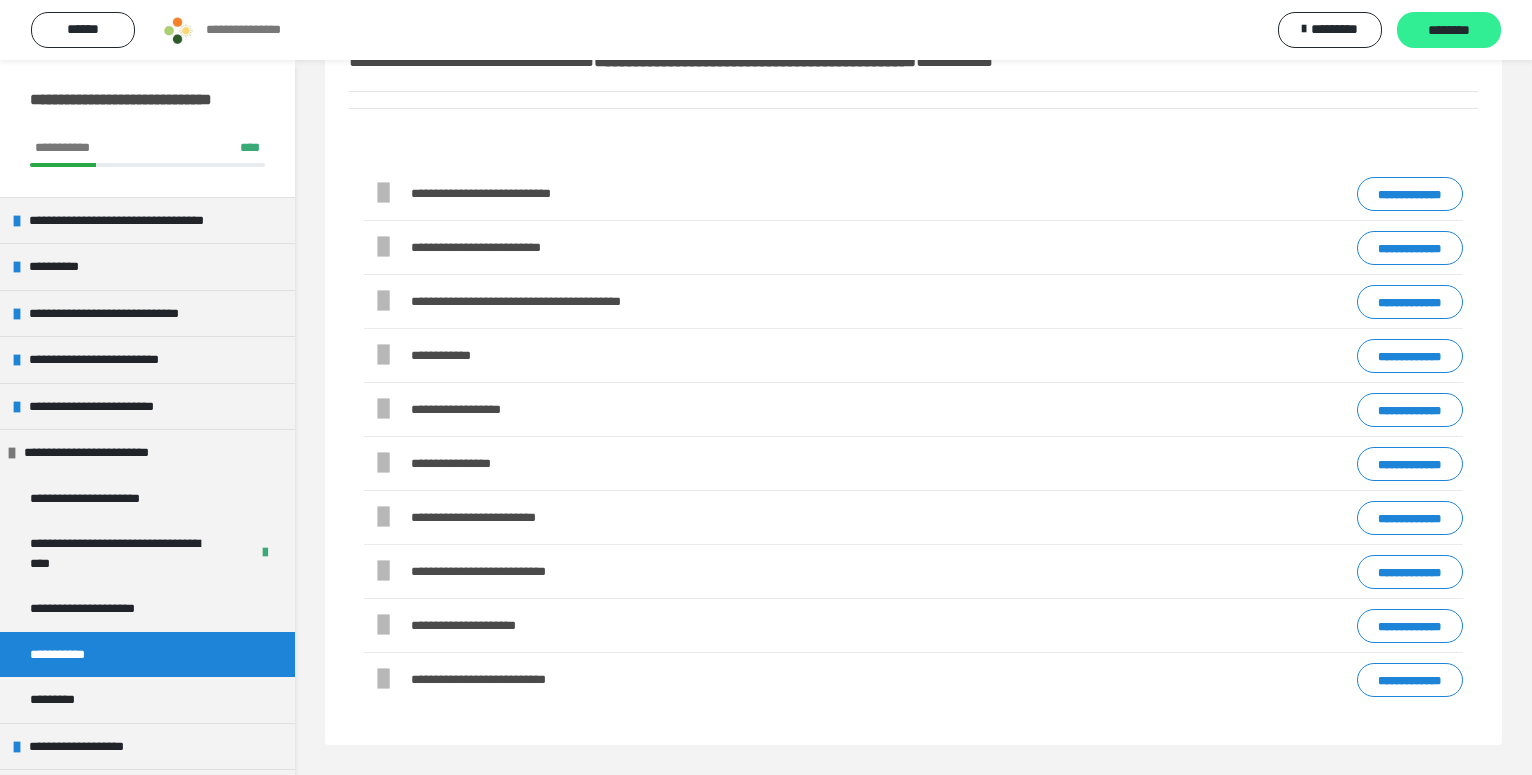 click on "********" at bounding box center (1449, 31) 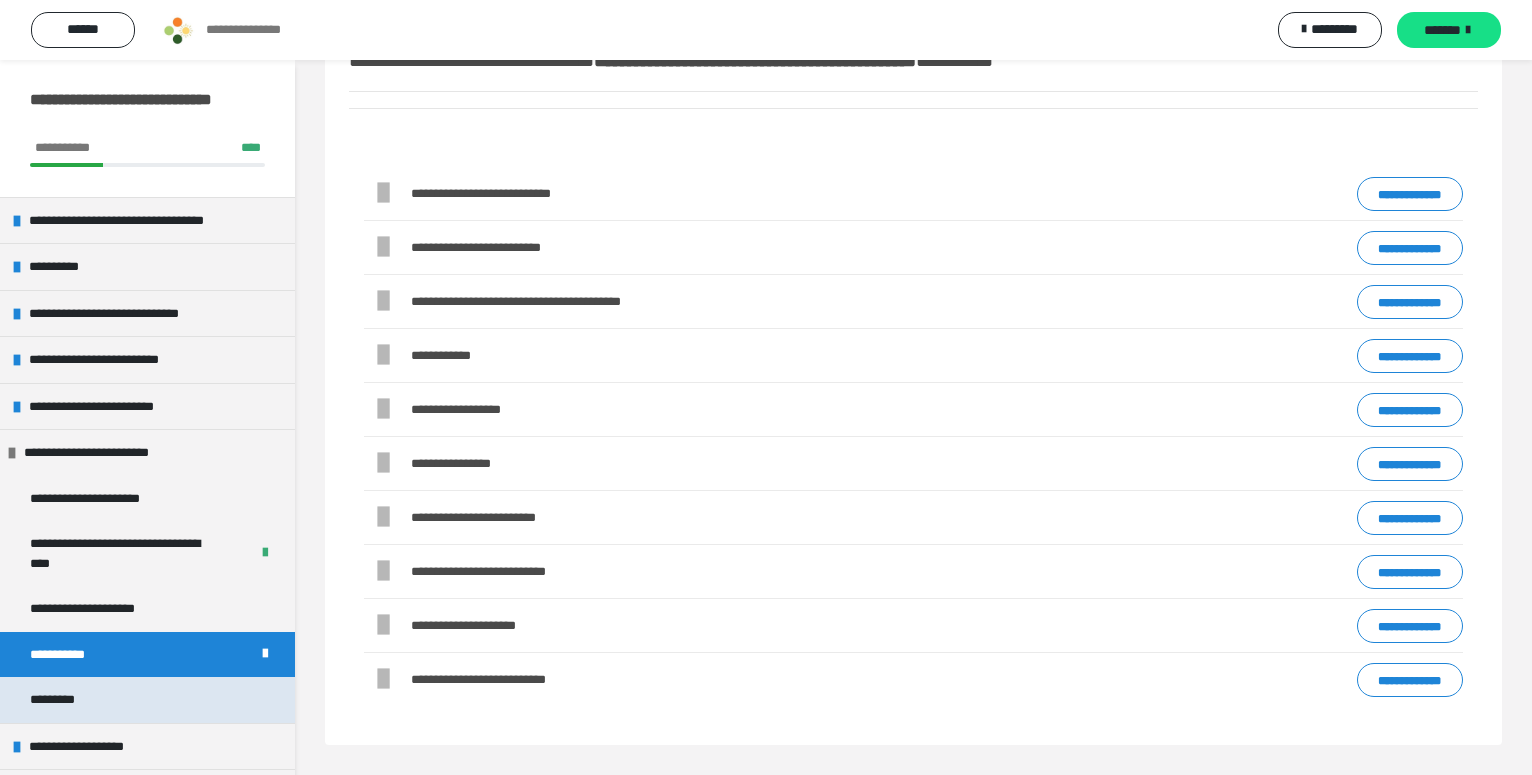 click on "*********" at bounding box center (147, 700) 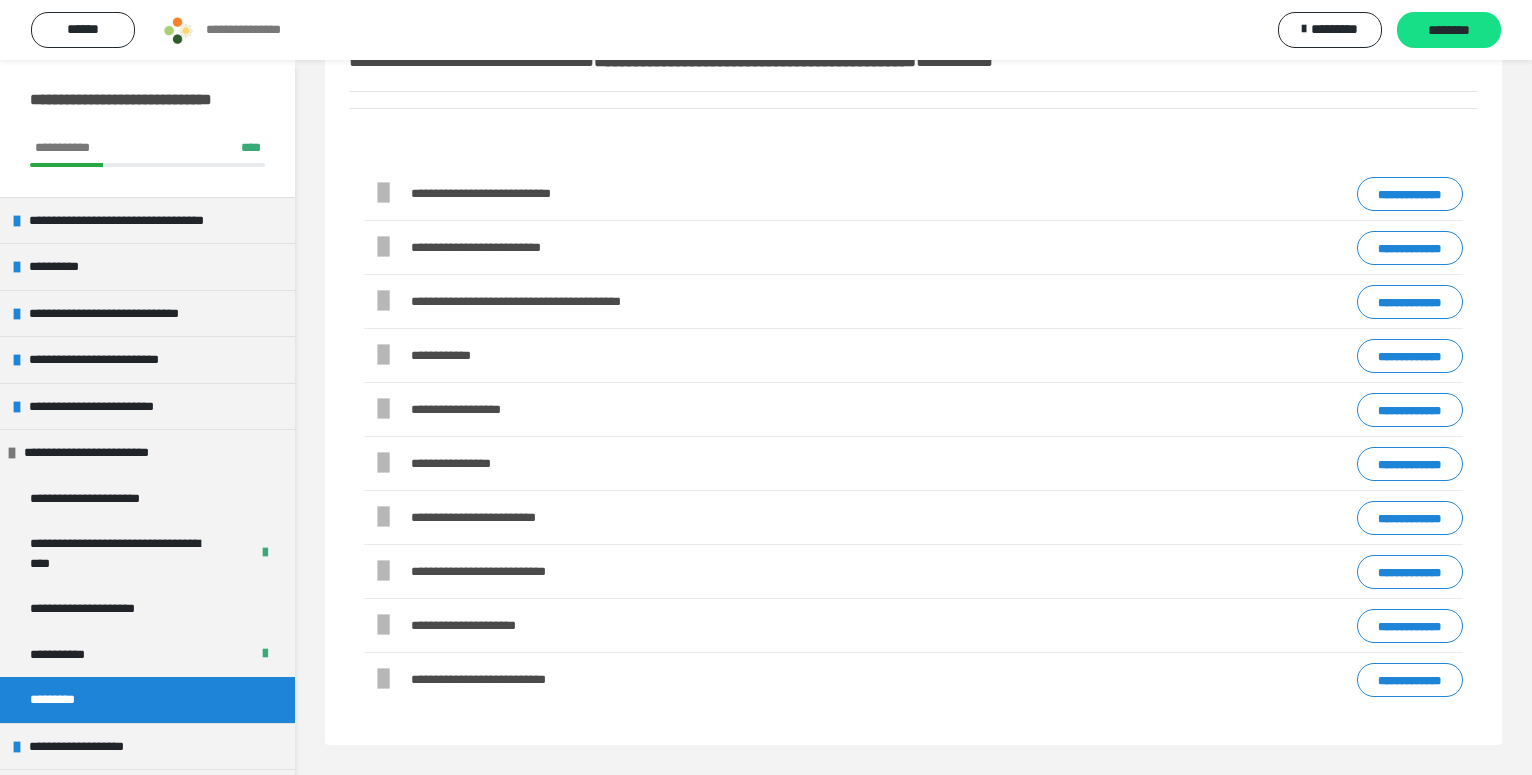 scroll, scrollTop: 68, scrollLeft: 0, axis: vertical 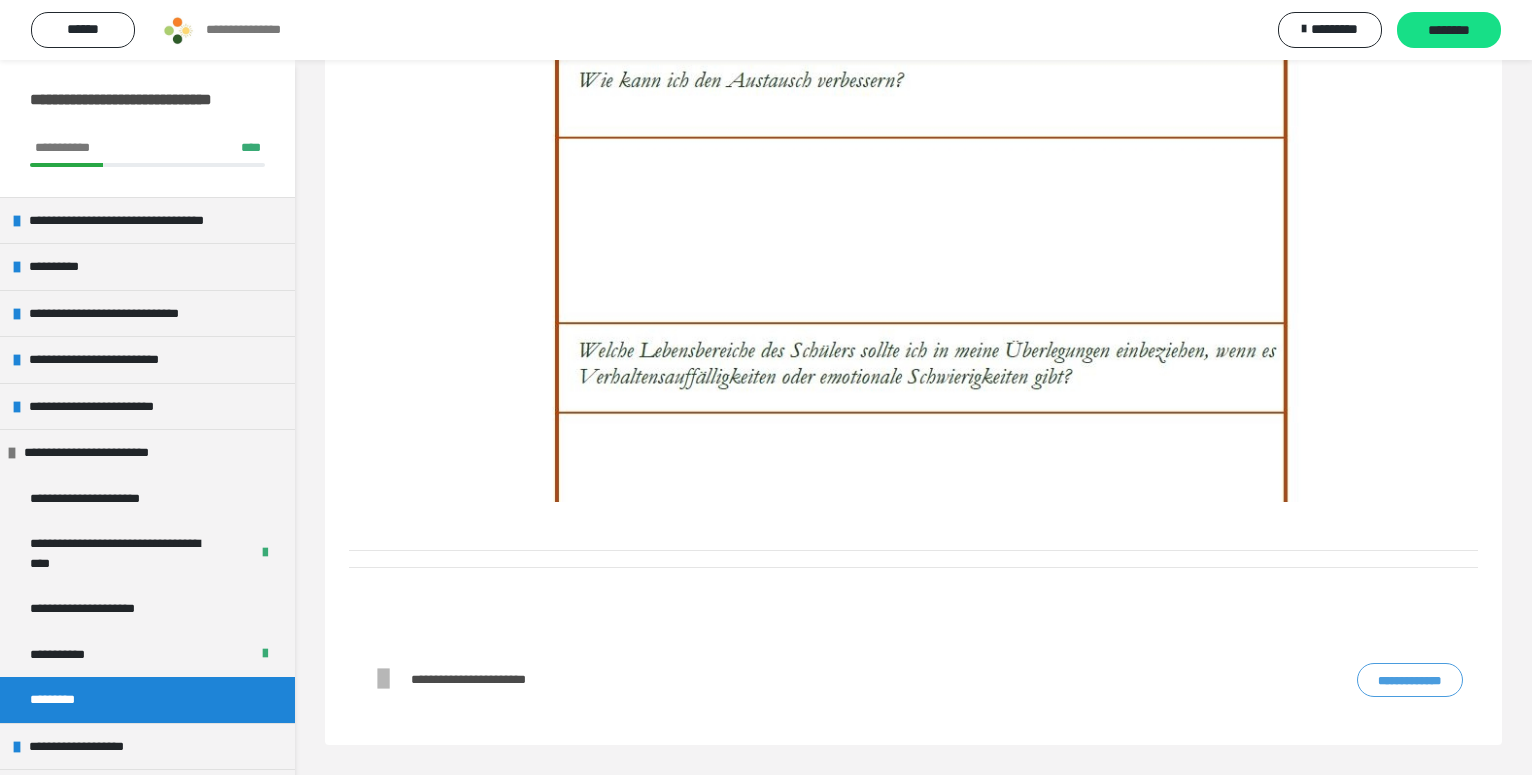 click on "**********" at bounding box center [1410, 680] 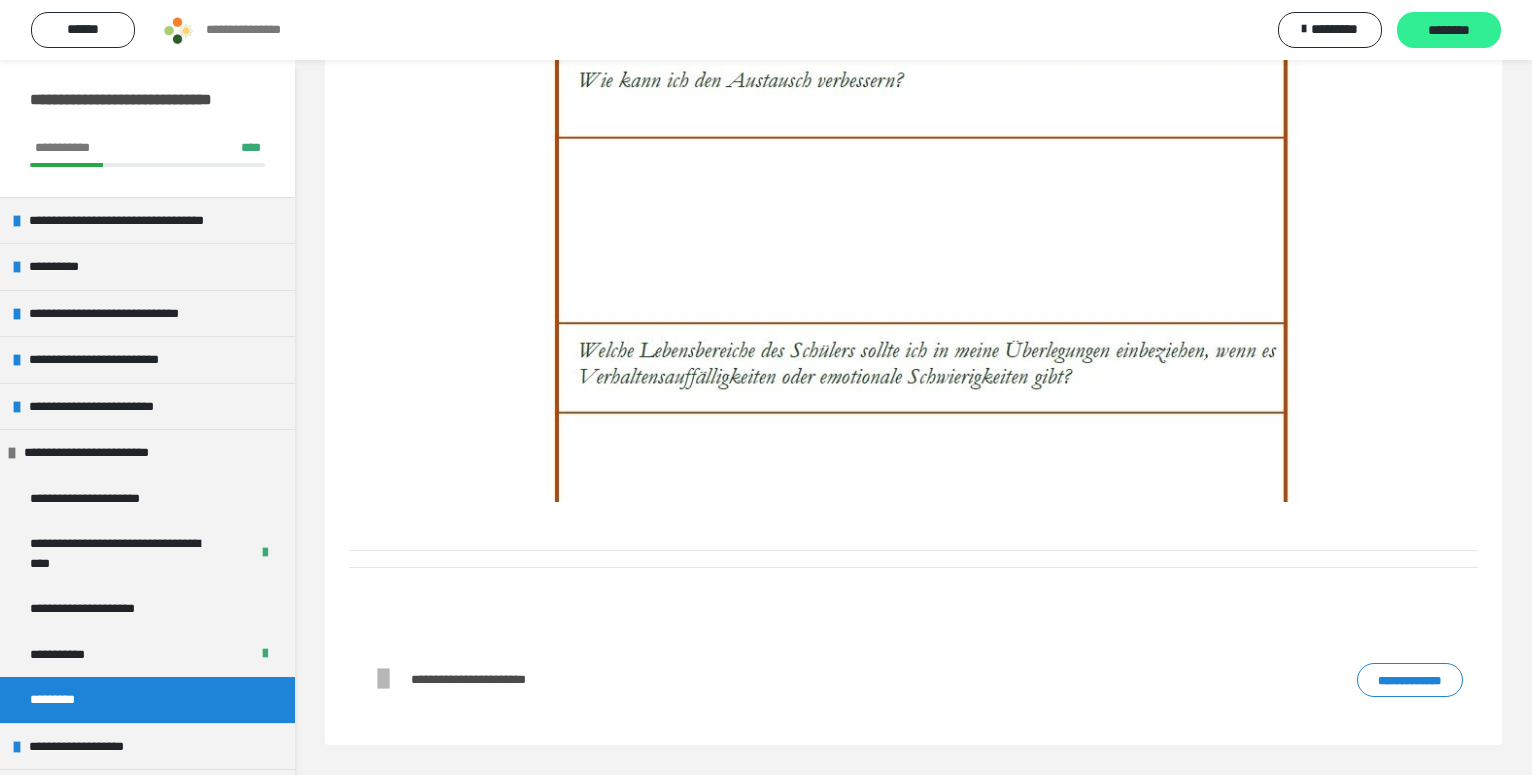 click on "********" at bounding box center (1449, 30) 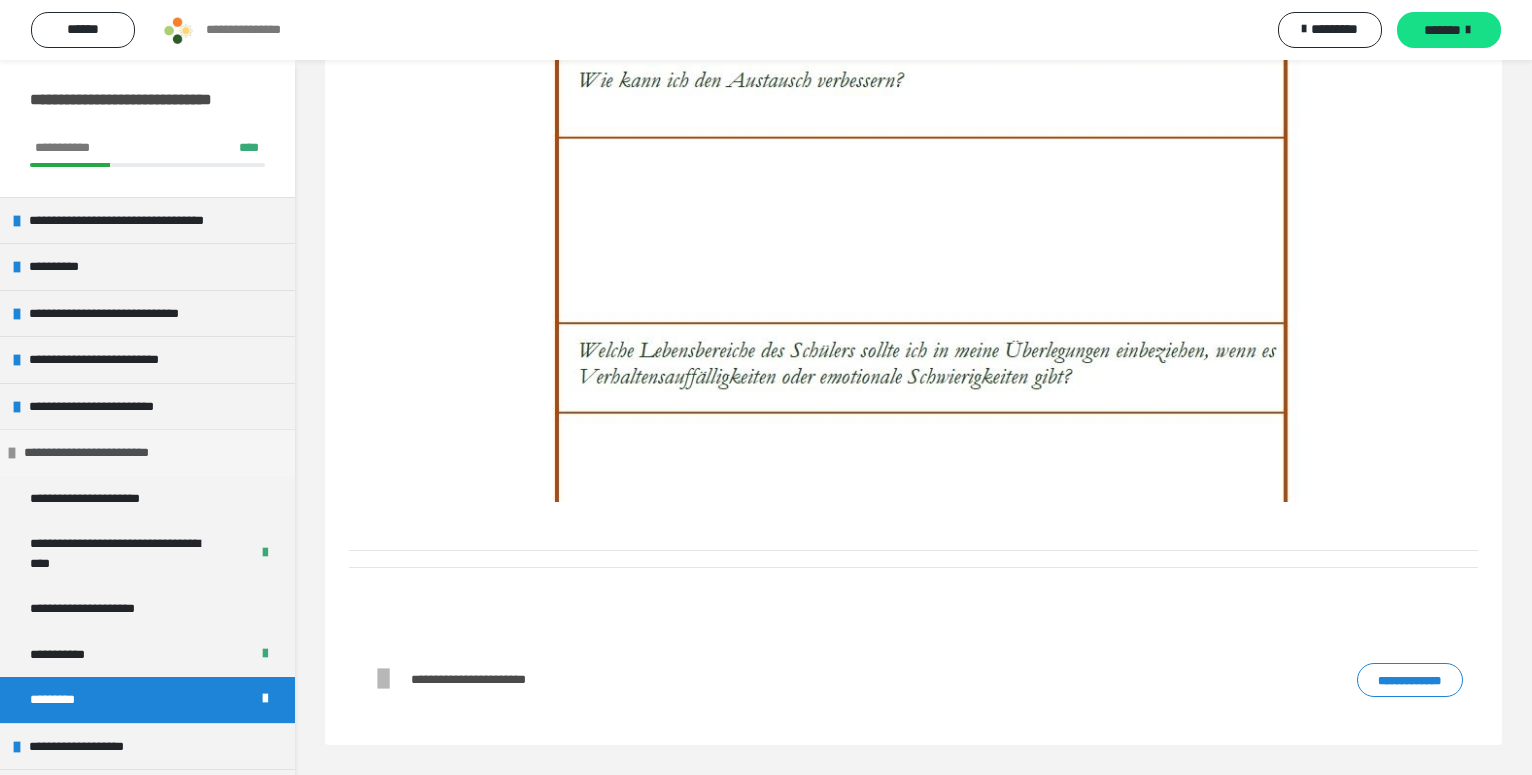 click at bounding box center (12, 453) 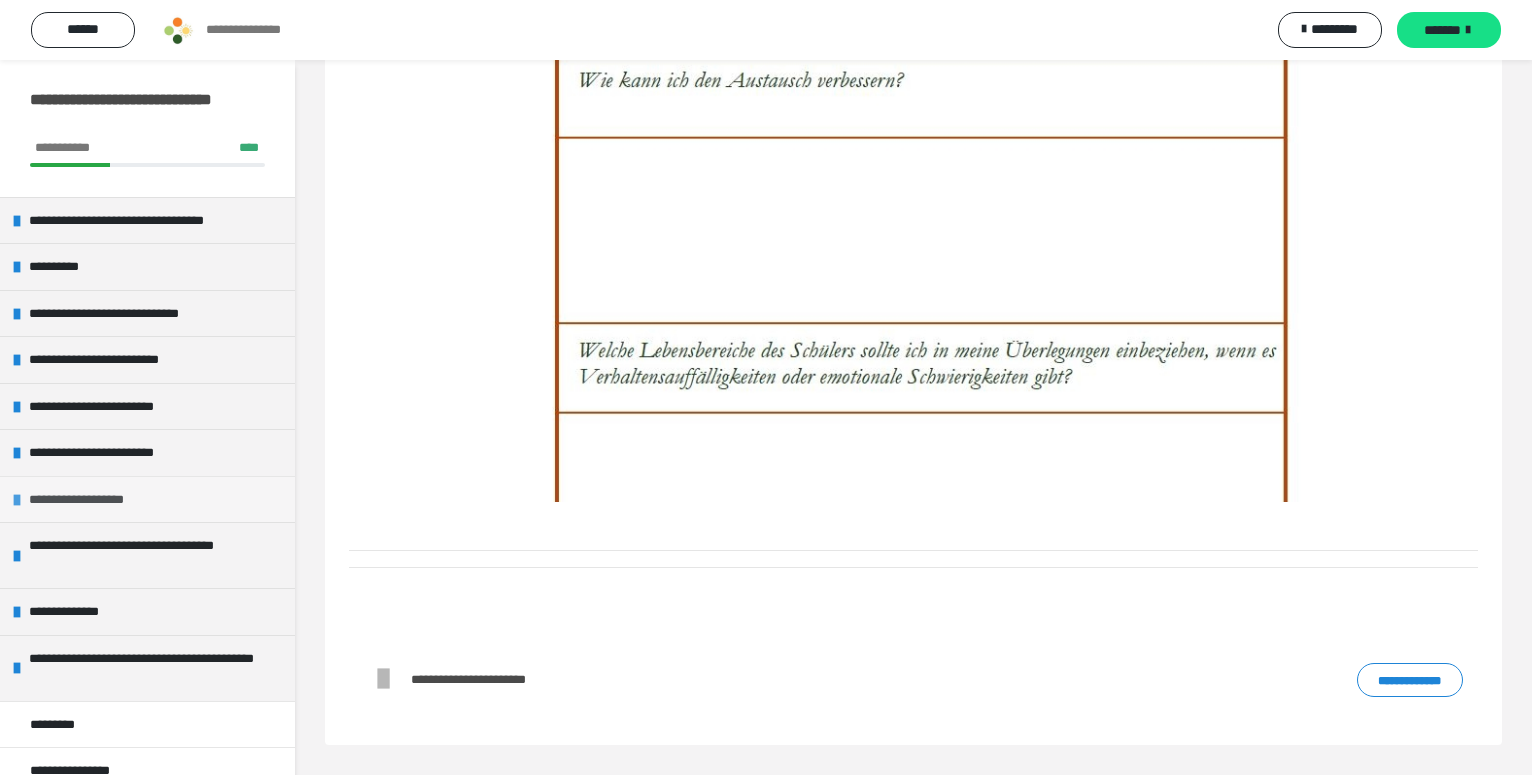 click at bounding box center (17, 500) 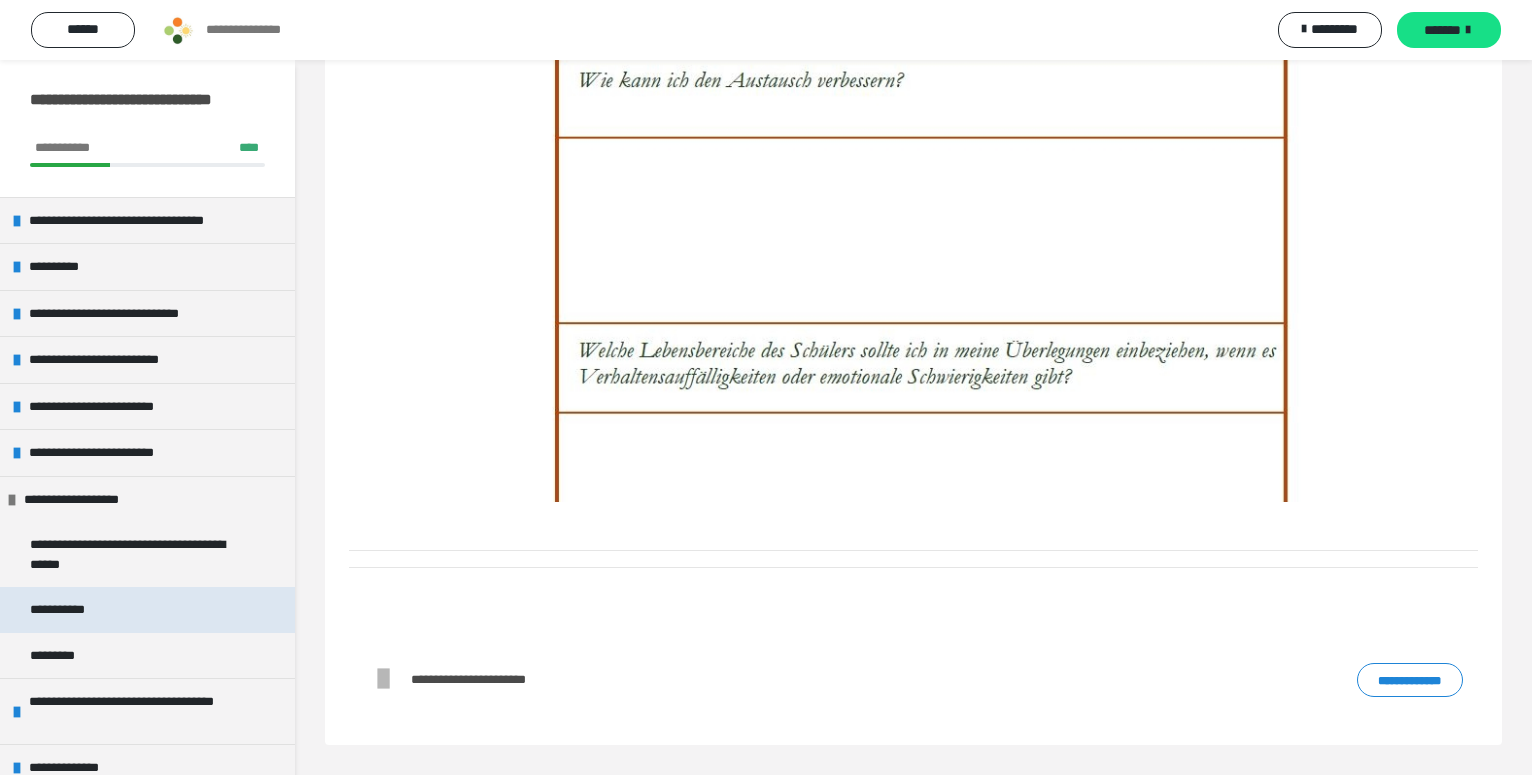 click on "**********" at bounding box center (147, 610) 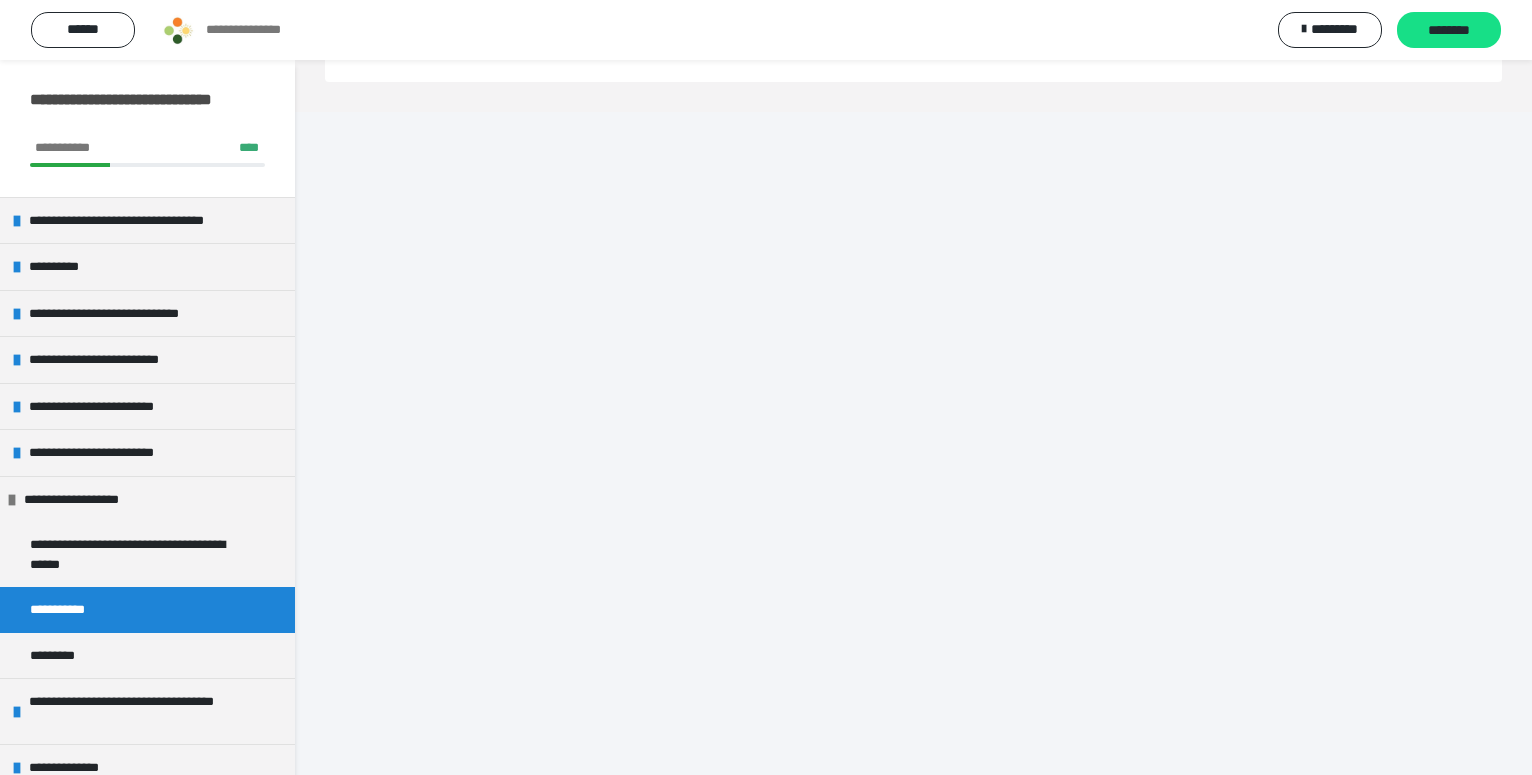 scroll, scrollTop: 87, scrollLeft: 0, axis: vertical 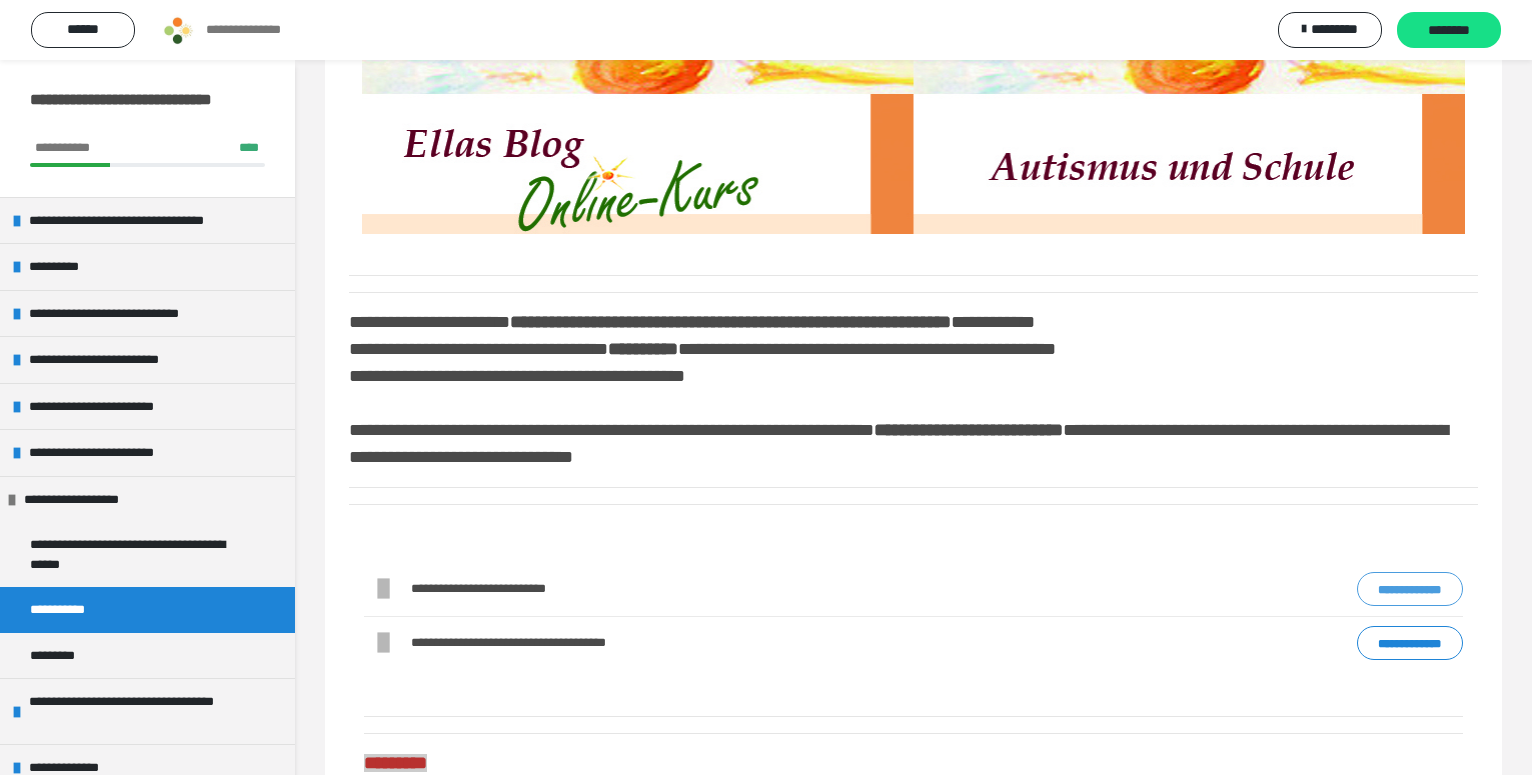 click on "**********" at bounding box center (1410, 589) 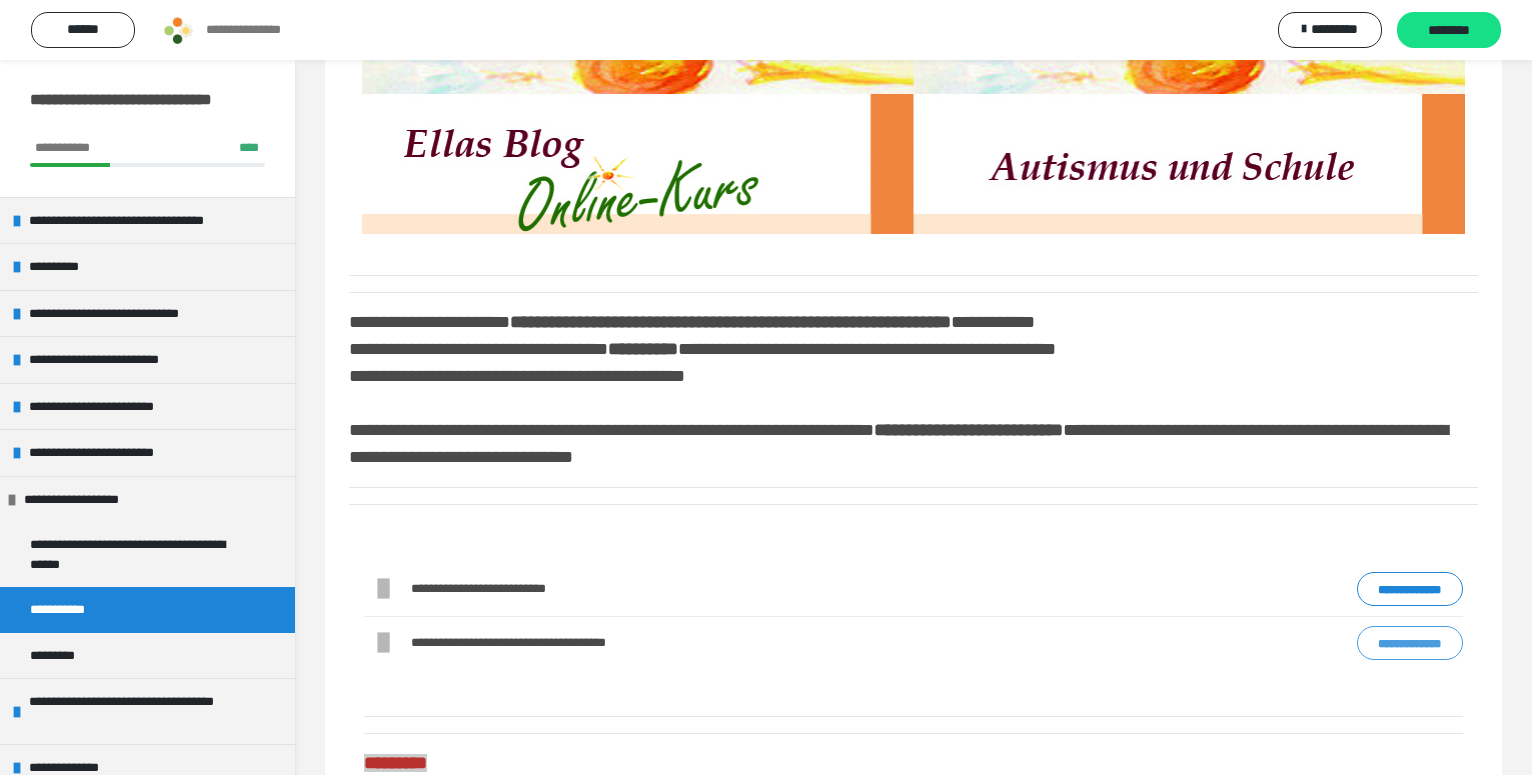click on "**********" at bounding box center [1410, 643] 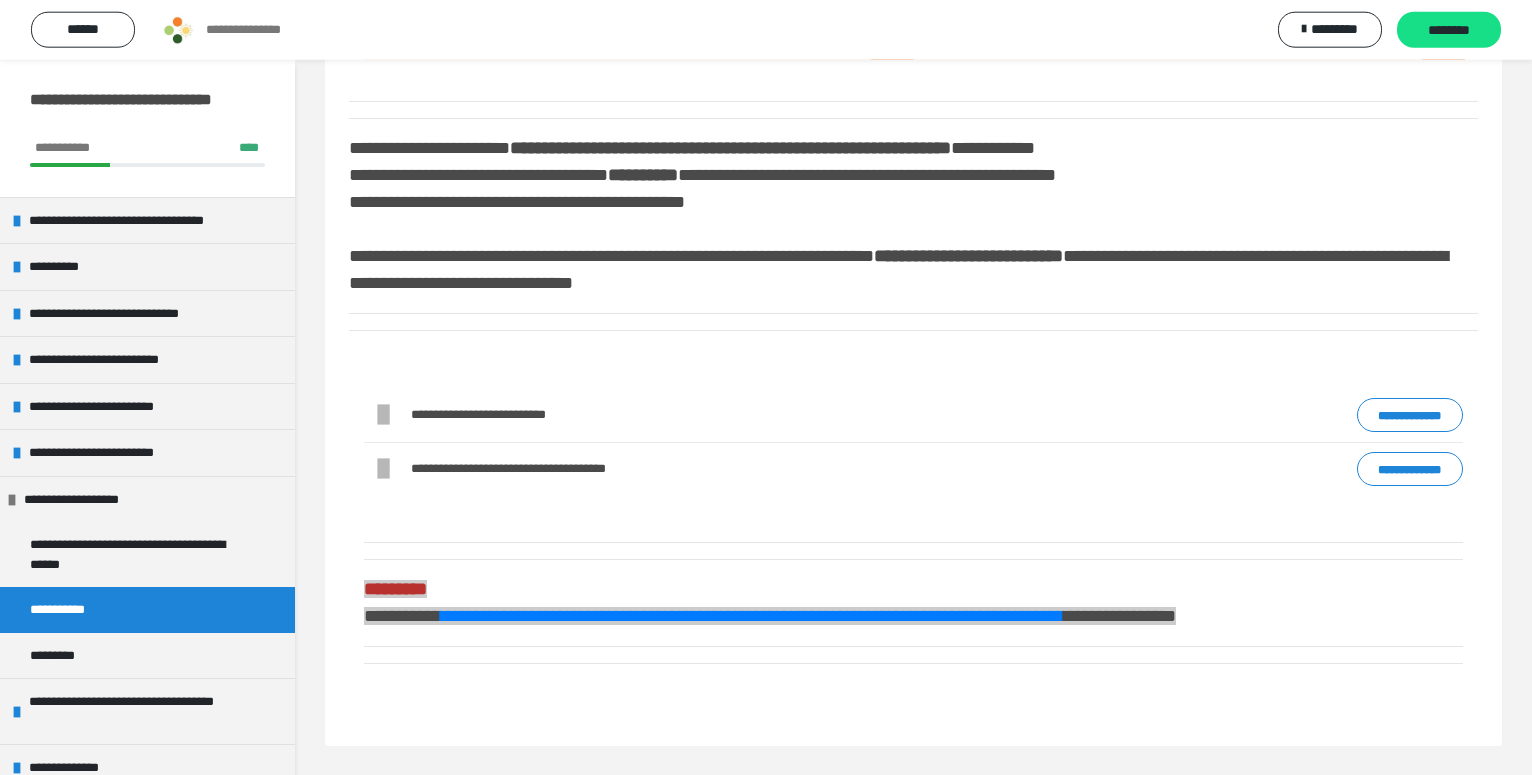 scroll, scrollTop: 262, scrollLeft: 0, axis: vertical 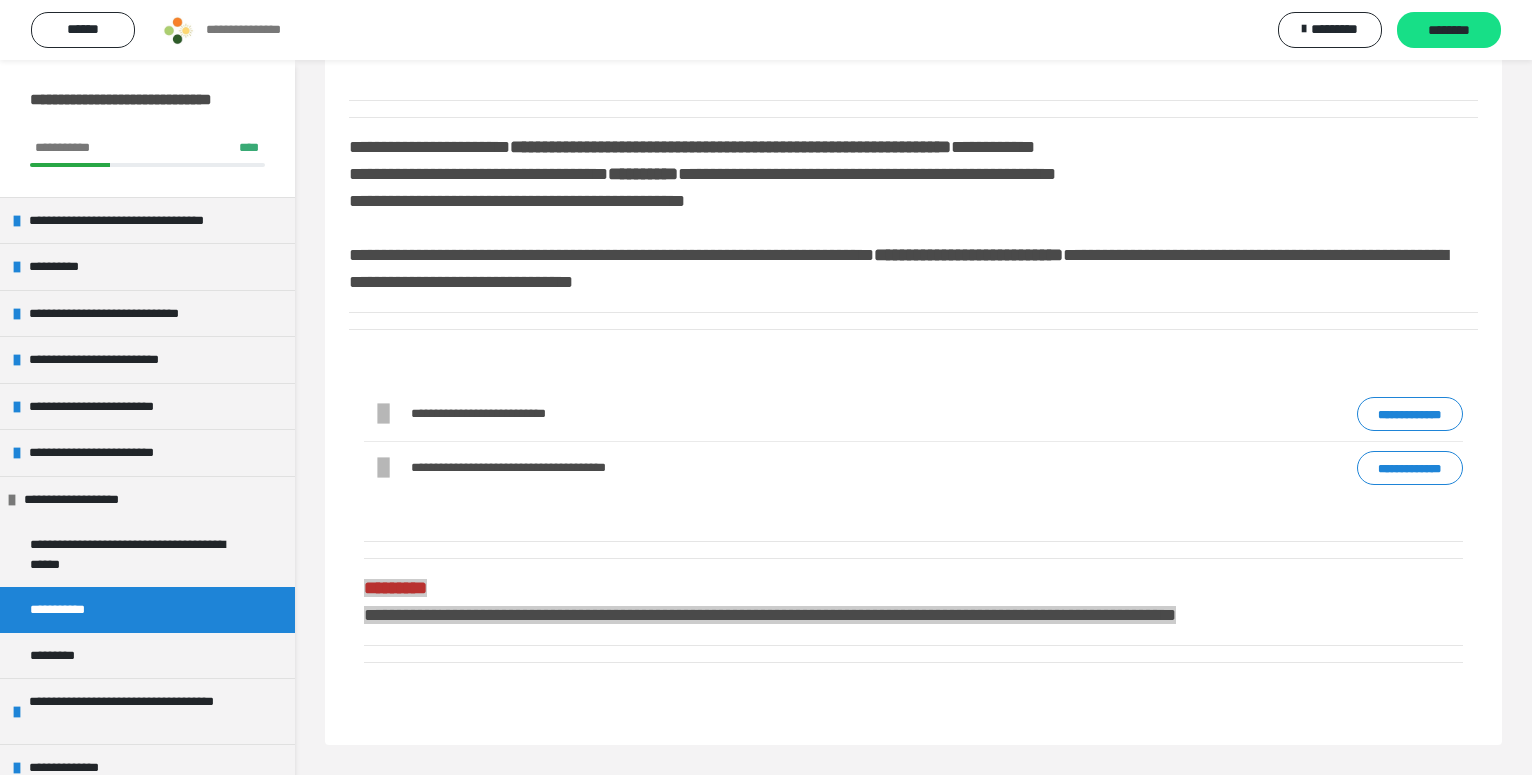 click on "**********" at bounding box center [752, 615] 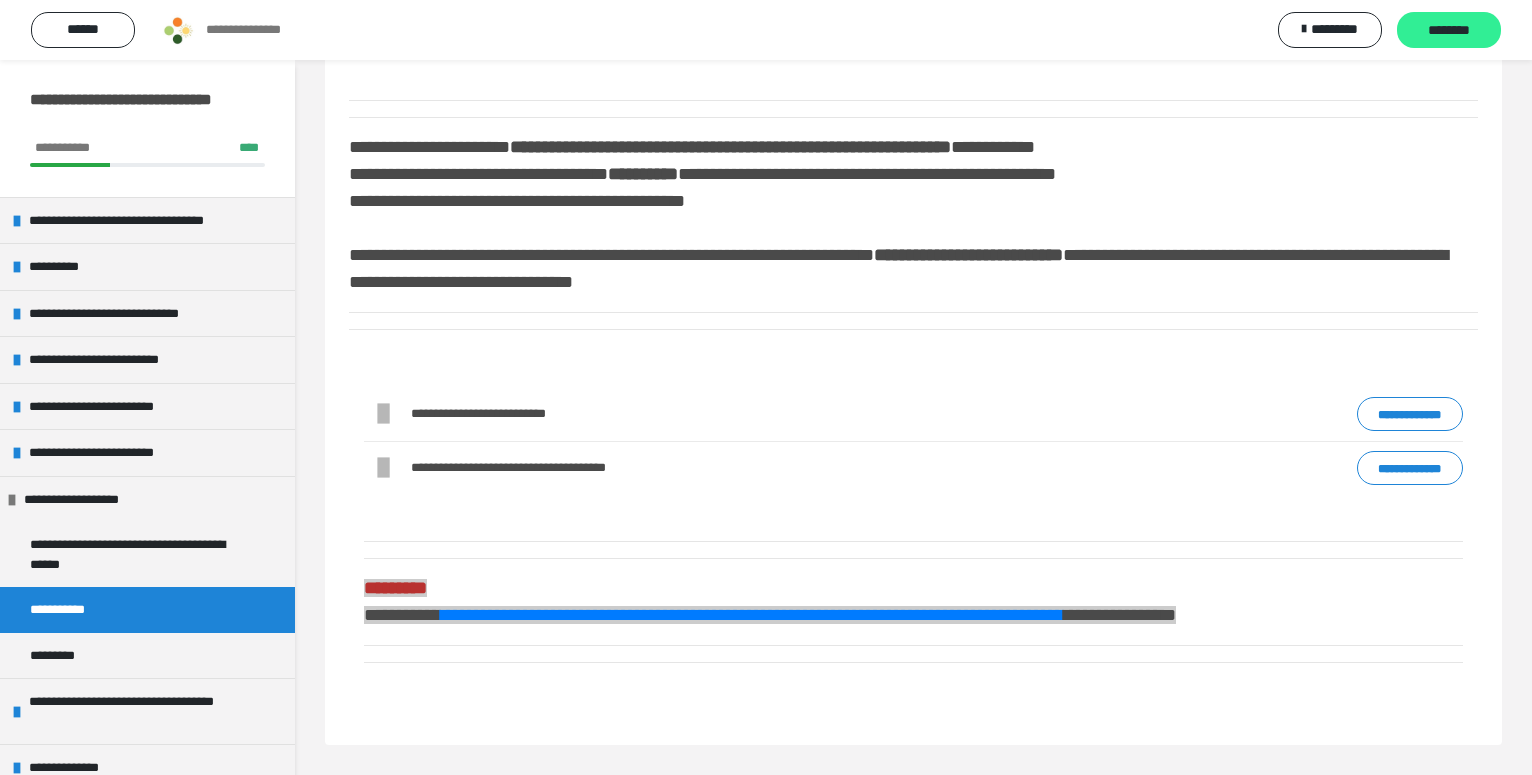 click on "********" at bounding box center (1449, 31) 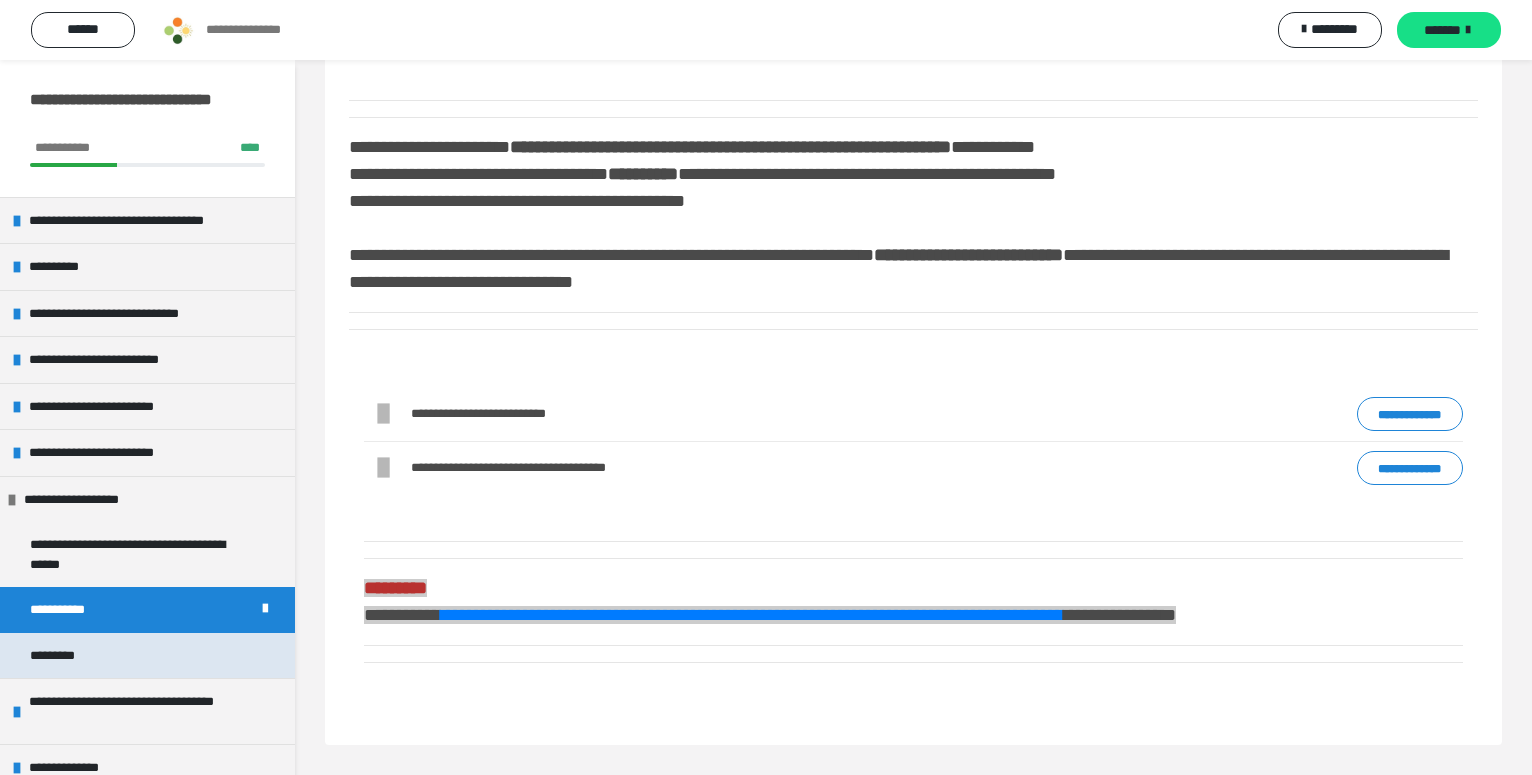 click on "*********" at bounding box center [147, 656] 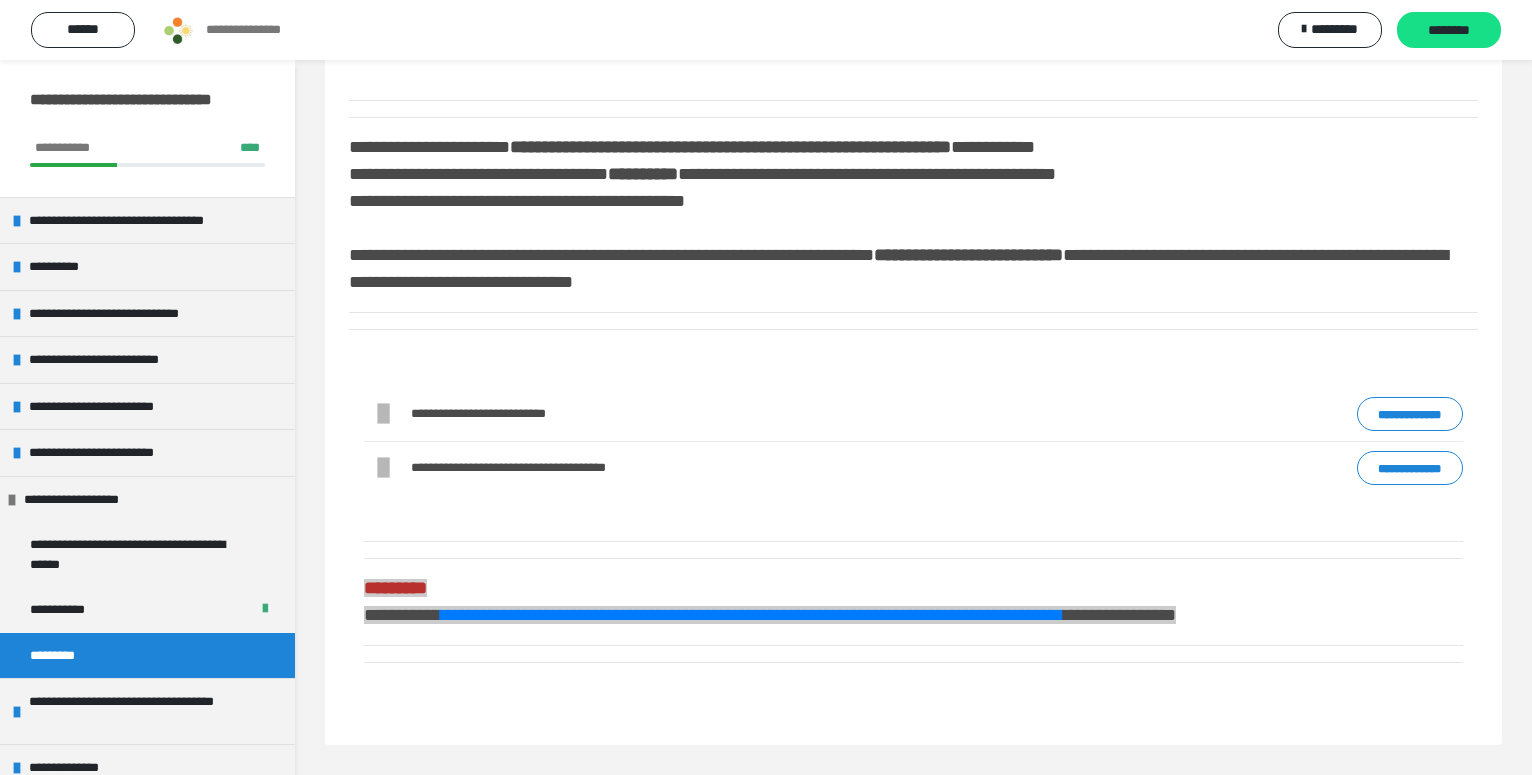 scroll, scrollTop: 60, scrollLeft: 0, axis: vertical 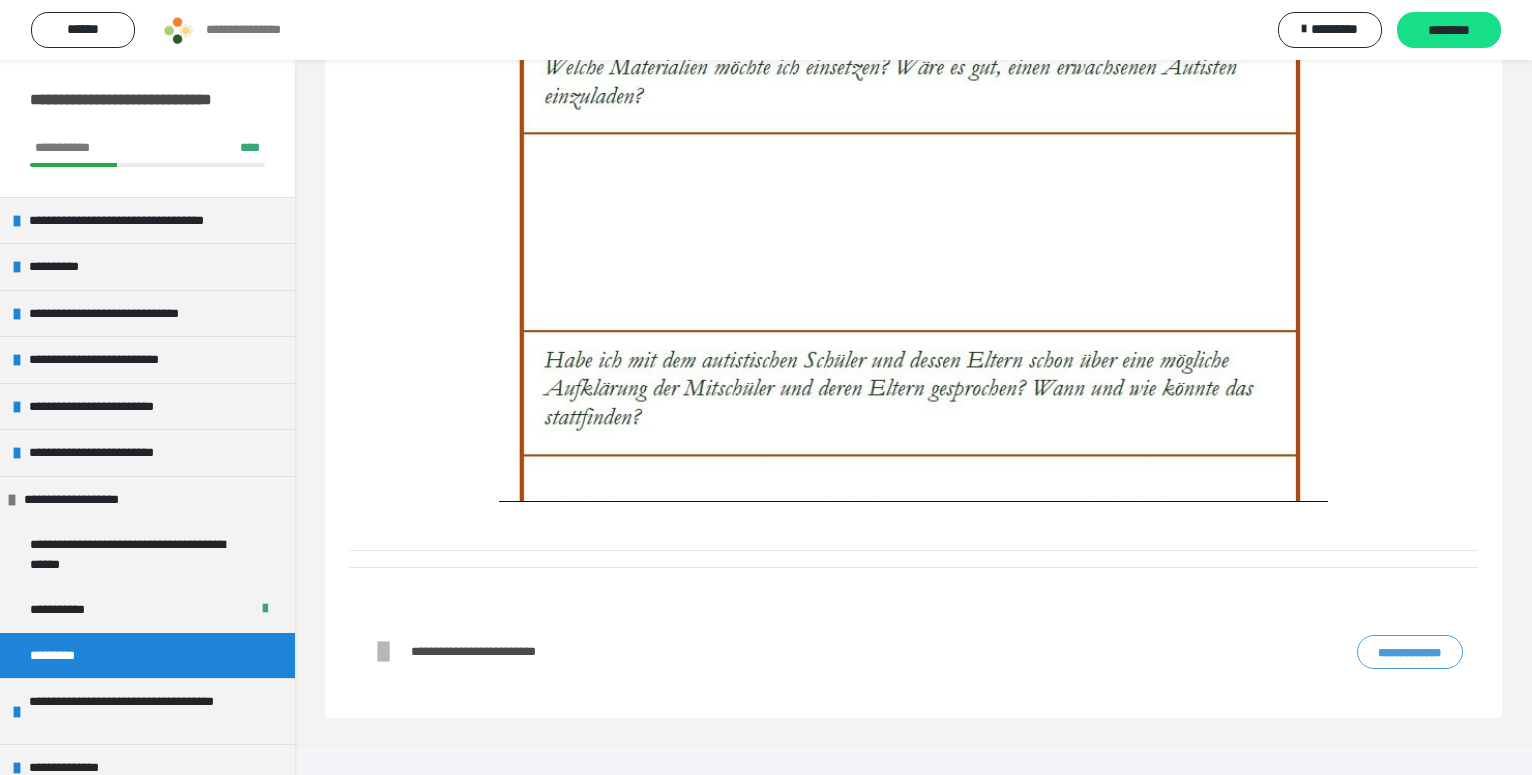 click on "**********" at bounding box center (1410, 652) 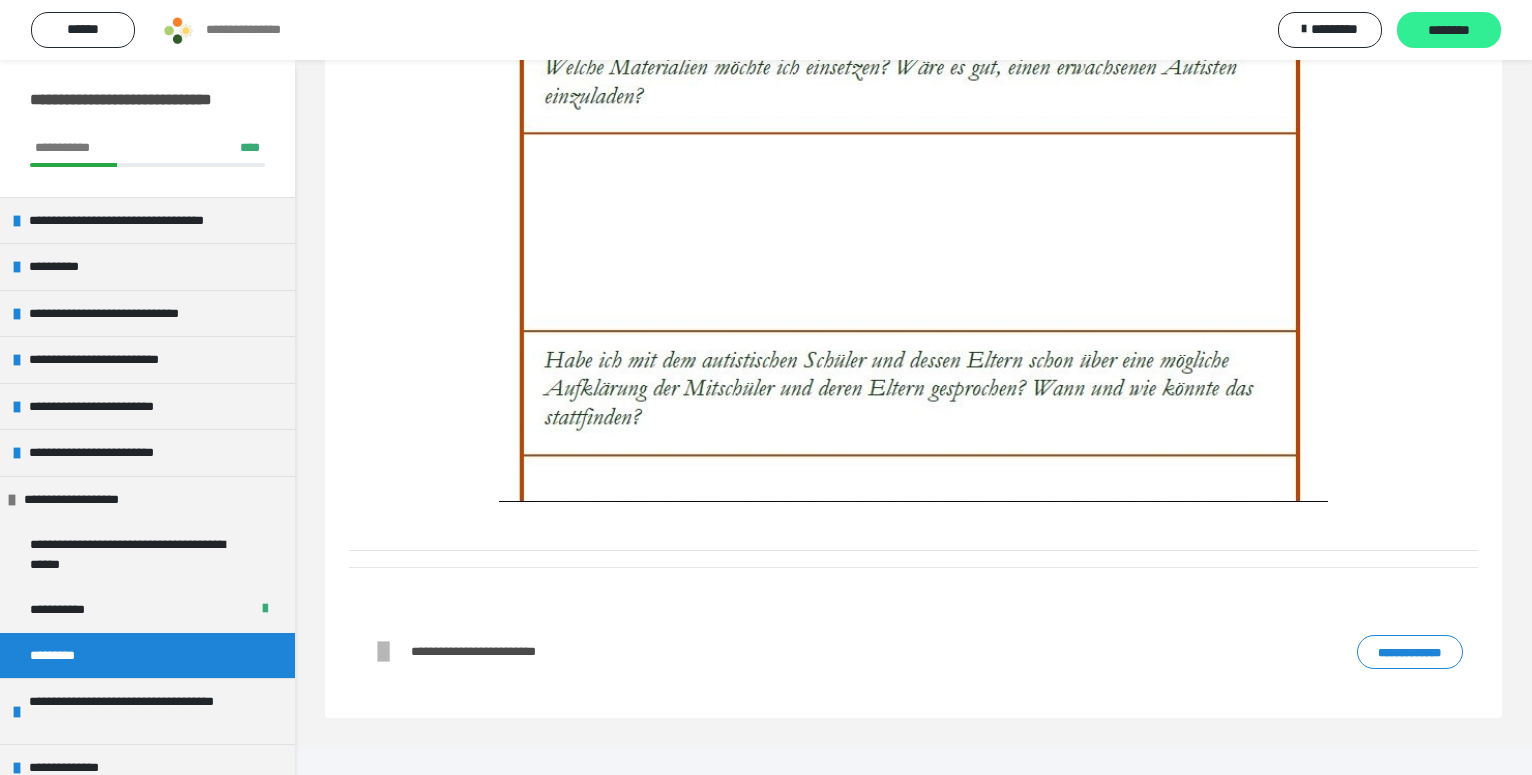 click on "********" at bounding box center (1449, 31) 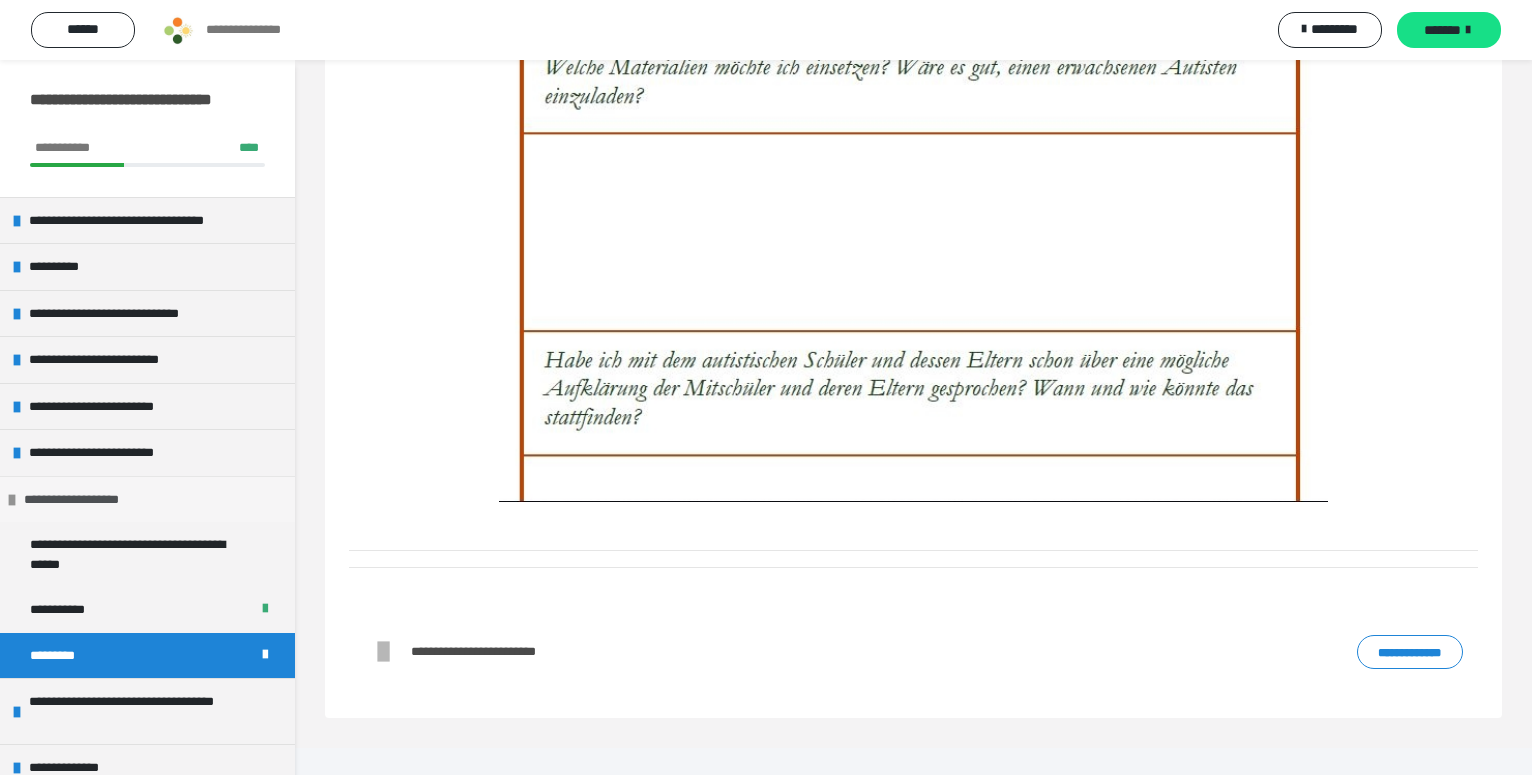 click at bounding box center [12, 500] 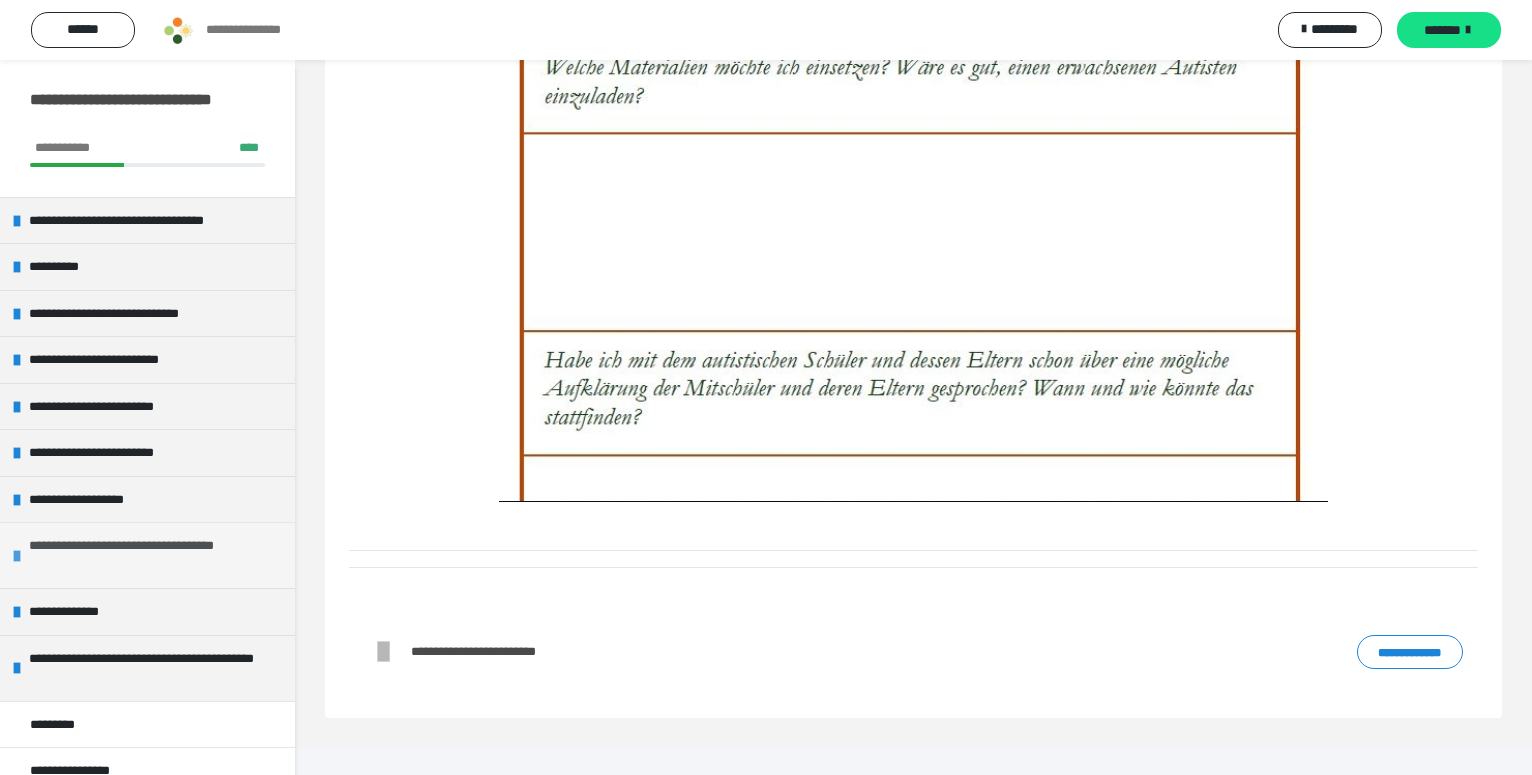 click on "**********" at bounding box center [148, 555] 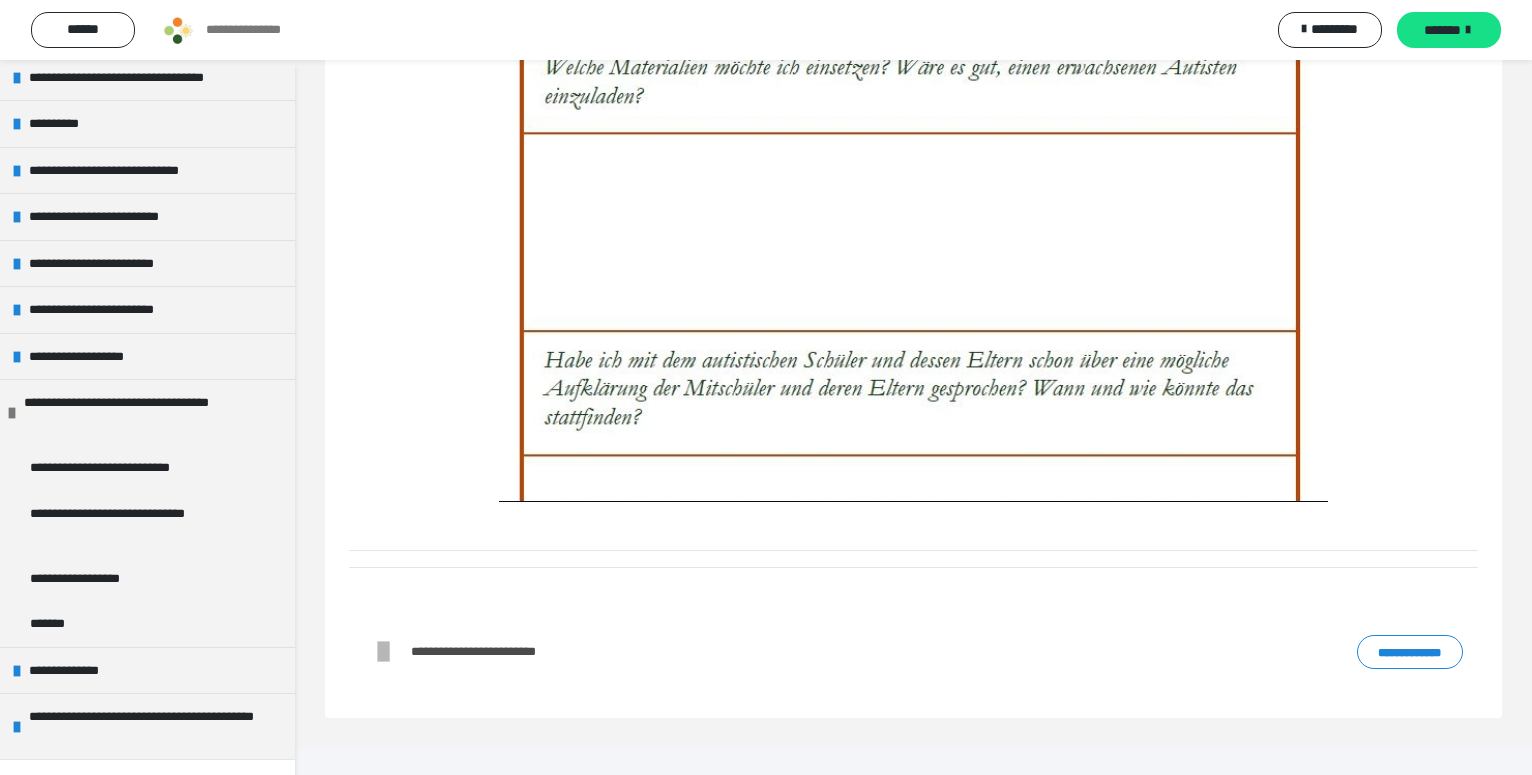scroll, scrollTop: 272, scrollLeft: 0, axis: vertical 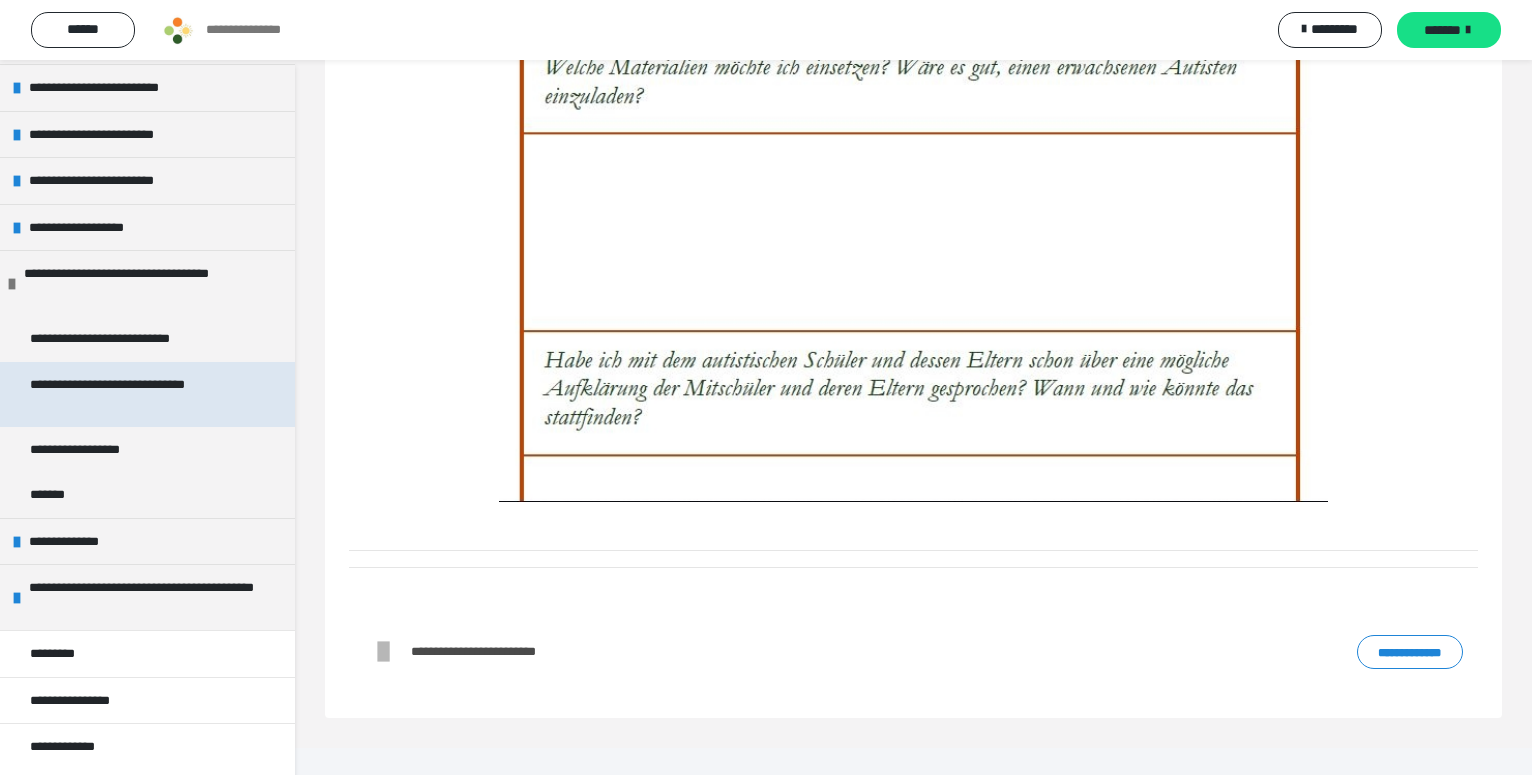 click on "**********" at bounding box center (131, 394) 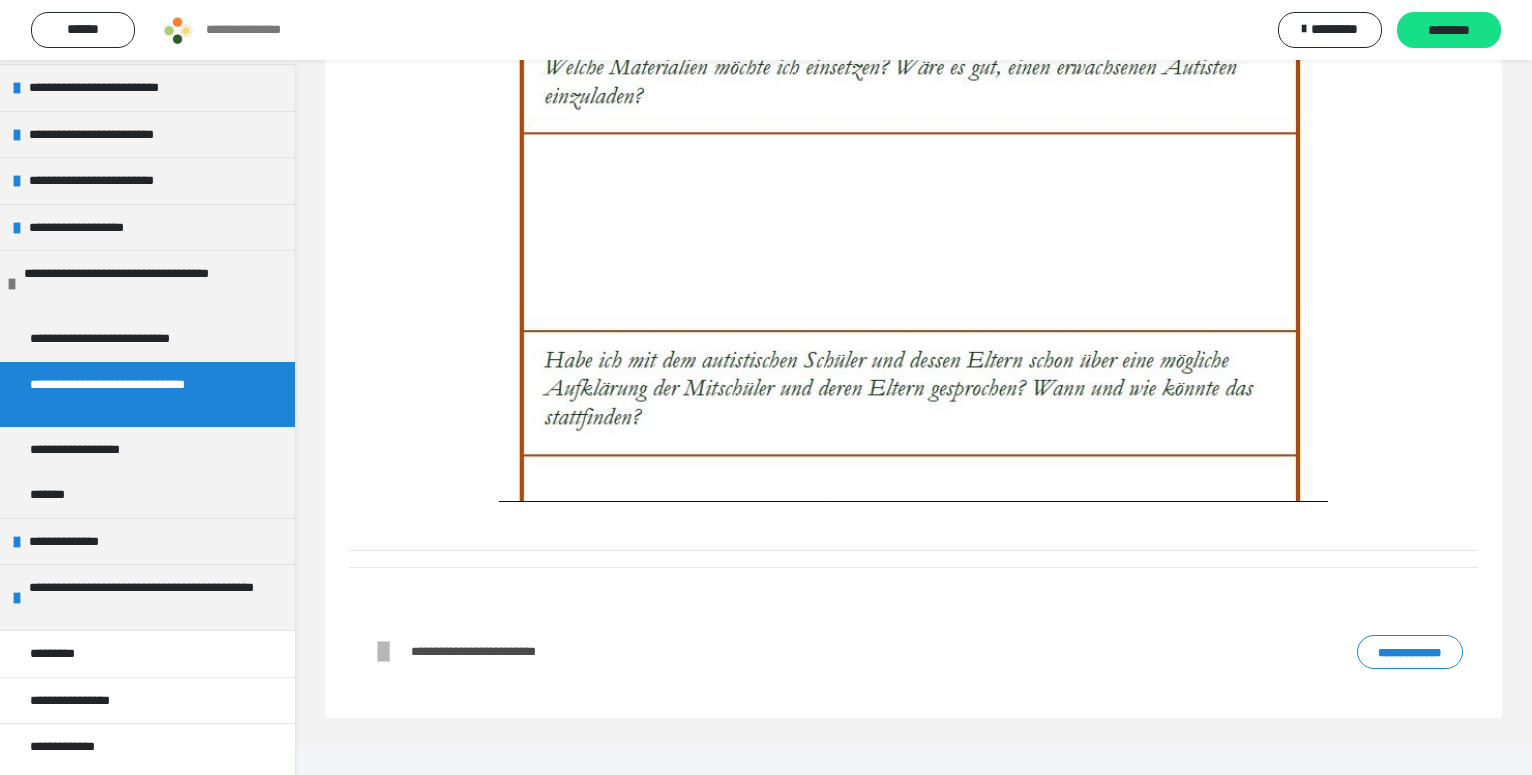 scroll, scrollTop: 60, scrollLeft: 0, axis: vertical 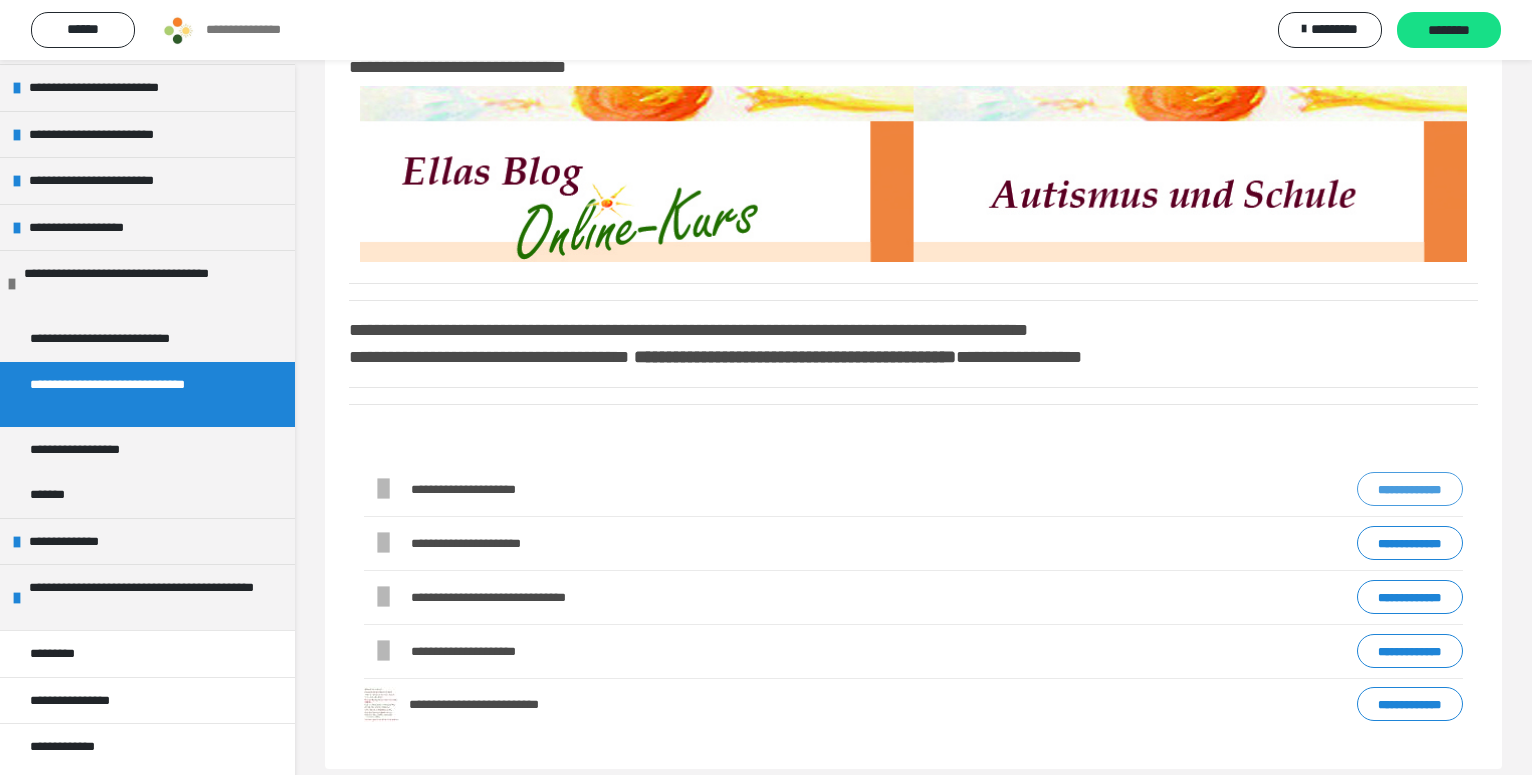 click on "**********" at bounding box center (1410, 489) 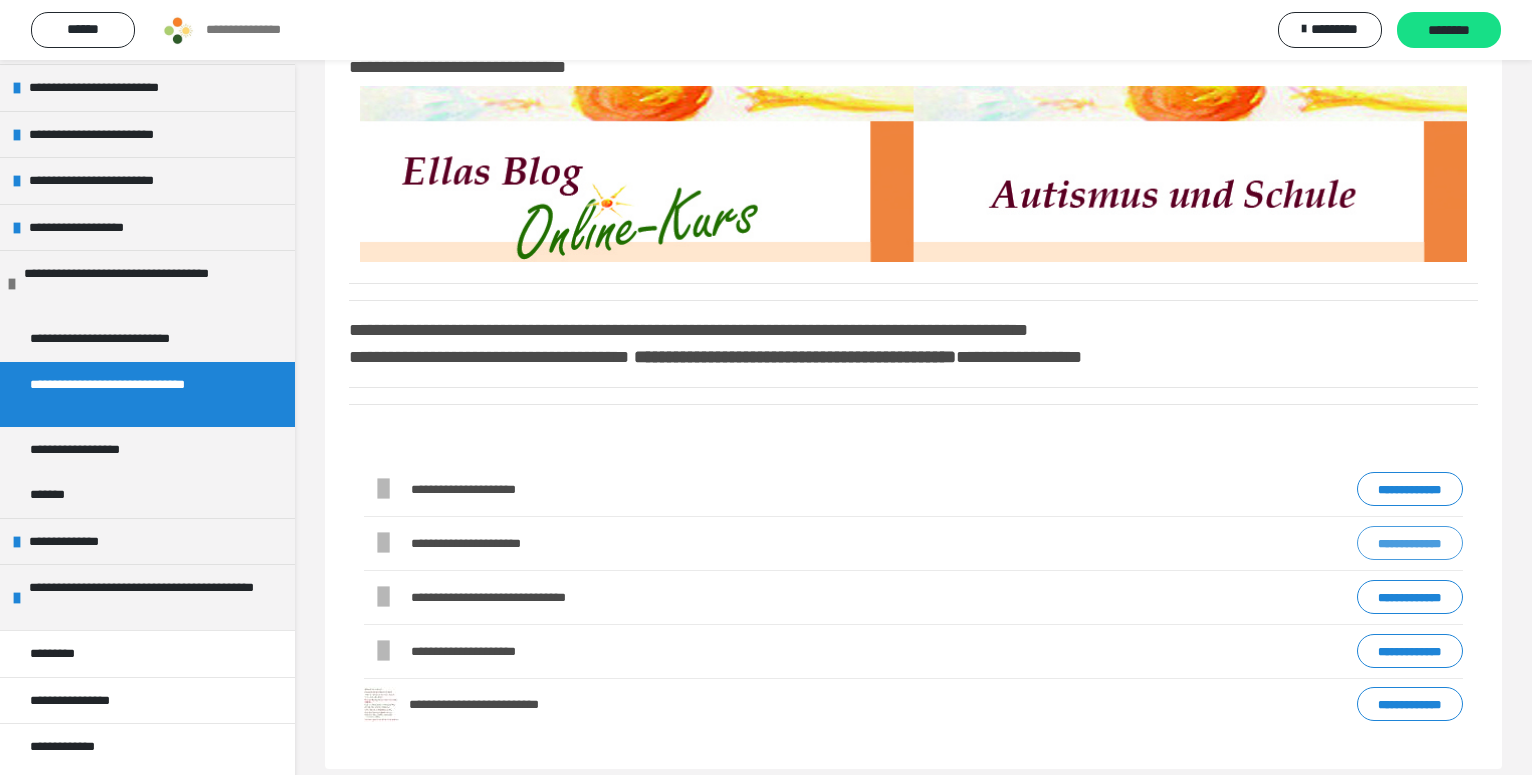 click on "**********" at bounding box center (1410, 543) 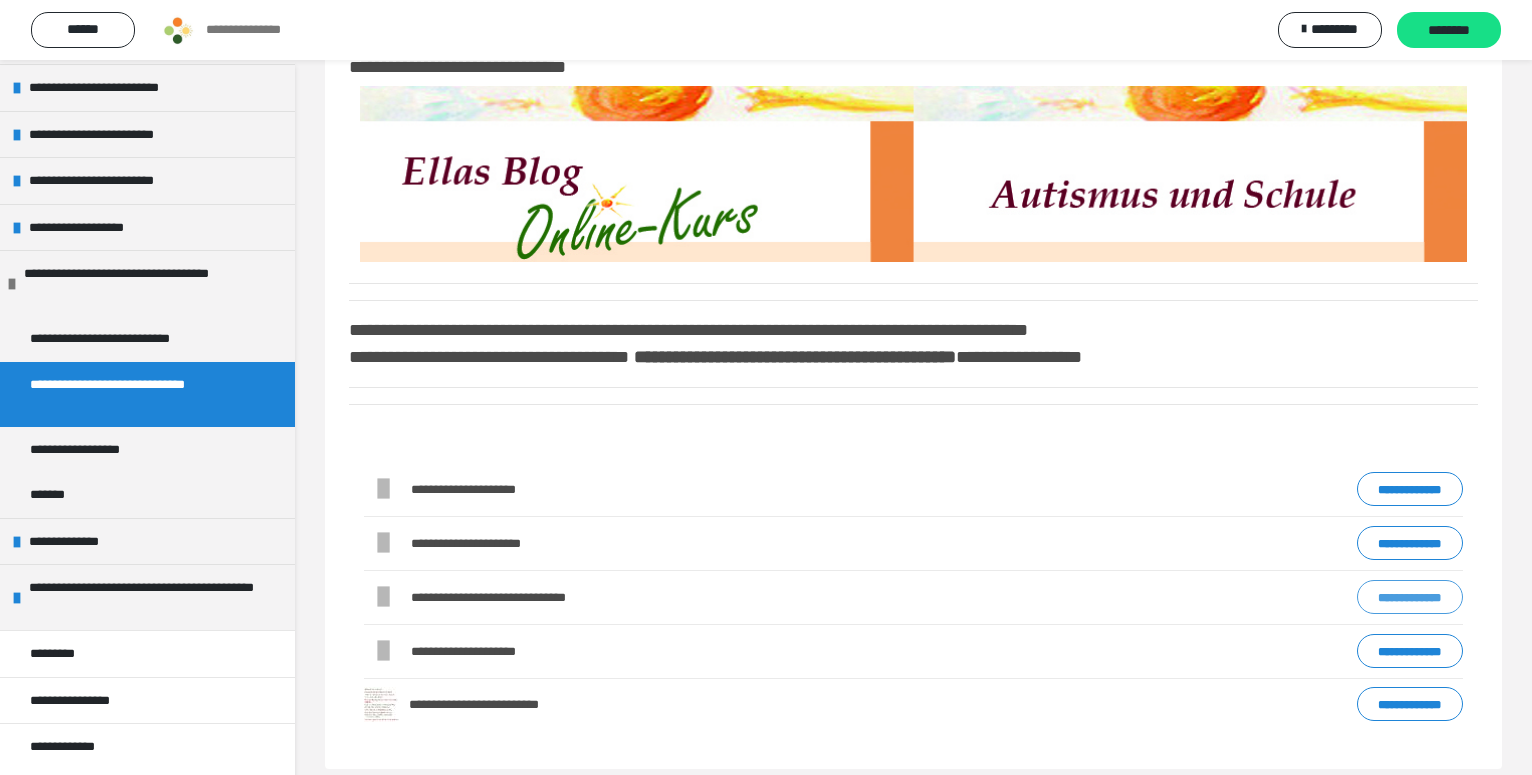 click on "**********" at bounding box center [1410, 597] 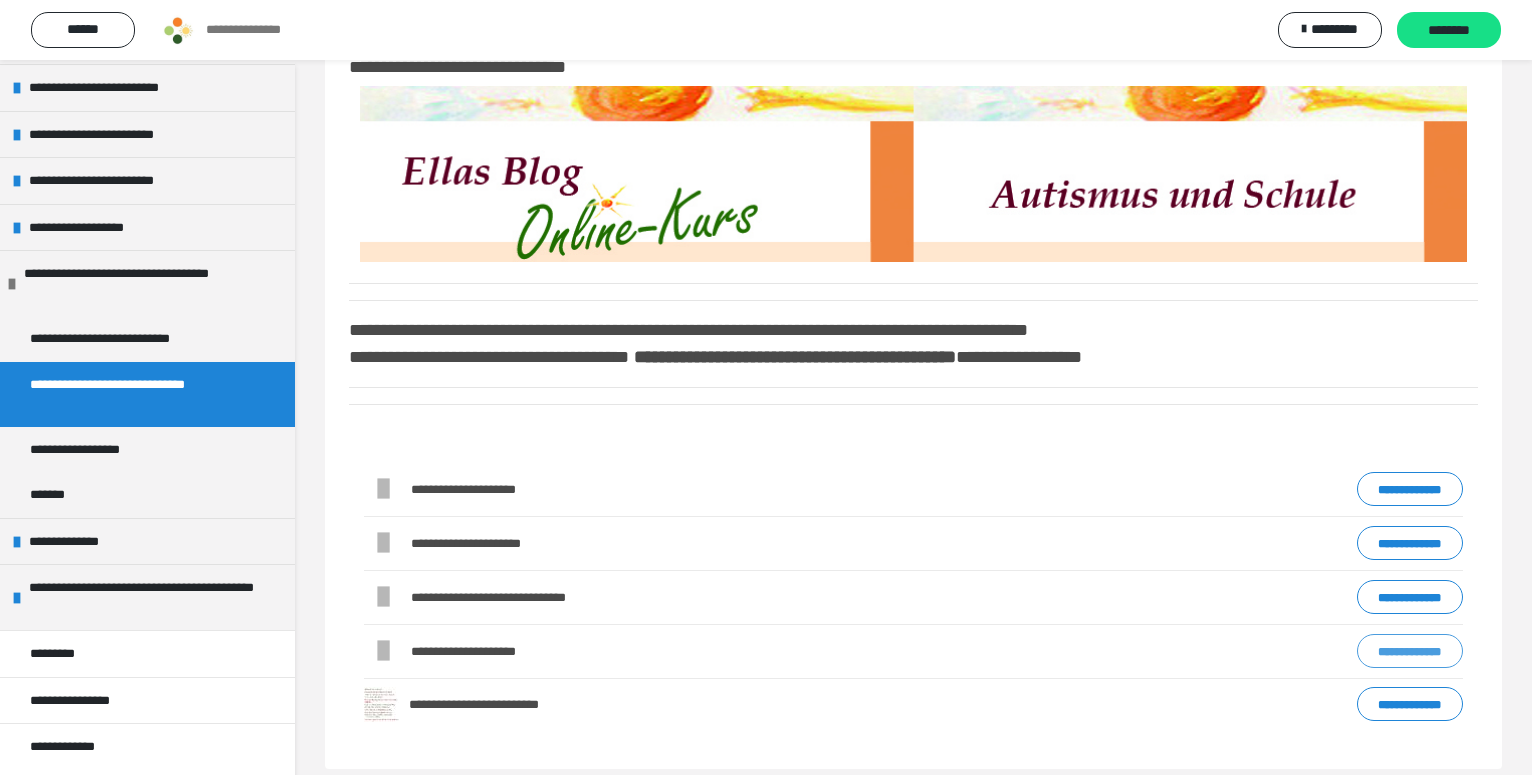 click on "**********" at bounding box center (1410, 651) 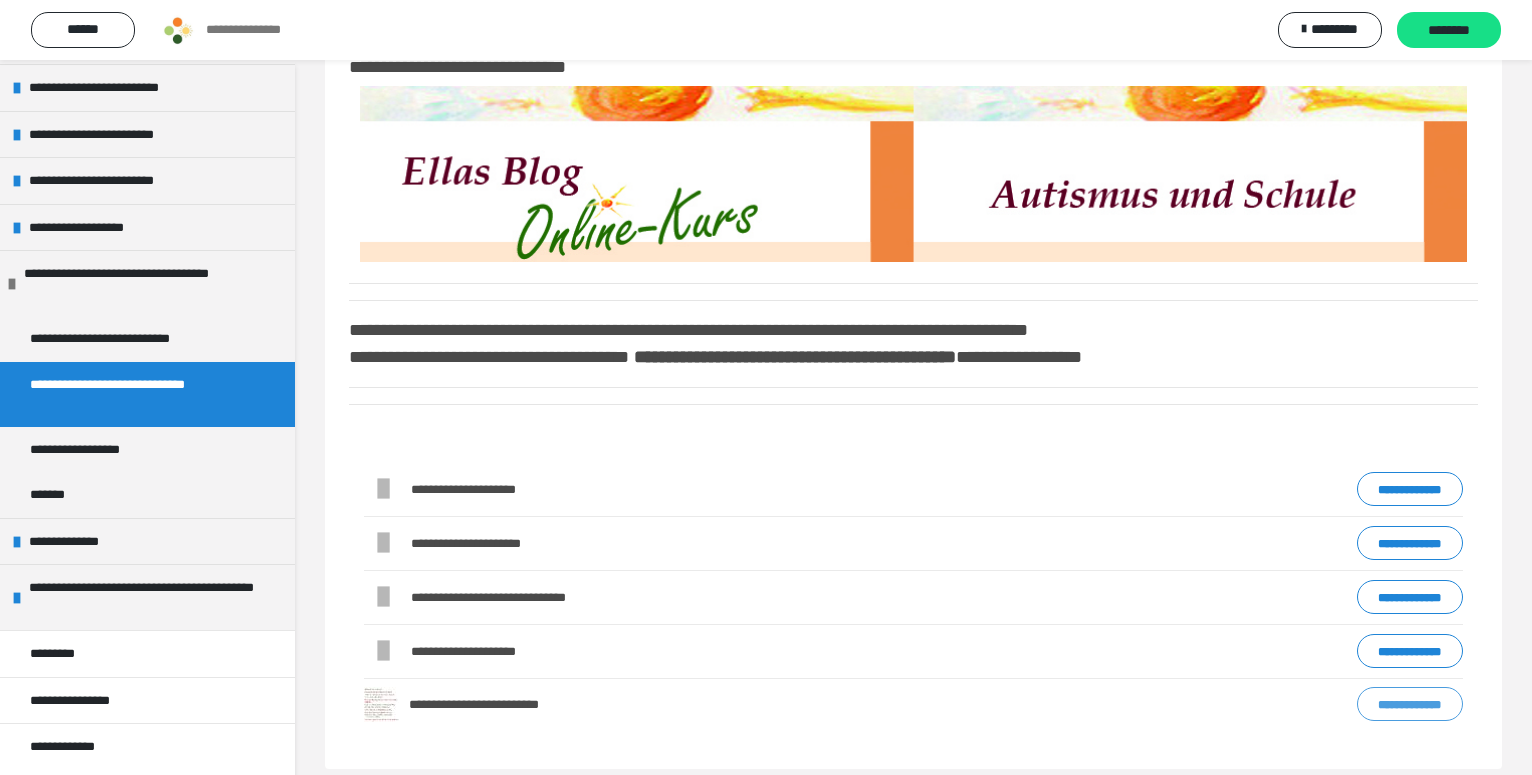click on "**********" at bounding box center [1410, 704] 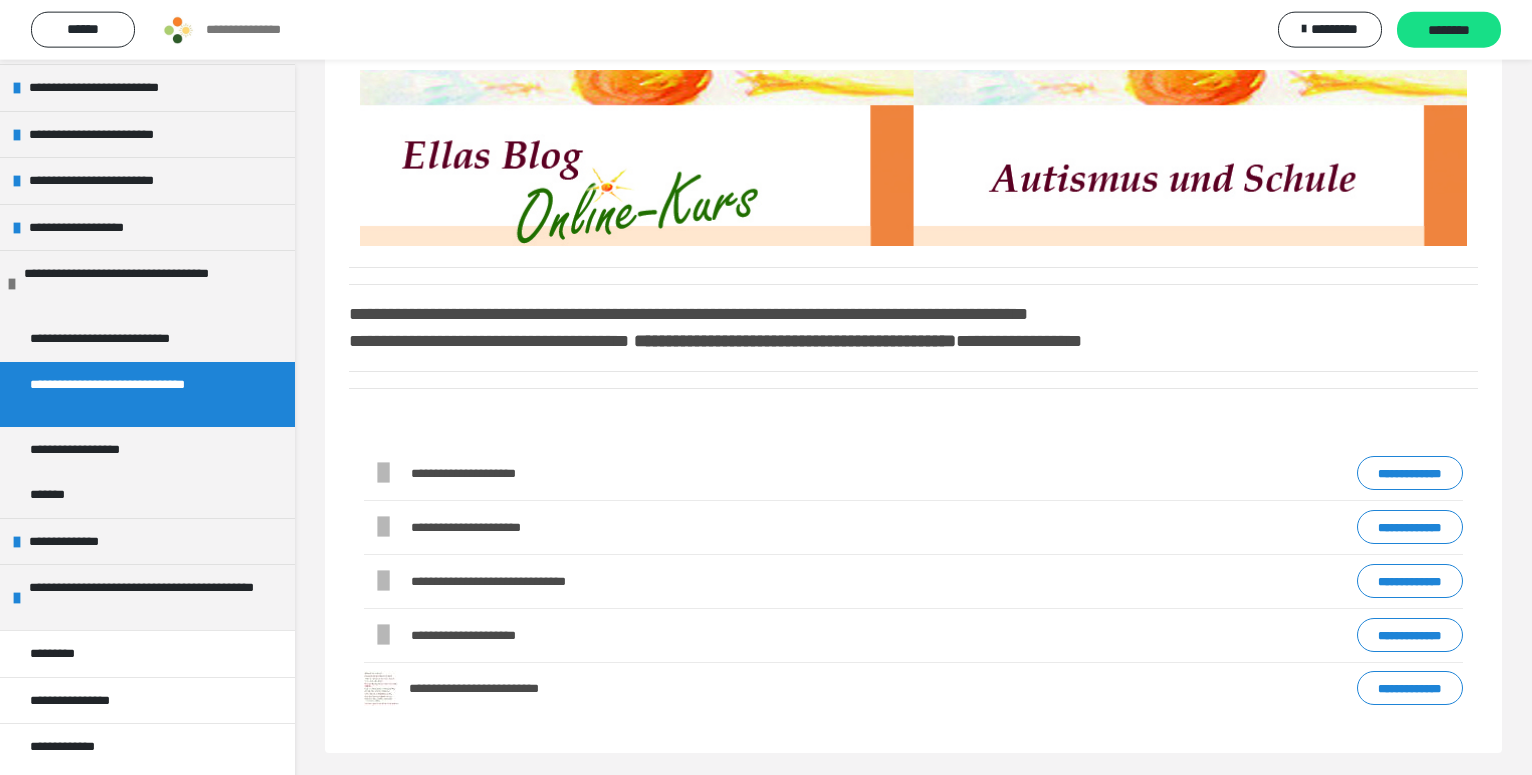 scroll, scrollTop: 84, scrollLeft: 0, axis: vertical 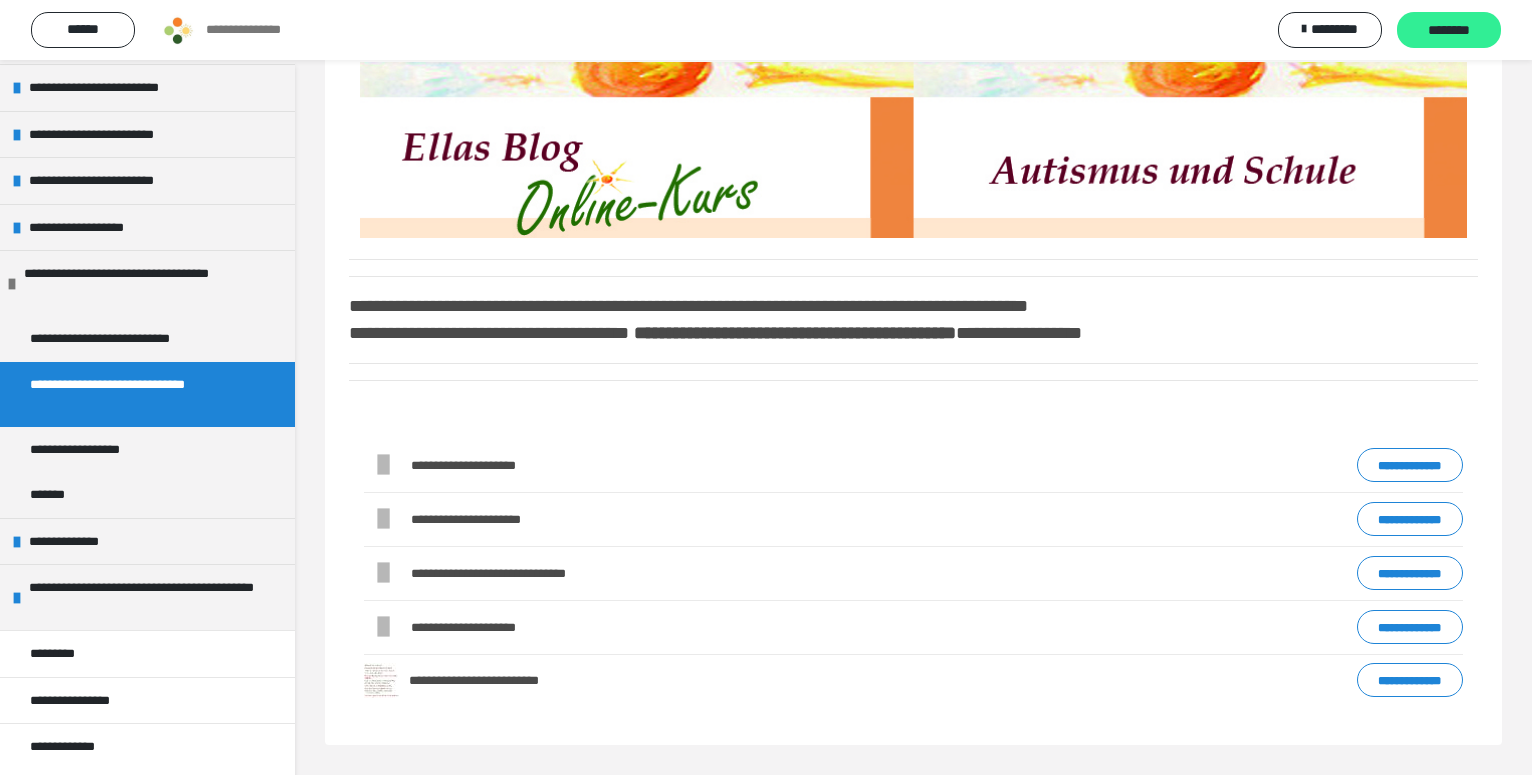 click on "********" at bounding box center (1449, 31) 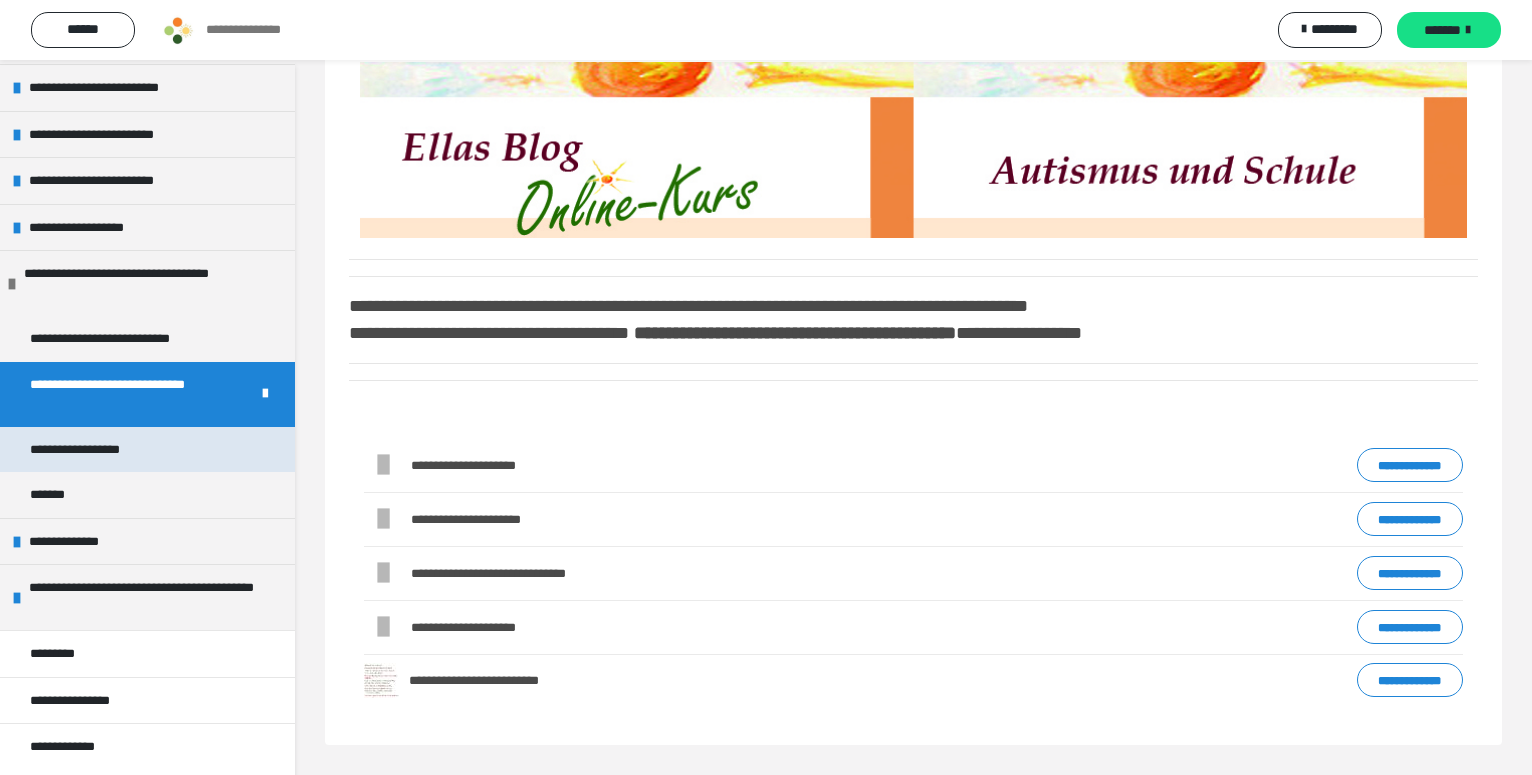 click on "**********" at bounding box center [93, 450] 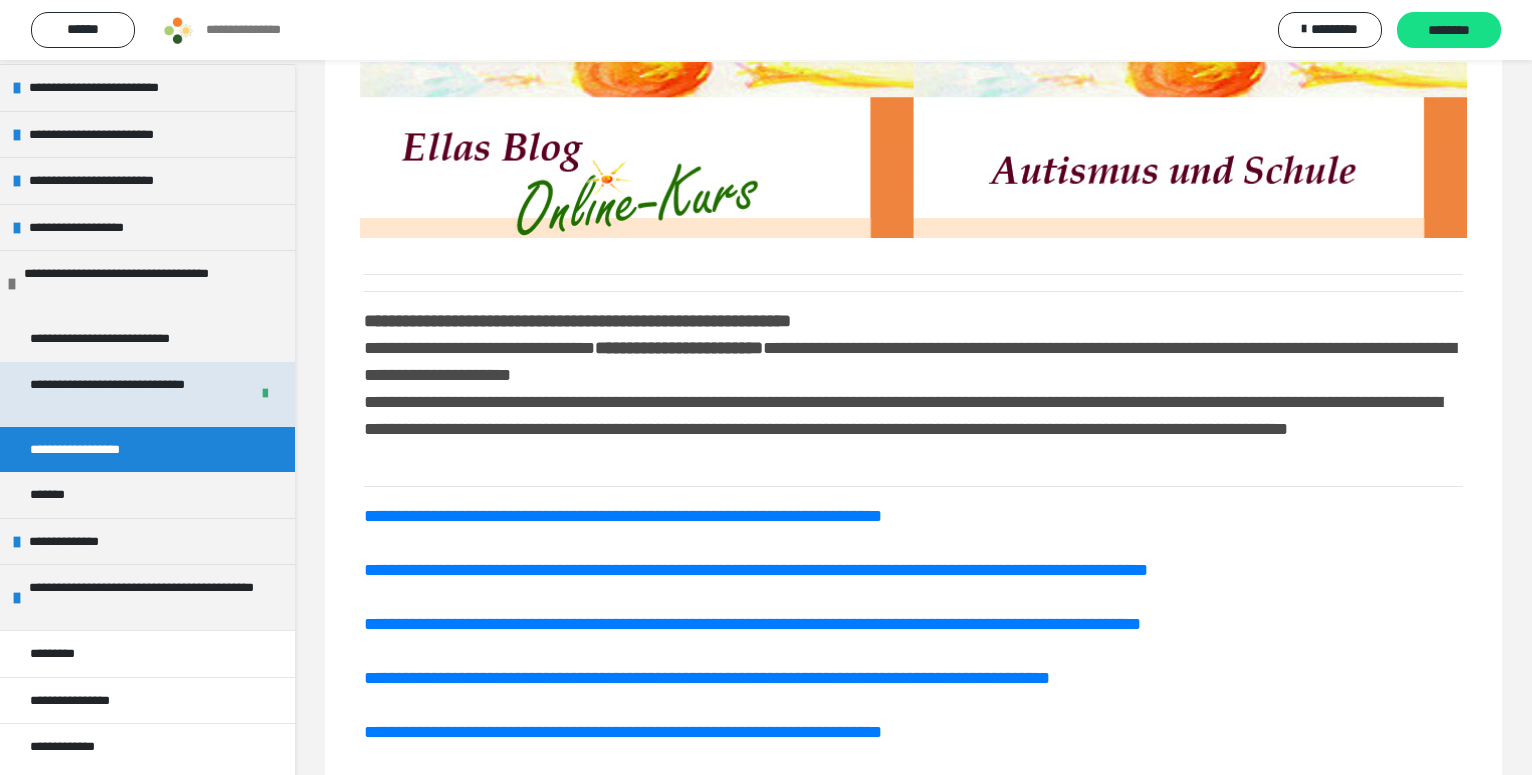 click on "**********" at bounding box center [123, 394] 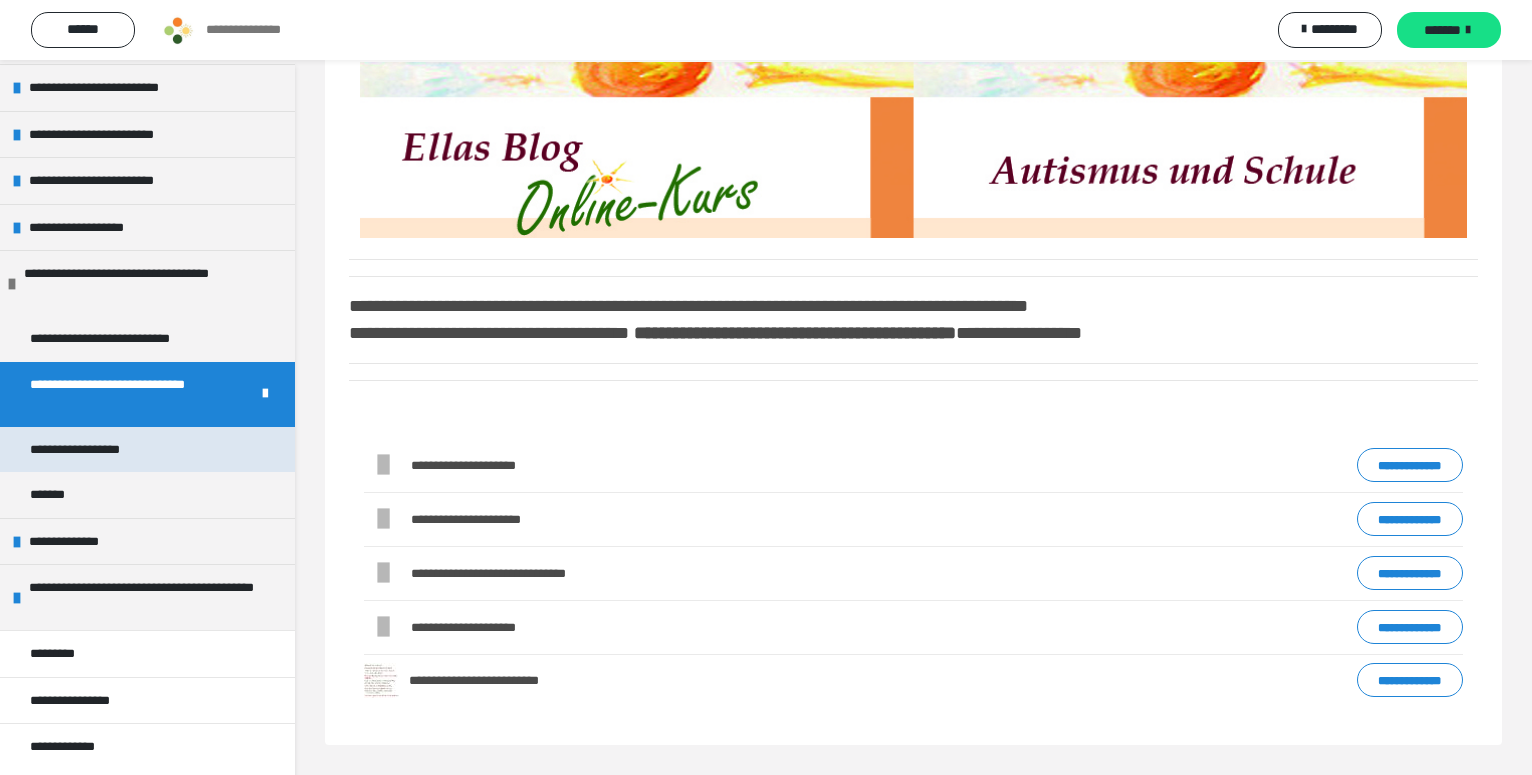 click on "**********" at bounding box center [93, 450] 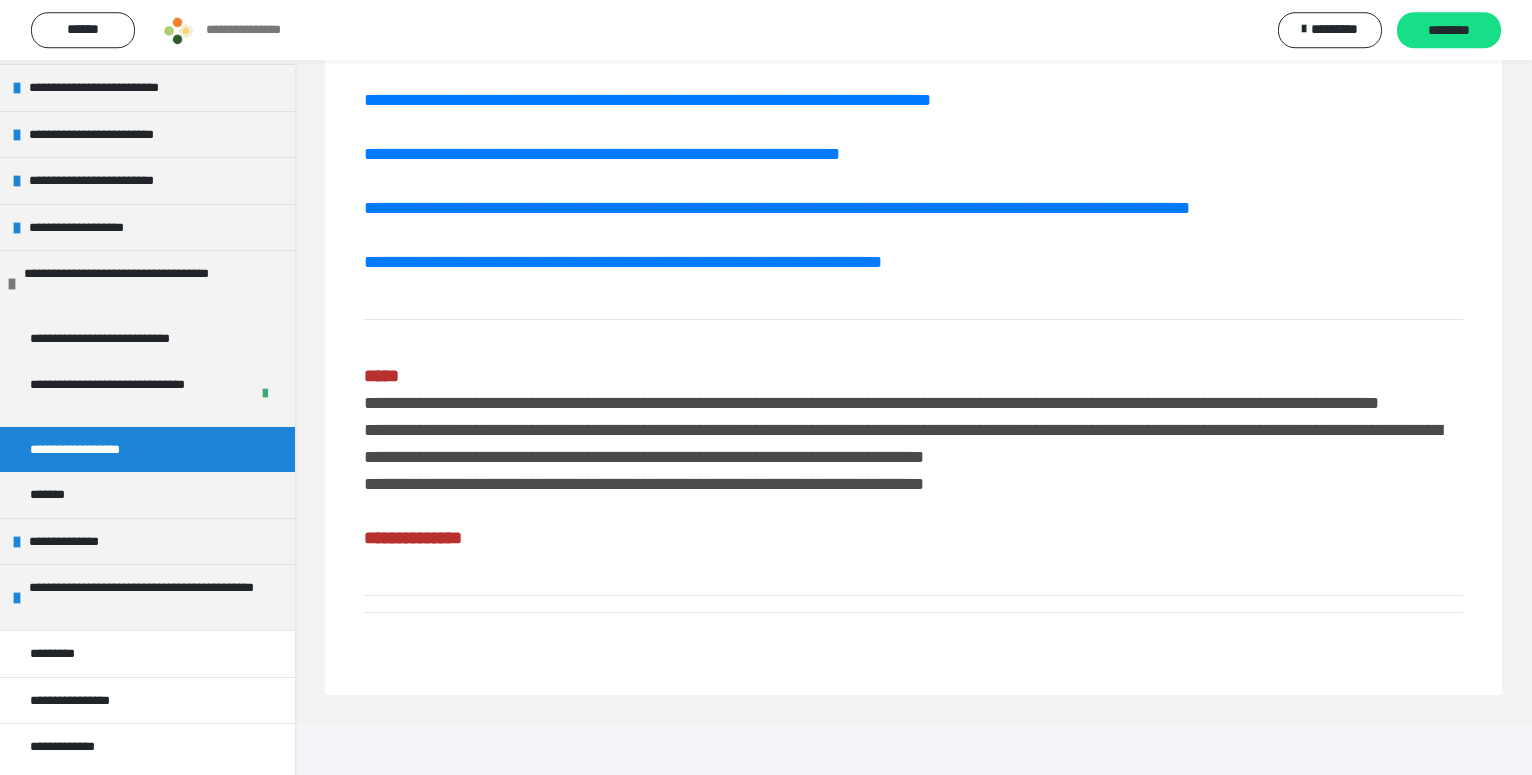 scroll, scrollTop: 781, scrollLeft: 0, axis: vertical 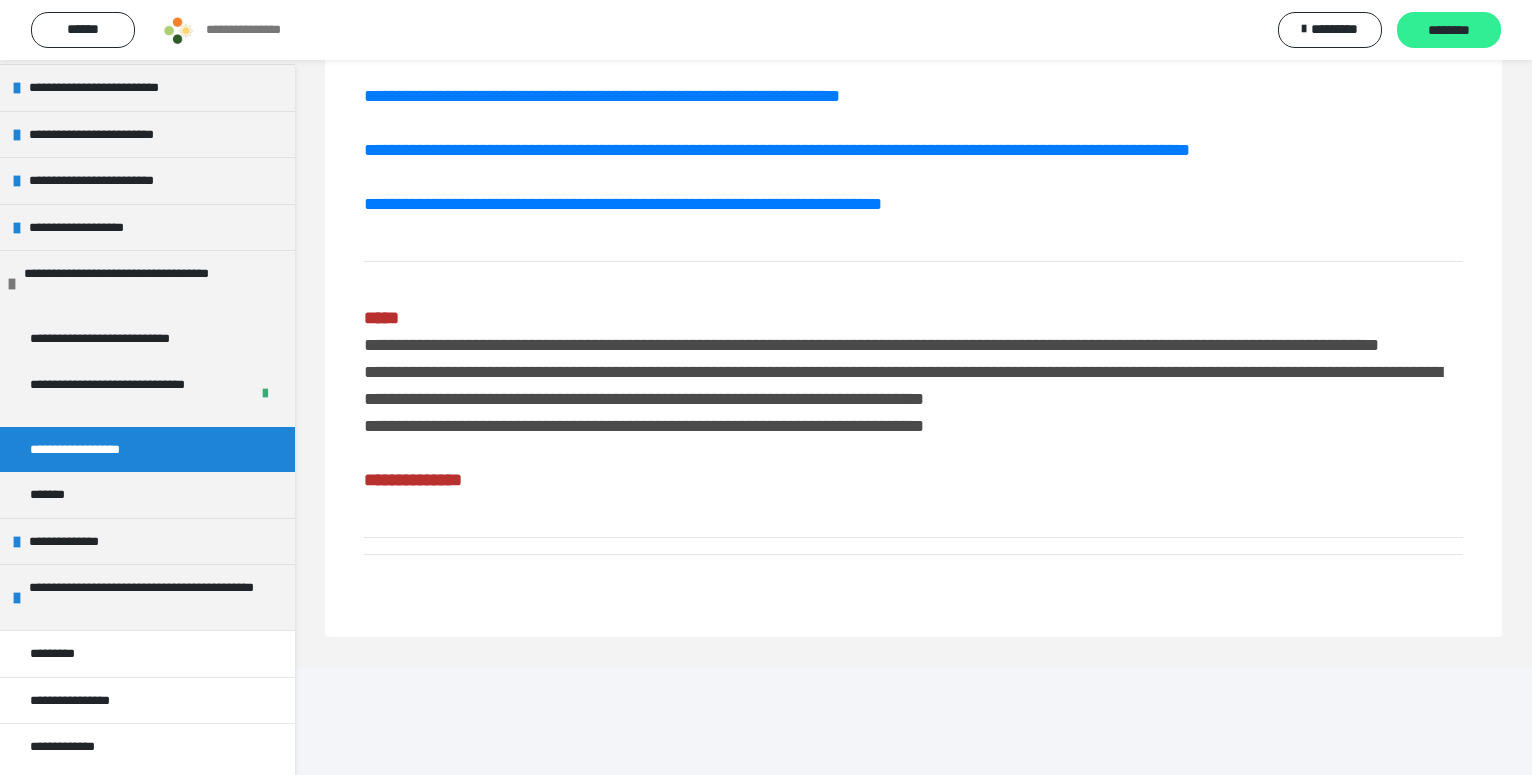 click on "********" at bounding box center [1449, 31] 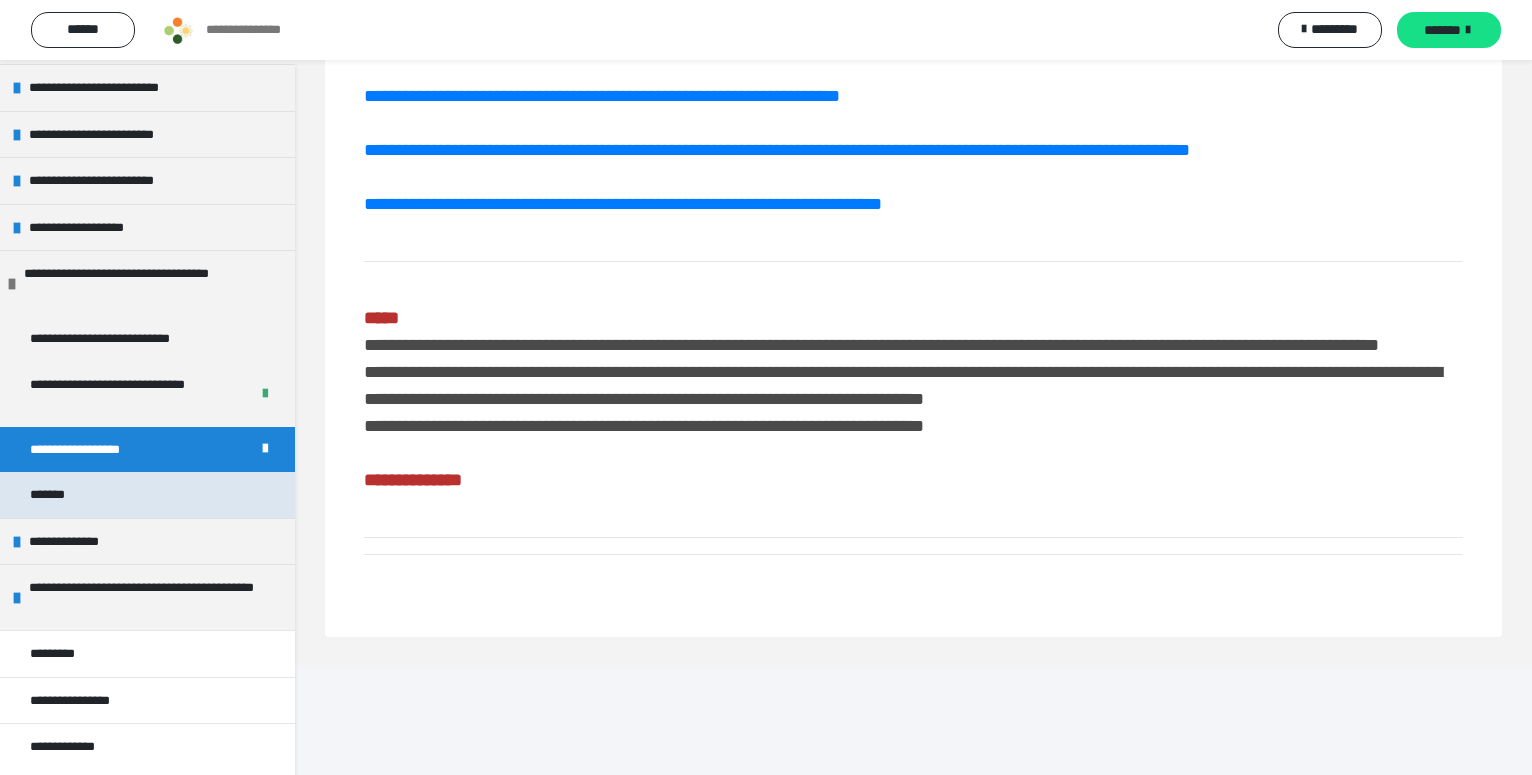 click on "*******" at bounding box center (147, 495) 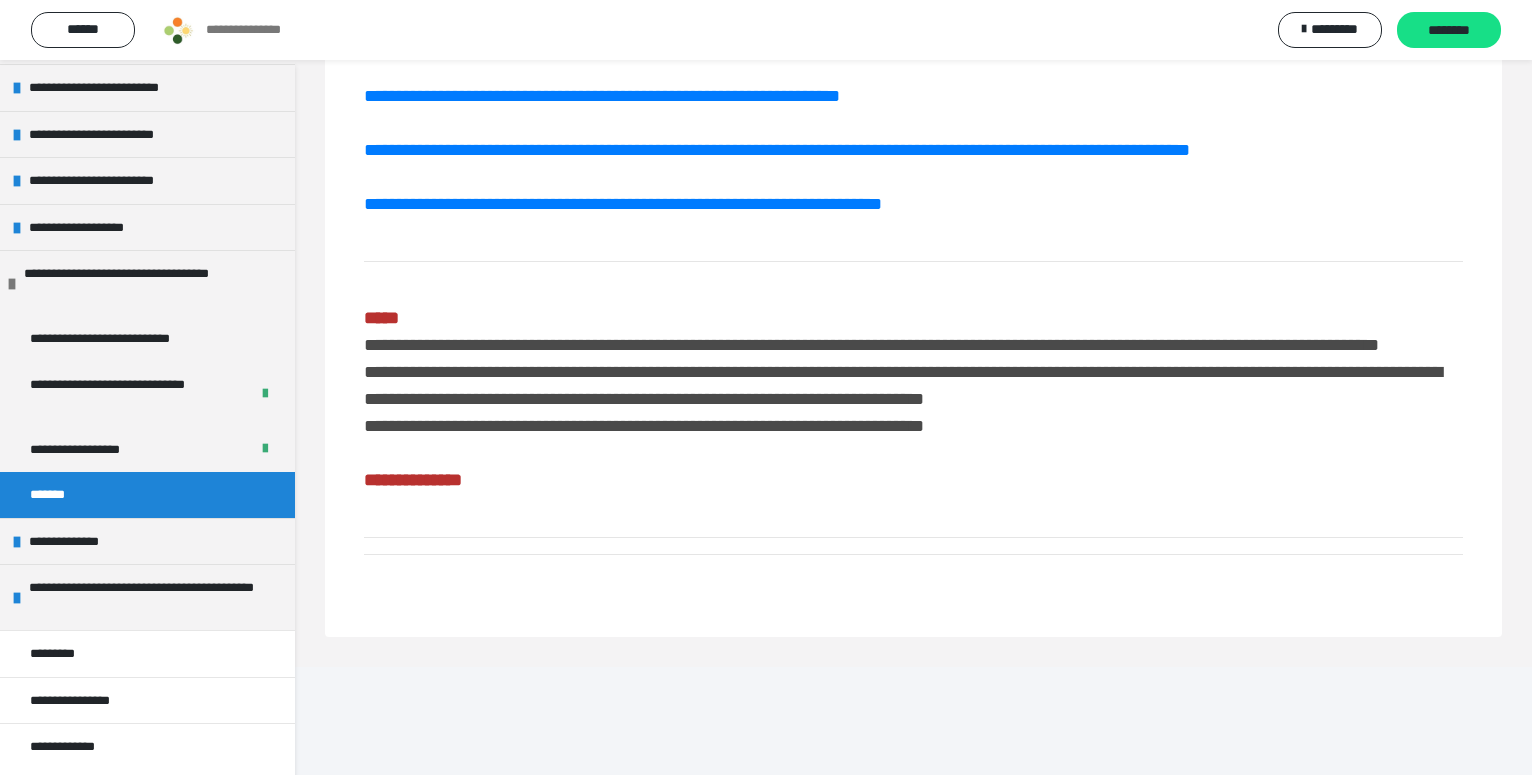 scroll, scrollTop: 455, scrollLeft: 0, axis: vertical 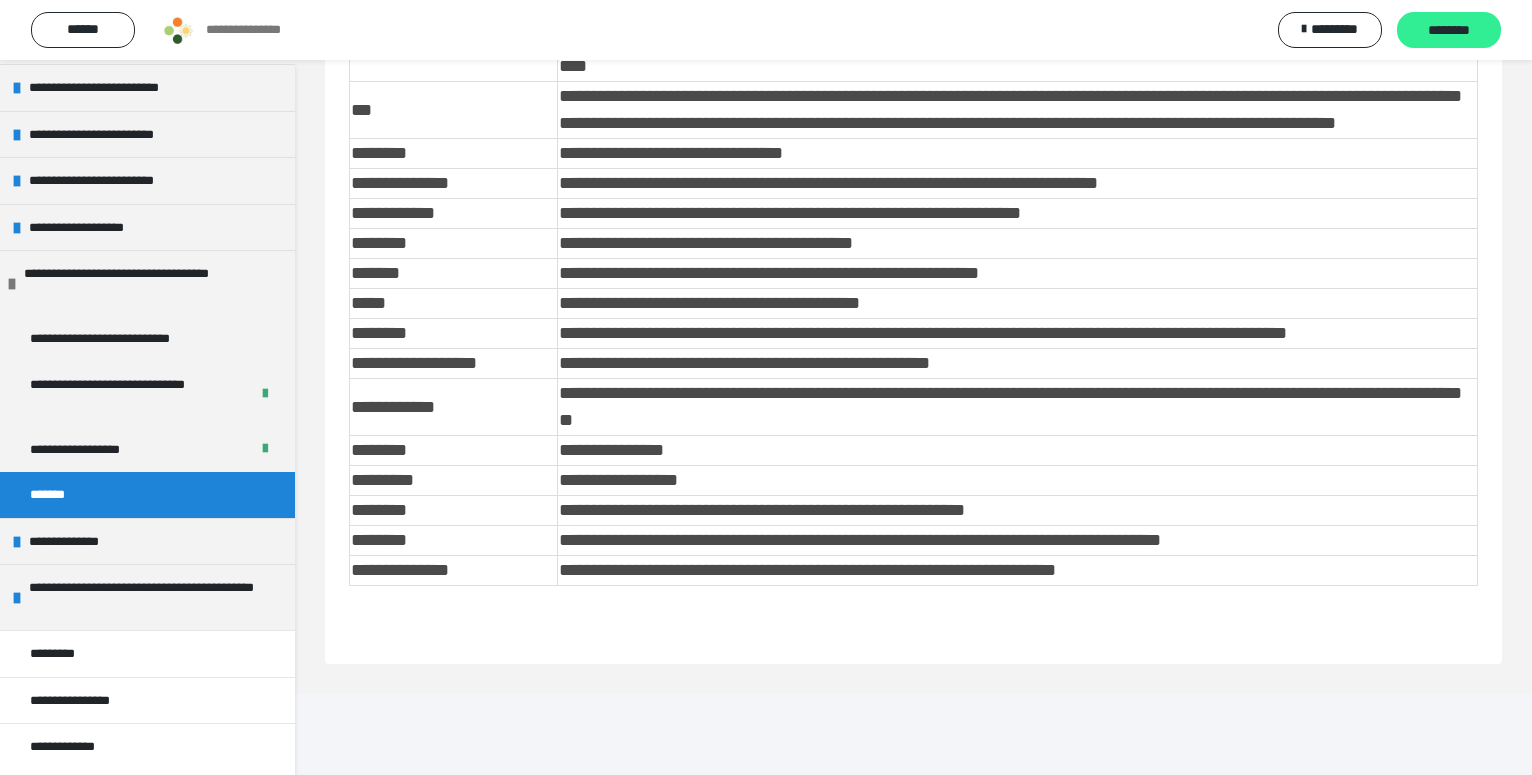 click on "********" at bounding box center (1449, 31) 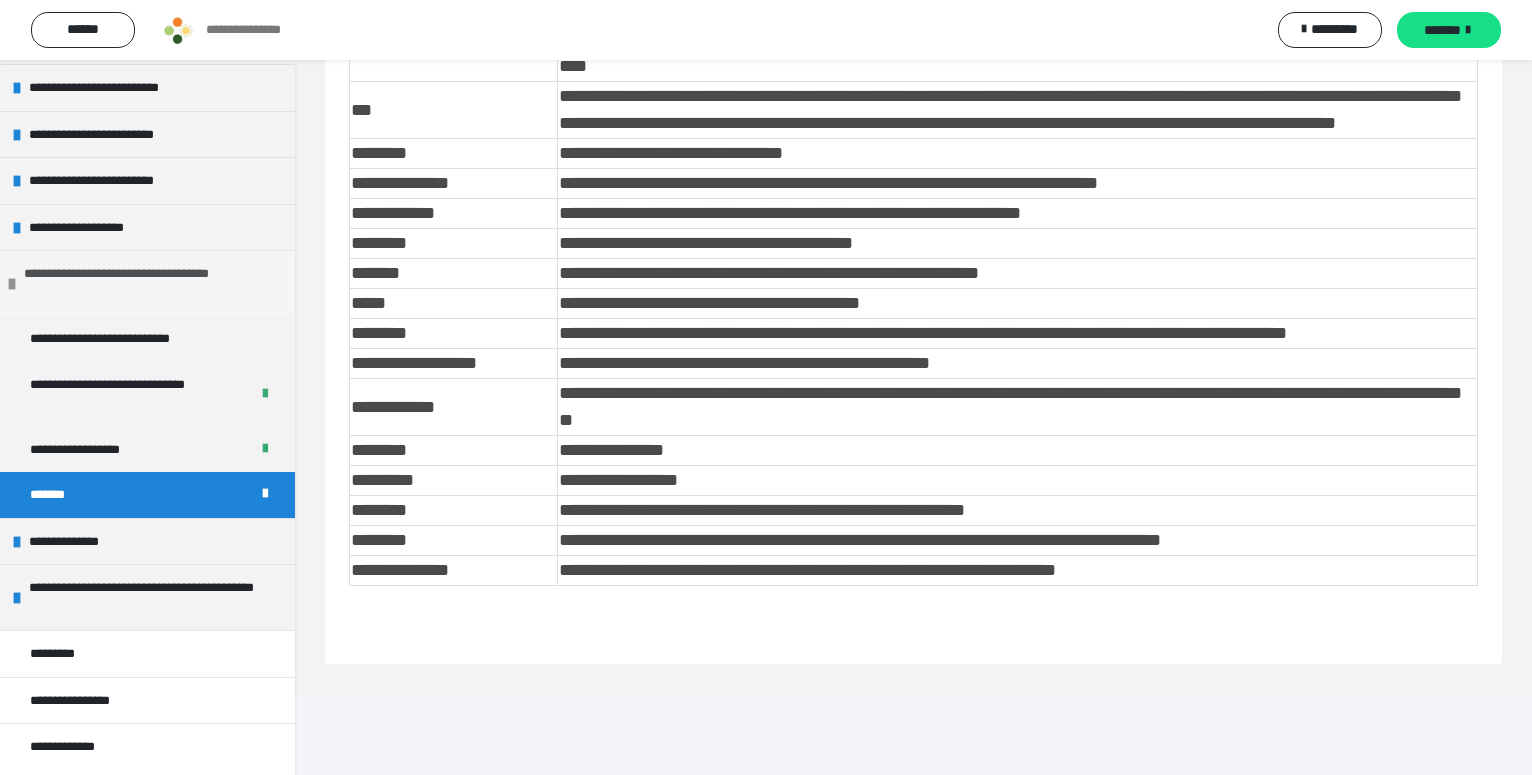 click at bounding box center (12, 284) 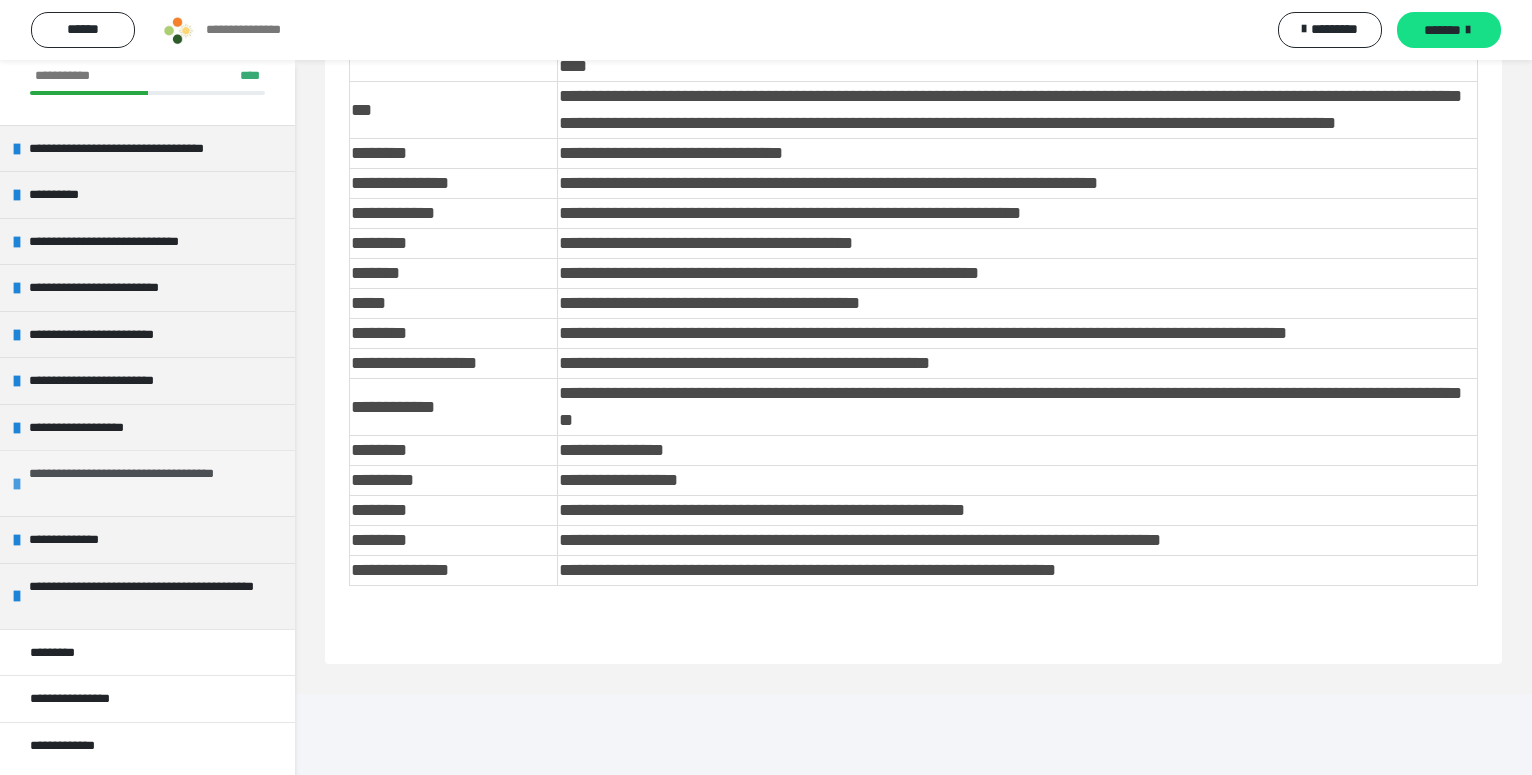 scroll, scrollTop: 70, scrollLeft: 0, axis: vertical 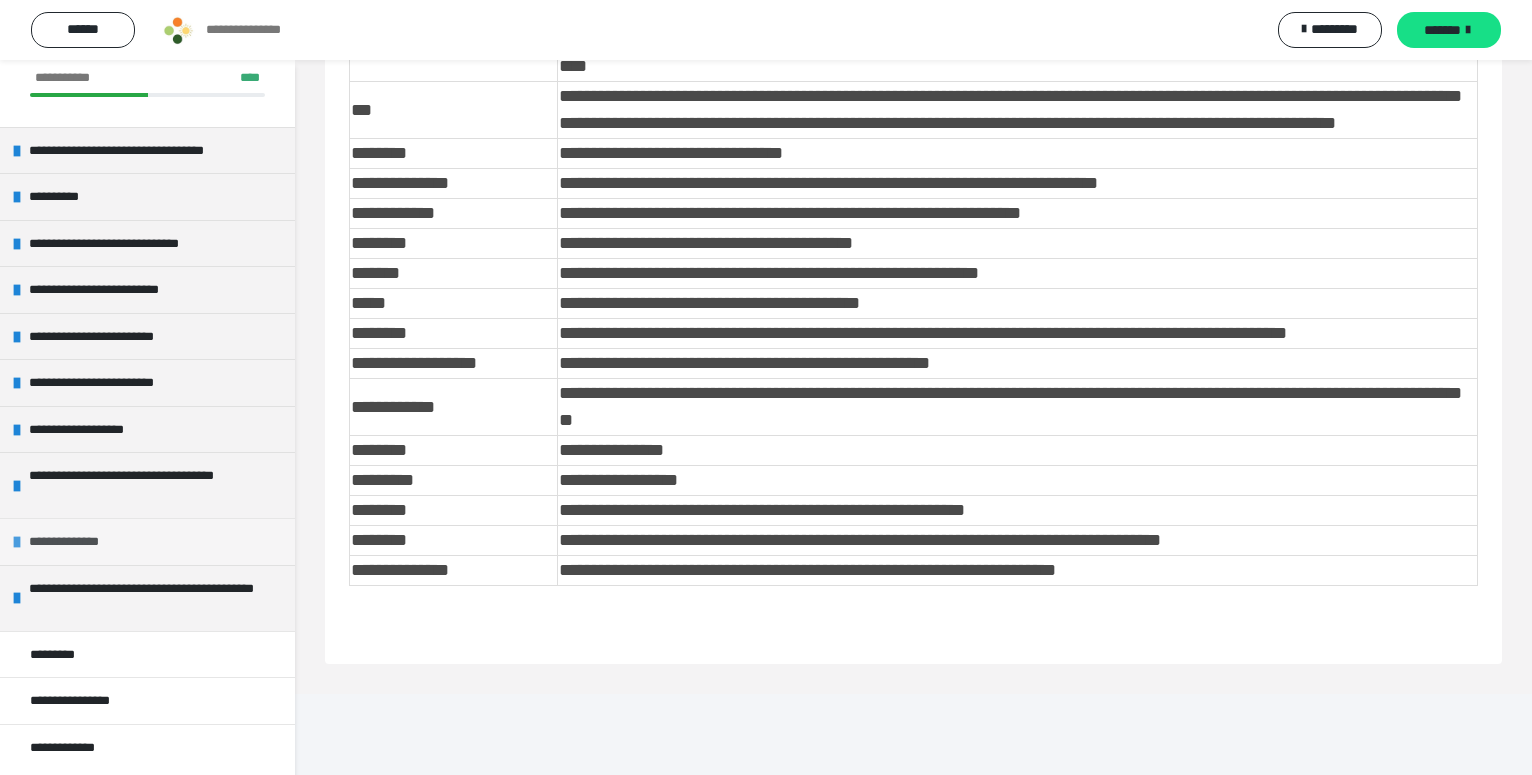 click on "**********" at bounding box center [147, 541] 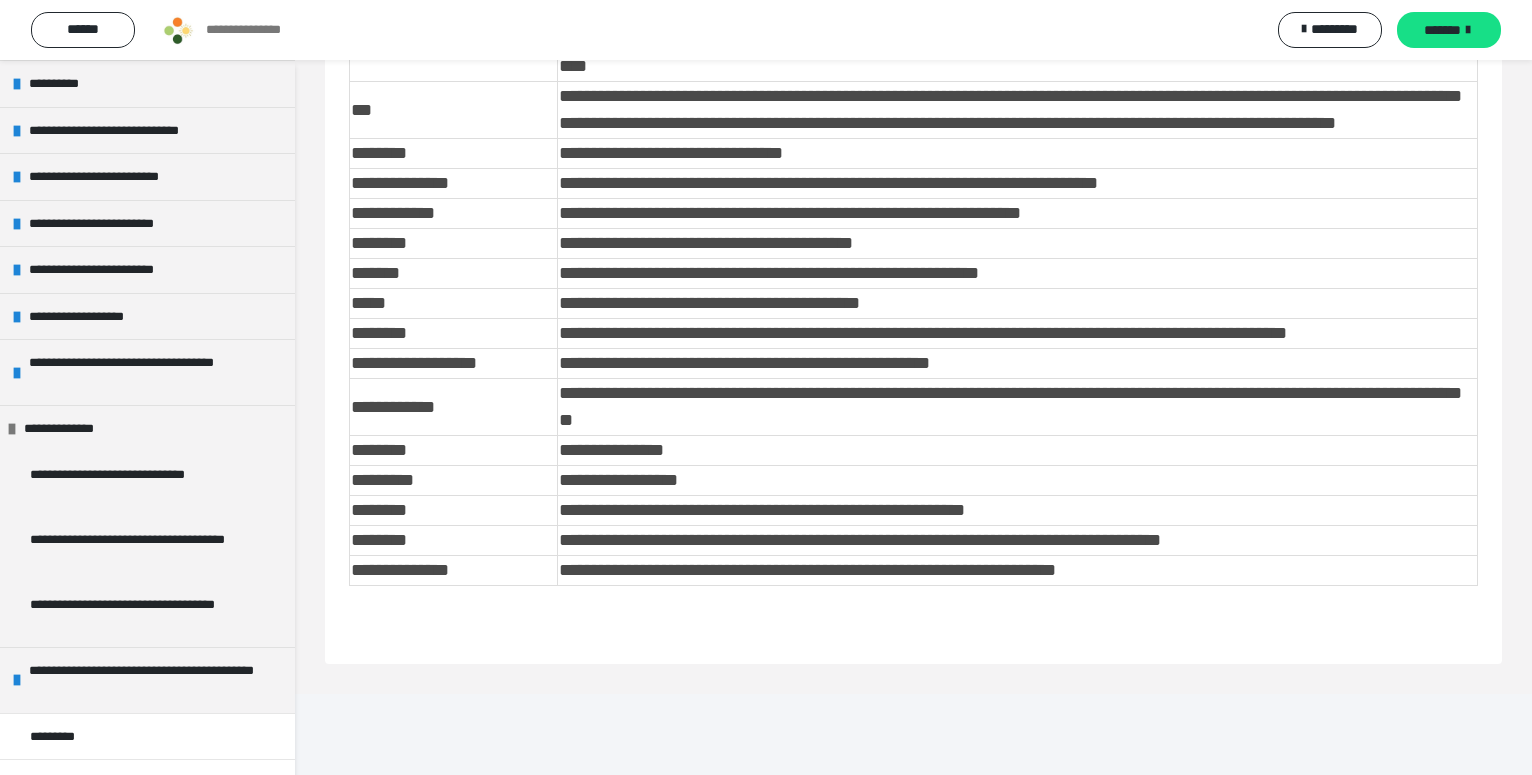 scroll, scrollTop: 265, scrollLeft: 0, axis: vertical 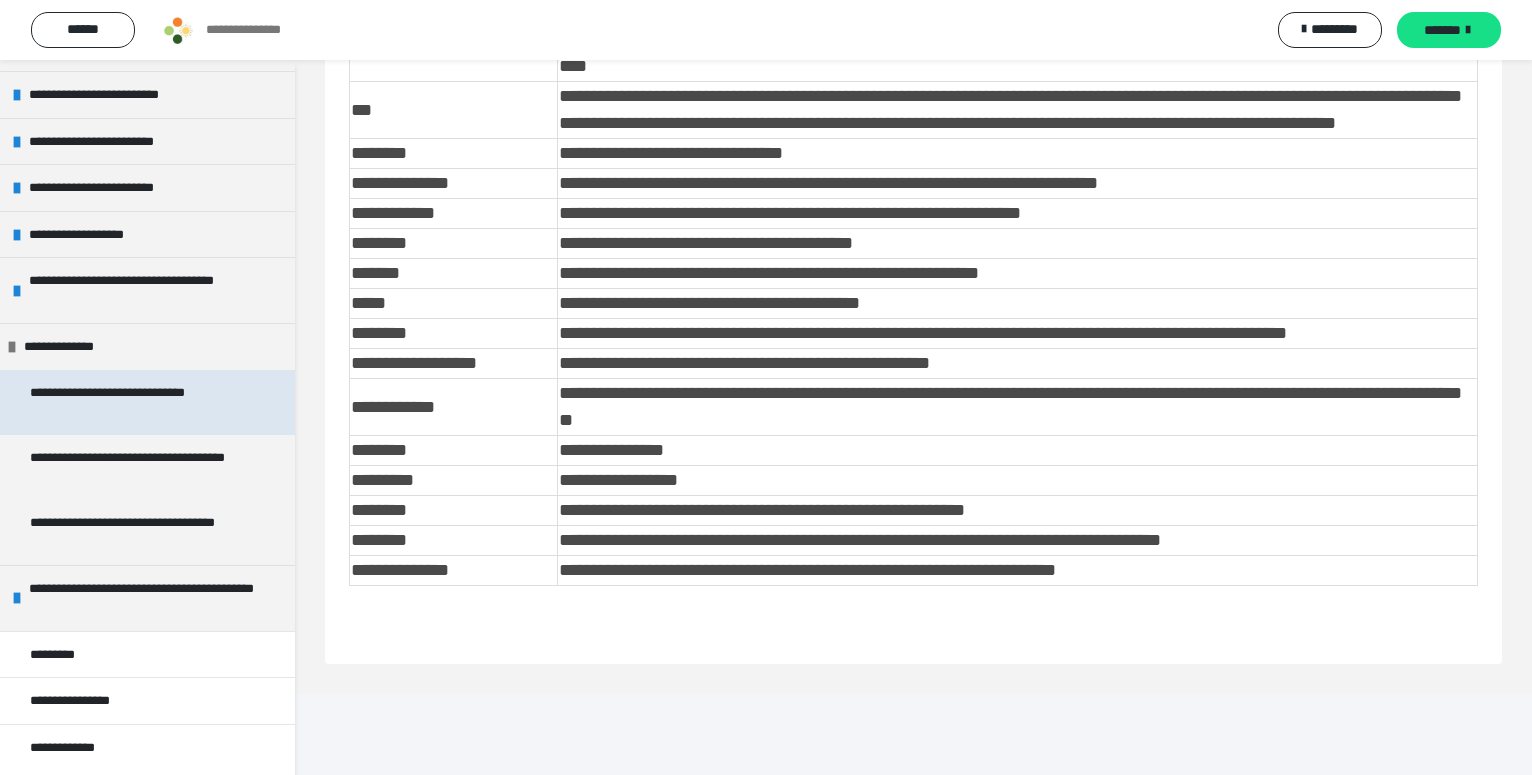click on "**********" at bounding box center [131, 402] 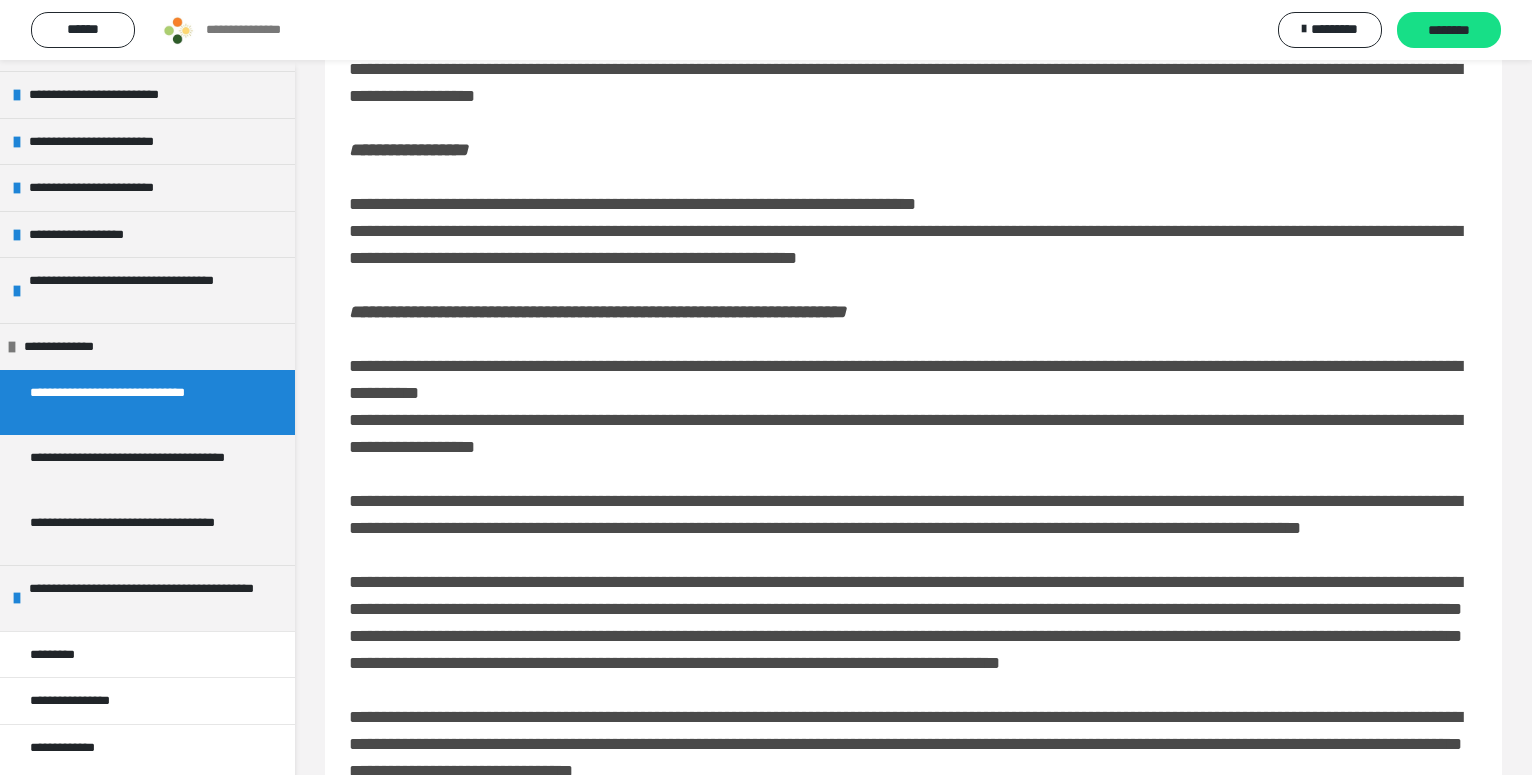 scroll, scrollTop: 630, scrollLeft: 0, axis: vertical 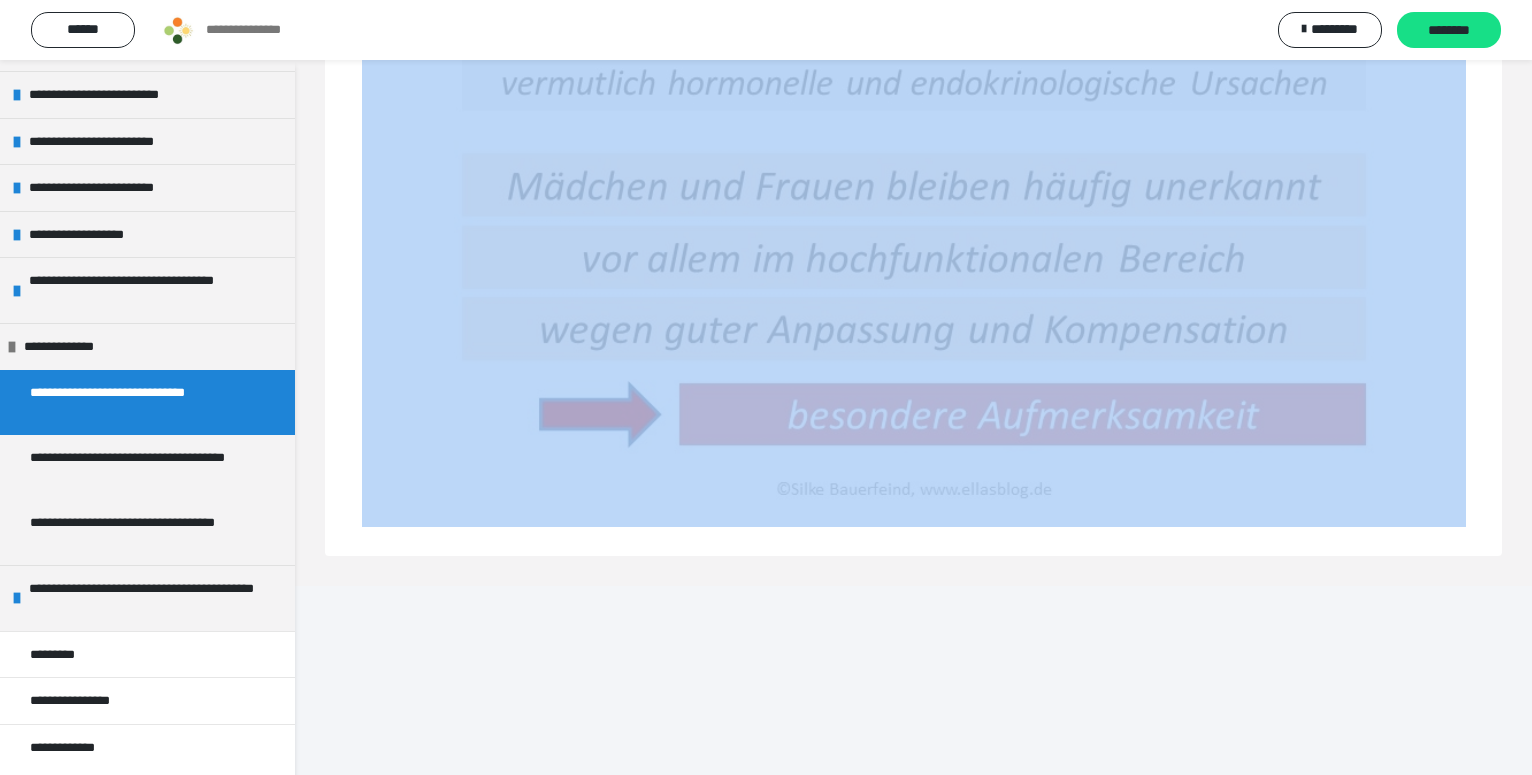 drag, startPoint x: 356, startPoint y: 389, endPoint x: 1330, endPoint y: 692, distance: 1020.0417 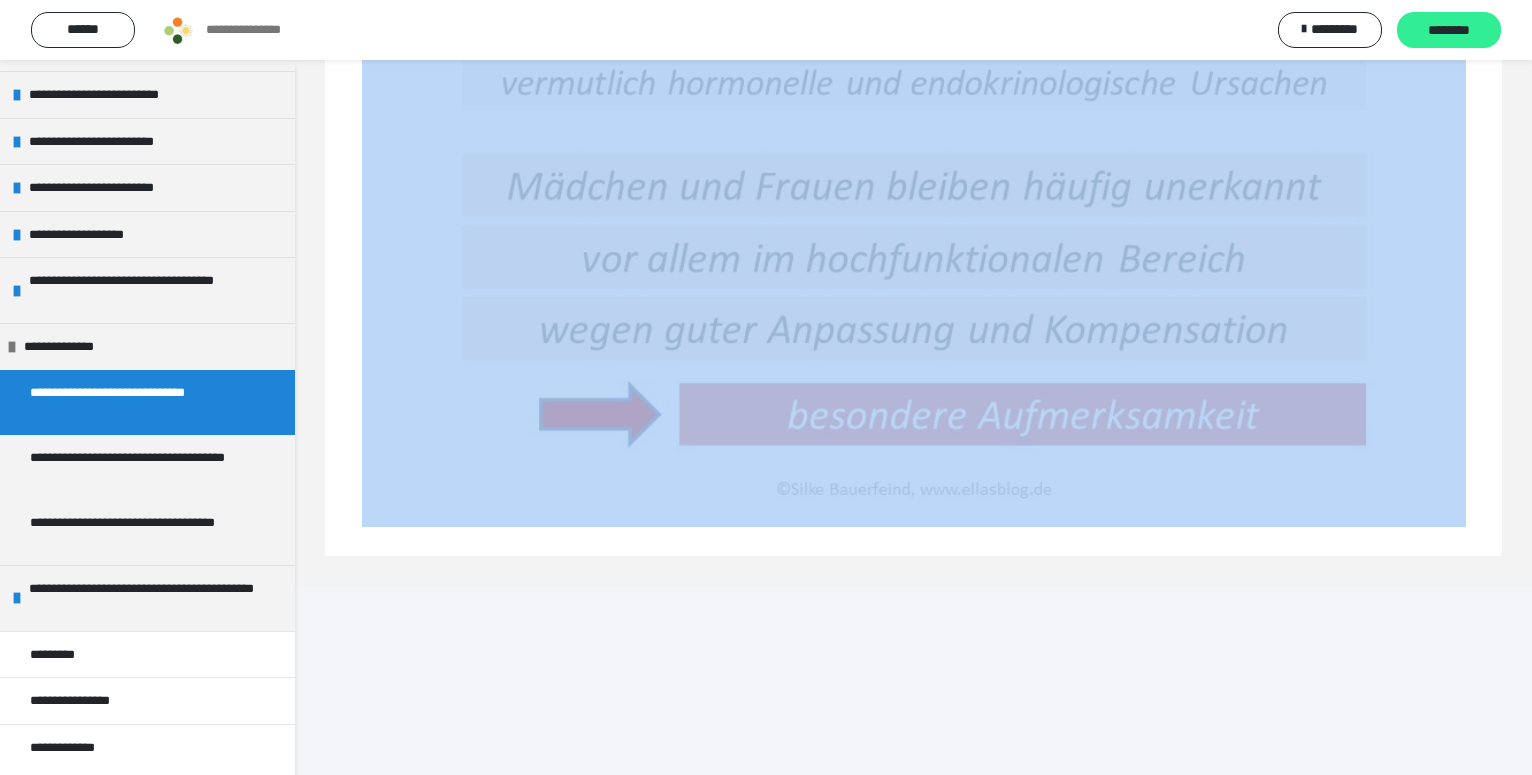 click on "********" at bounding box center (1449, 31) 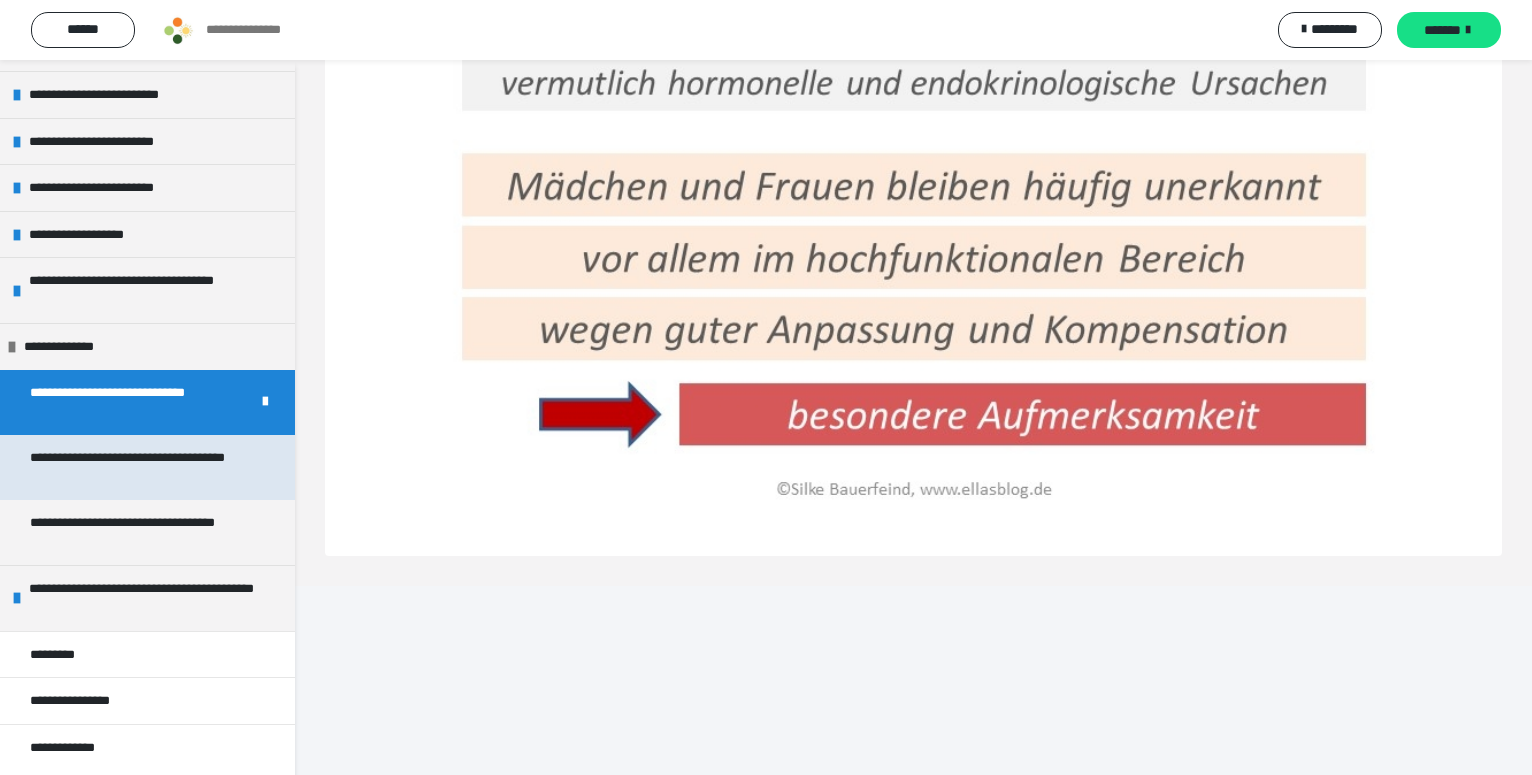 click on "**********" at bounding box center (131, 467) 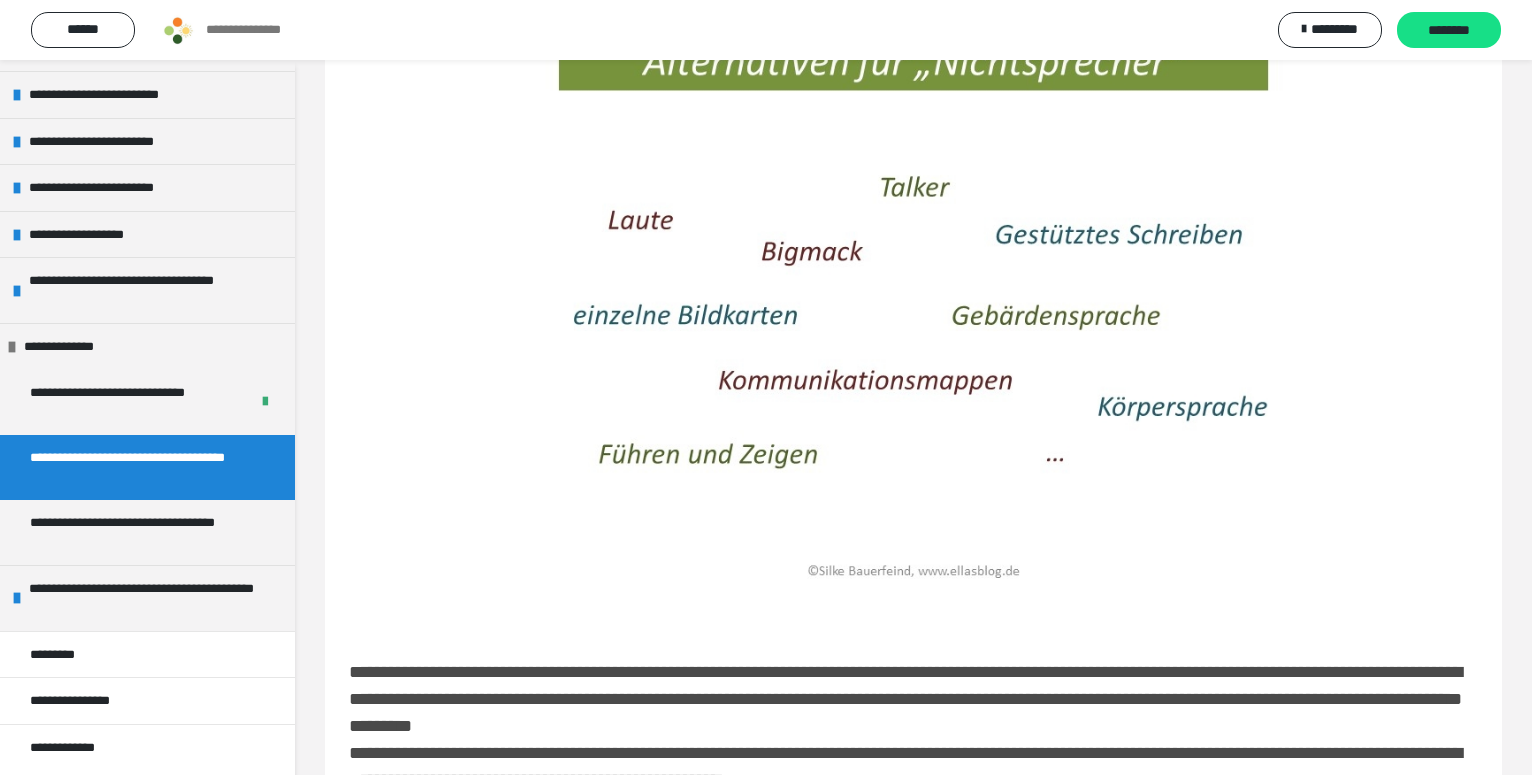 scroll, scrollTop: 2018, scrollLeft: 0, axis: vertical 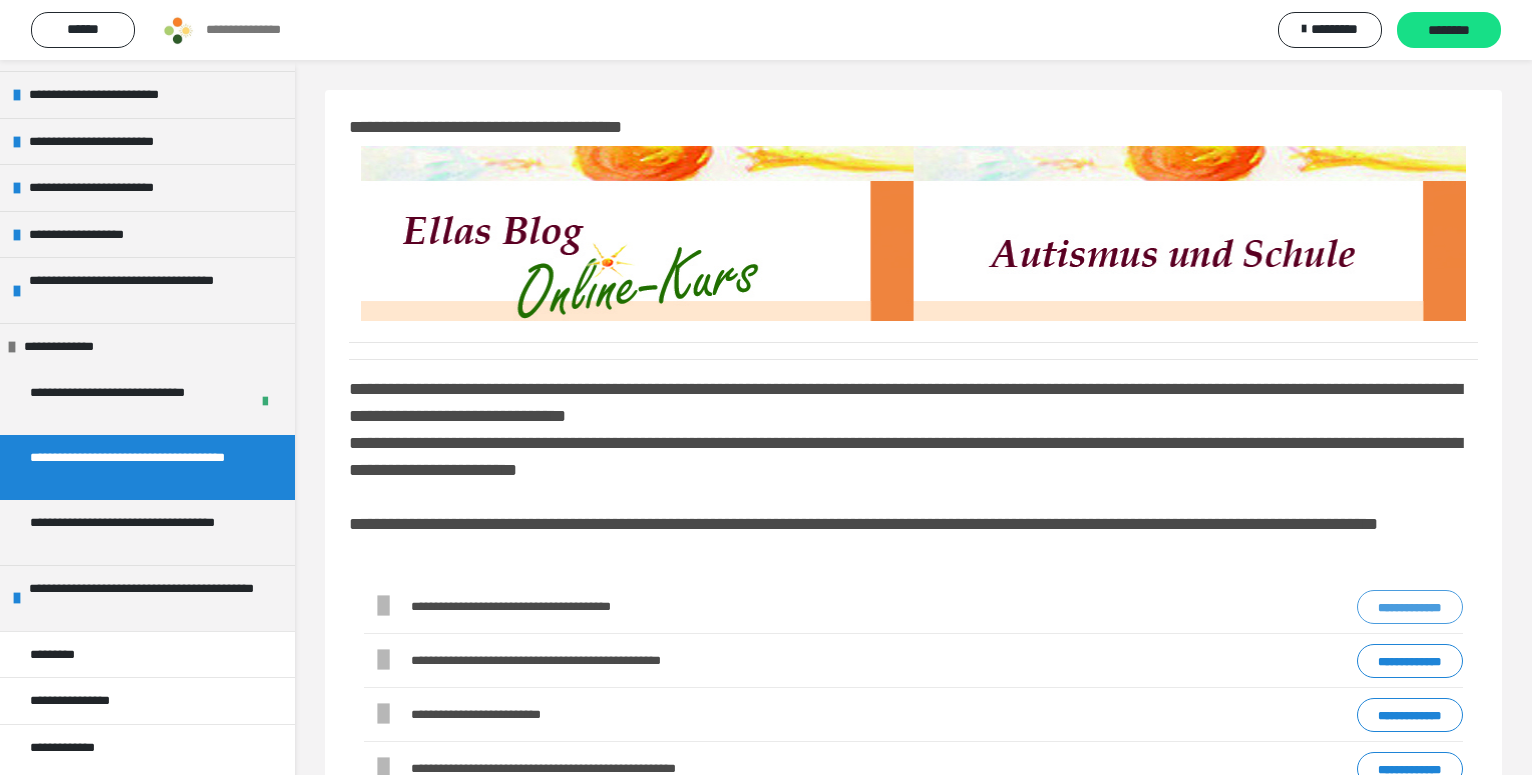 click on "**********" at bounding box center [1410, 607] 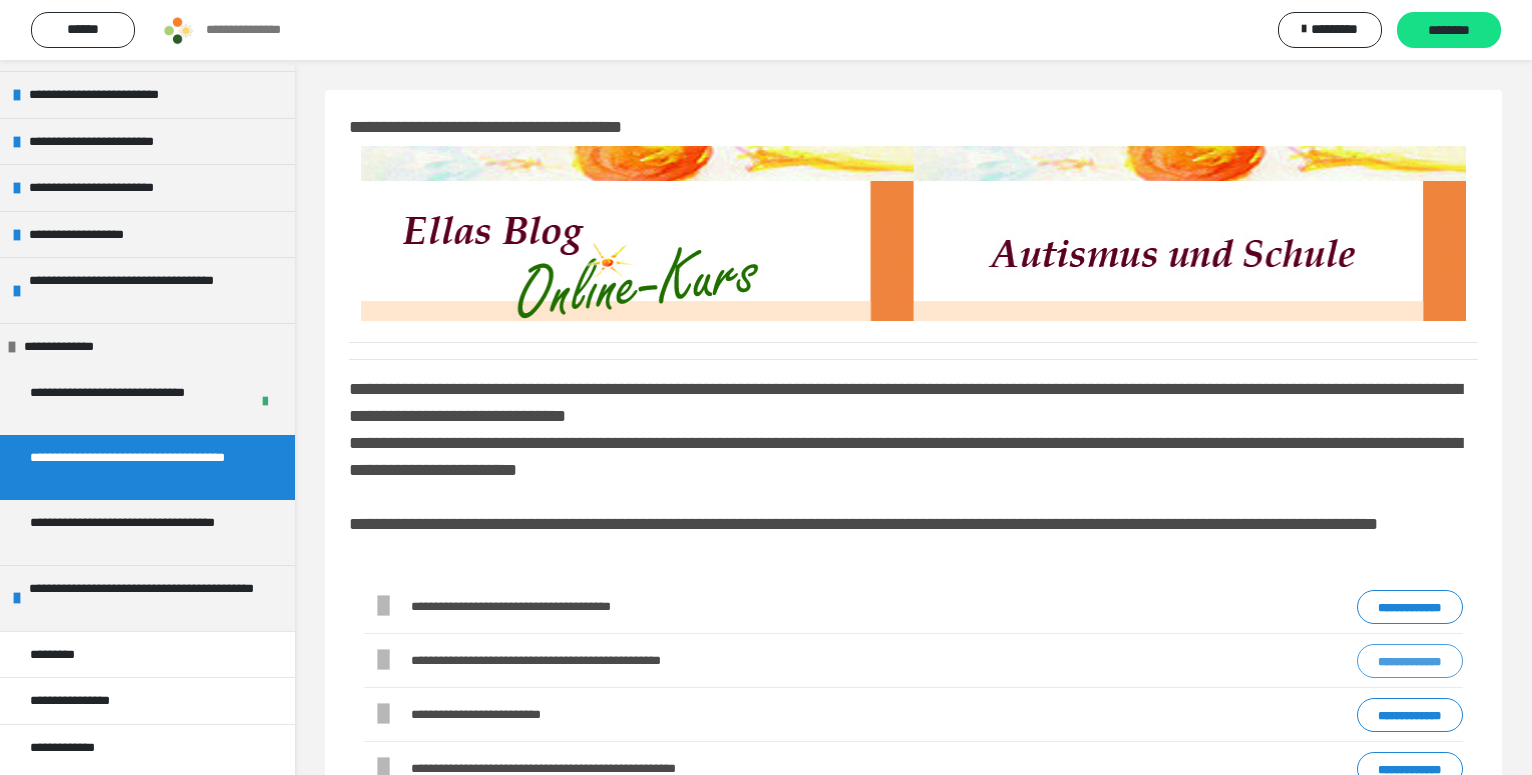 click on "**********" at bounding box center (1410, 661) 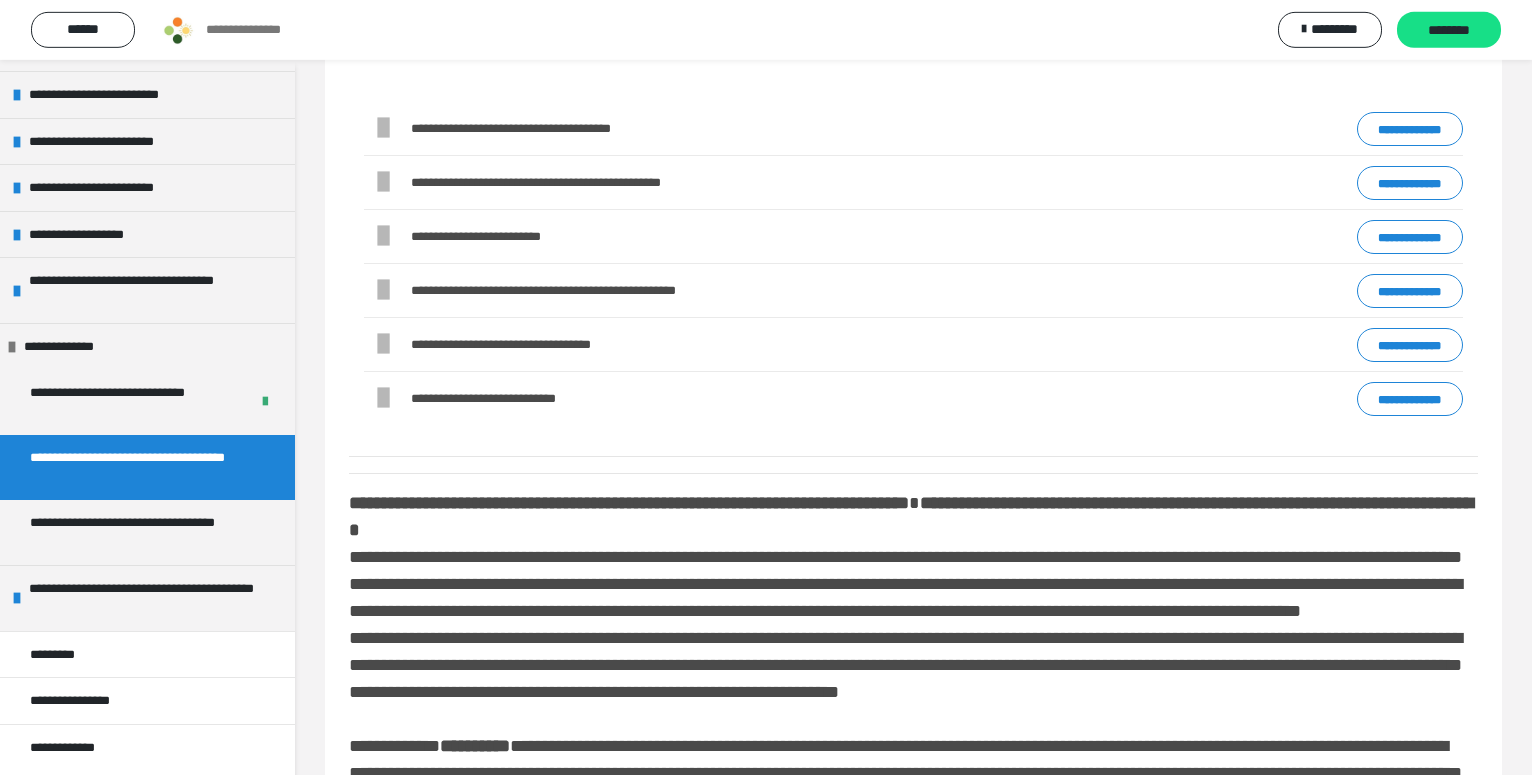scroll, scrollTop: 489, scrollLeft: 0, axis: vertical 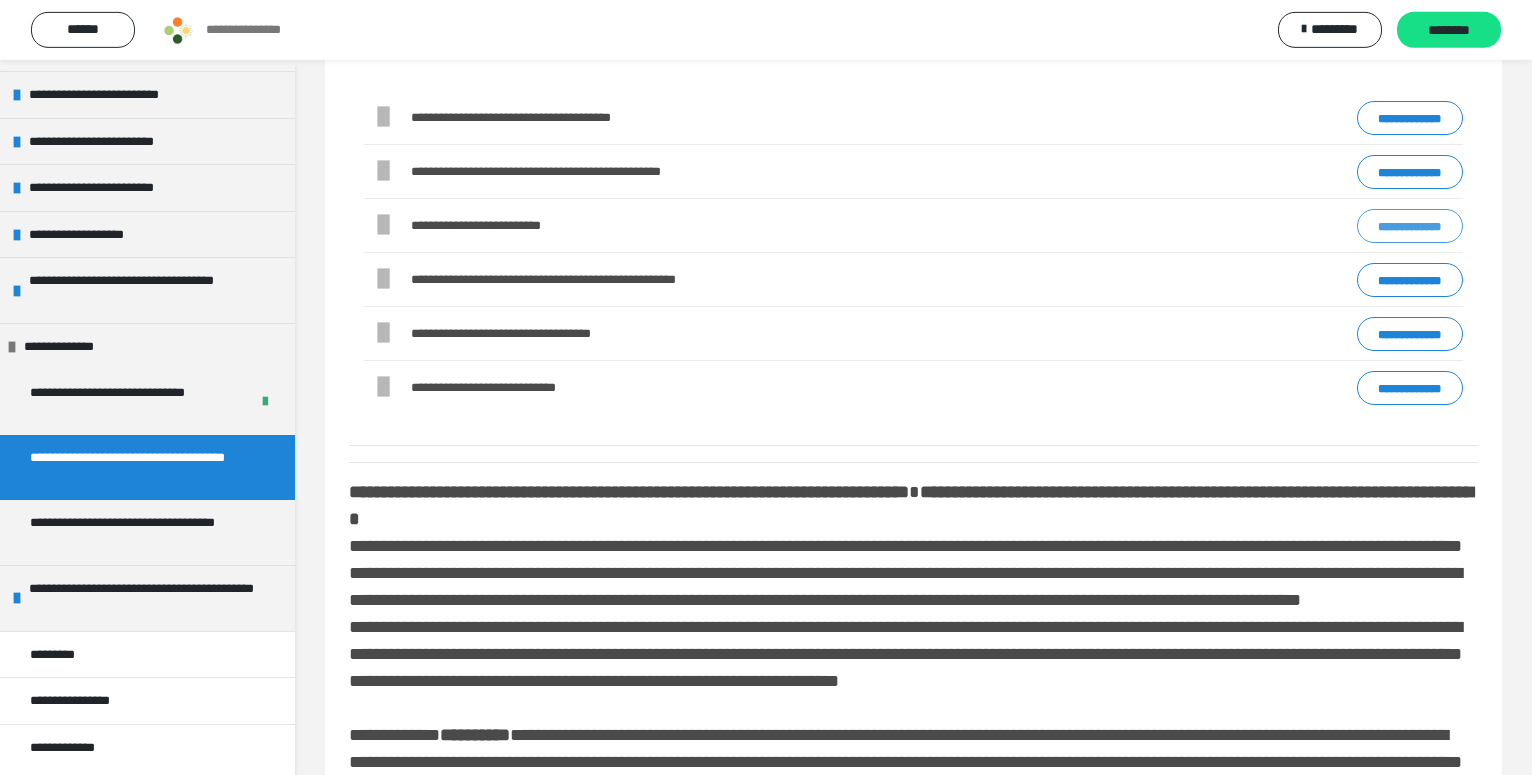 click on "**********" at bounding box center [1410, 226] 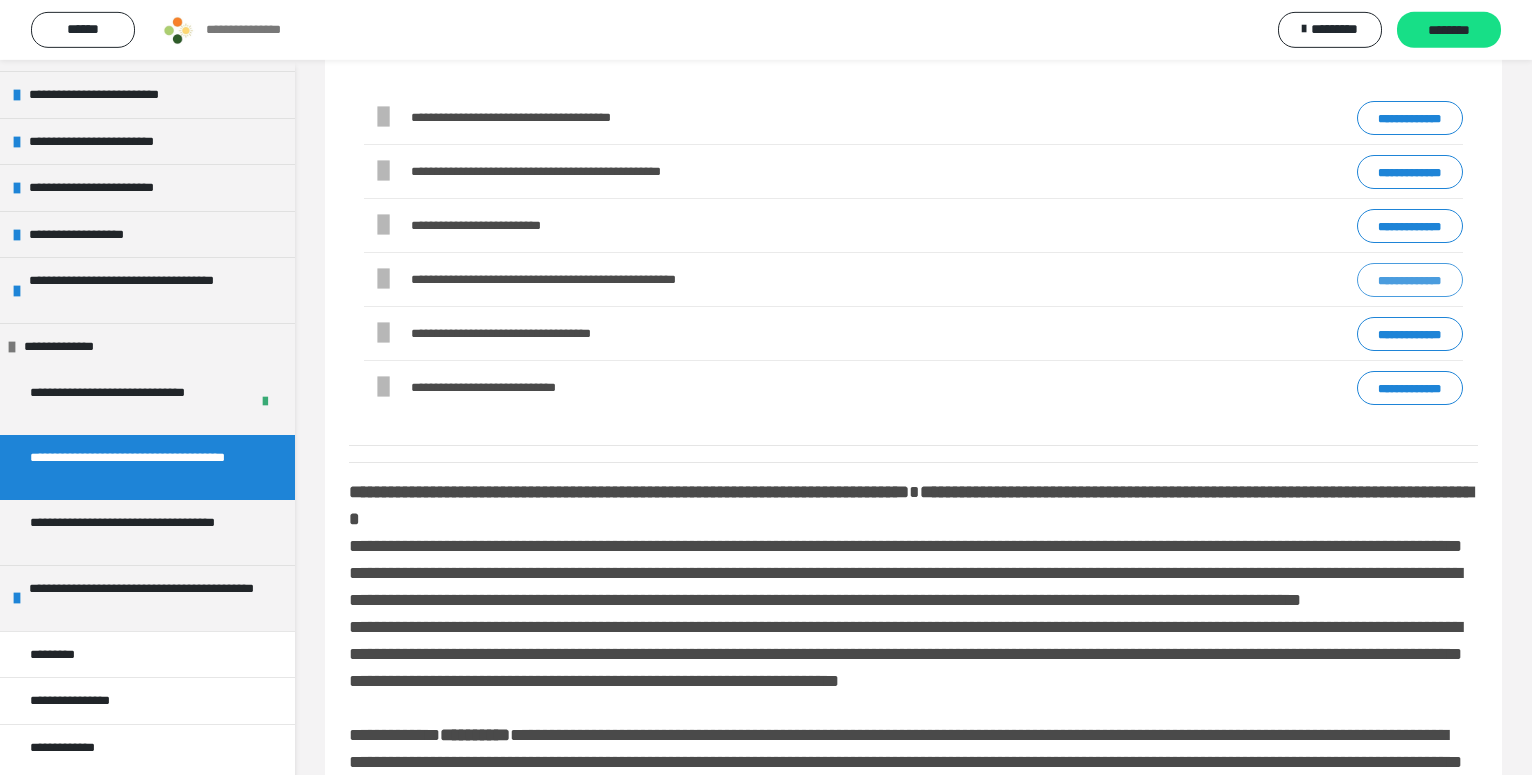 click on "**********" at bounding box center (1410, 280) 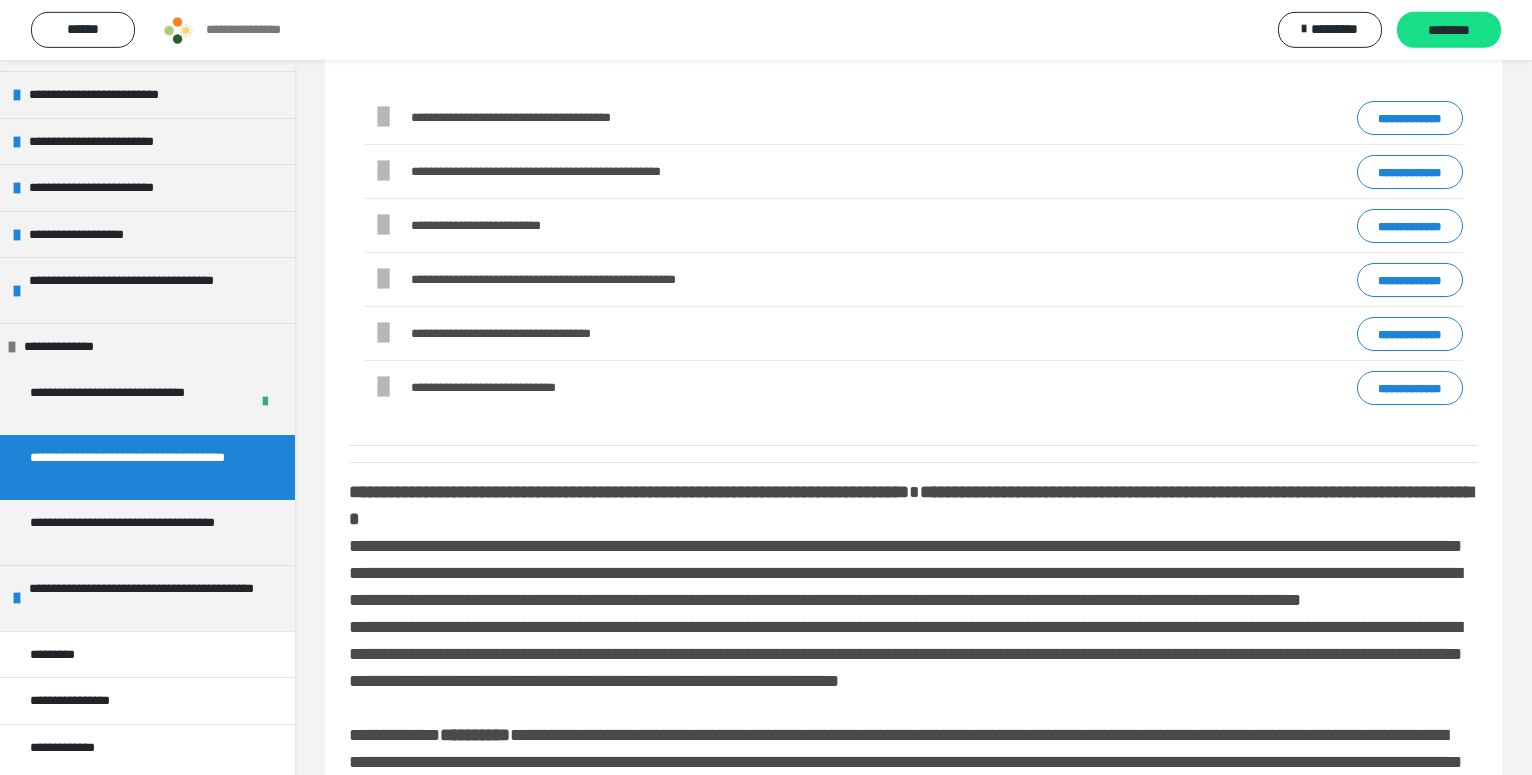 click on "**********" at bounding box center [540, 333] 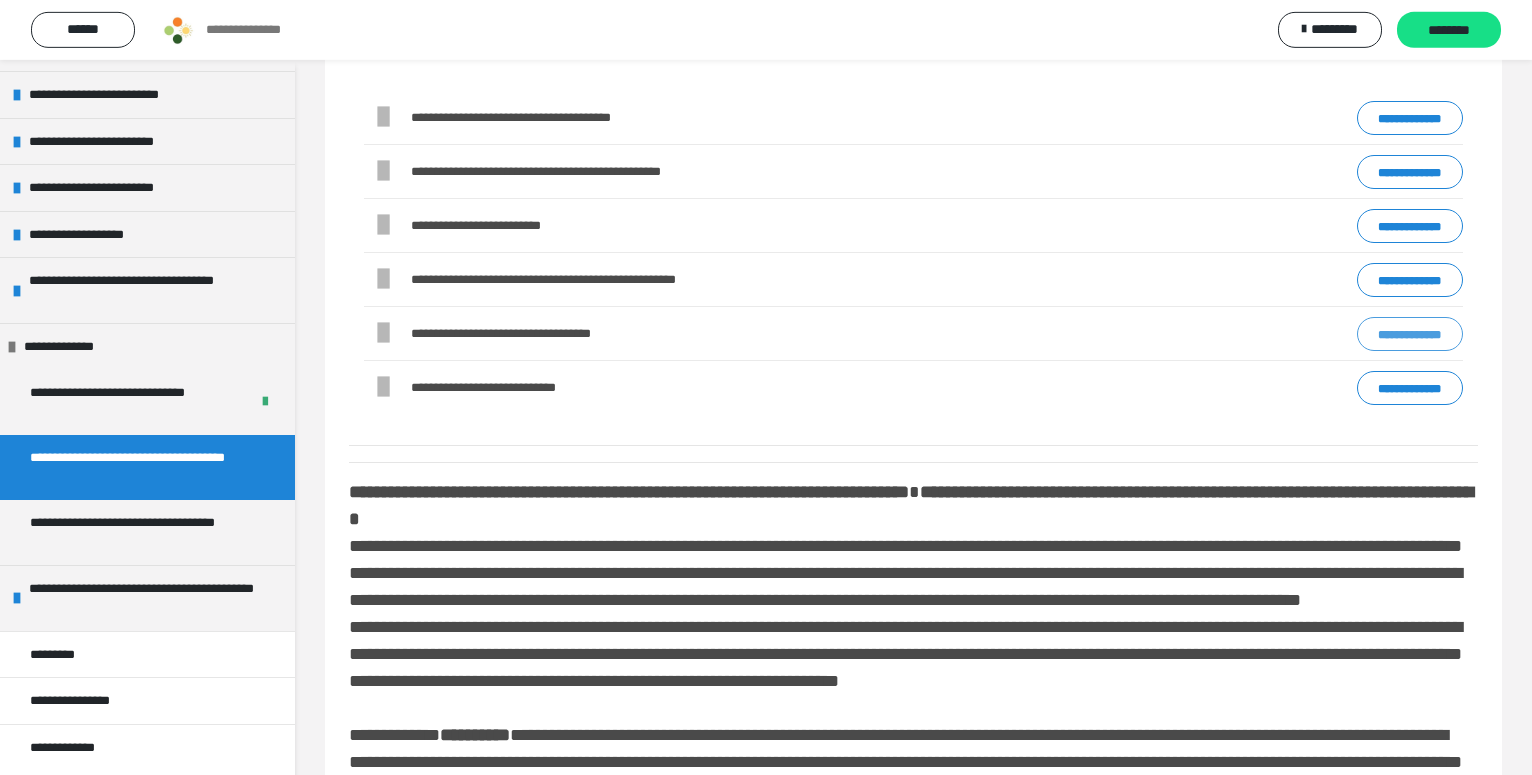 click on "**********" at bounding box center (1410, 334) 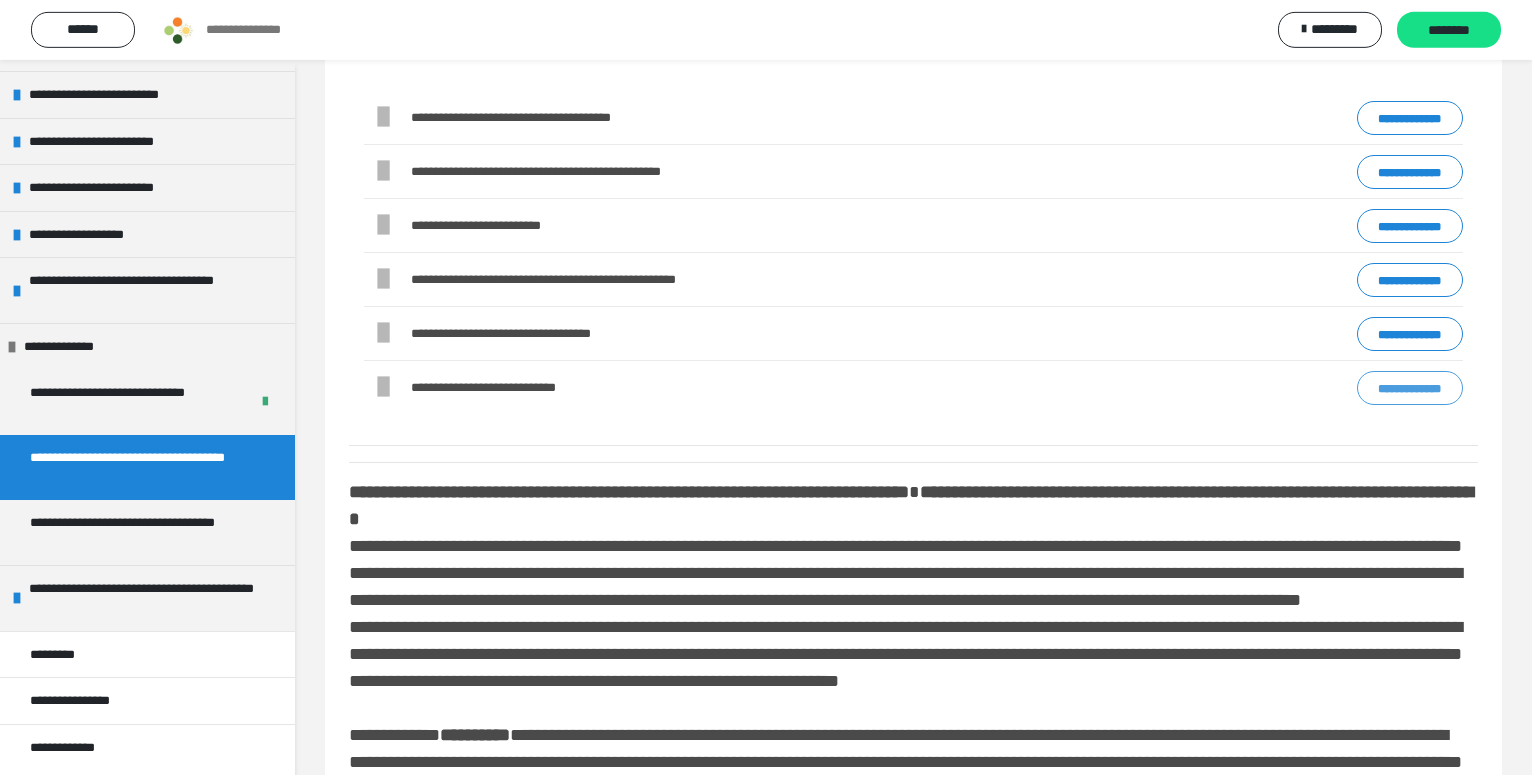 click on "**********" at bounding box center [1410, 388] 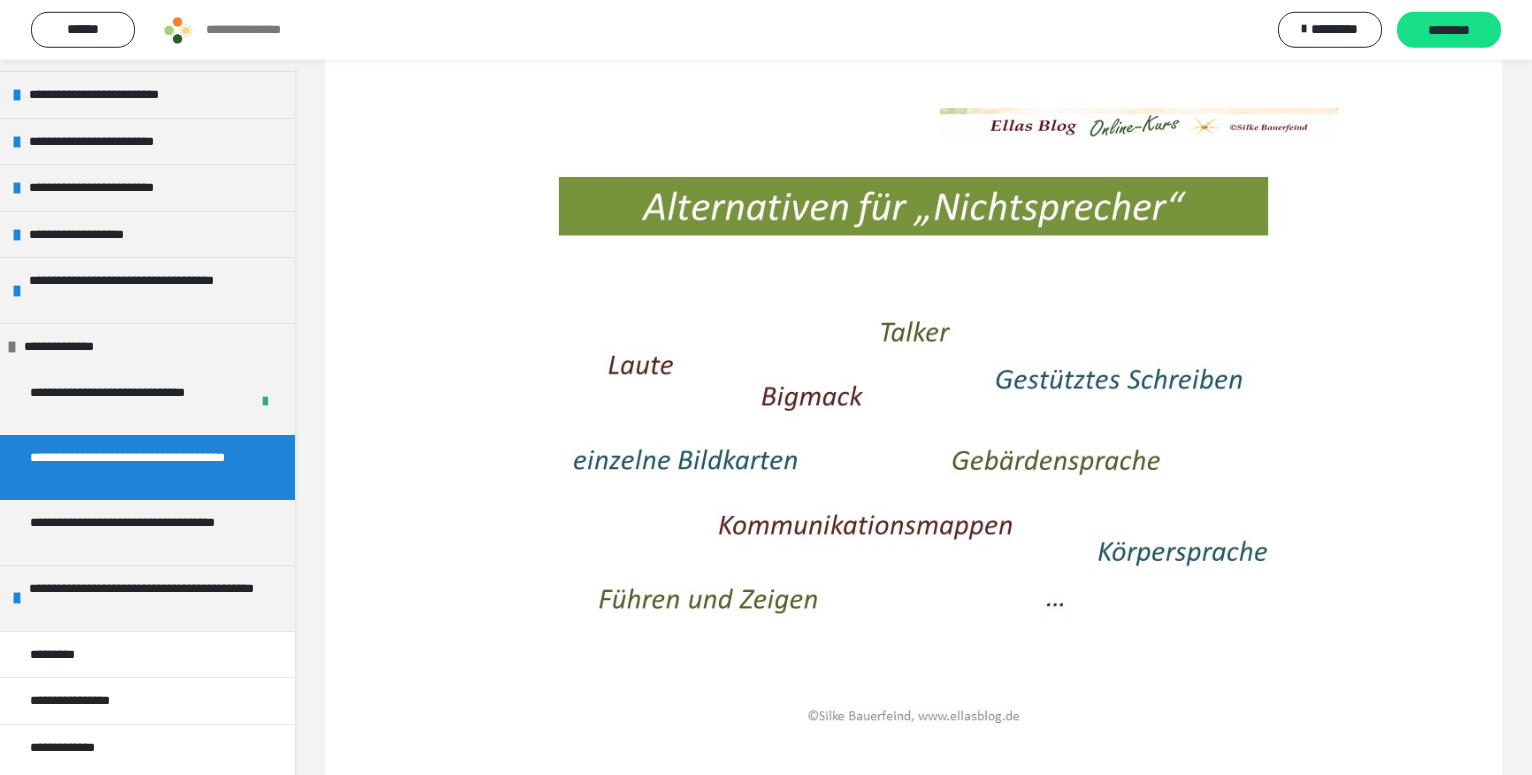 scroll, scrollTop: 1704, scrollLeft: 0, axis: vertical 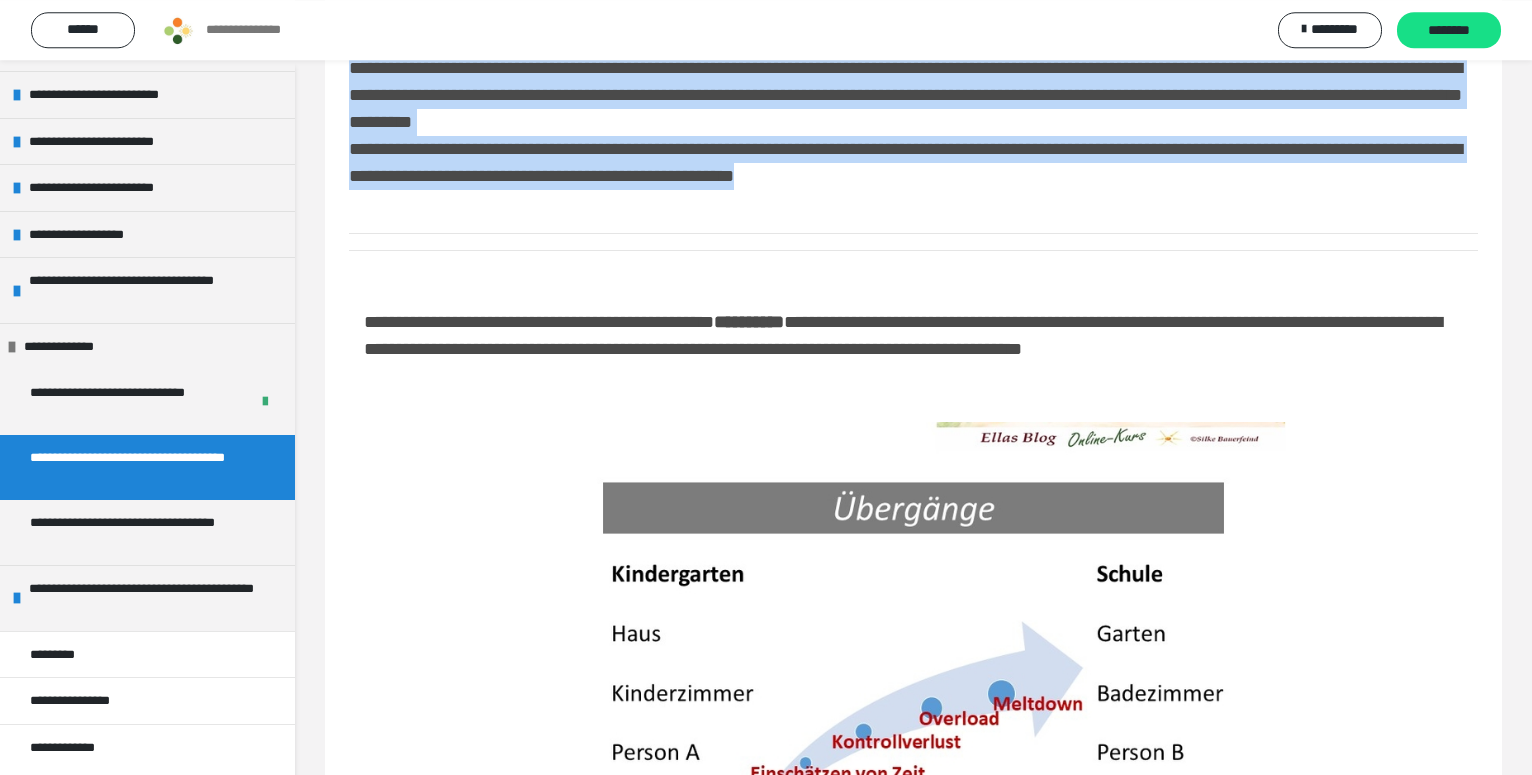 drag, startPoint x: 352, startPoint y: 163, endPoint x: 1477, endPoint y: 400, distance: 1149.693 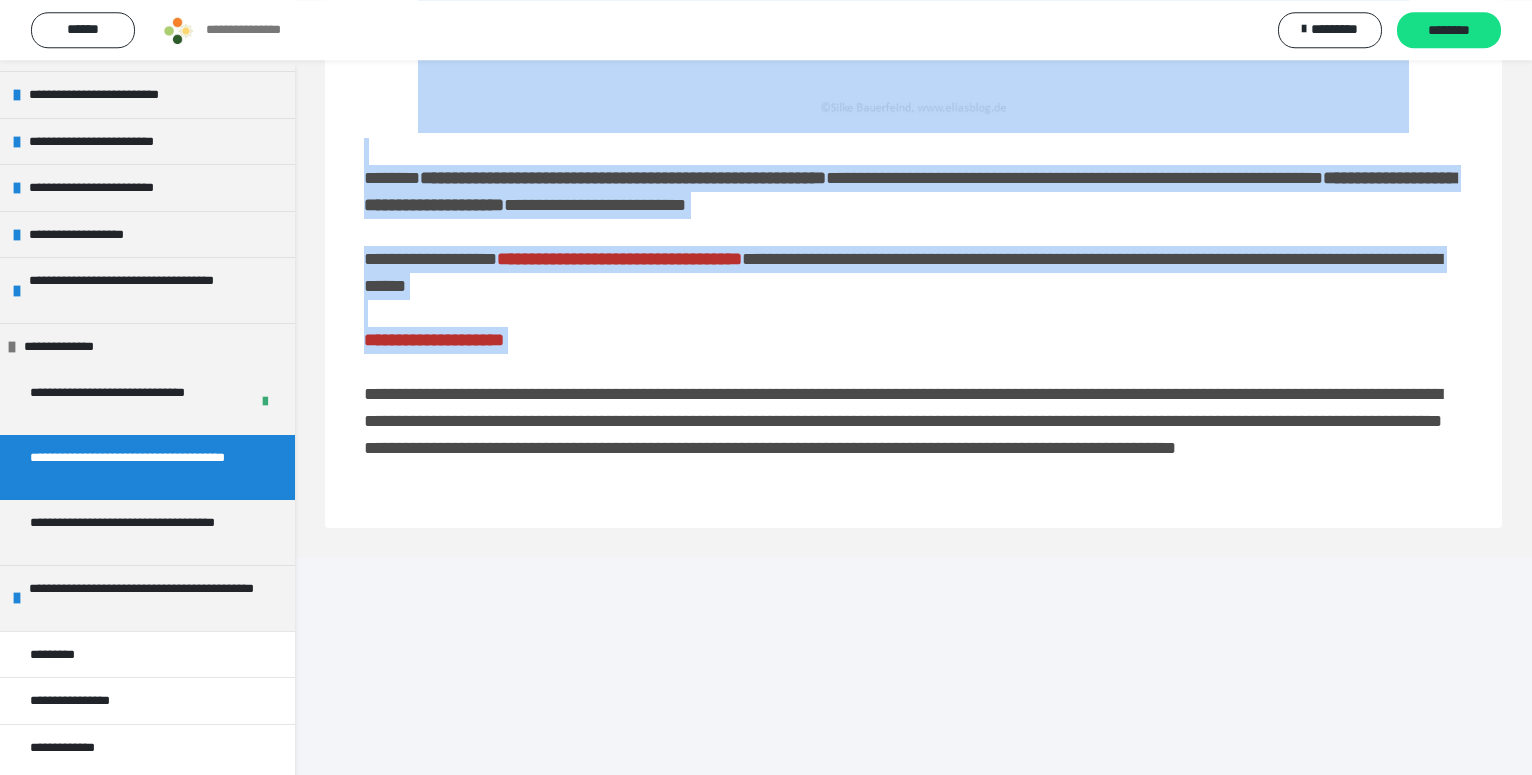 scroll, scrollTop: 3347, scrollLeft: 0, axis: vertical 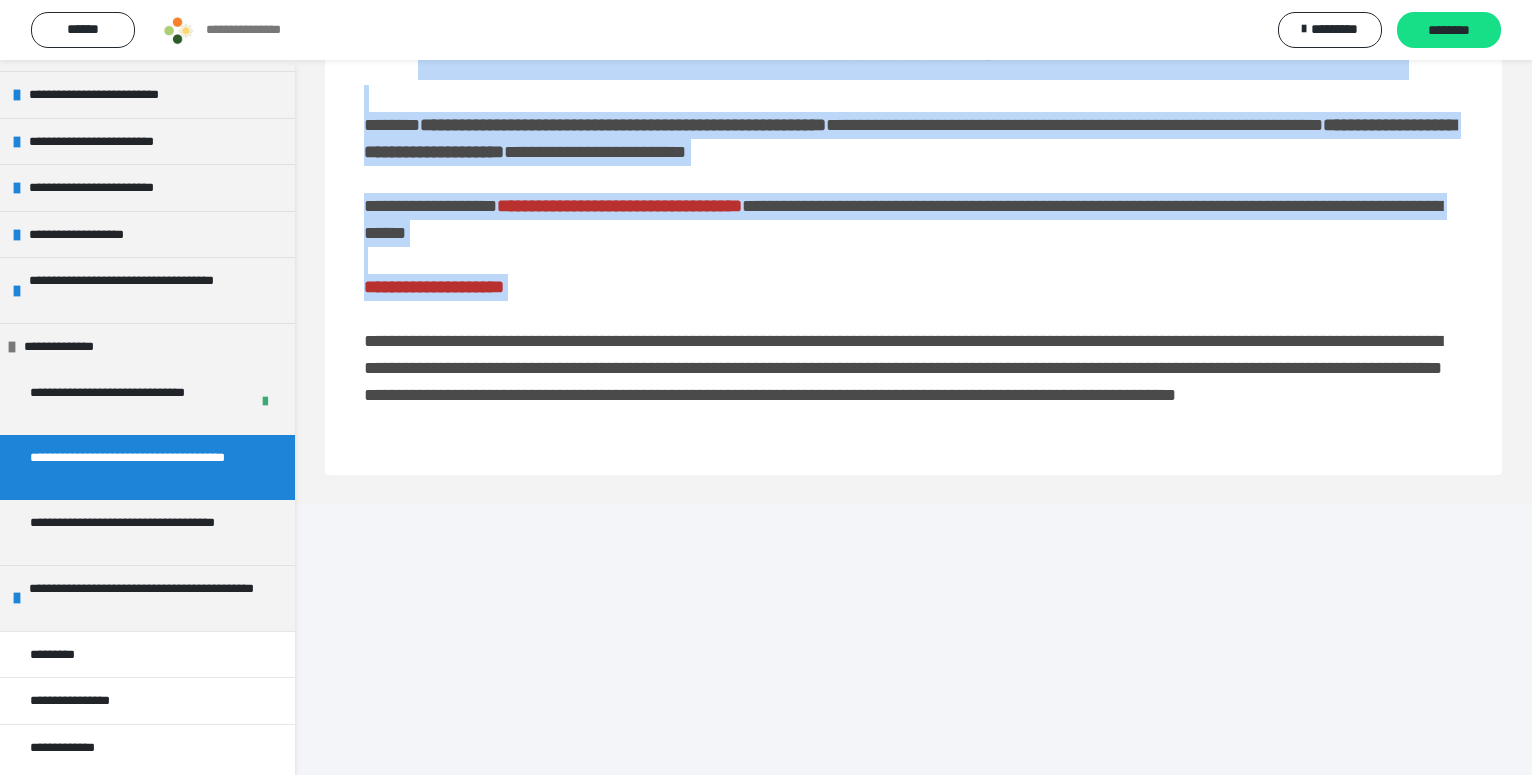 drag, startPoint x: 364, startPoint y: 534, endPoint x: 1326, endPoint y: 683, distance: 973.4706 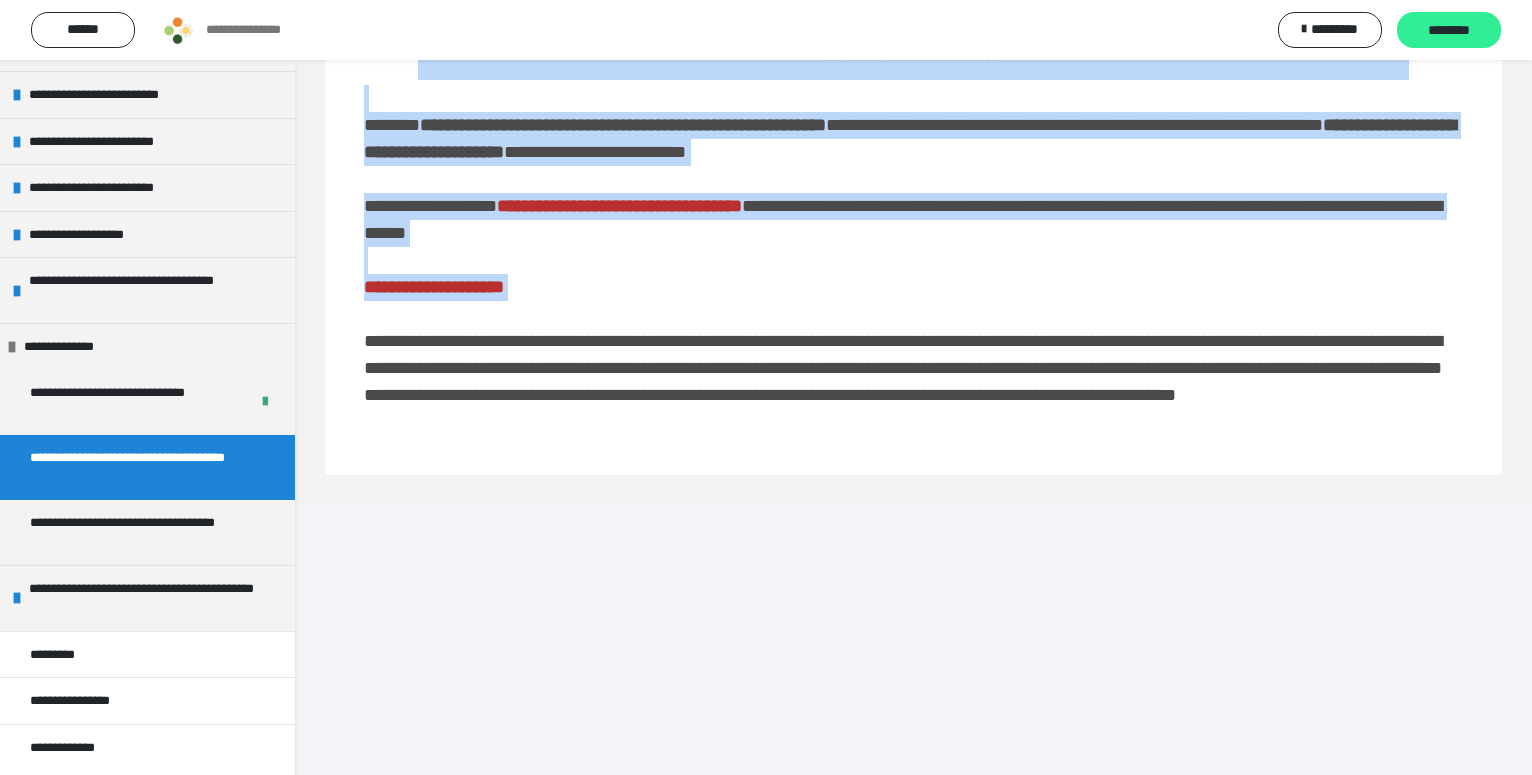 click on "********" at bounding box center (1449, 30) 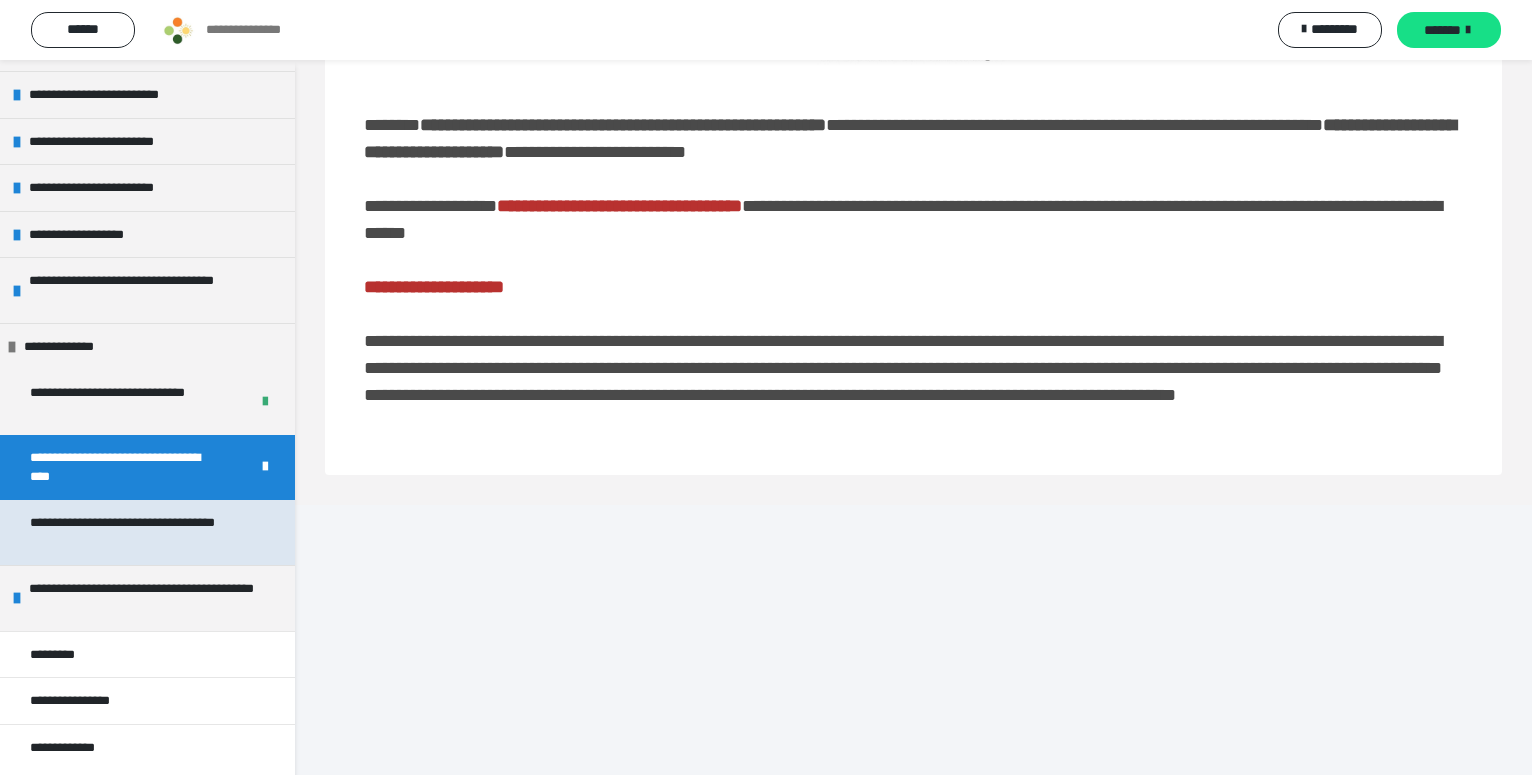 click on "**********" at bounding box center (131, 532) 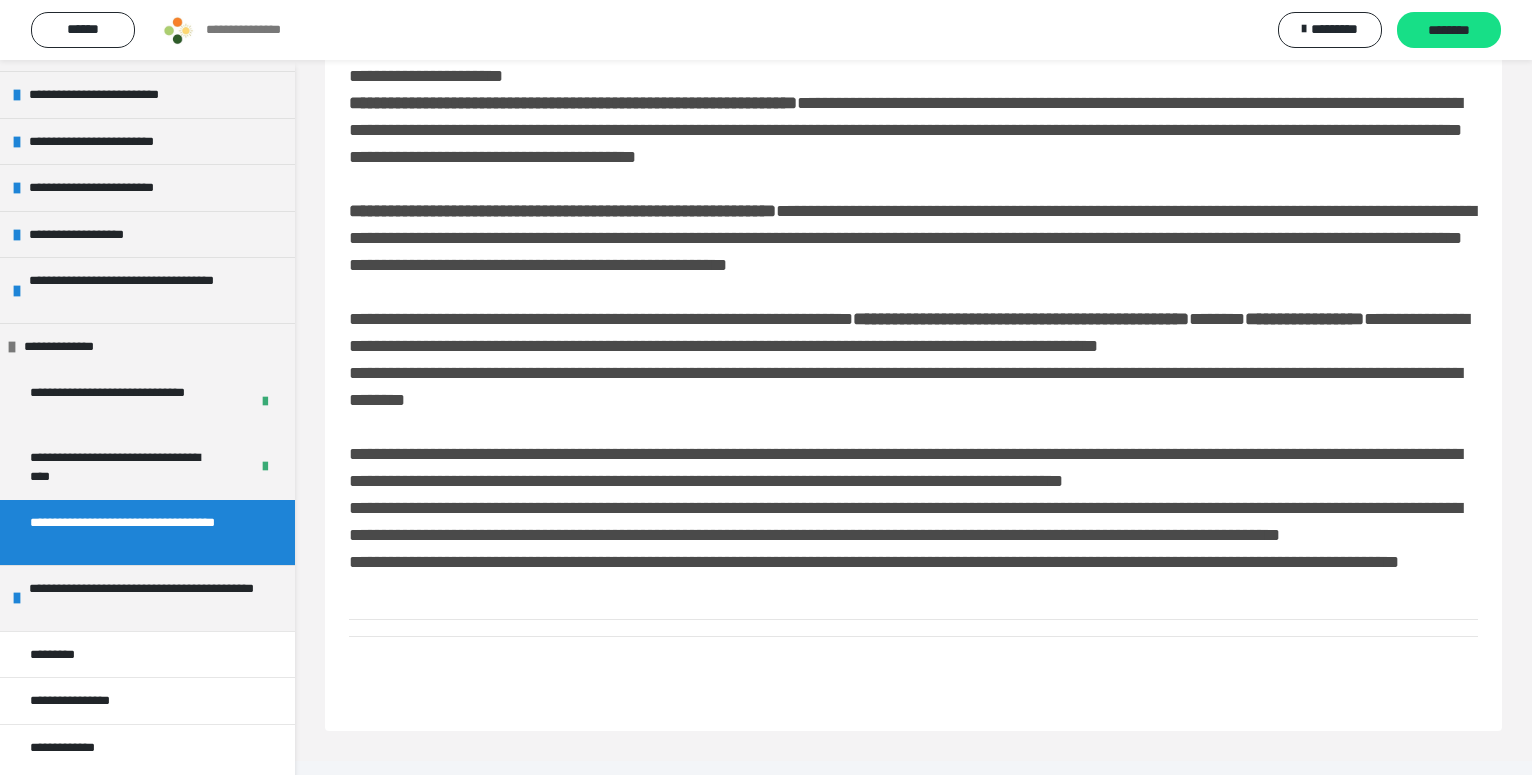 scroll, scrollTop: 569, scrollLeft: 0, axis: vertical 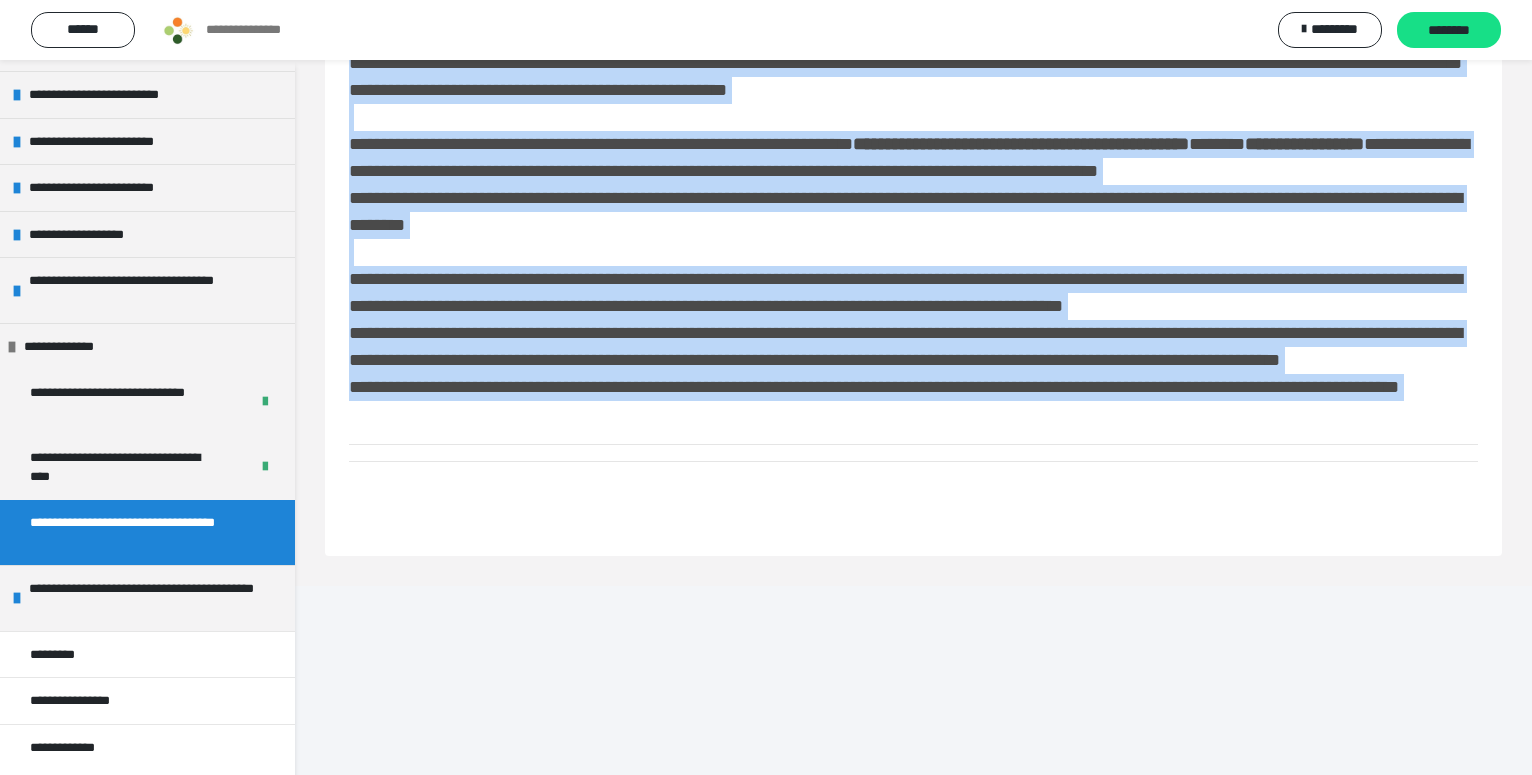 drag, startPoint x: 350, startPoint y: 386, endPoint x: 1131, endPoint y: 591, distance: 807.4565 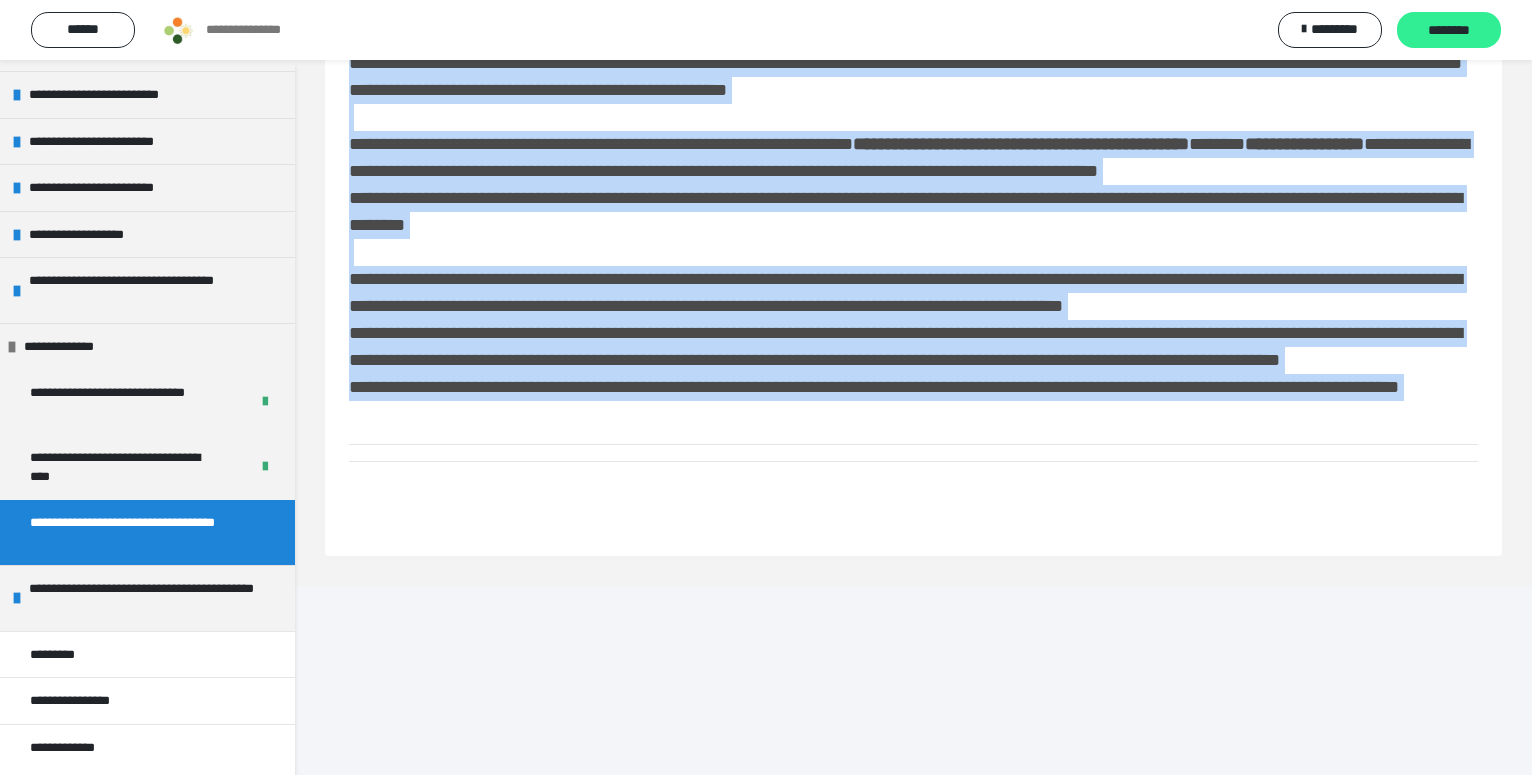 click on "********" at bounding box center (1449, 31) 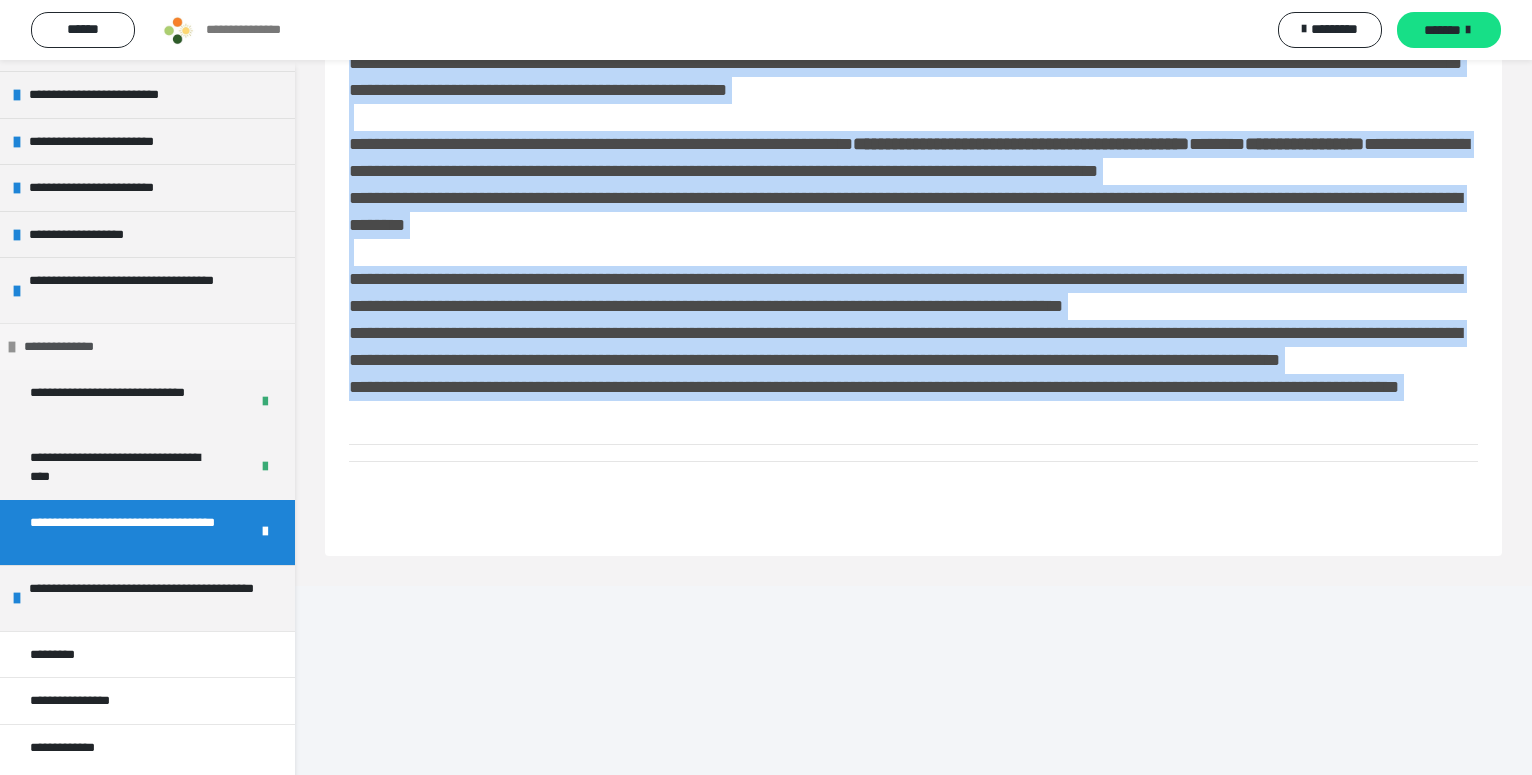 click at bounding box center [12, 347] 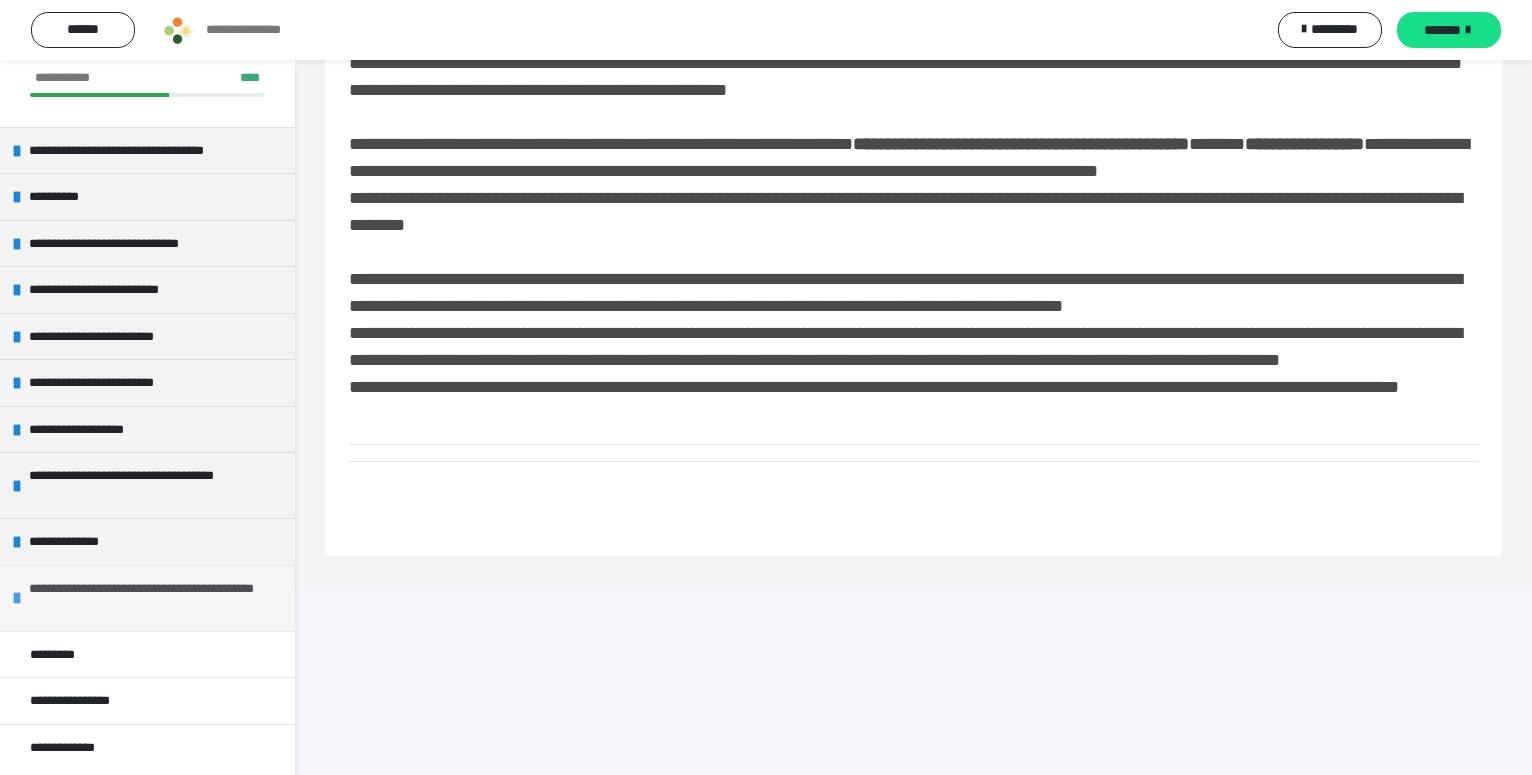 click on "**********" at bounding box center (148, 598) 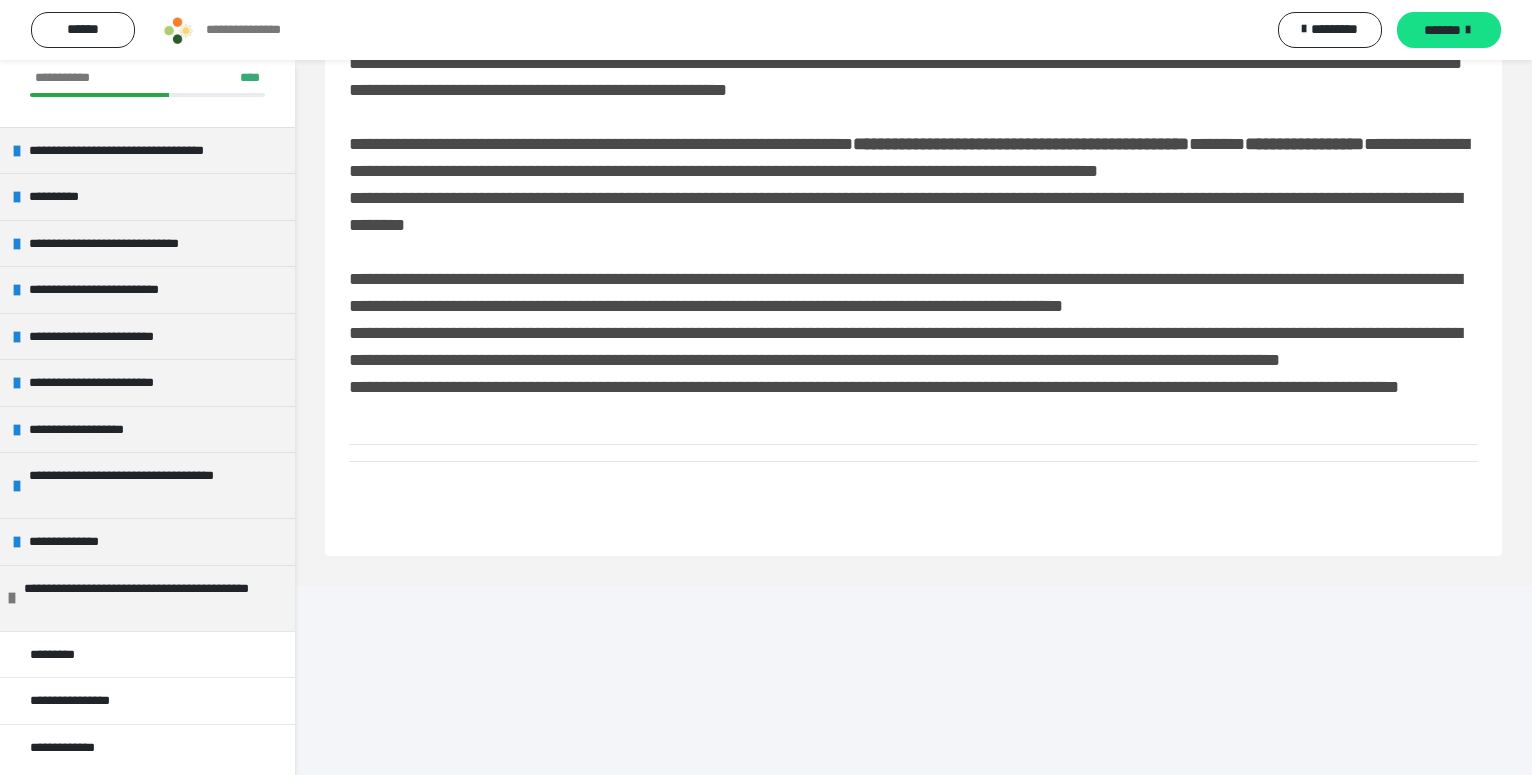 scroll, scrollTop: 123, scrollLeft: 0, axis: vertical 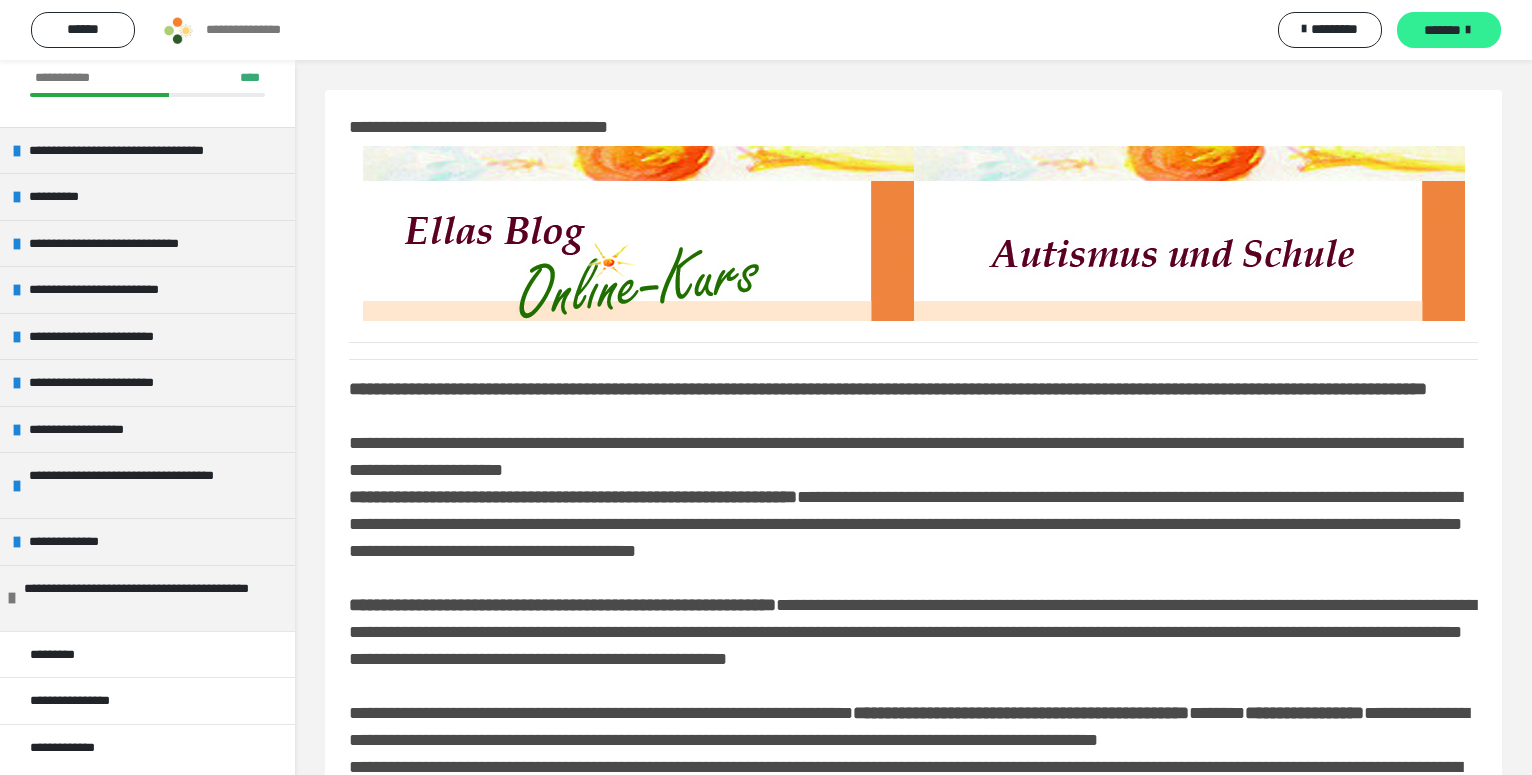 click on "*******" at bounding box center (1449, 30) 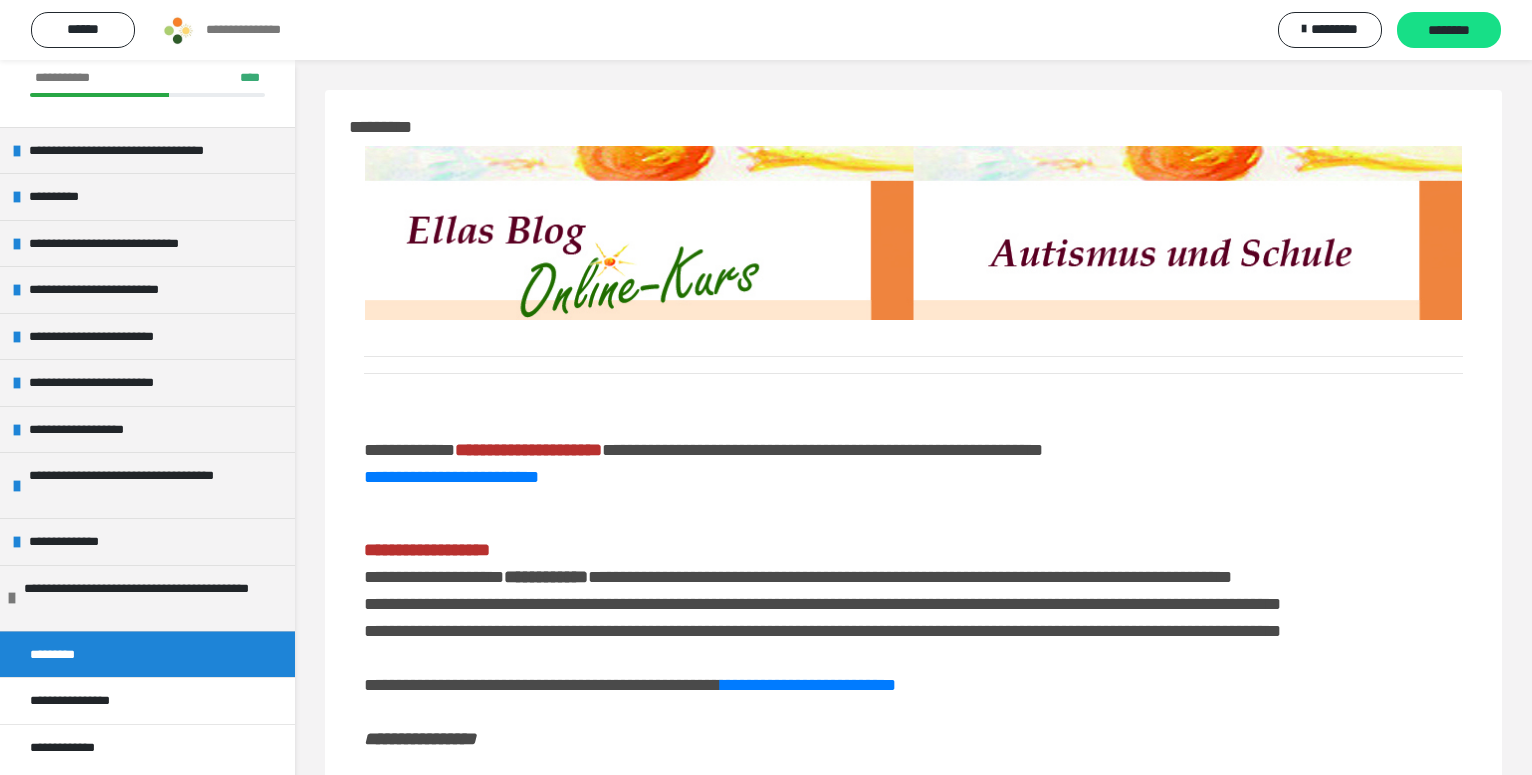 scroll, scrollTop: 681, scrollLeft: 0, axis: vertical 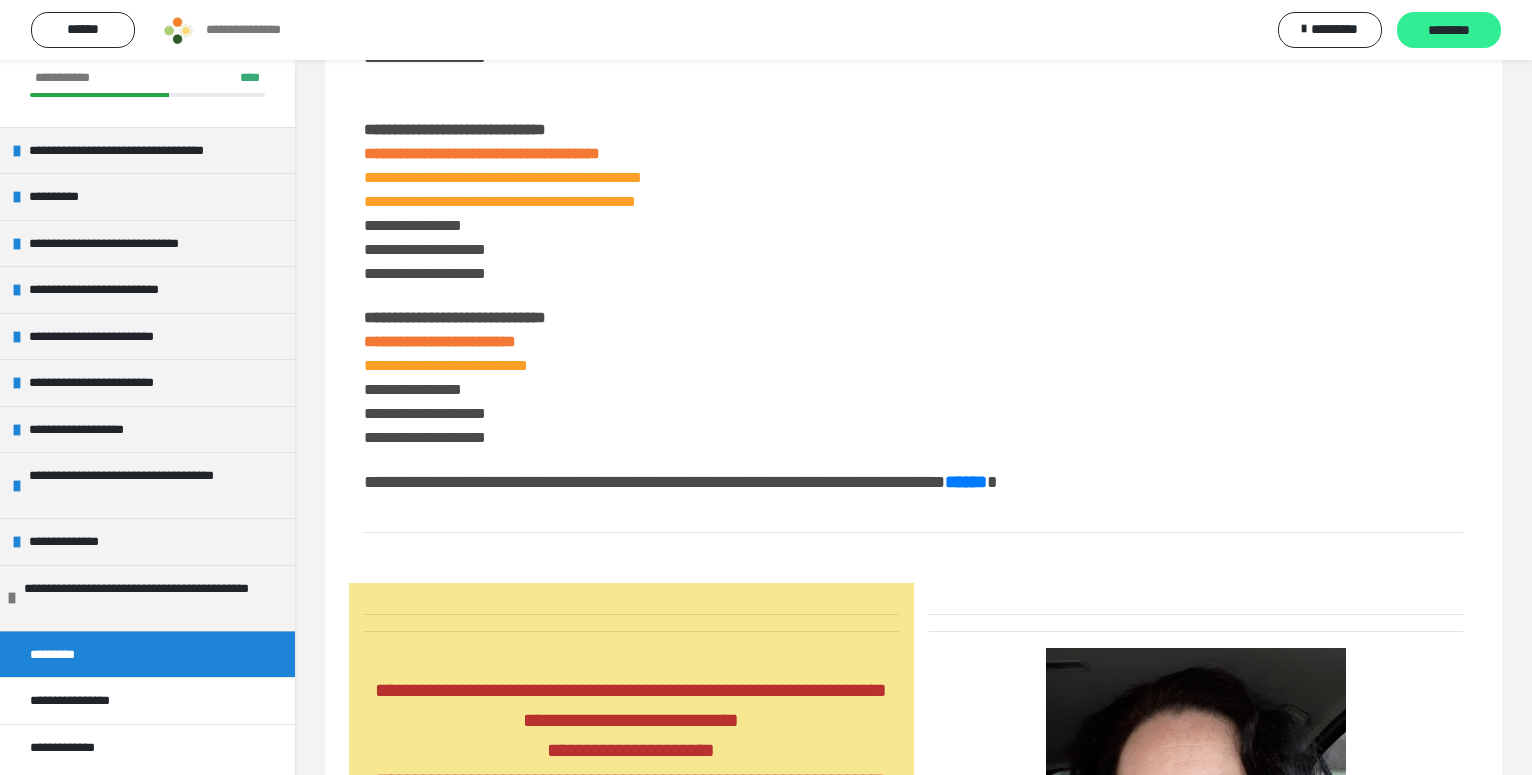 click on "********" at bounding box center [1449, 31] 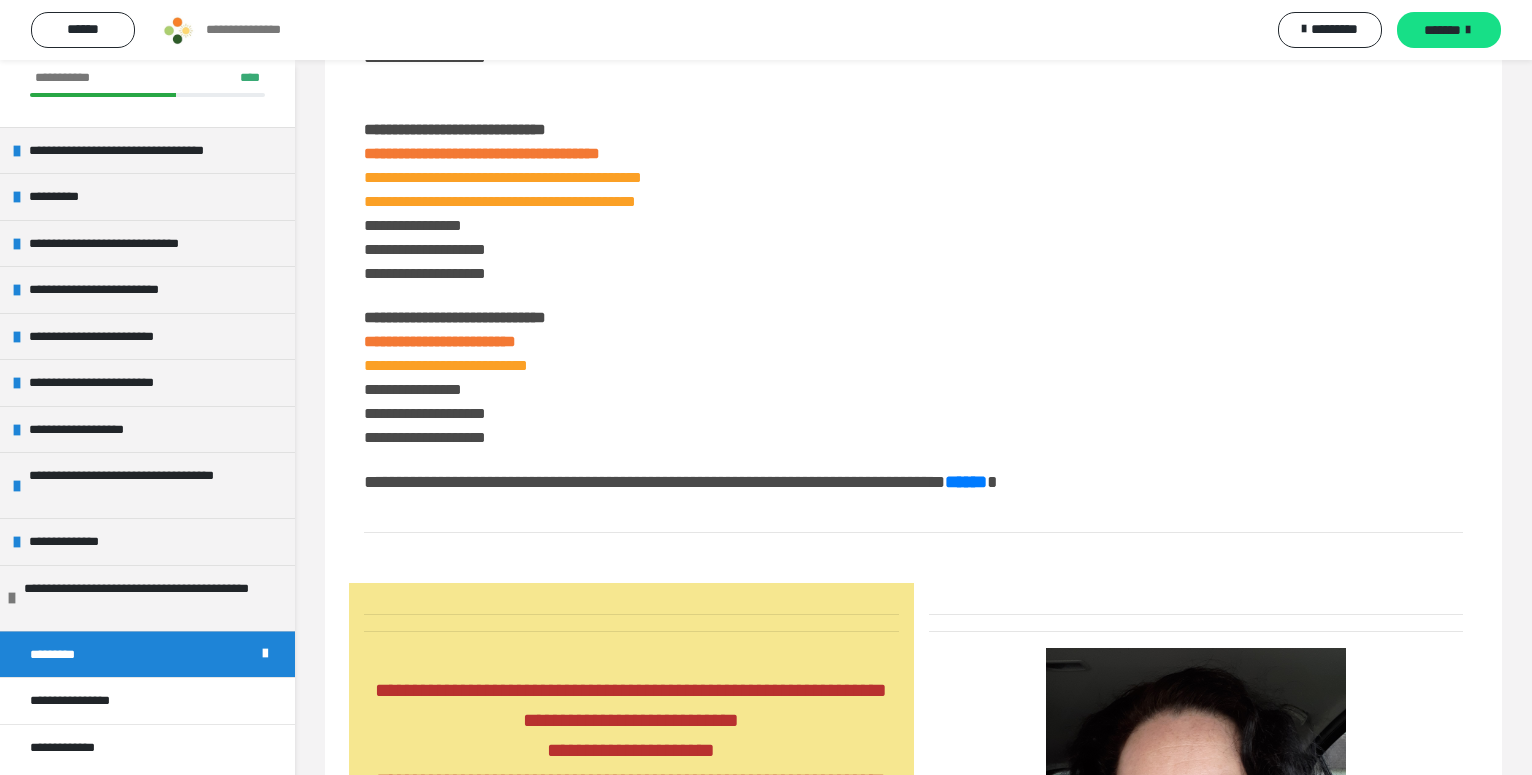 click on "*******" at bounding box center [1449, 30] 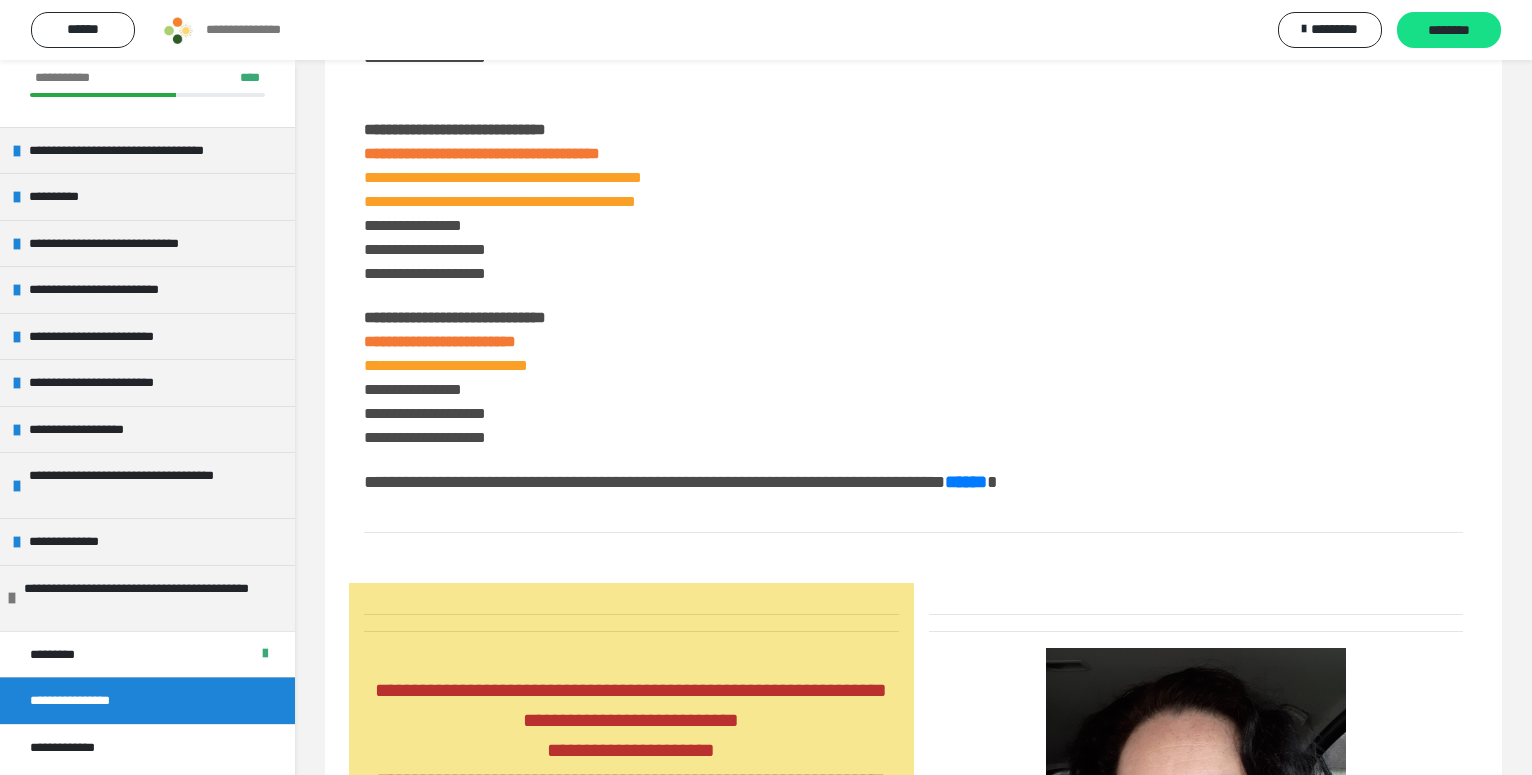 scroll, scrollTop: 60, scrollLeft: 0, axis: vertical 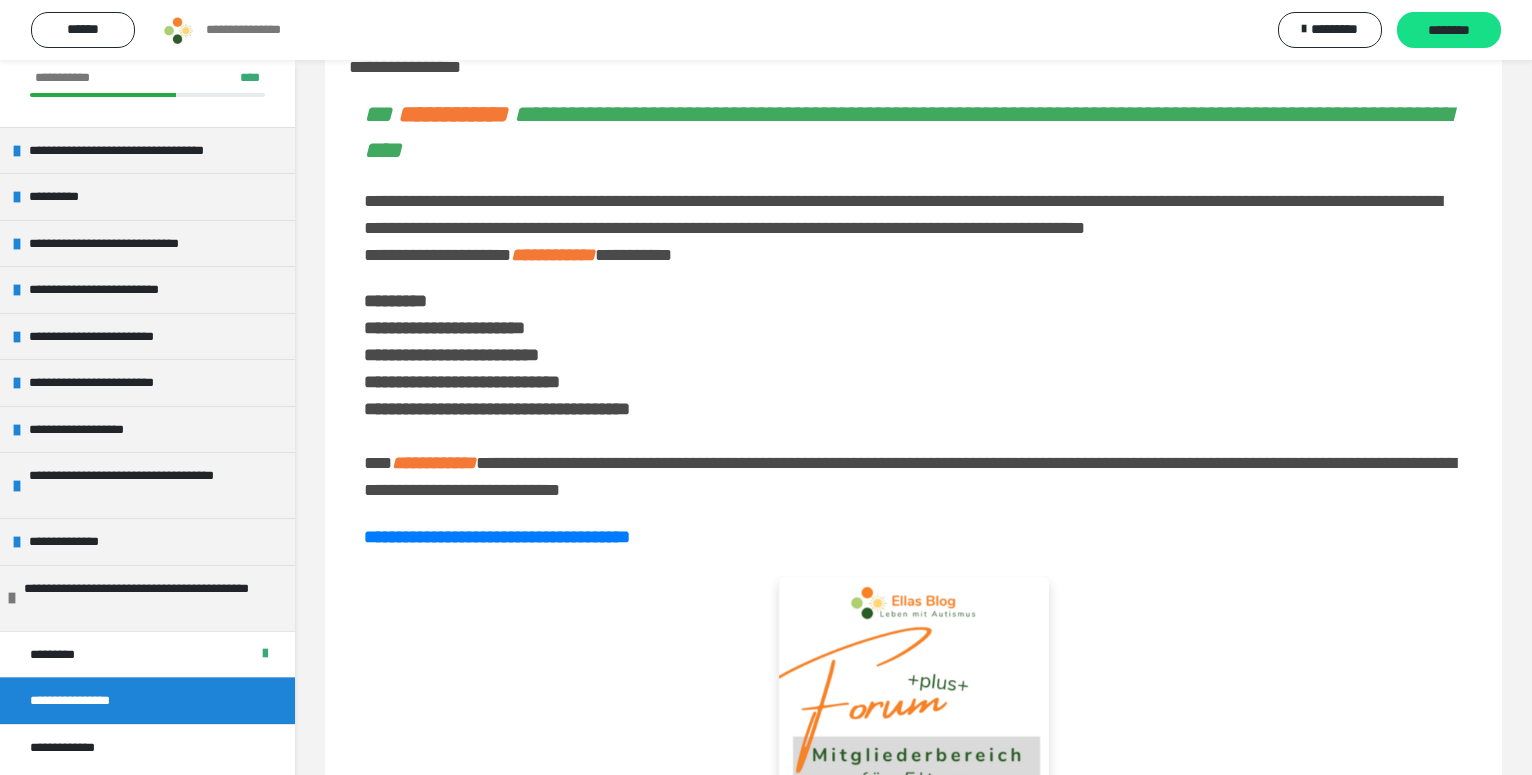 click on "********" at bounding box center [1449, 31] 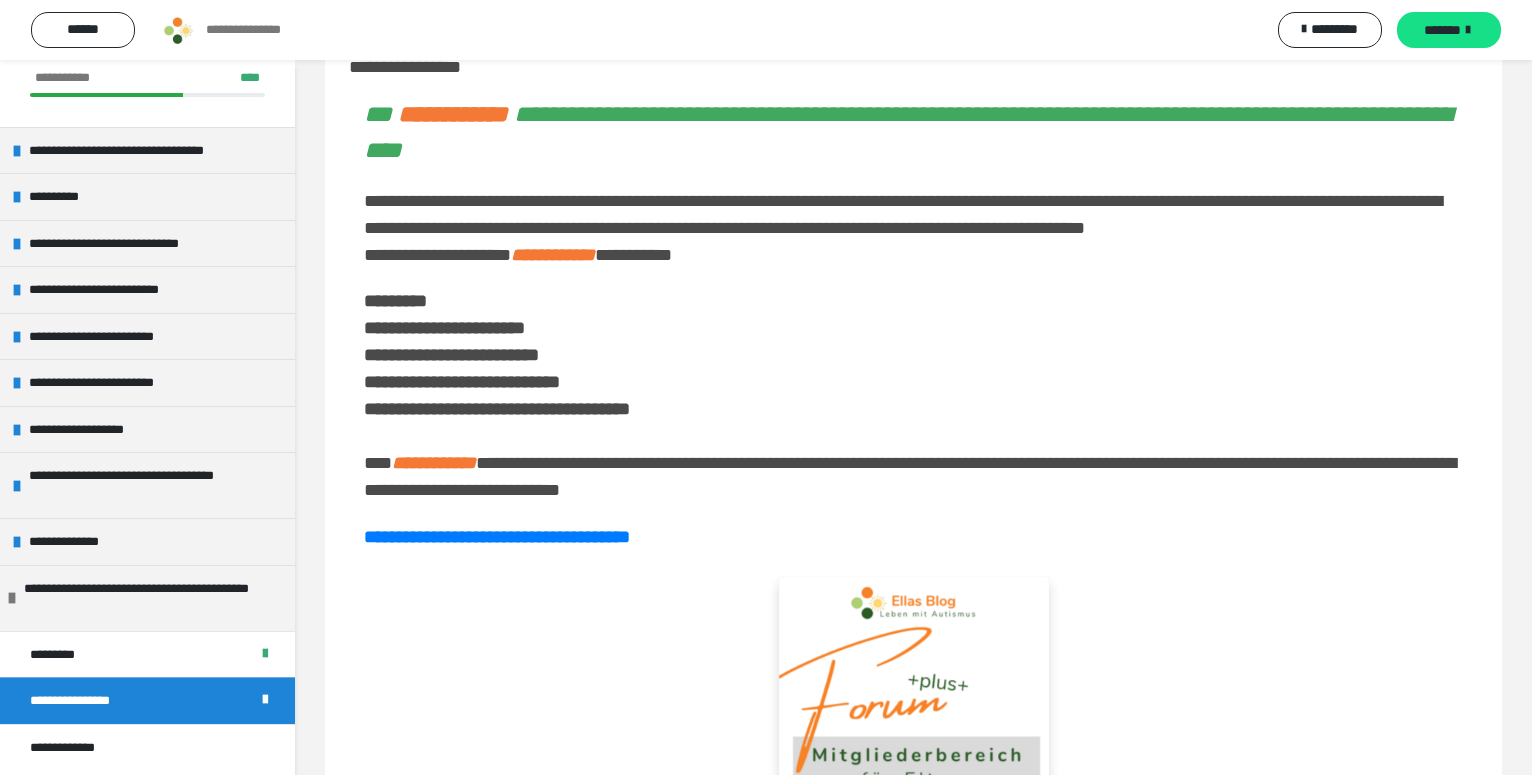 click on "*******" at bounding box center (1449, 30) 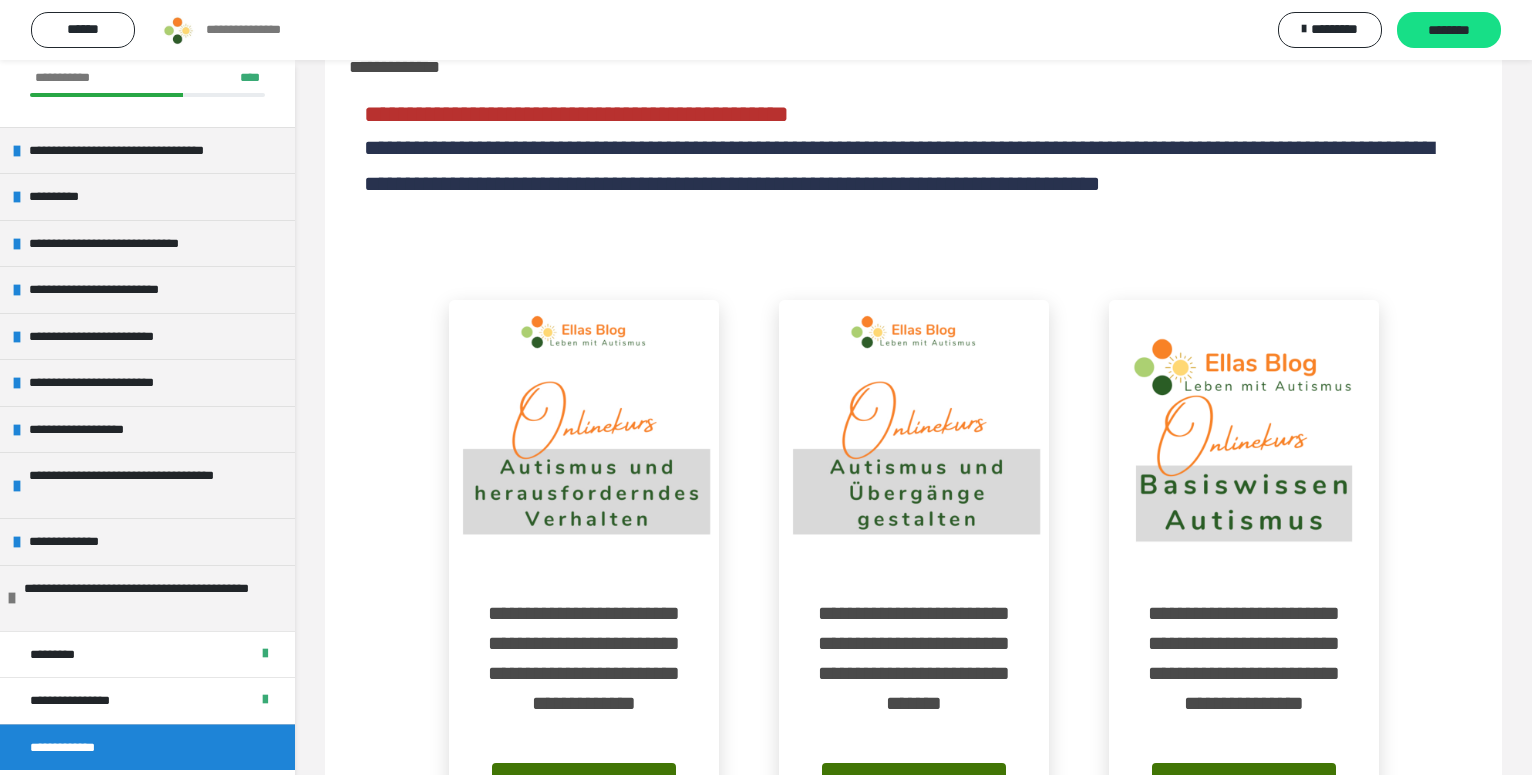 click on "********" at bounding box center (1449, 31) 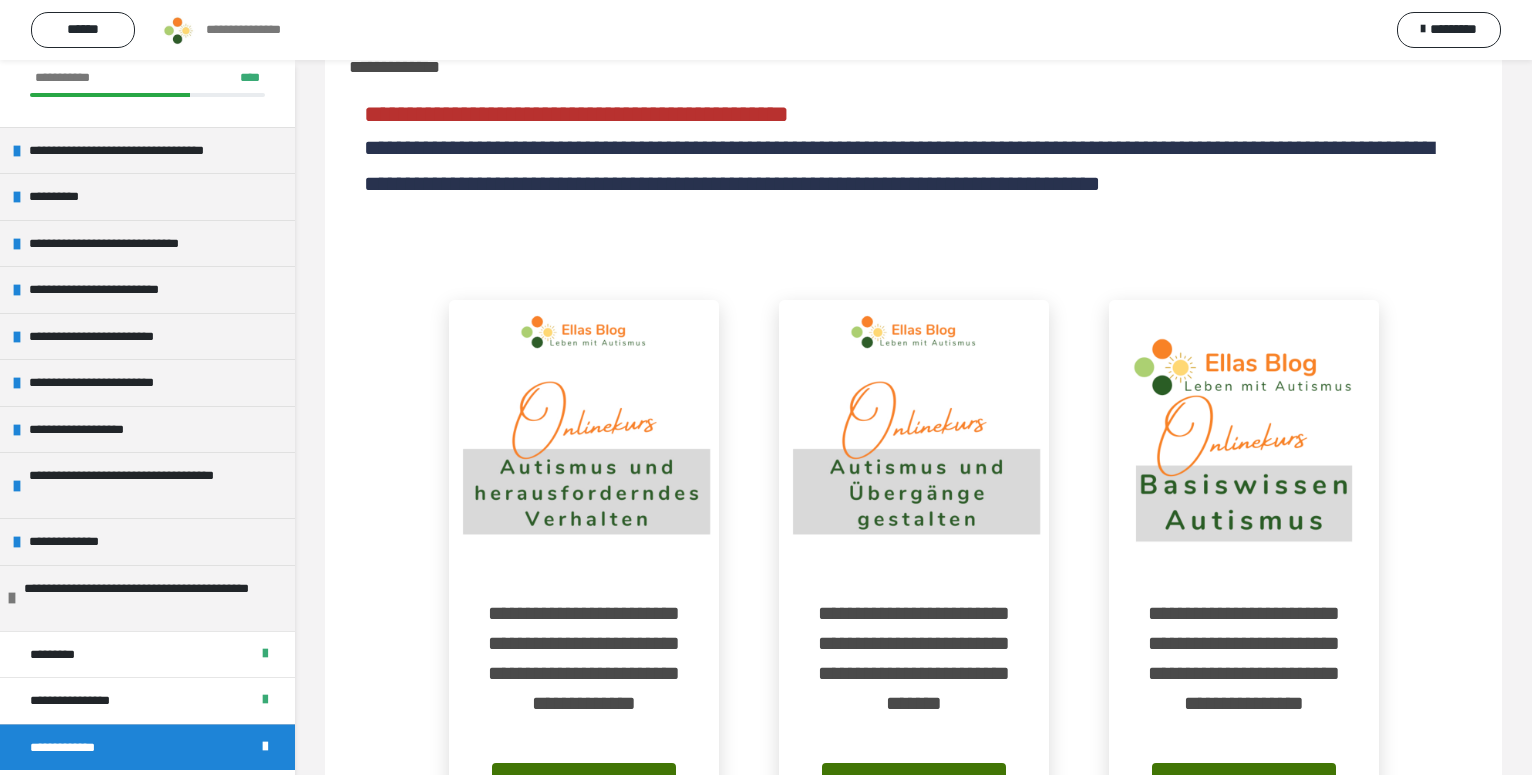 scroll, scrollTop: 0, scrollLeft: 0, axis: both 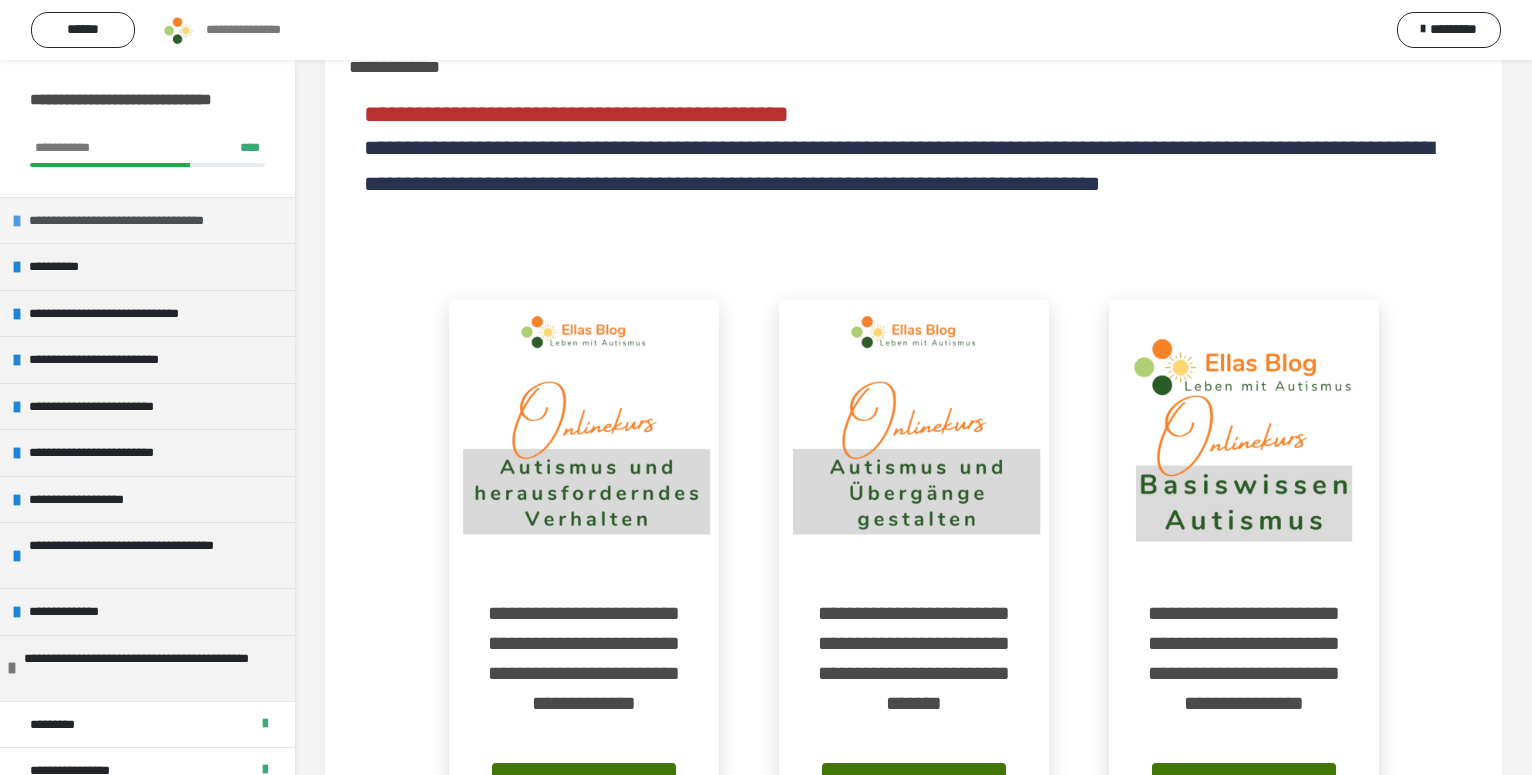 click at bounding box center [17, 221] 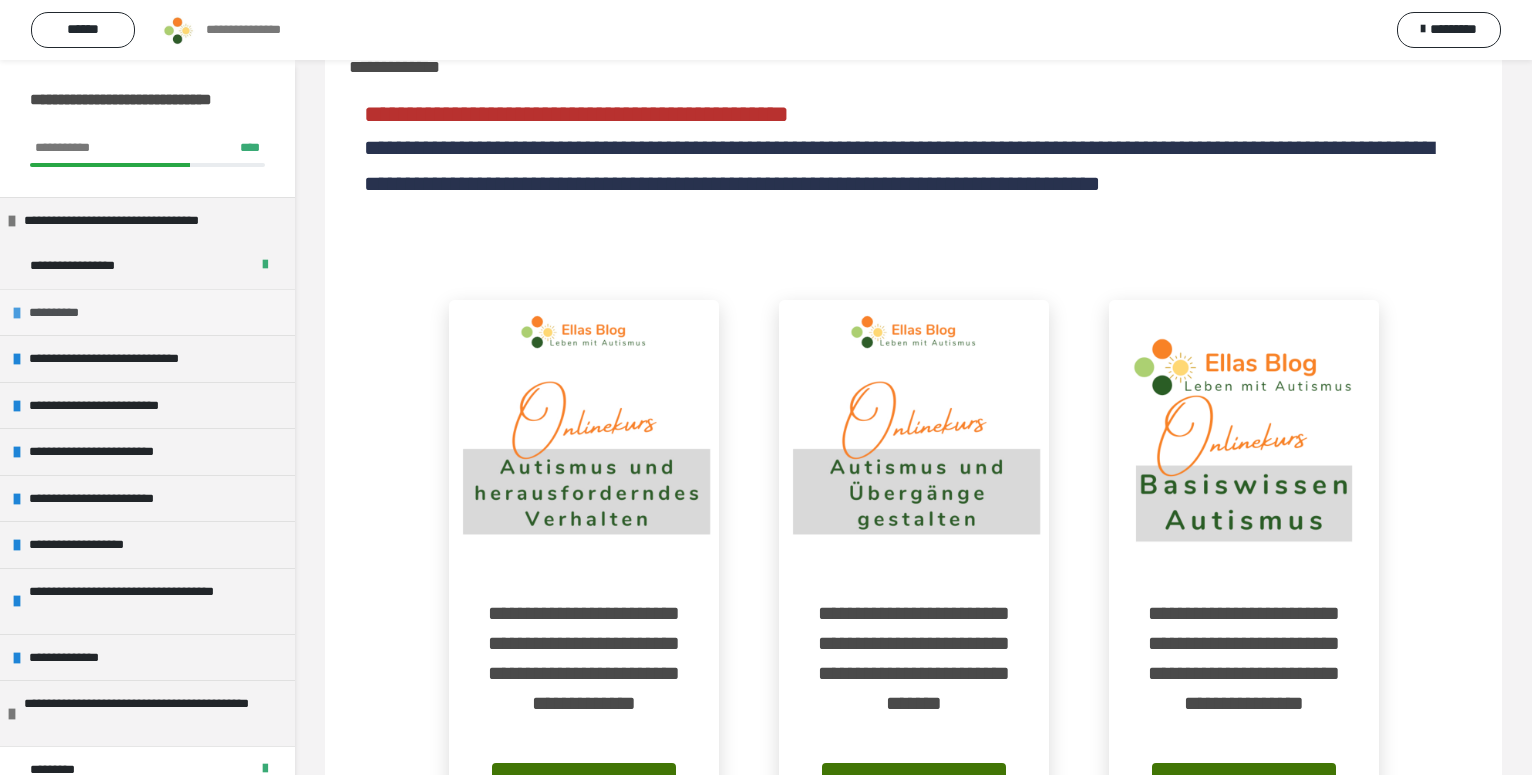 click at bounding box center (17, 313) 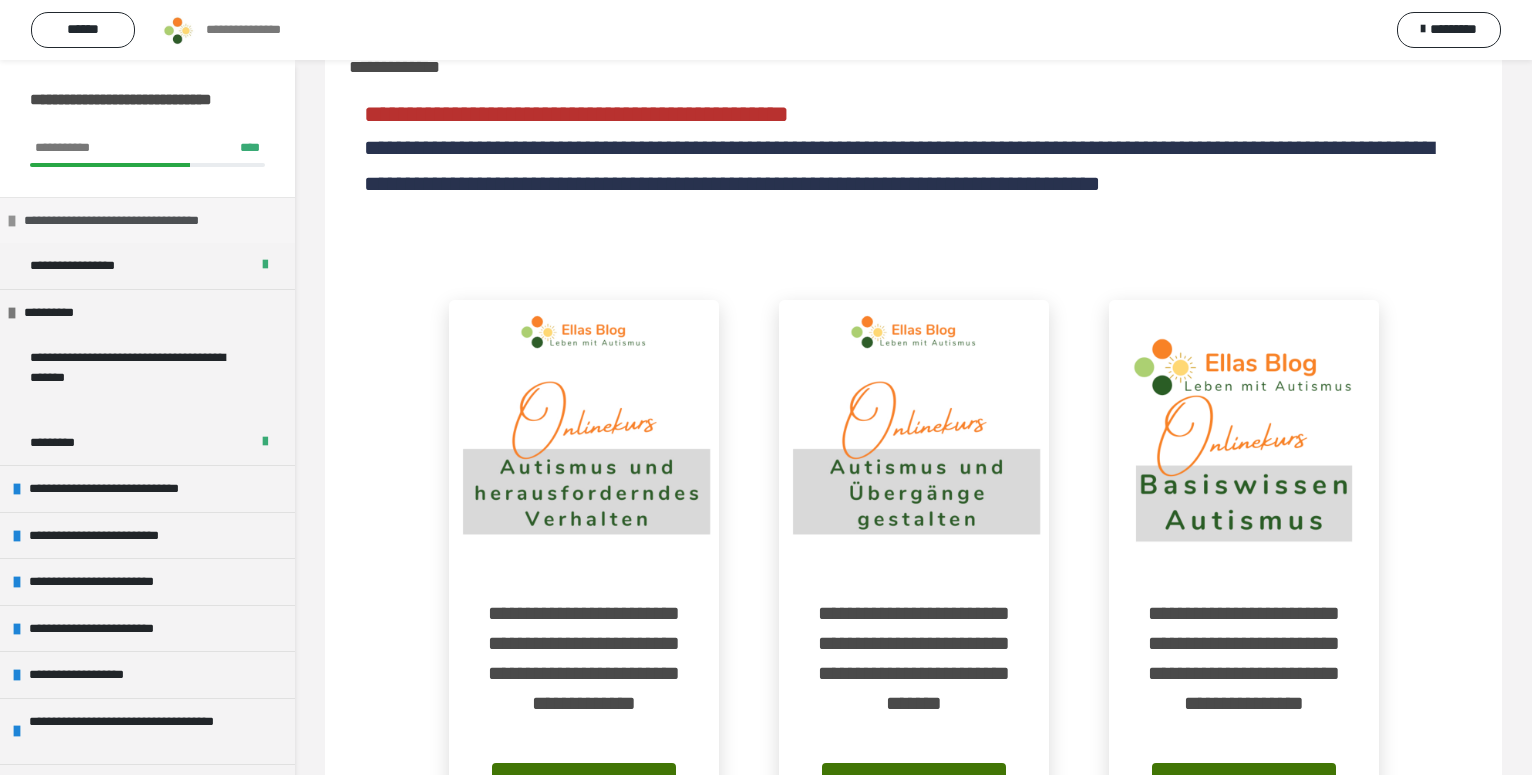 click at bounding box center (12, 221) 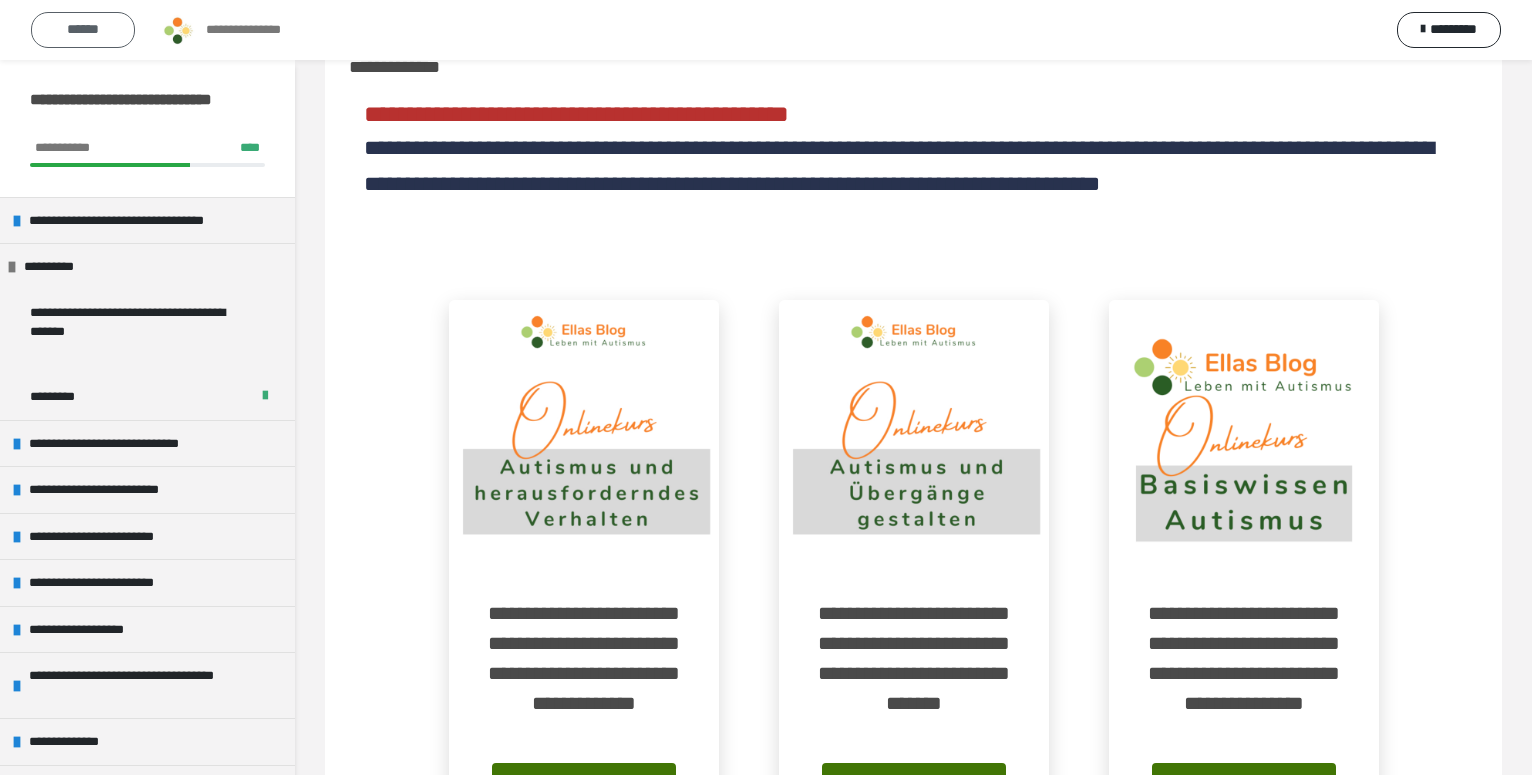 click on "******" at bounding box center [83, 30] 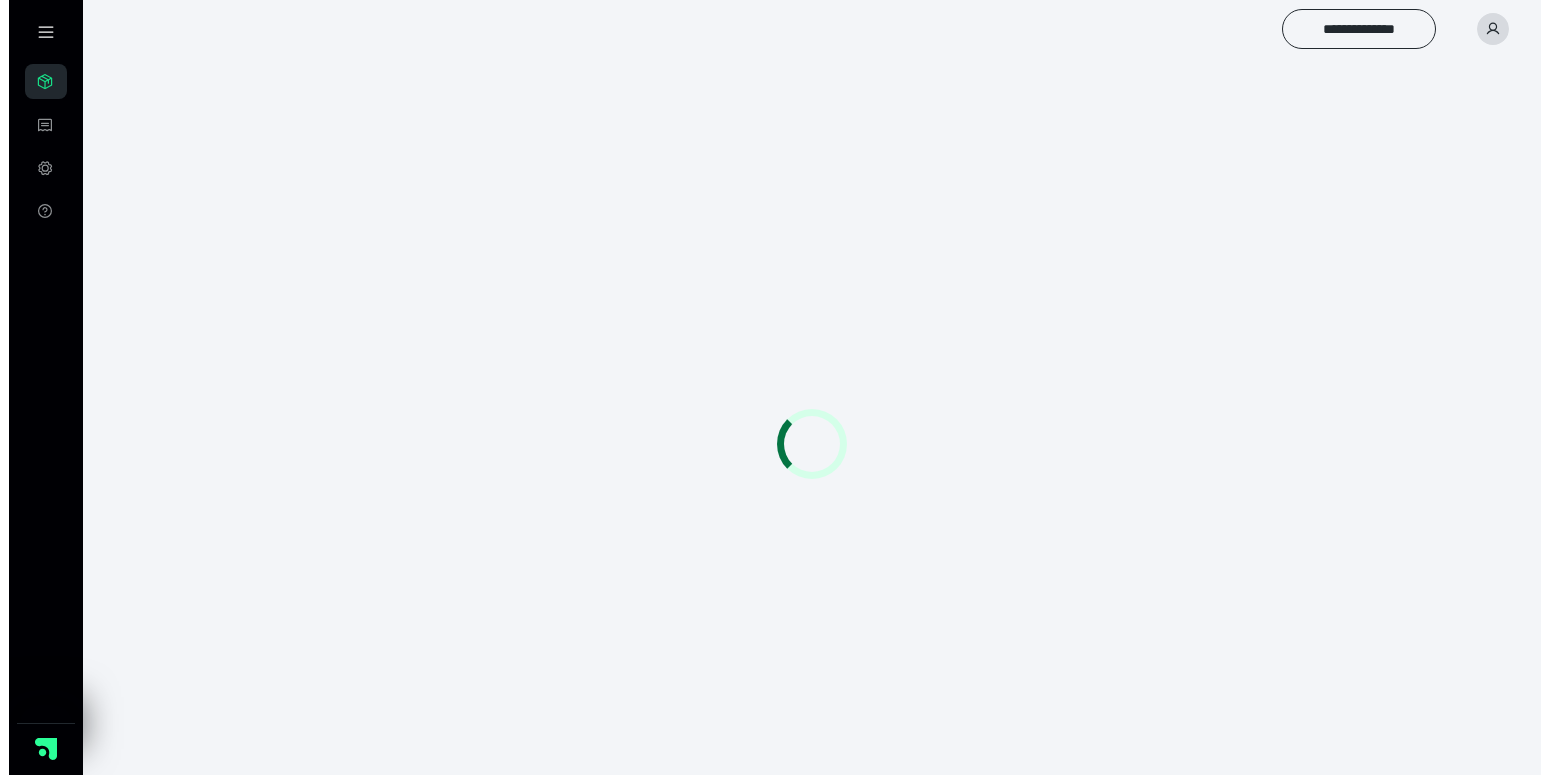 scroll, scrollTop: 0, scrollLeft: 0, axis: both 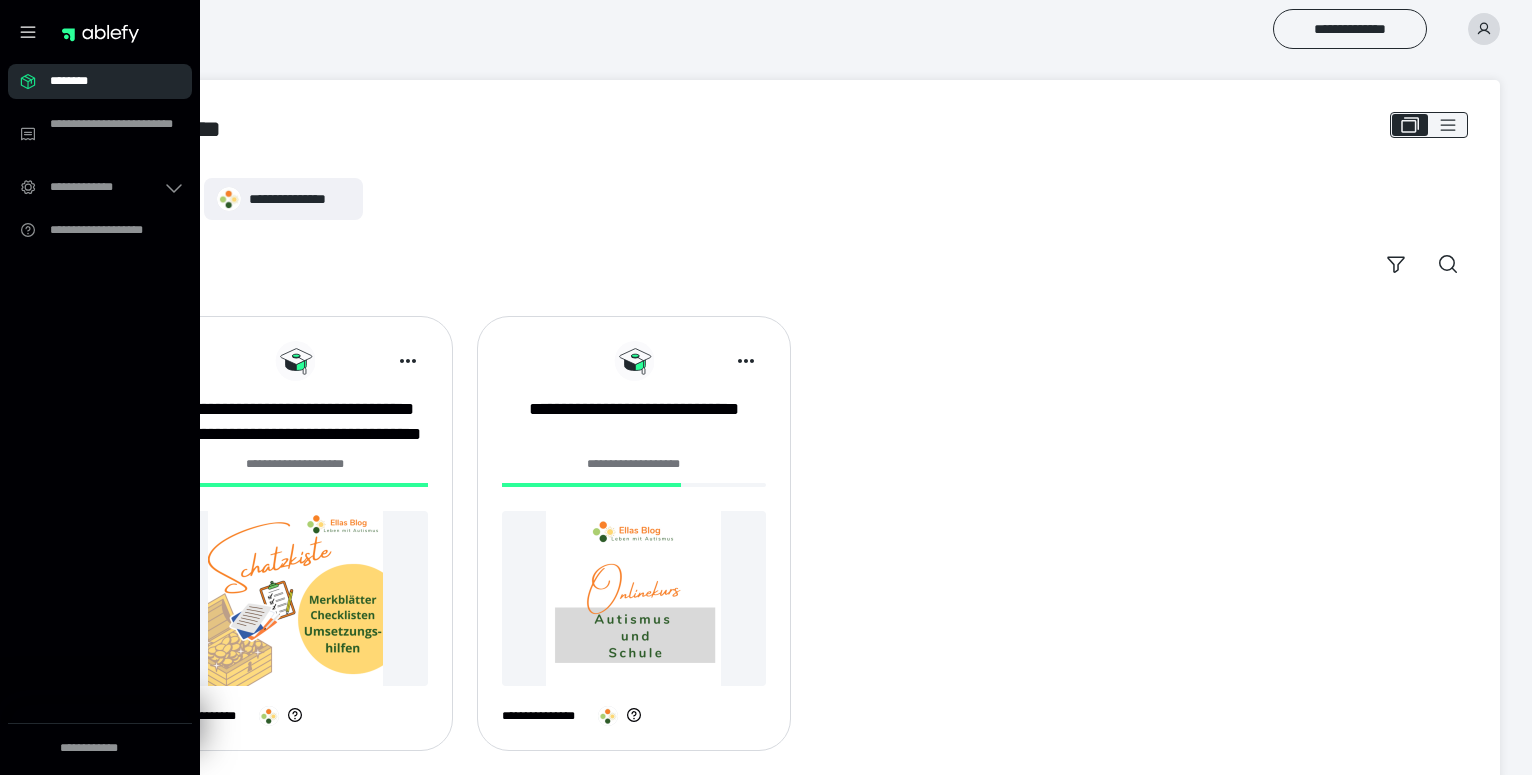 click on "**********" at bounding box center (803, 199) 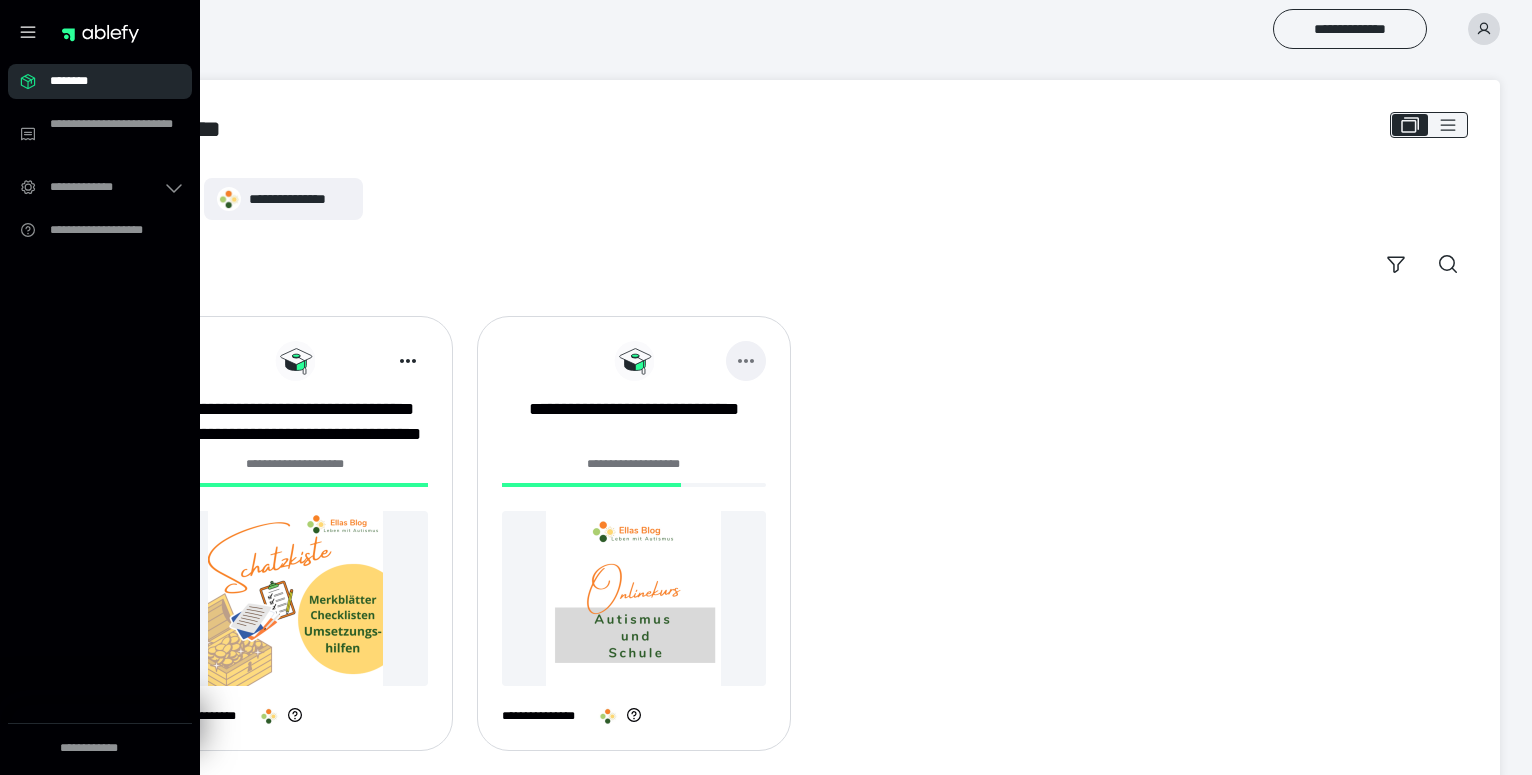 click 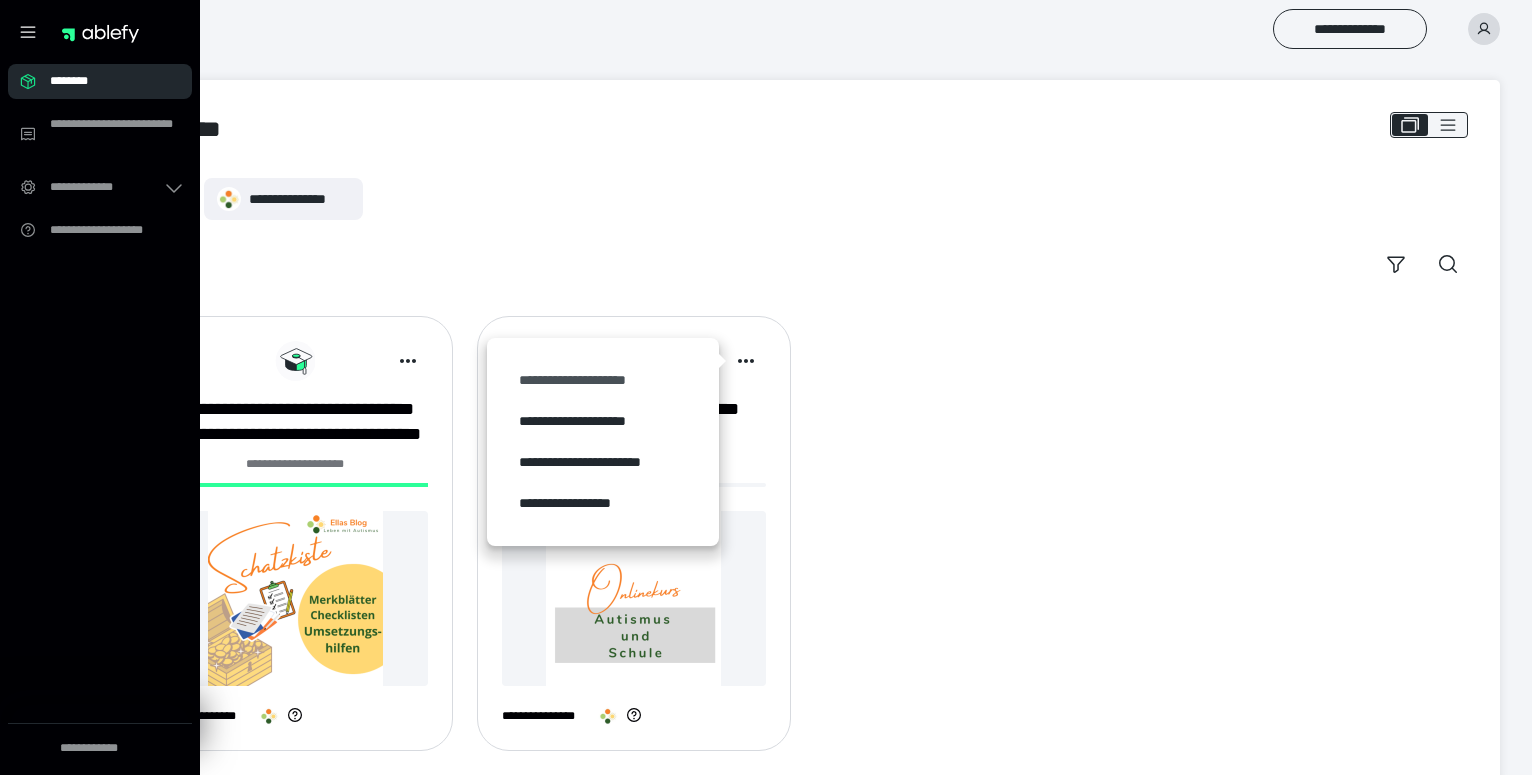 click on "**********" at bounding box center [603, 380] 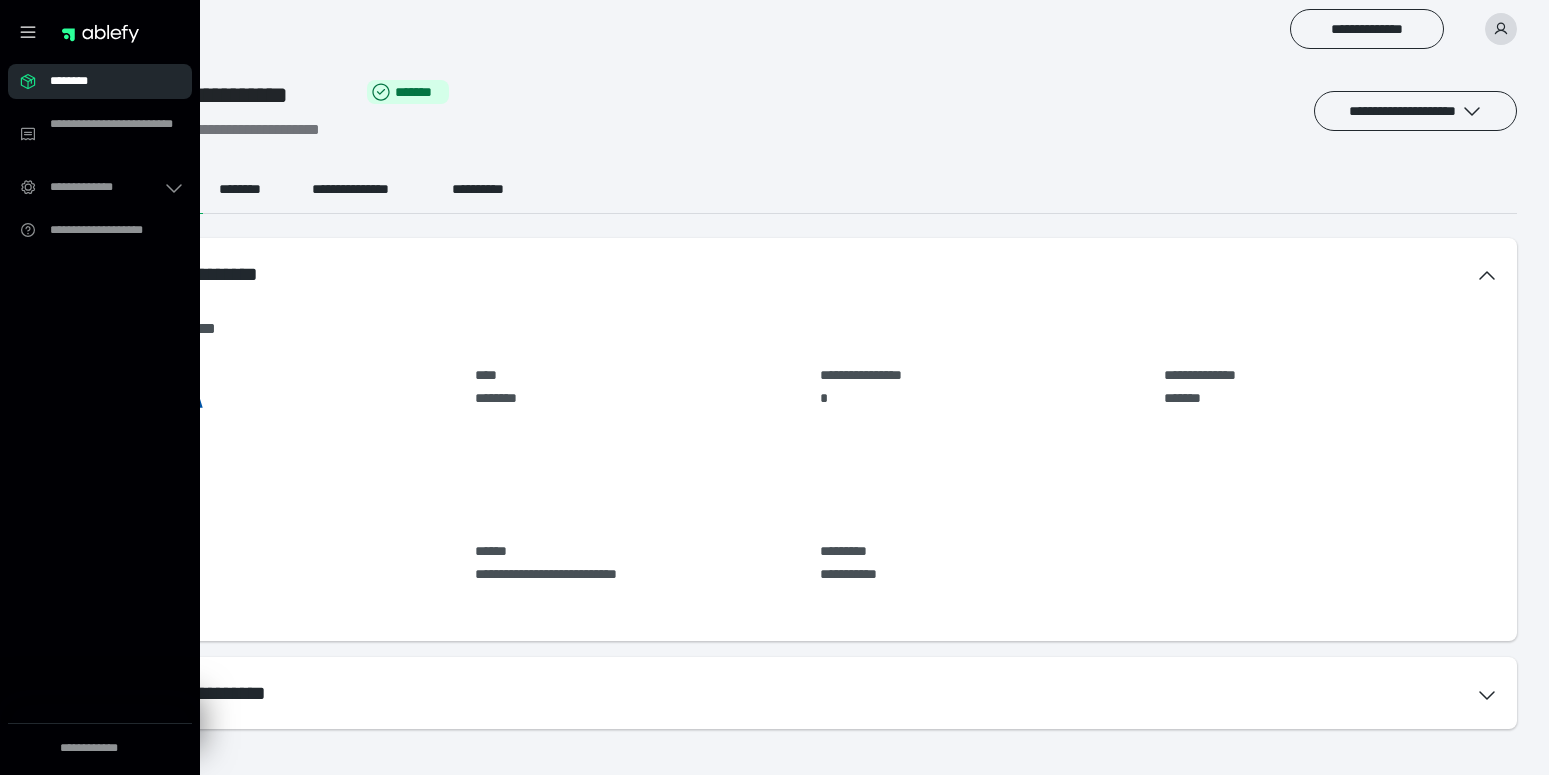 click on "**********" at bounding box center [811, 483] 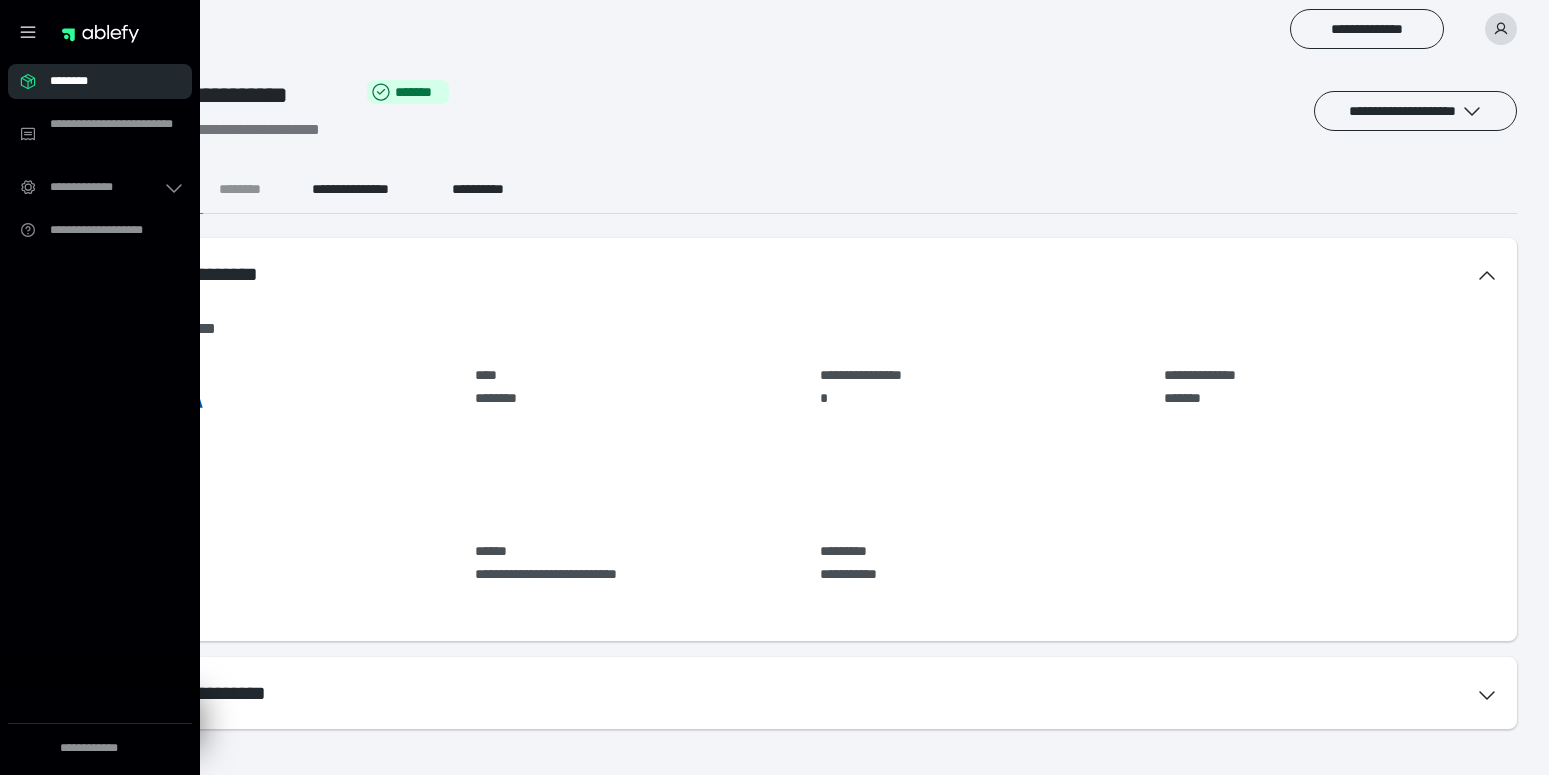 click on "********" at bounding box center (249, 190) 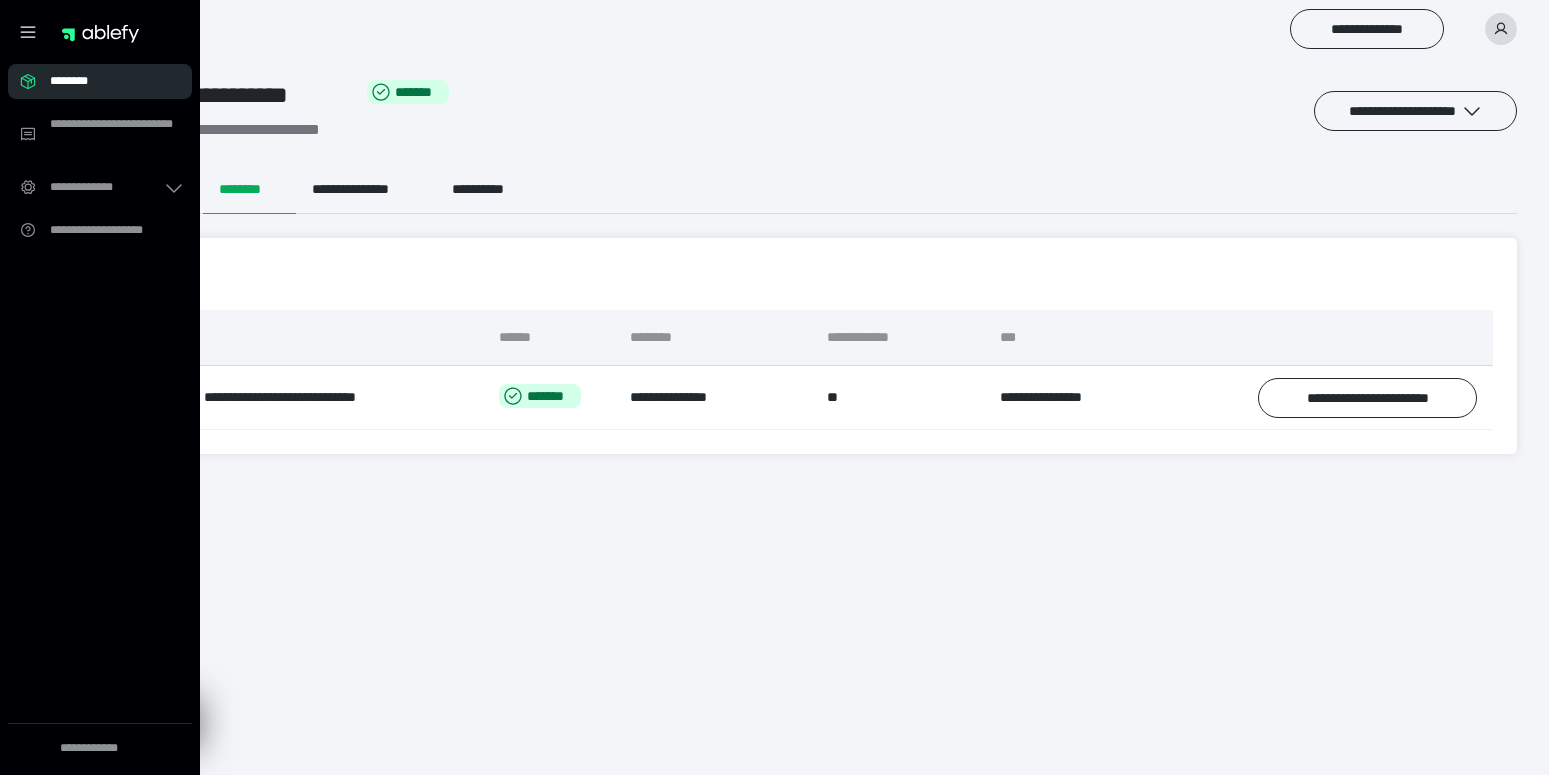 click 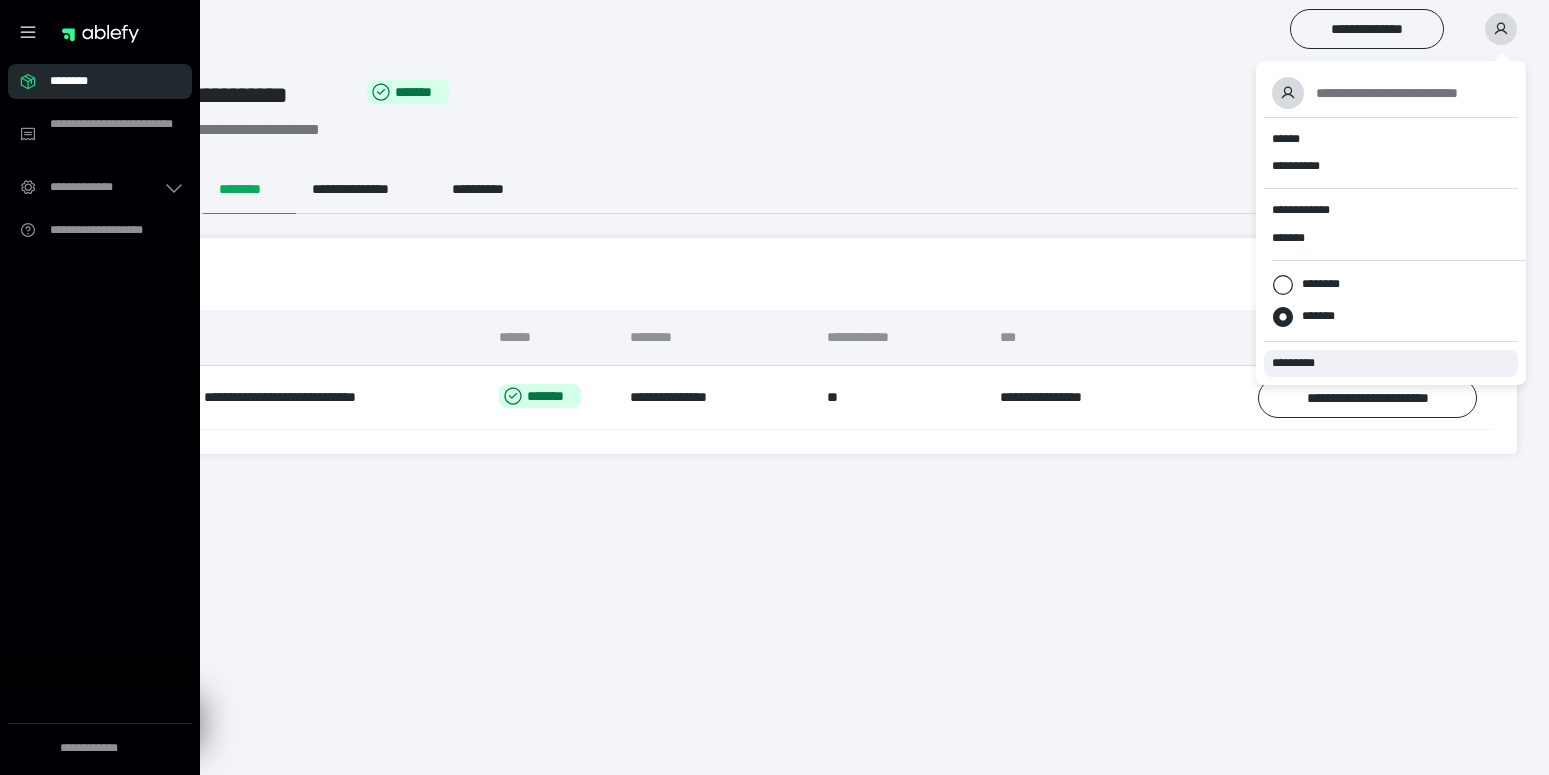 click on "*********" at bounding box center (1302, 363) 